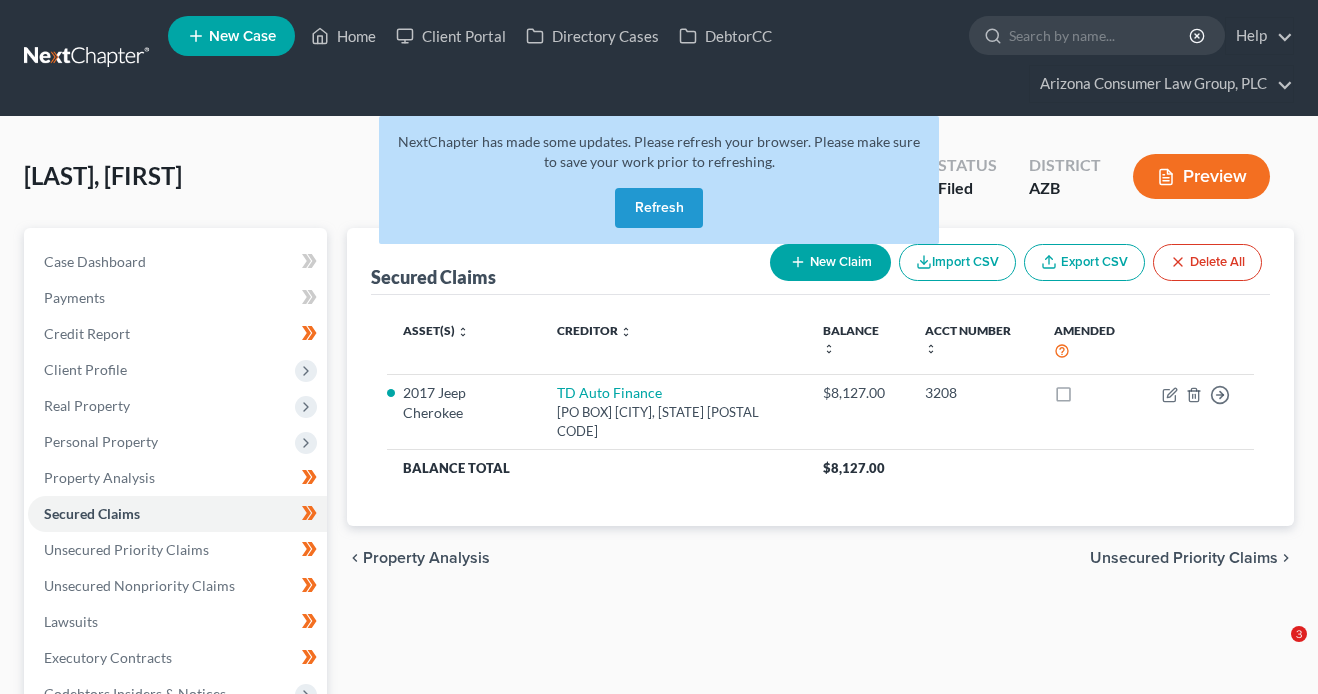 scroll, scrollTop: 0, scrollLeft: 0, axis: both 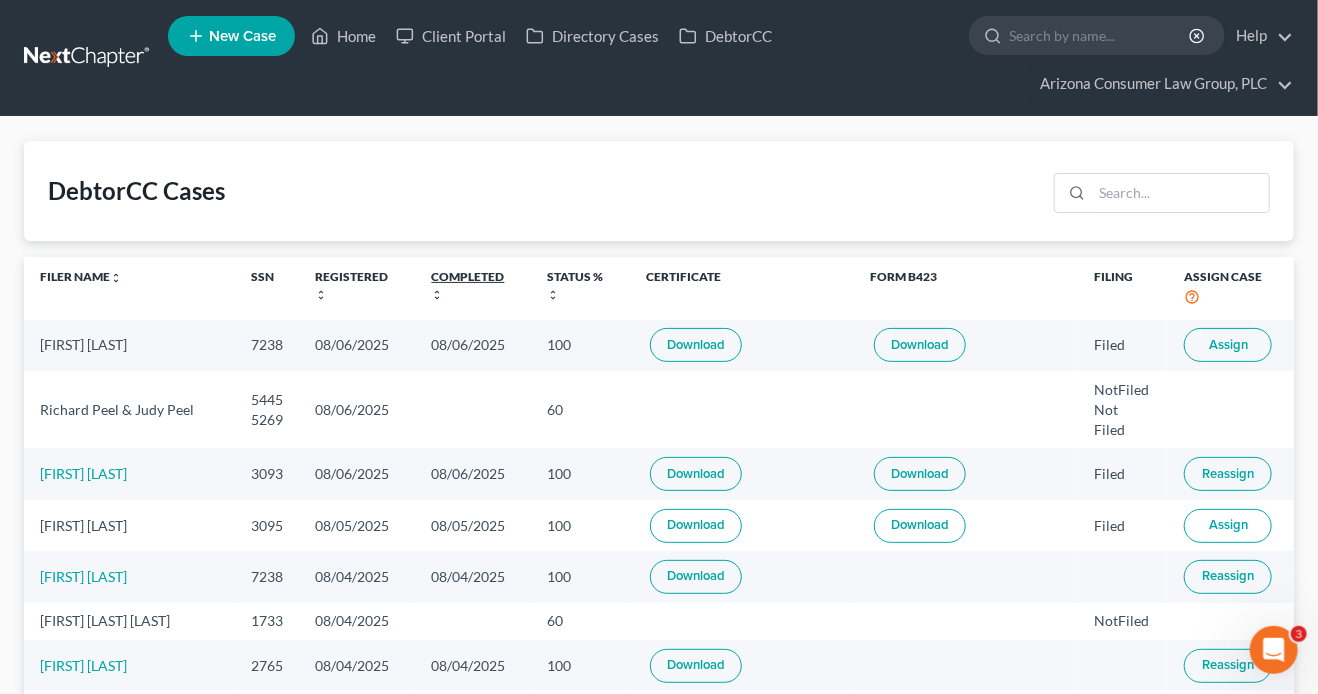 click on "Completed
unfold_more
expand_more
expand_less" at bounding box center [467, 285] 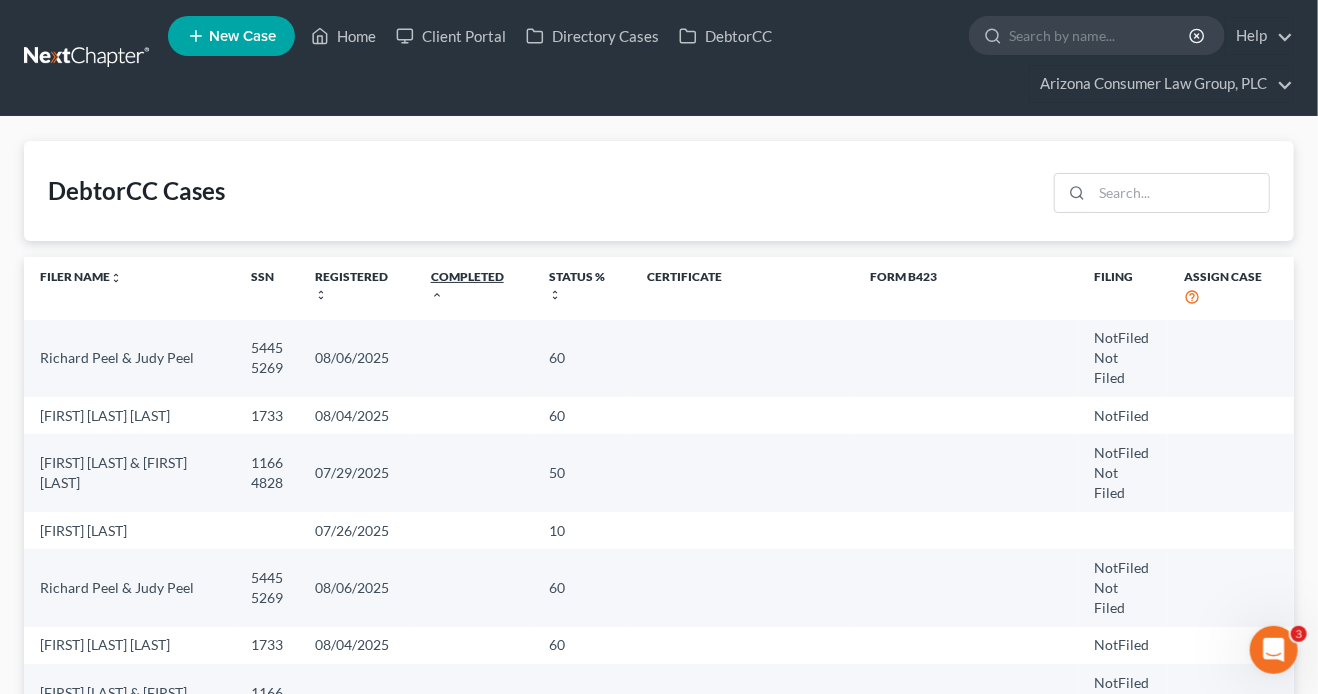 click on "Completed
unfold_more
expand_more
expand_less" at bounding box center (467, 285) 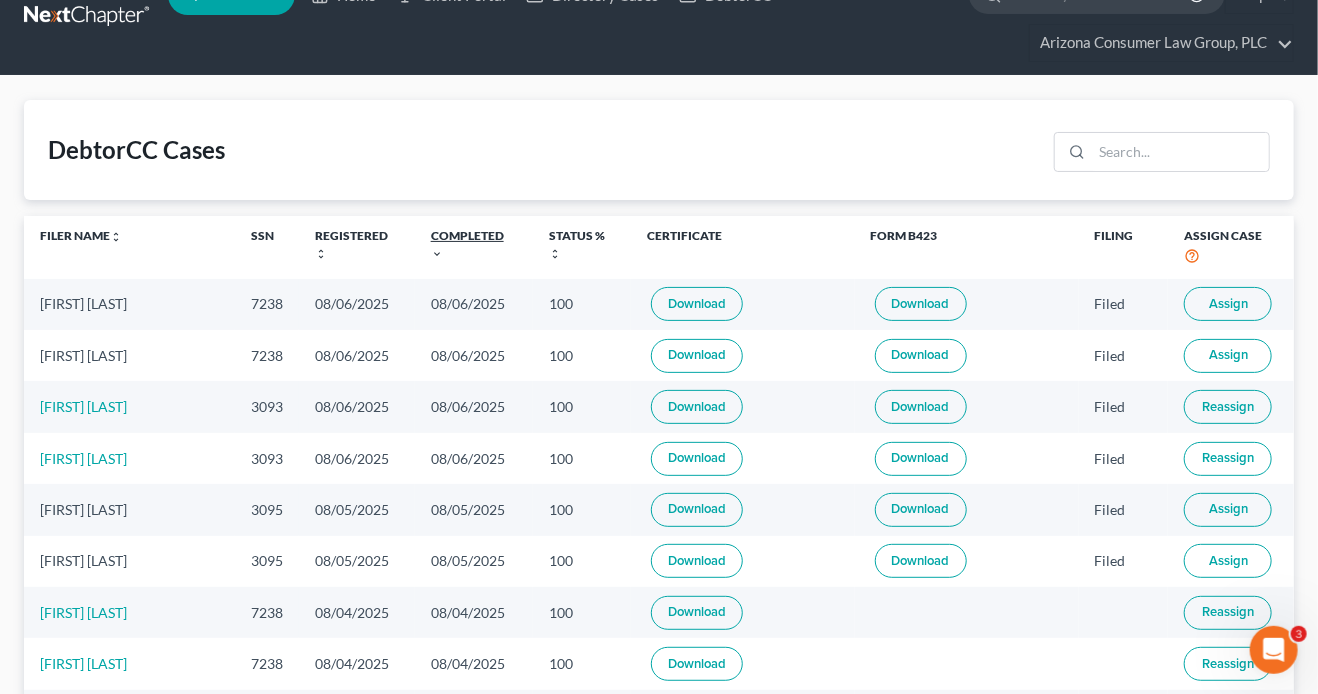 scroll, scrollTop: 0, scrollLeft: 0, axis: both 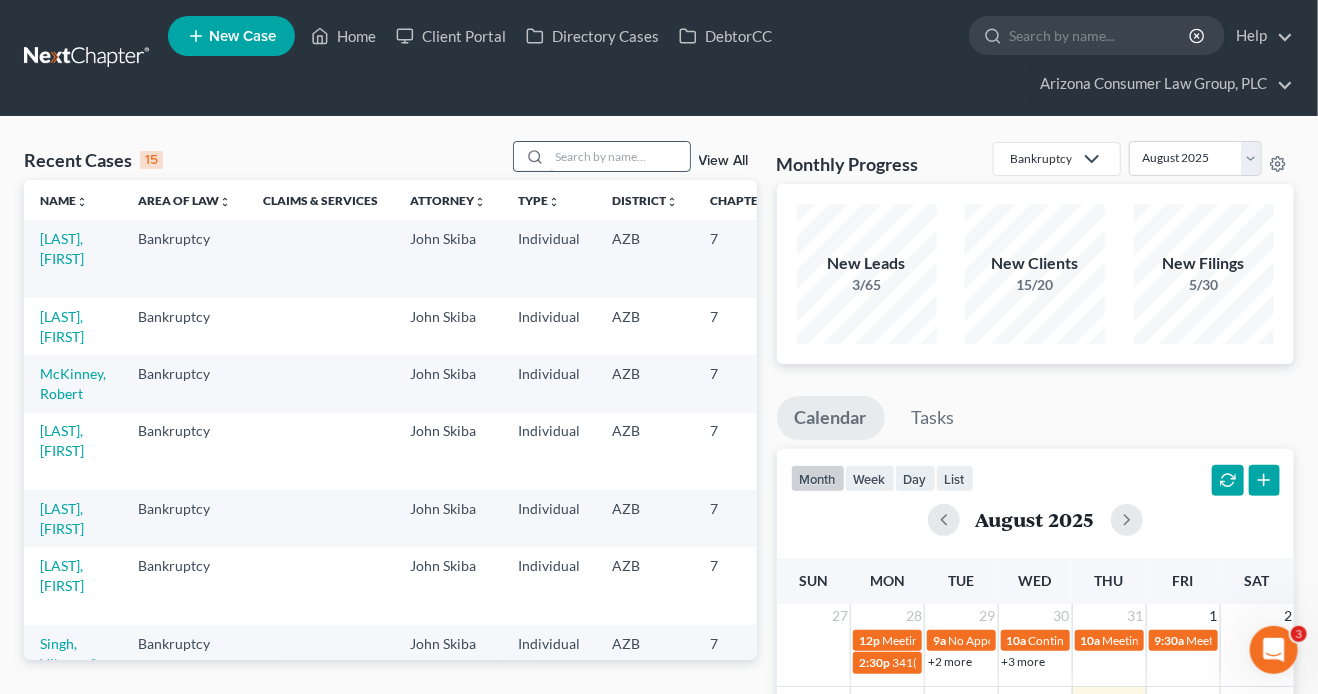 click at bounding box center [620, 156] 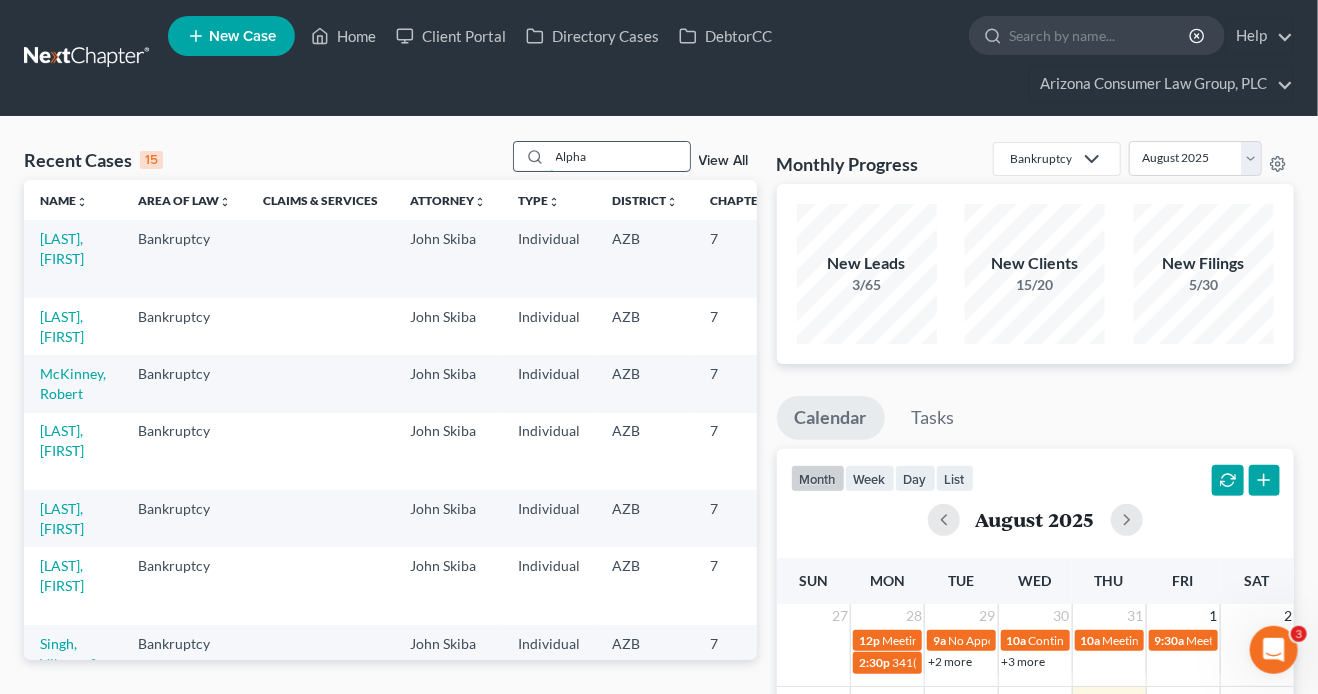 type on "Alpha" 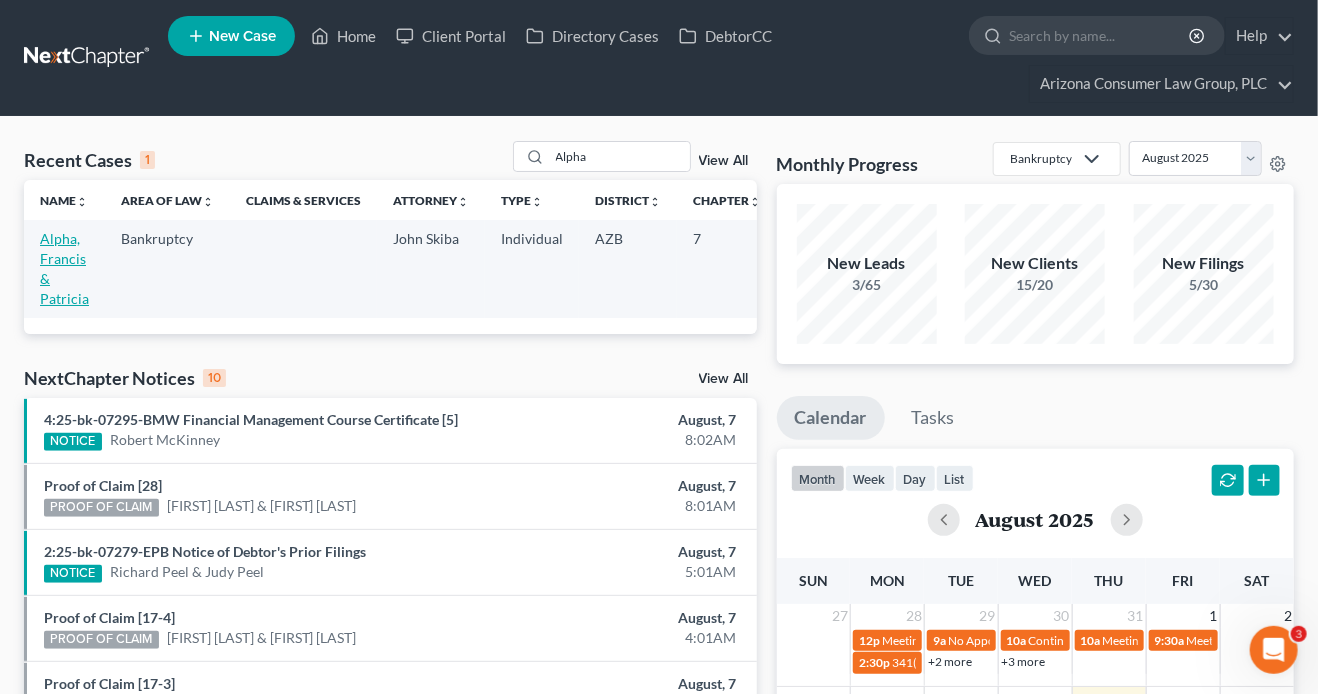 click on "Alpha, Francis & Patricia" at bounding box center (64, 268) 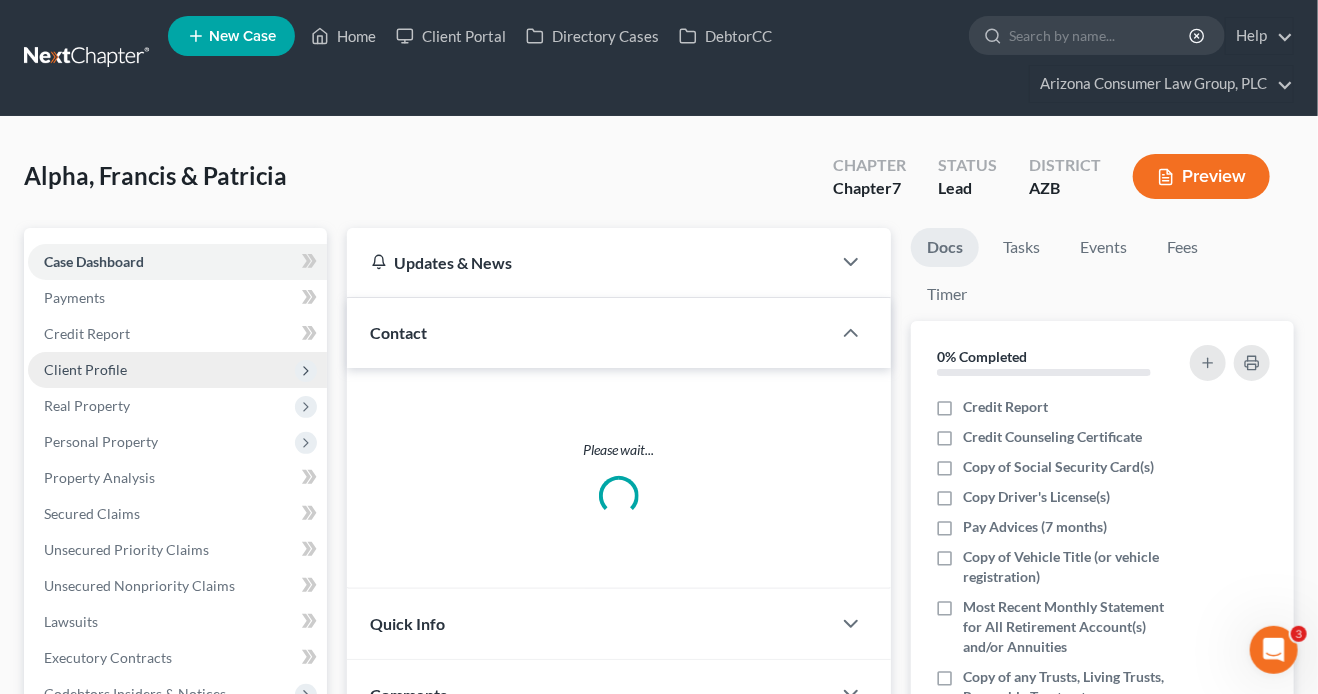 click on "Client Profile" at bounding box center [177, 370] 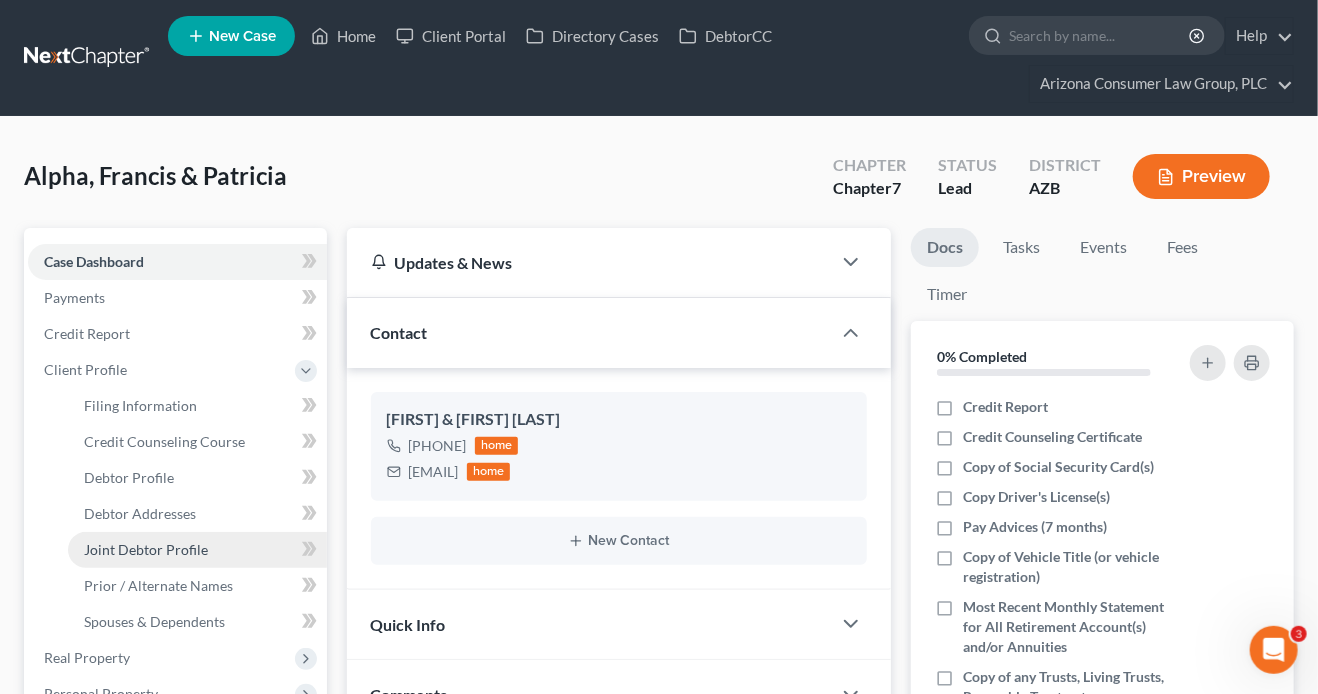 click on "Joint Debtor Profile" at bounding box center [146, 549] 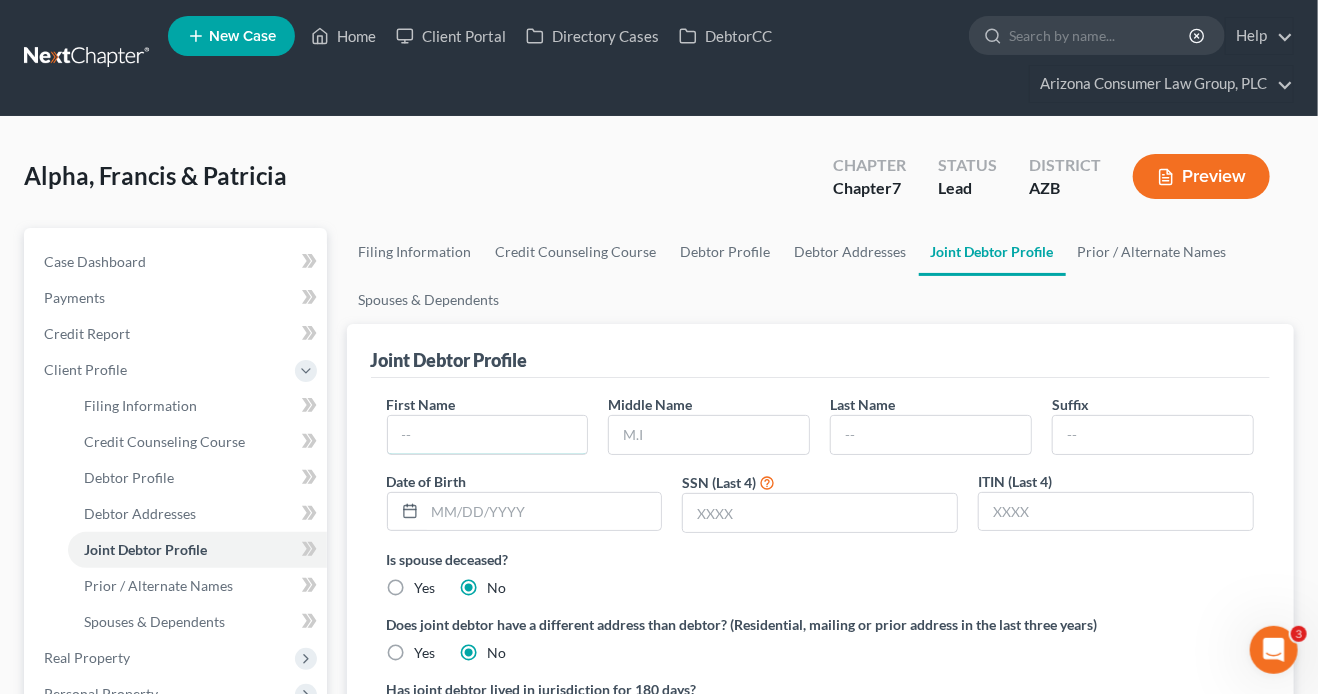 drag, startPoint x: 513, startPoint y: 431, endPoint x: 507, endPoint y: 411, distance: 20.880613 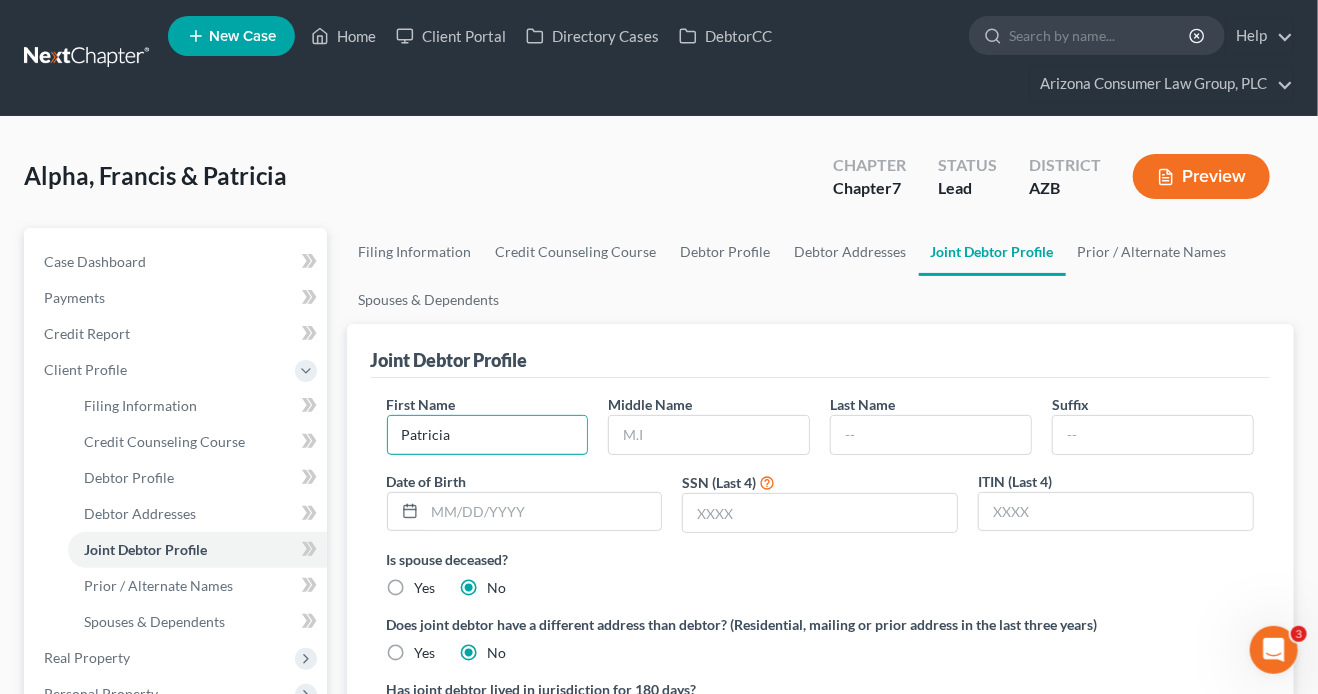 type on "Patricia" 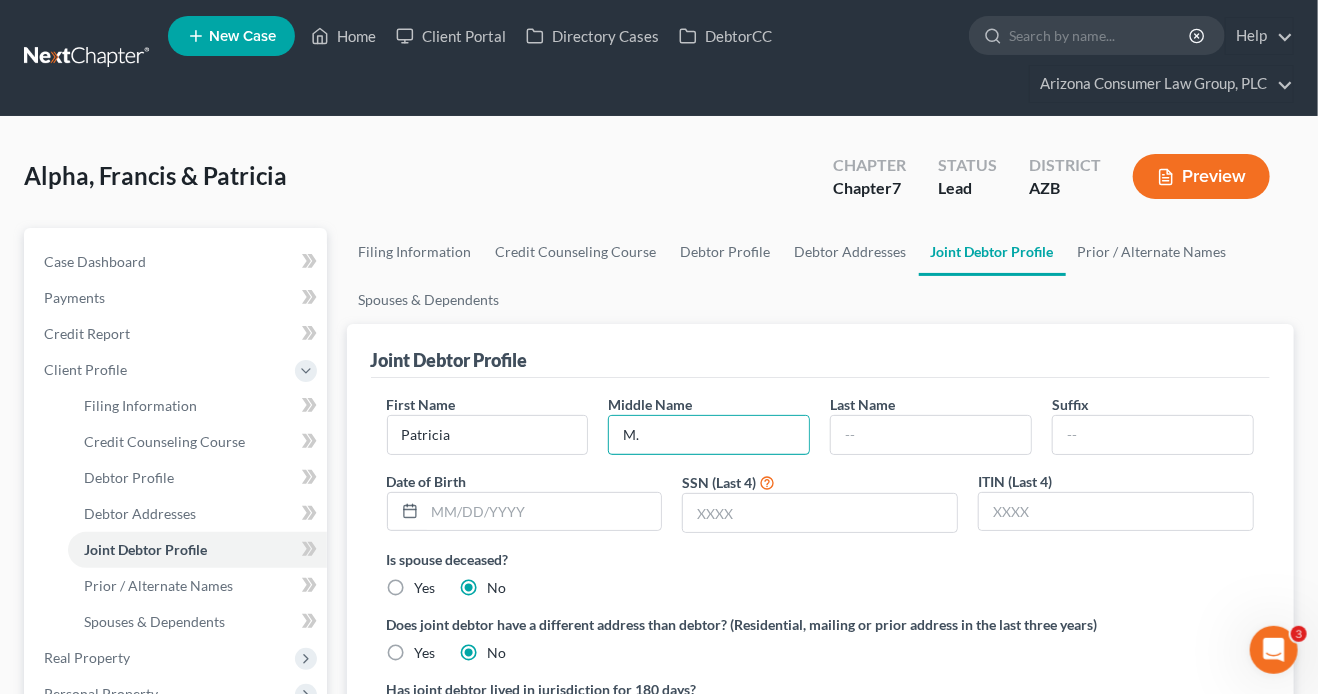 type on "M." 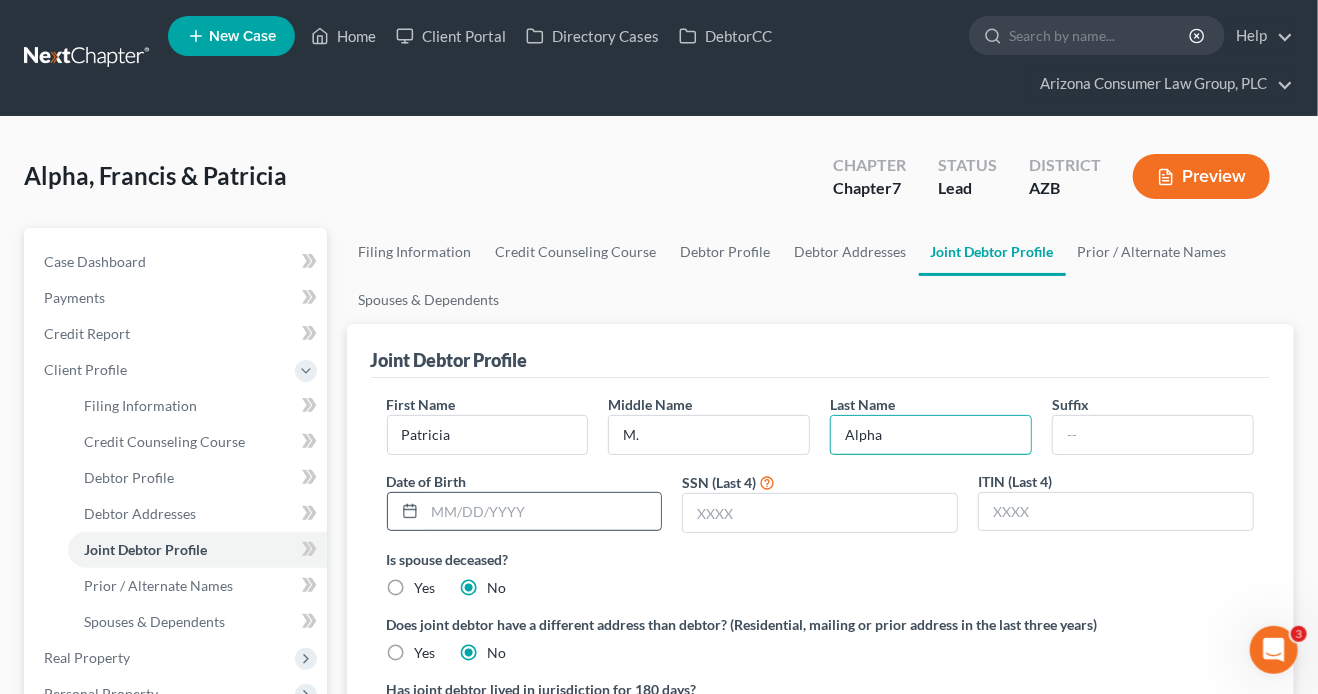type on "Alpha" 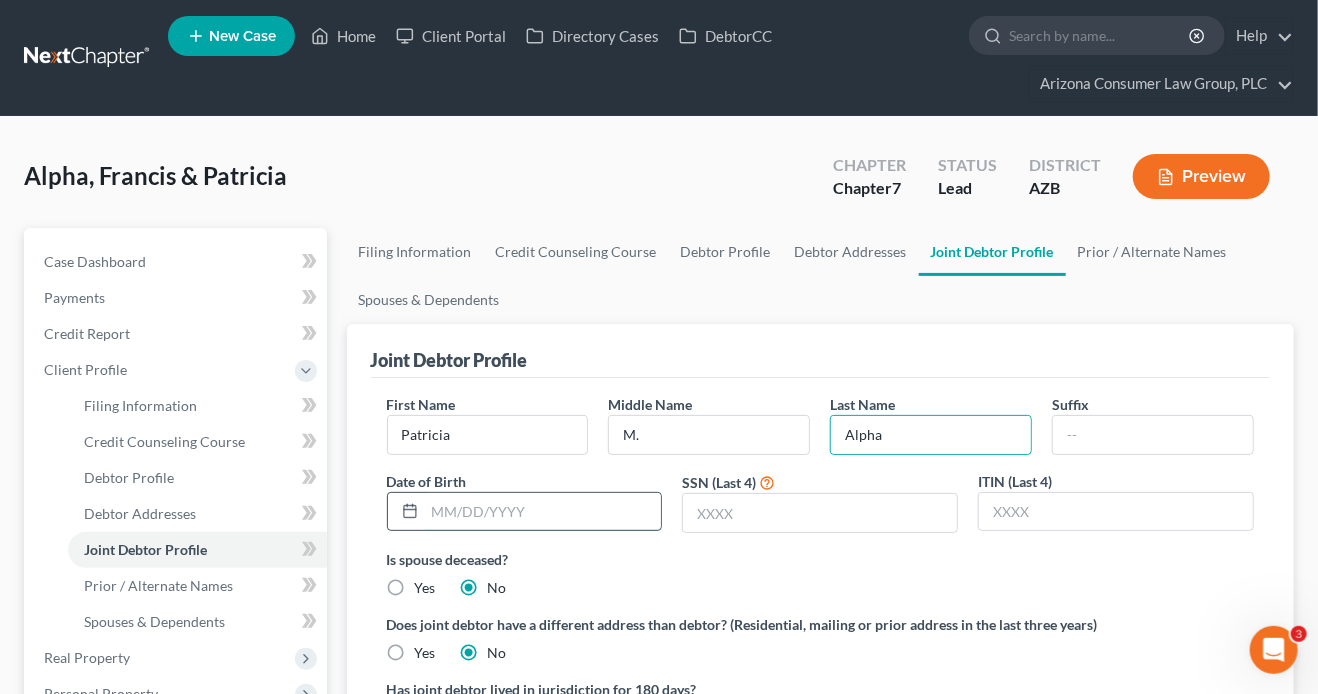 click at bounding box center (543, 512) 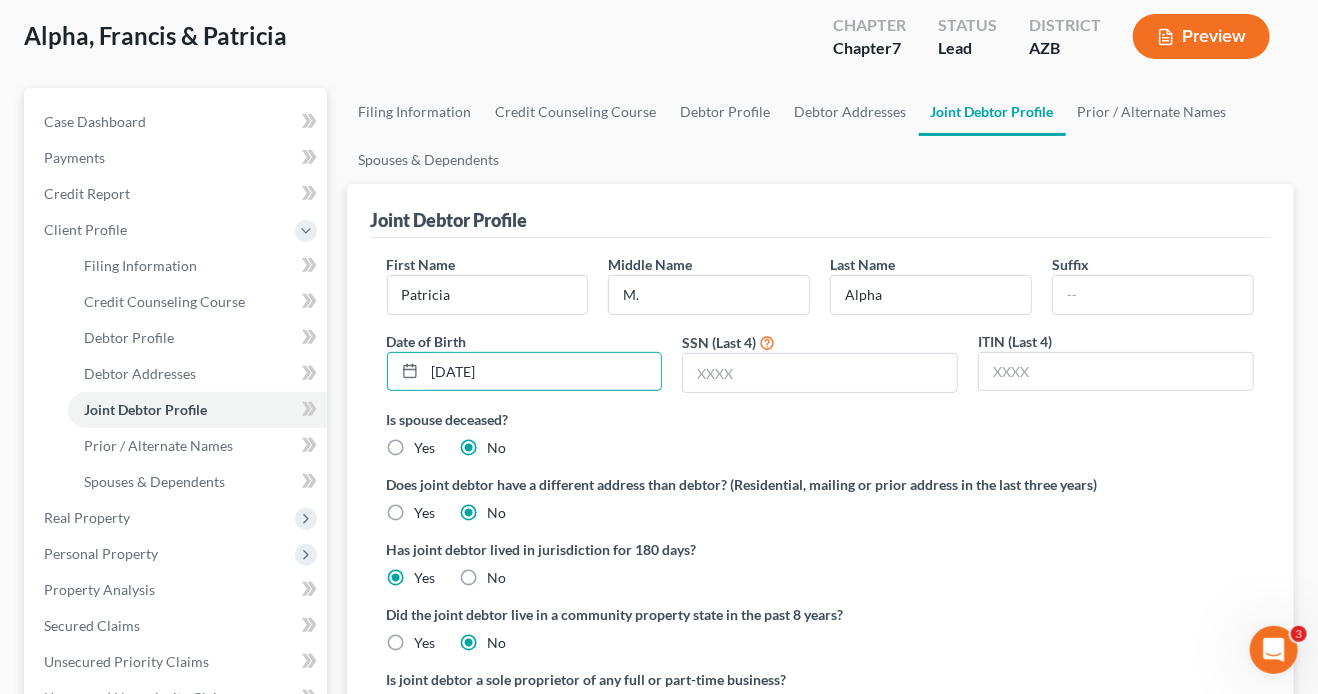 scroll, scrollTop: 151, scrollLeft: 0, axis: vertical 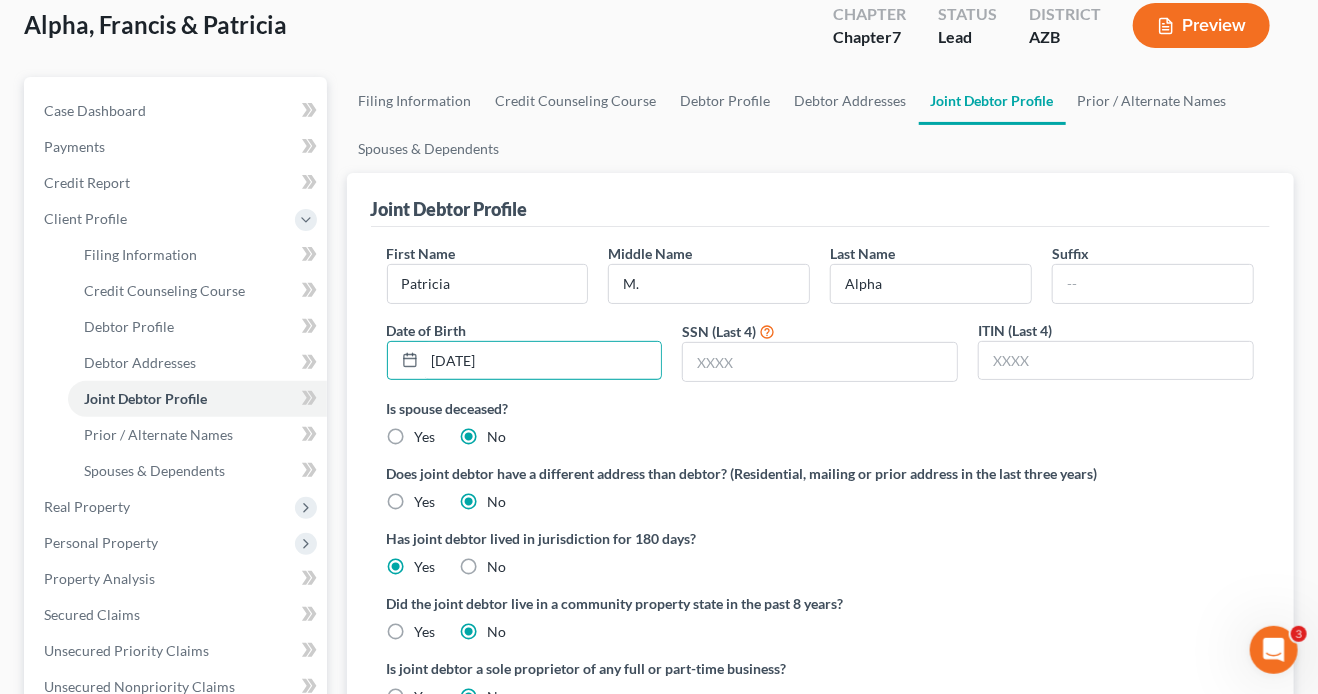 type on "01/06/1952" 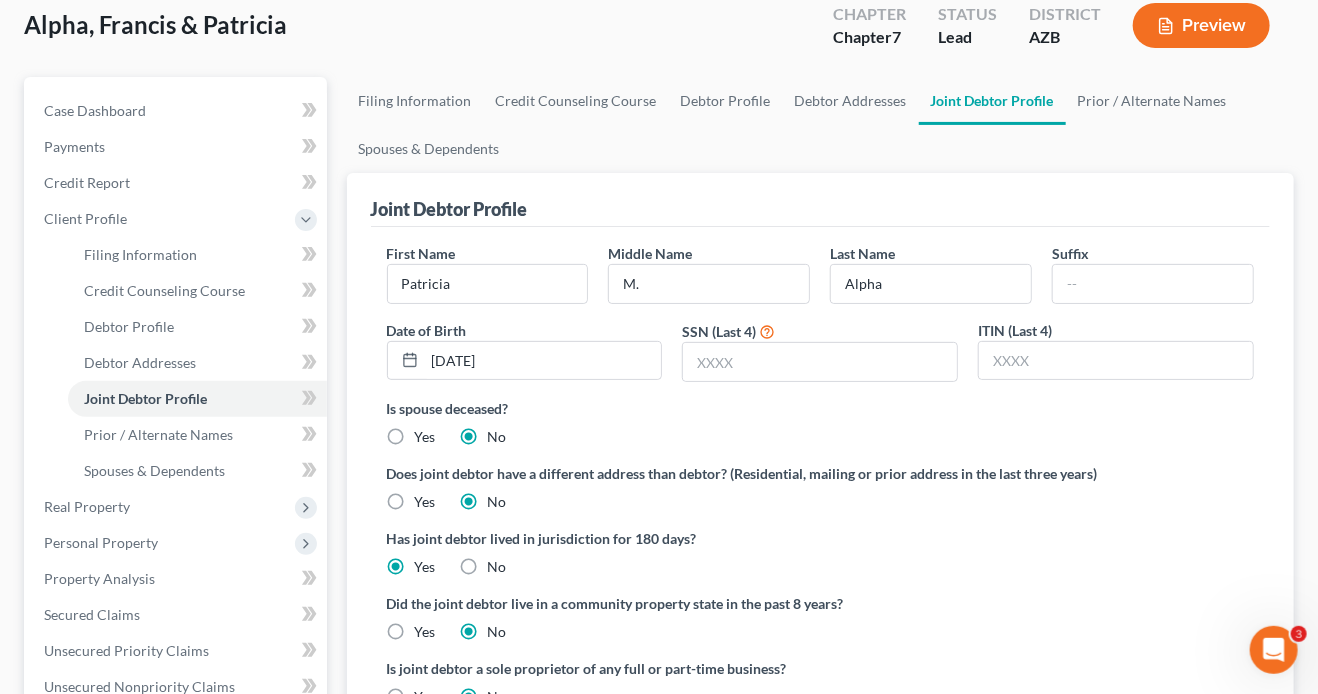 click on "Yes" at bounding box center (425, 632) 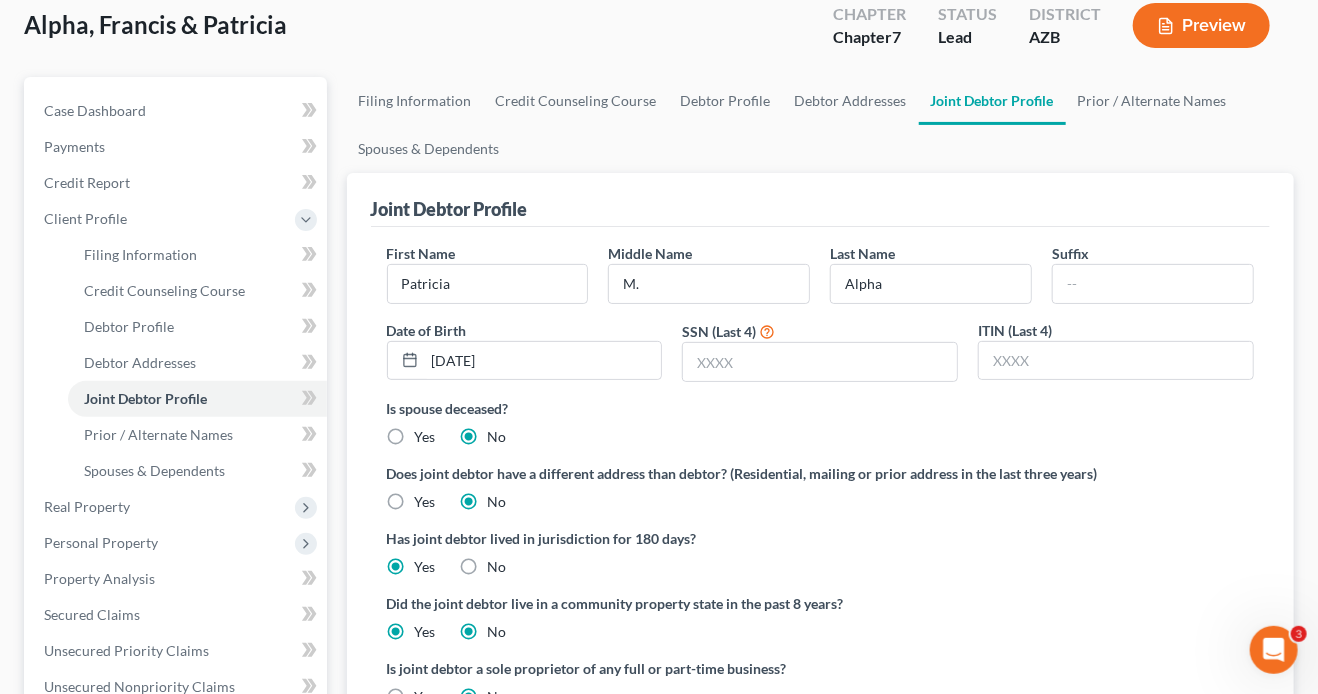 radio on "false" 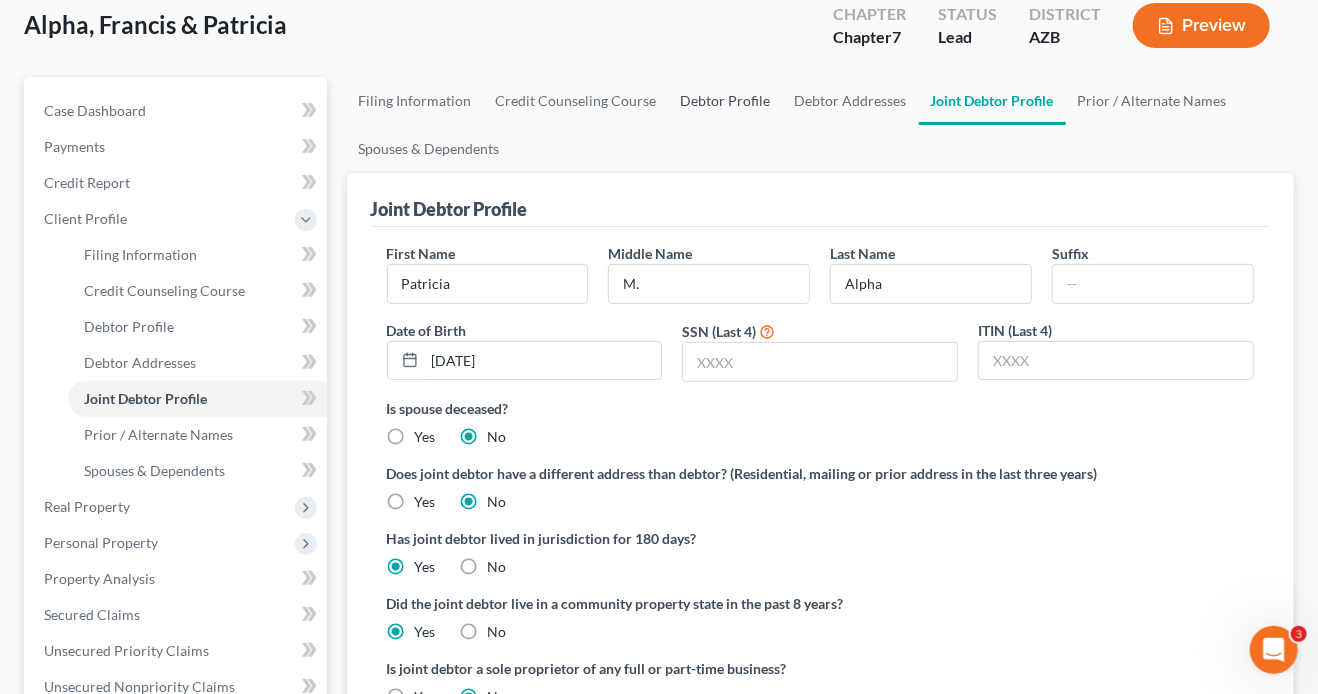 click on "Debtor Profile" at bounding box center [726, 101] 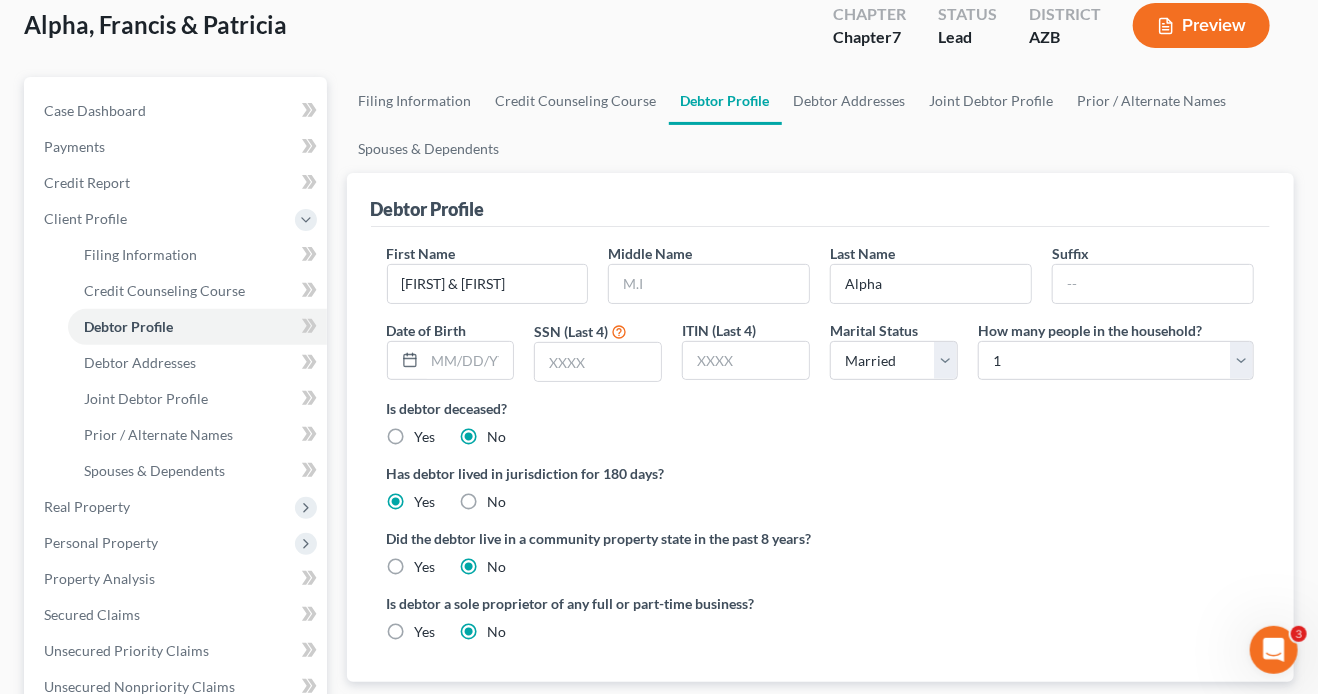 scroll, scrollTop: 0, scrollLeft: 0, axis: both 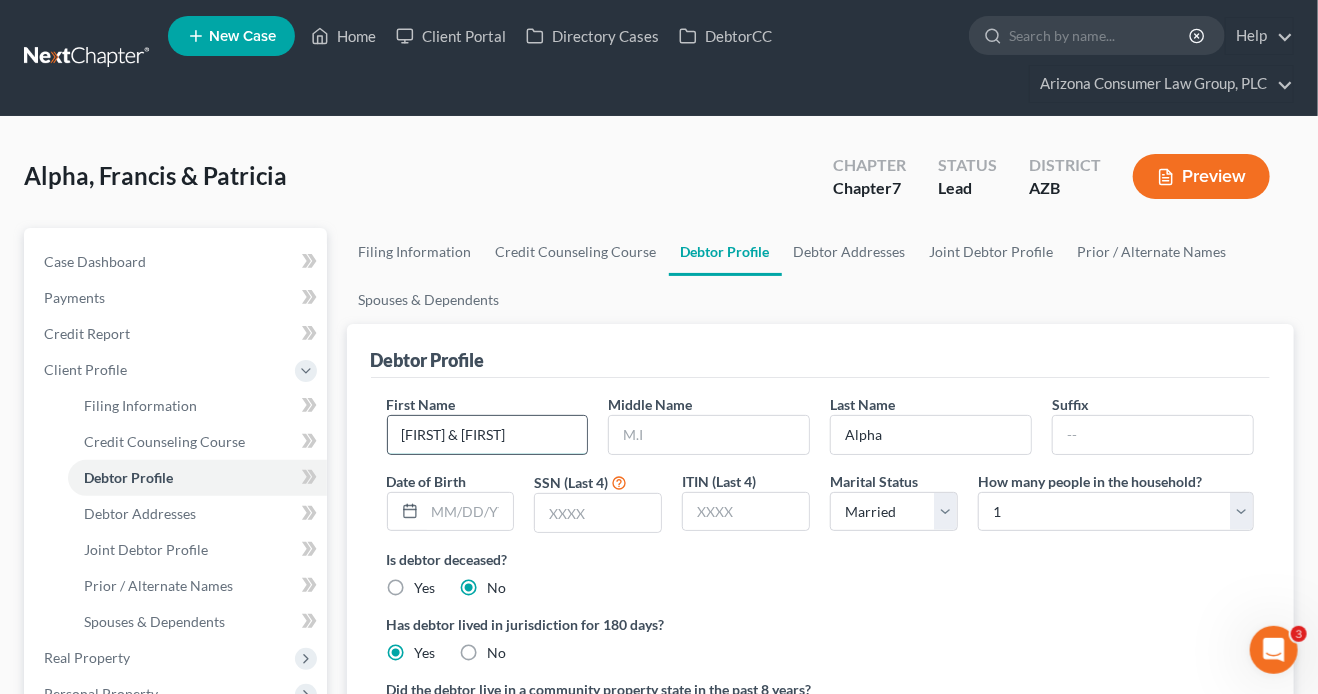 click on "Francis & Patricia" at bounding box center [488, 435] 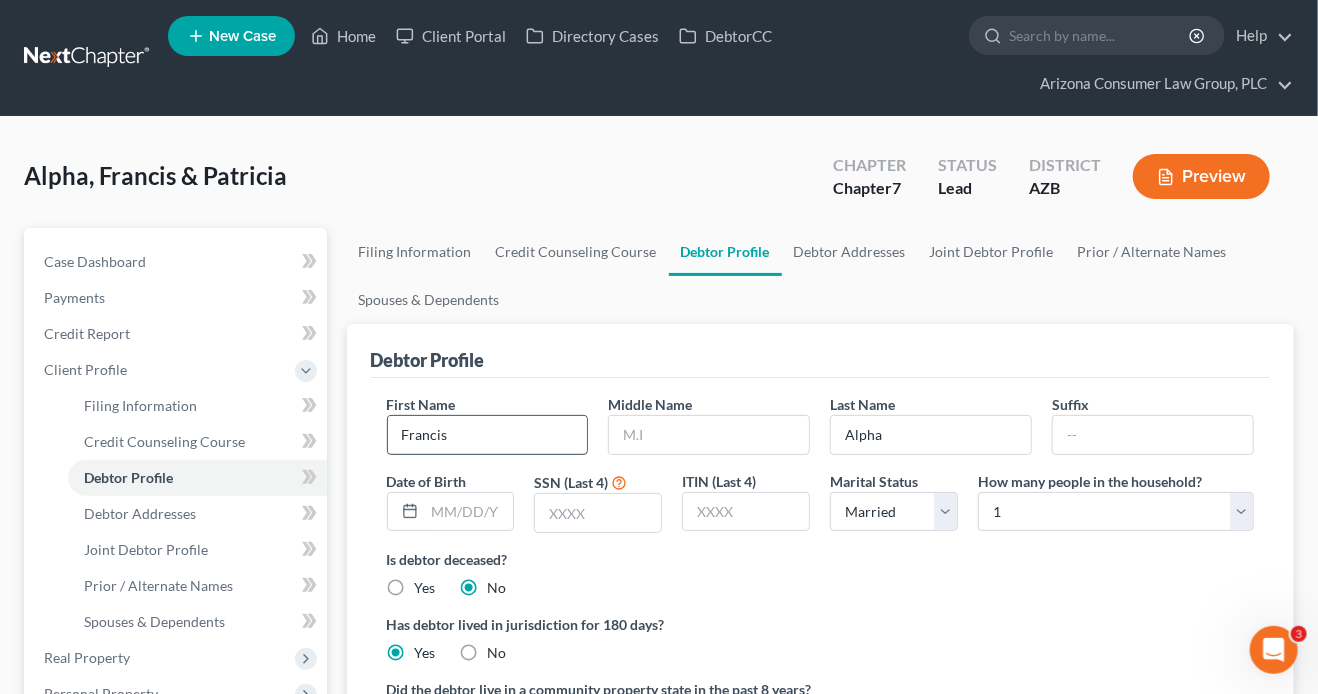 type on "Francis" 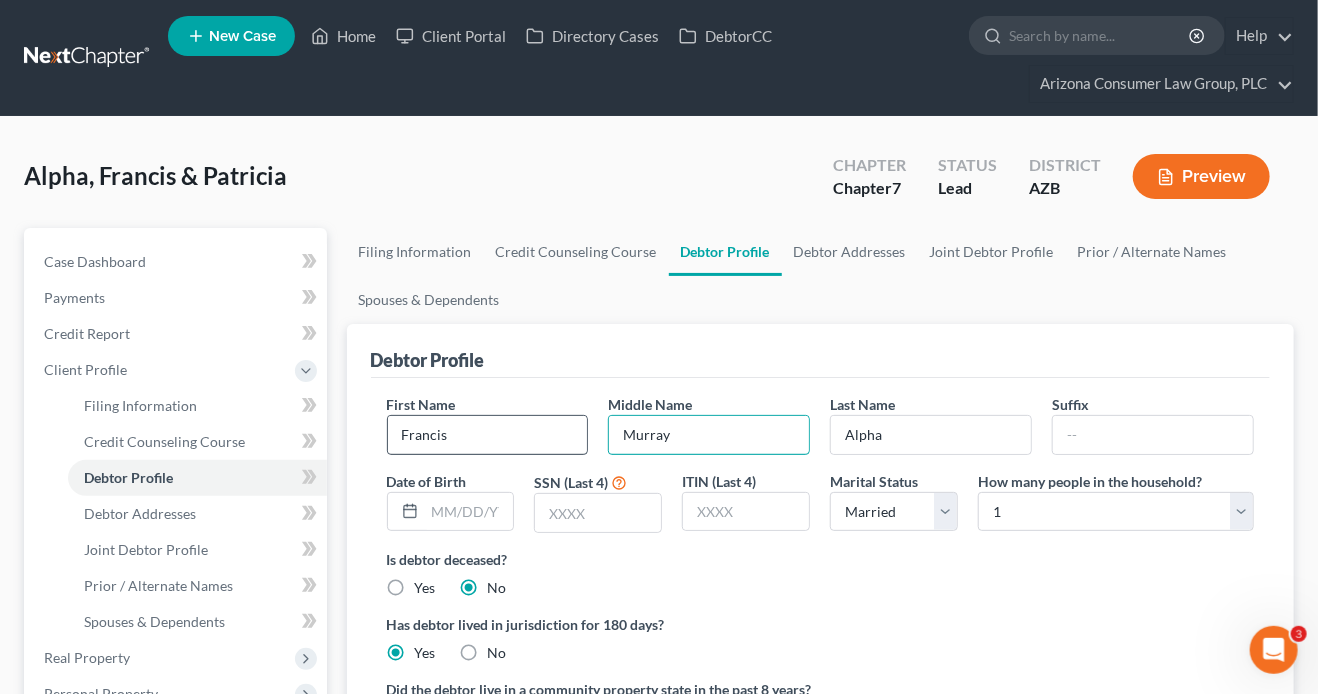 type on "Murray" 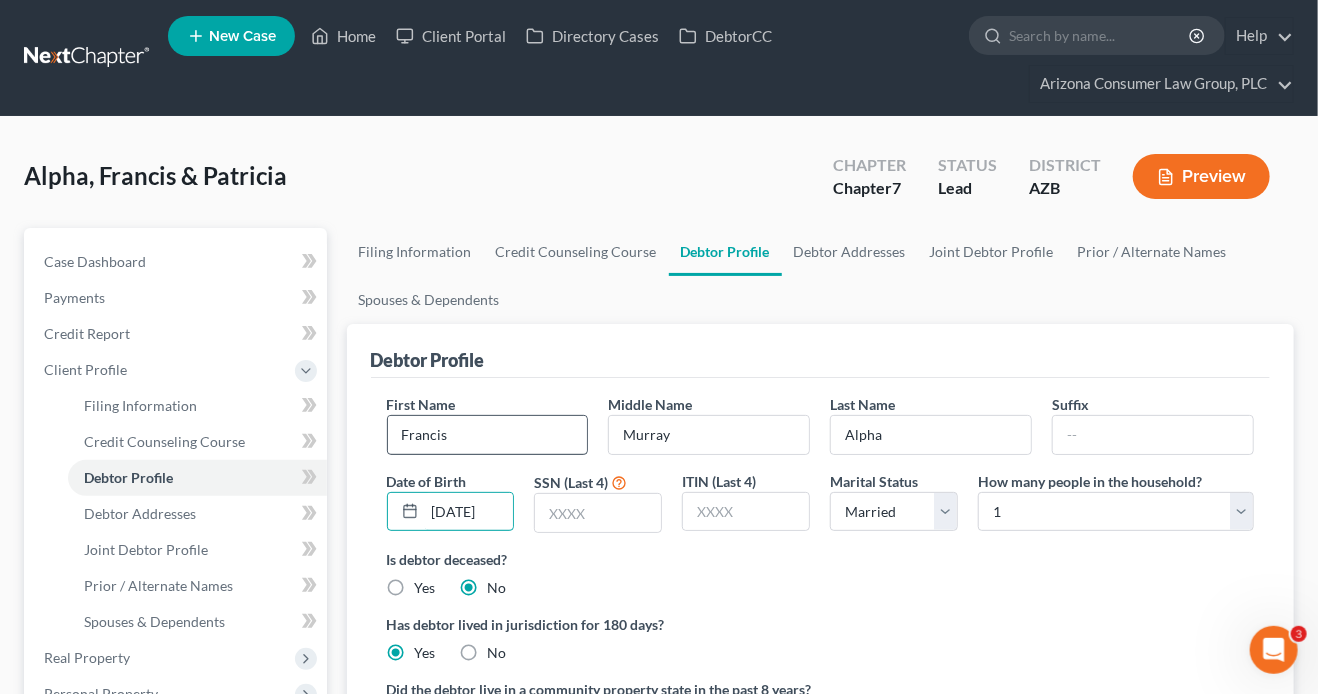 scroll, scrollTop: 0, scrollLeft: 7, axis: horizontal 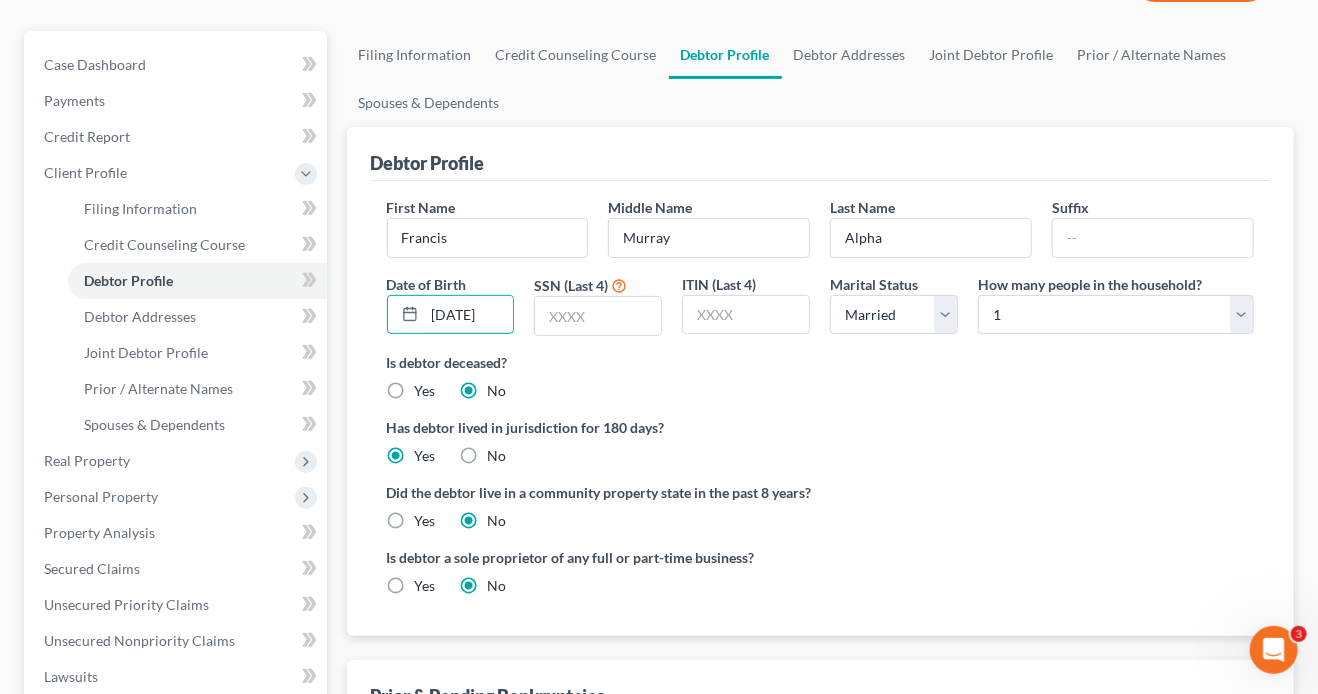 type on "02/19/1943" 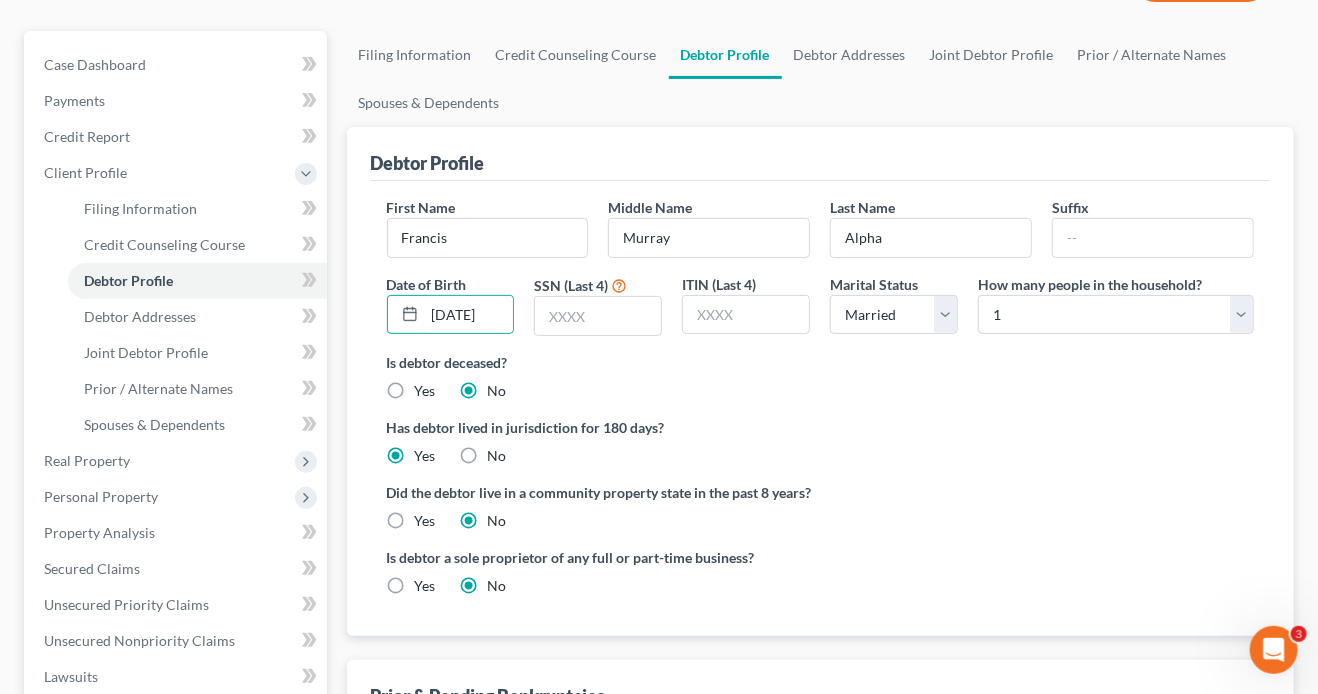 scroll, scrollTop: 0, scrollLeft: 0, axis: both 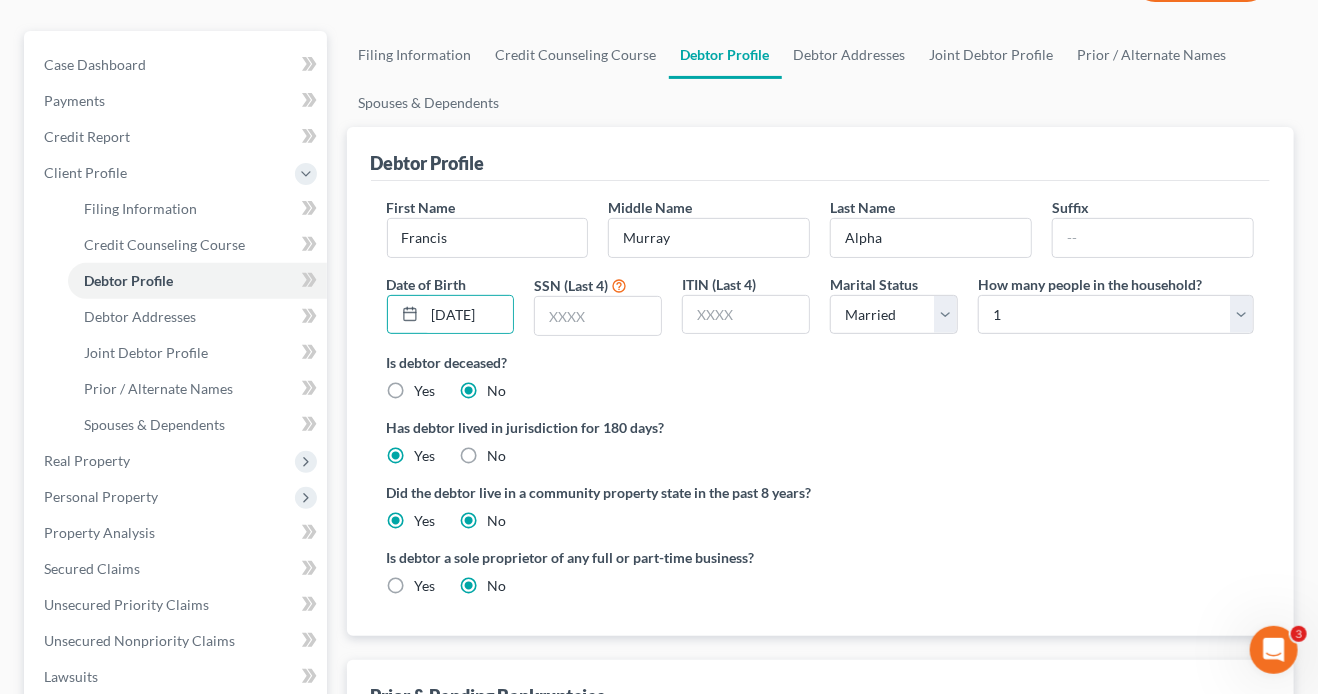 radio on "false" 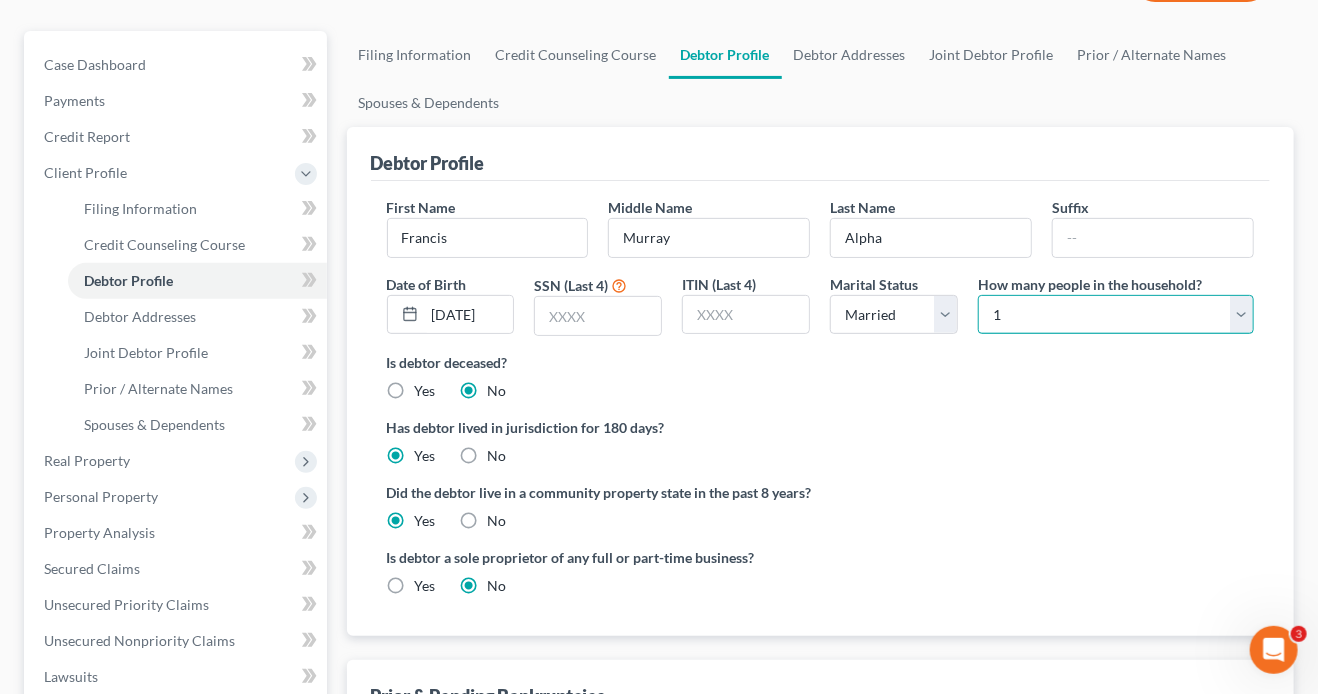 click on "Select 1 2 3 4 5 6 7 8 9 10 11 12 13 14 15 16 17 18 19 20" at bounding box center (1116, 315) 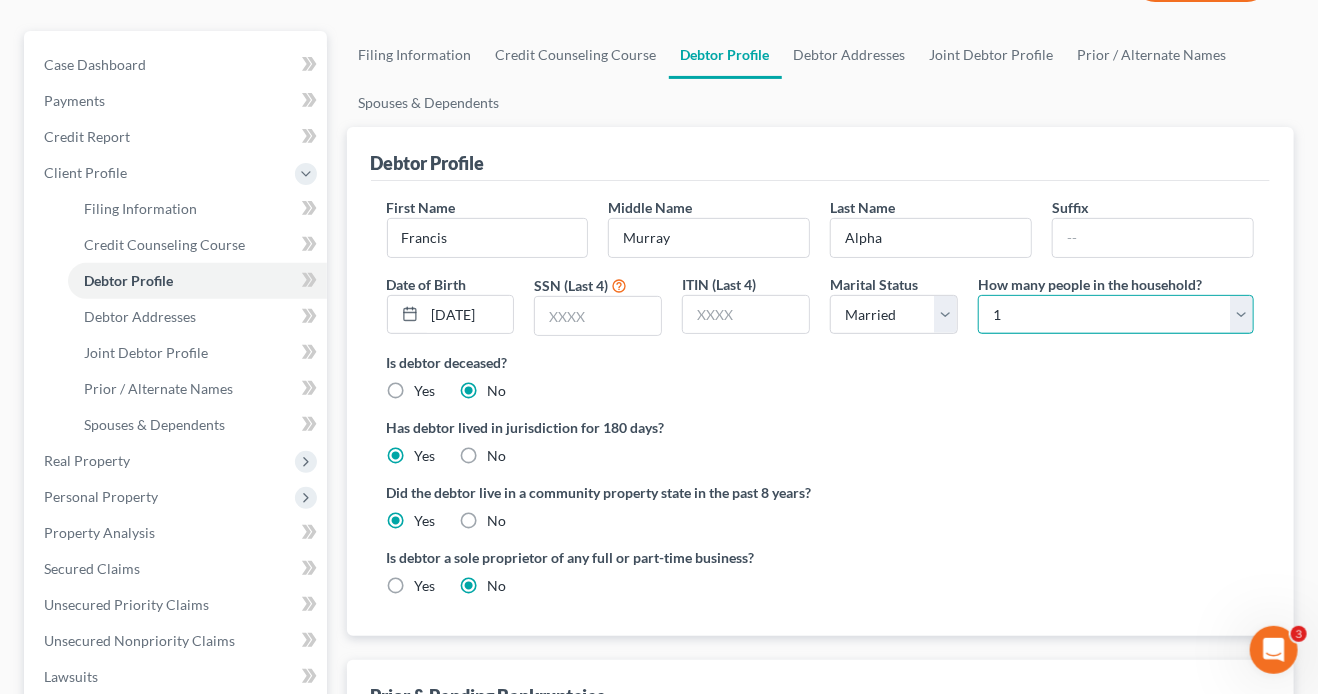 select on "1" 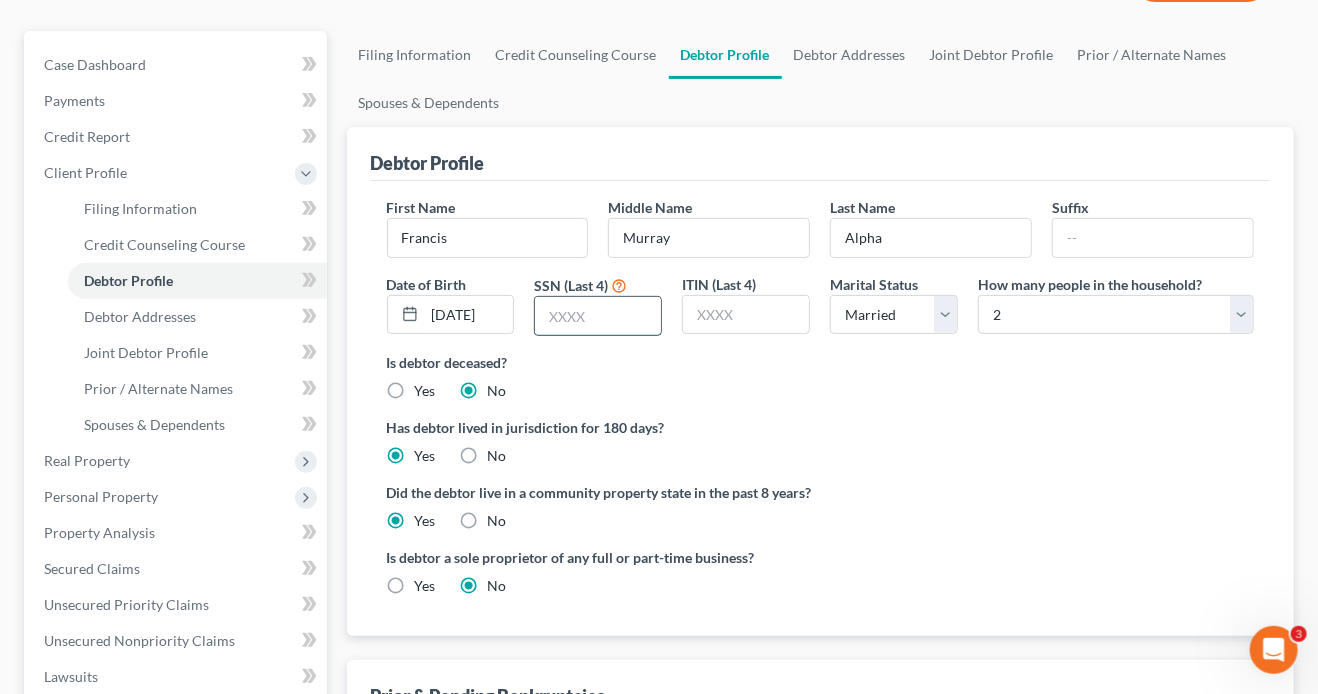 click at bounding box center (598, 316) 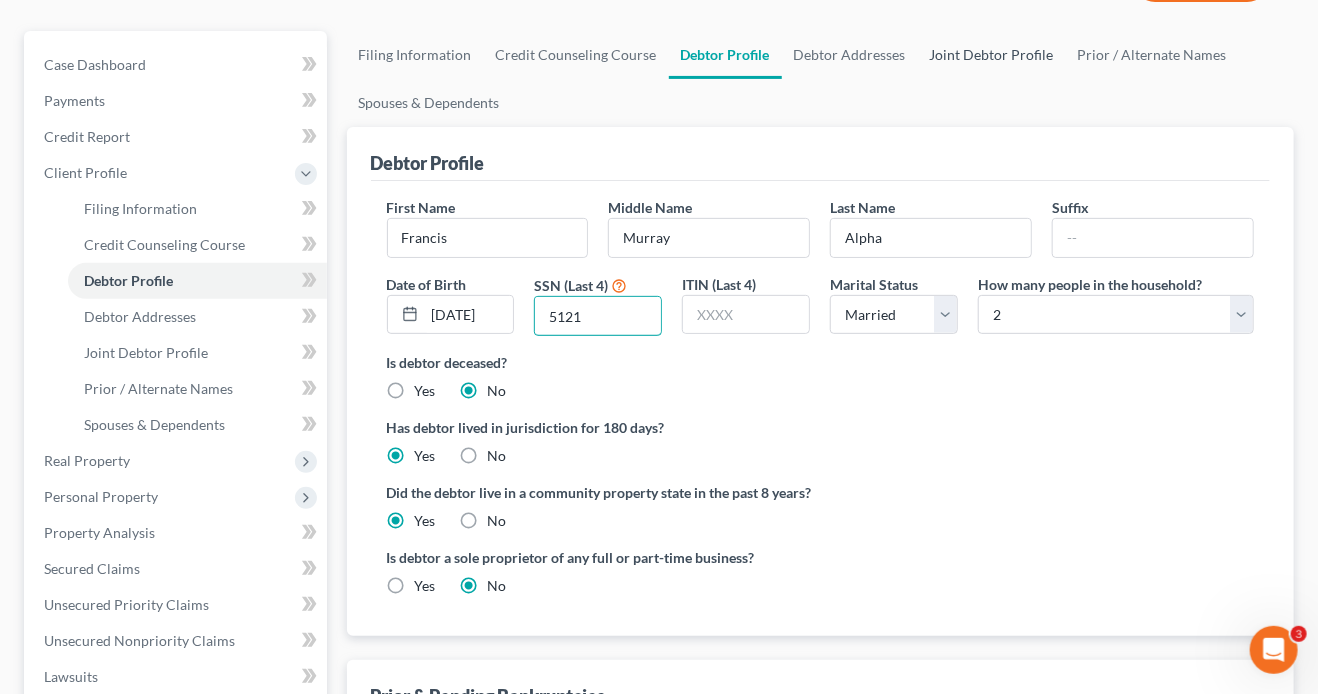 type on "5121" 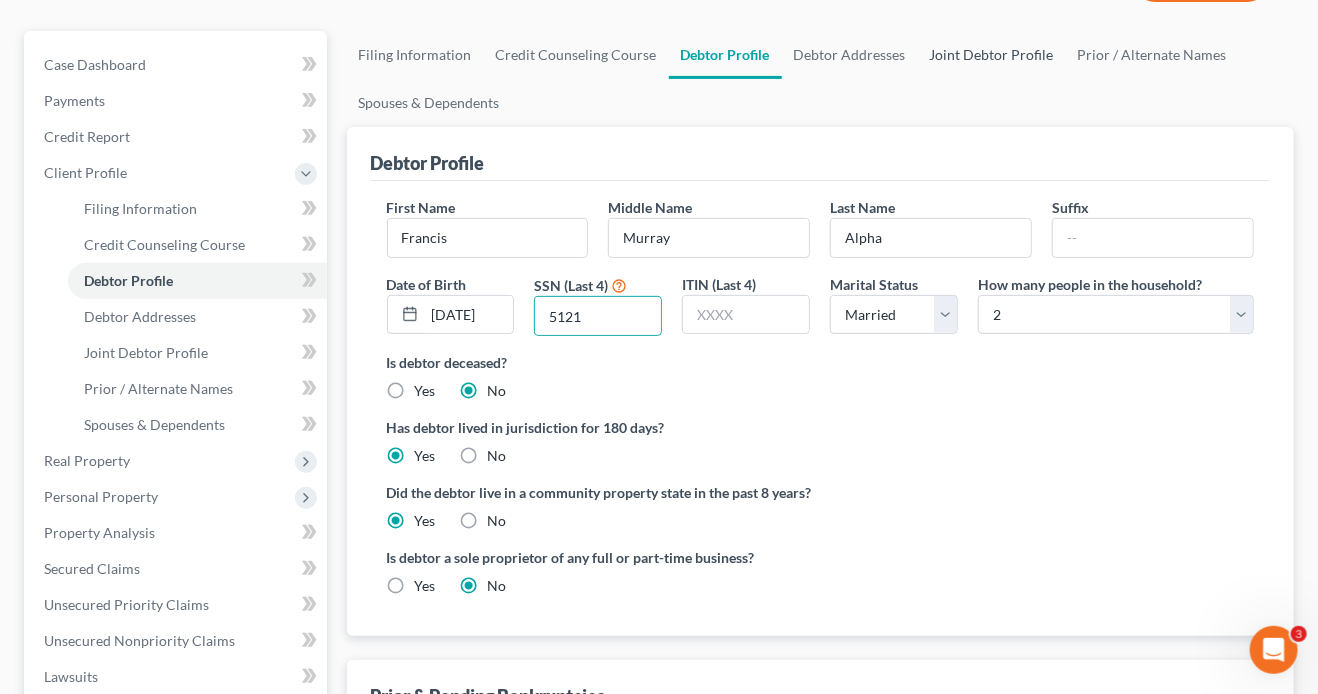 click on "Joint Debtor Profile" at bounding box center (992, 55) 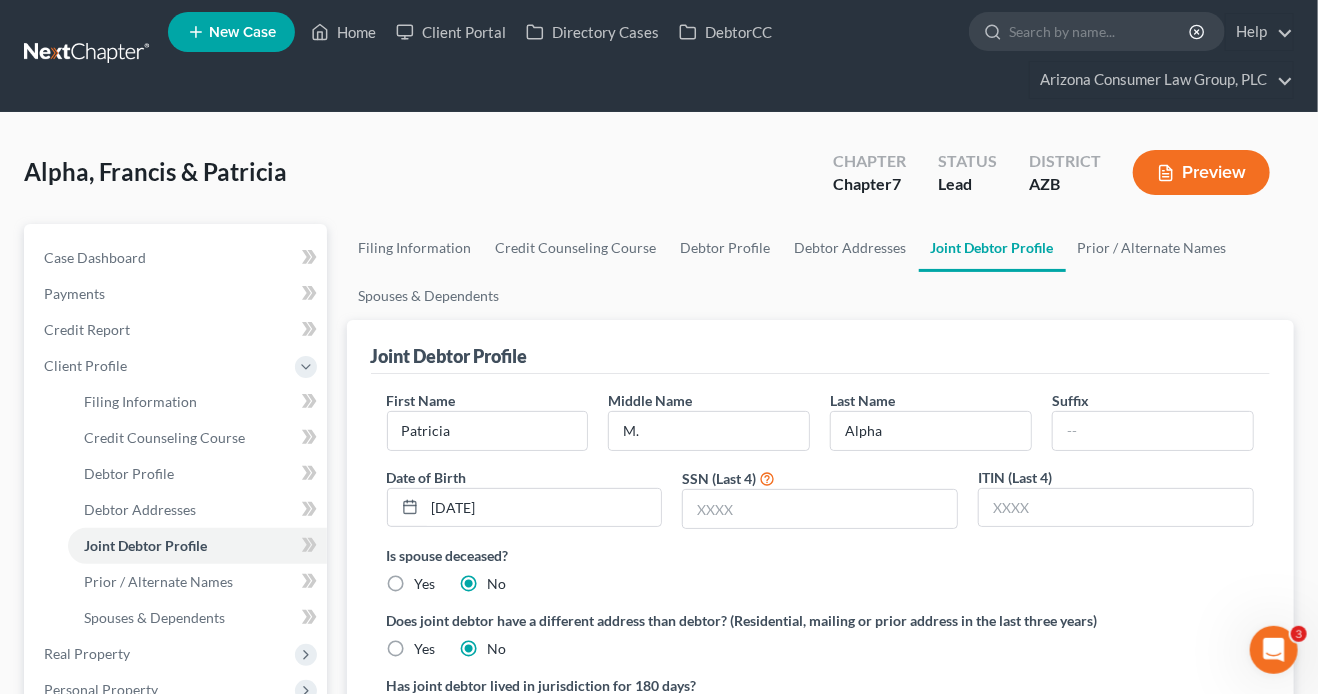 scroll, scrollTop: 0, scrollLeft: 0, axis: both 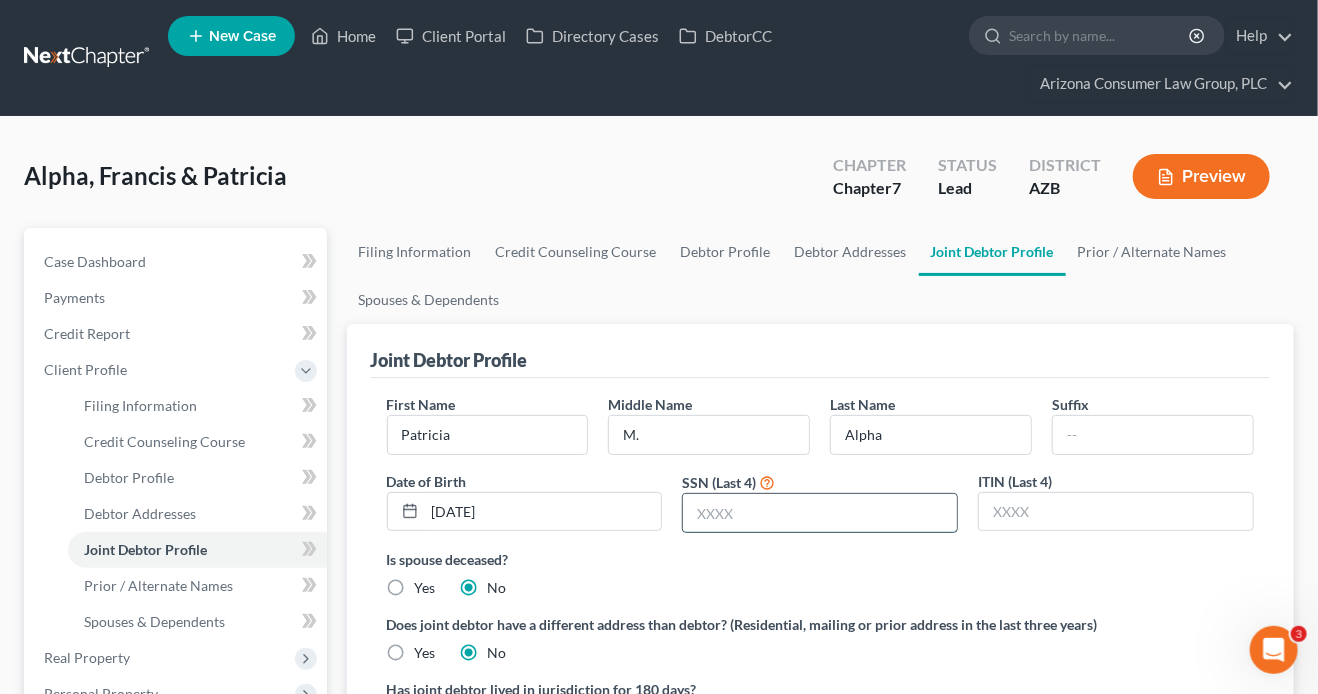 click at bounding box center (820, 513) 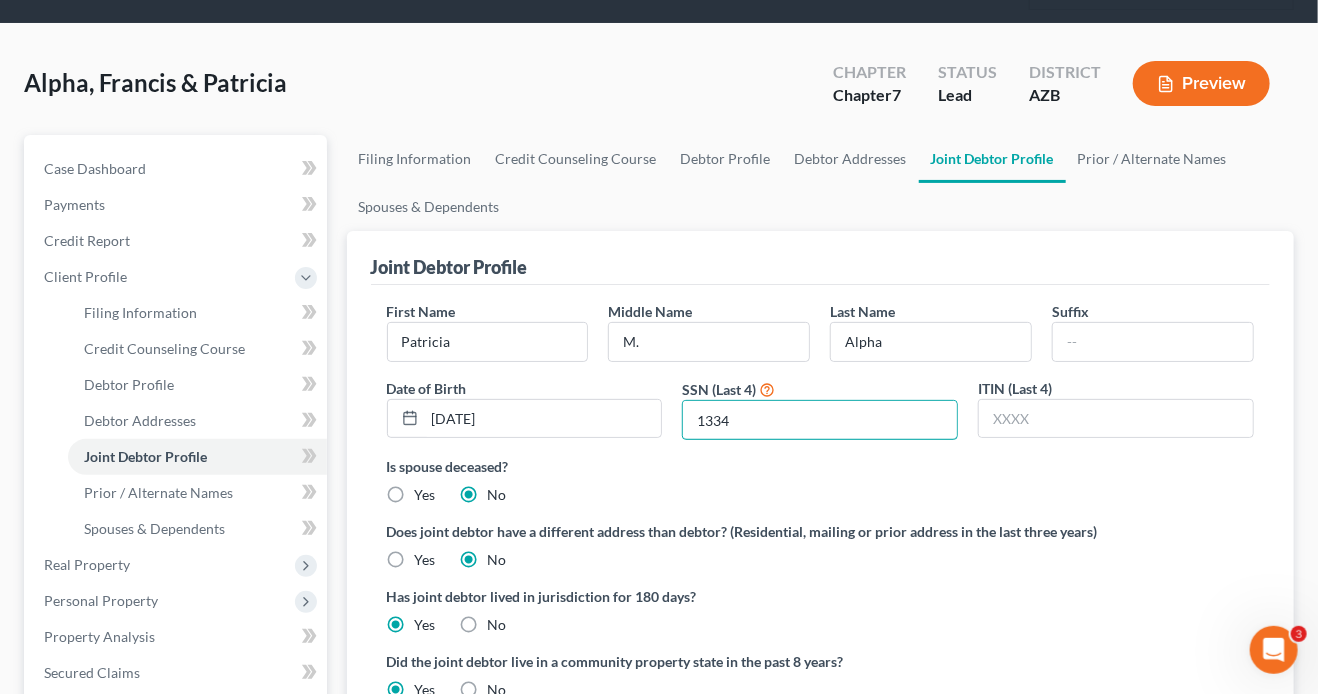 scroll, scrollTop: 83, scrollLeft: 0, axis: vertical 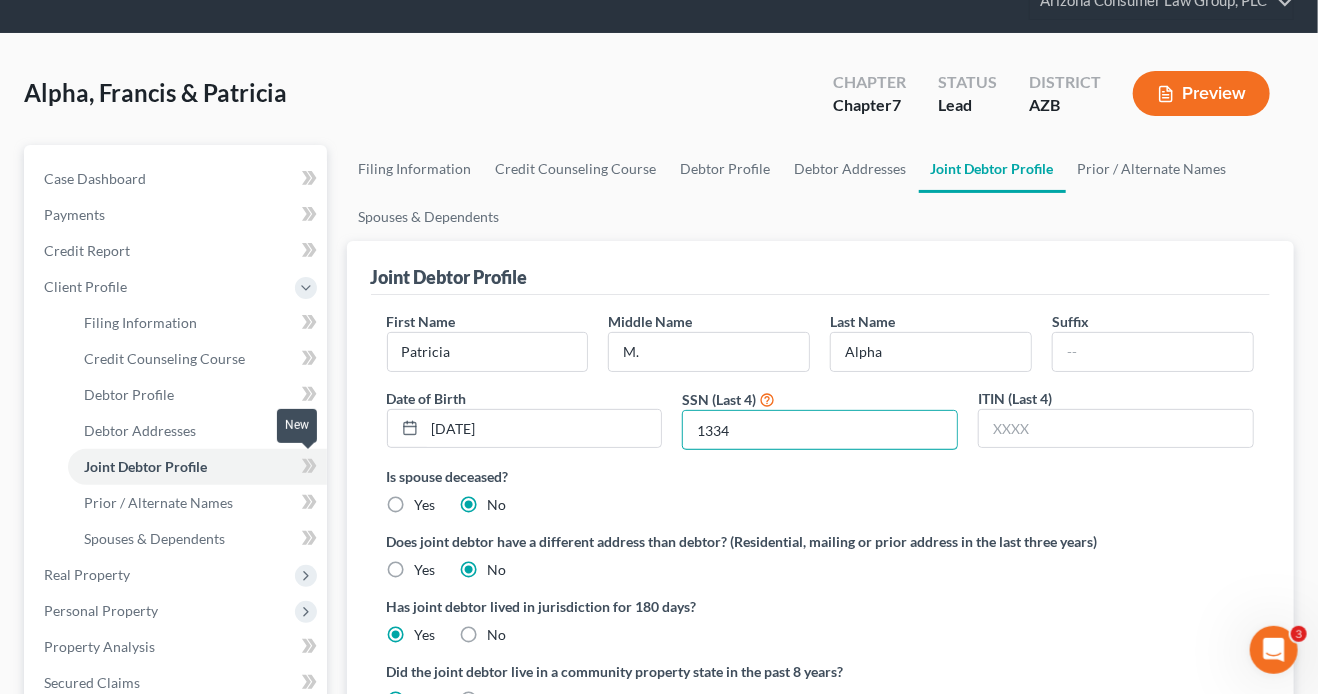 type on "1334" 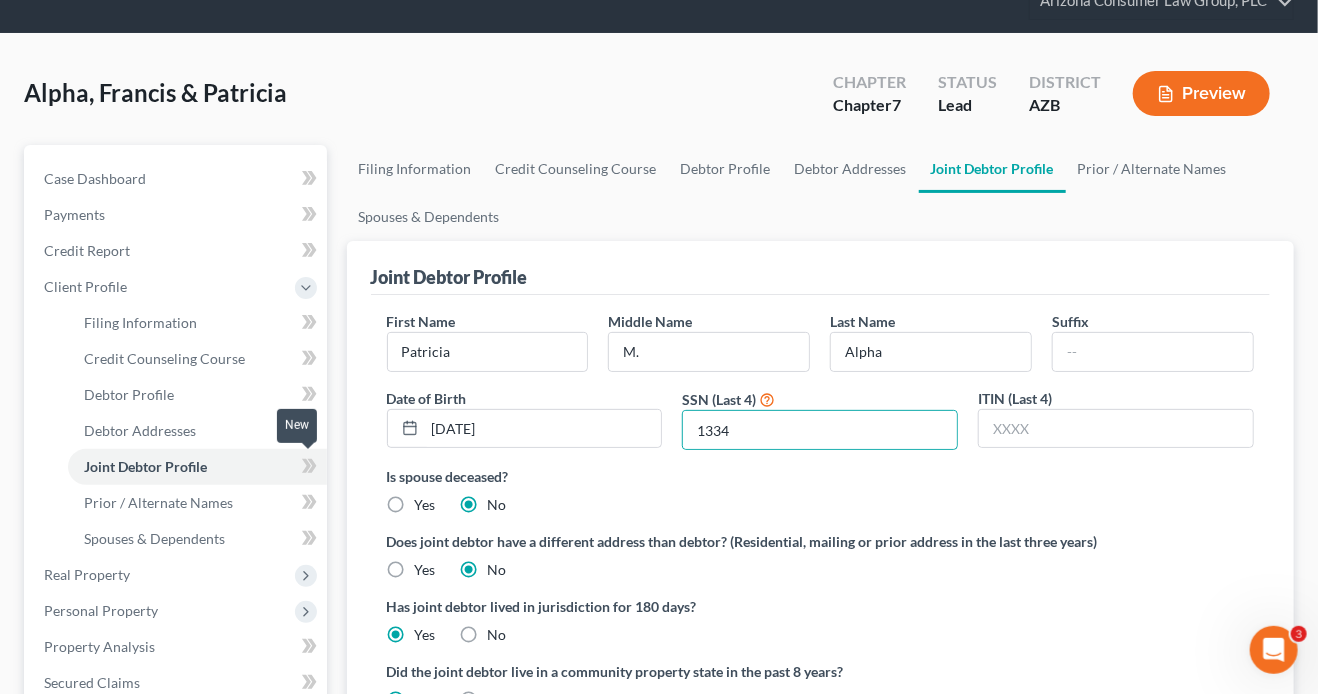 click 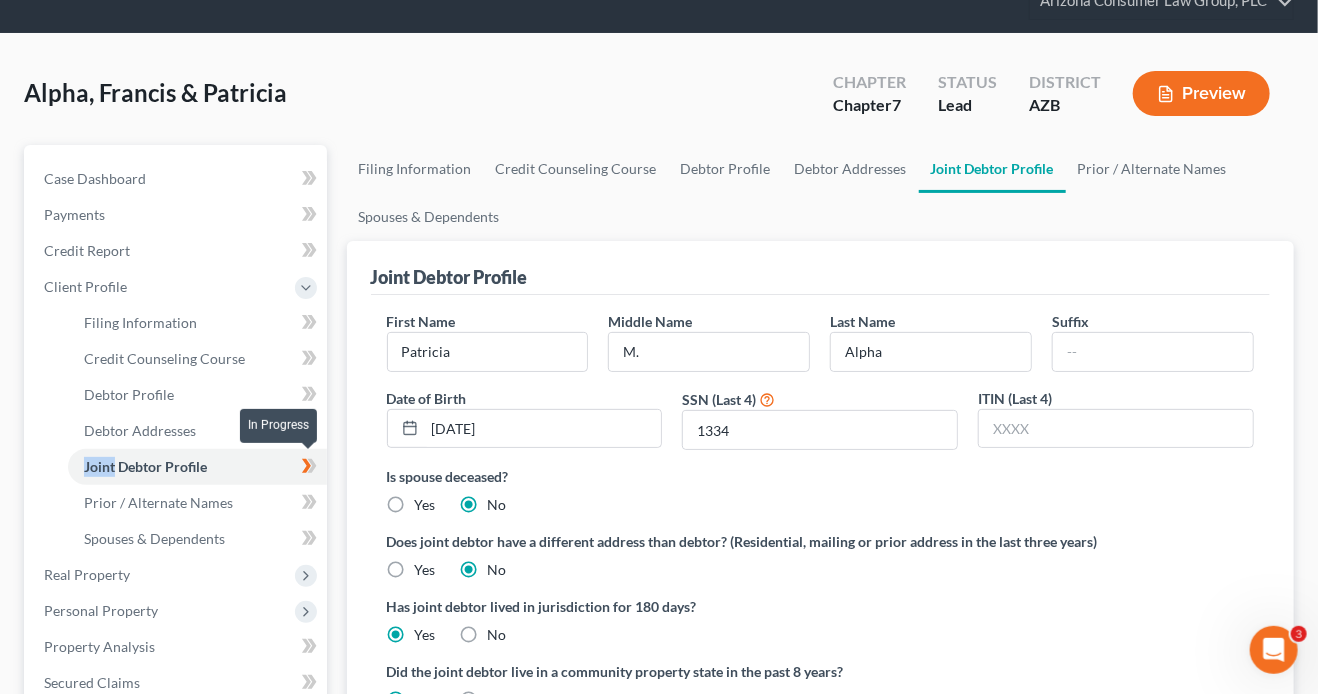 drag, startPoint x: 309, startPoint y: 467, endPoint x: 323, endPoint y: 427, distance: 42.379242 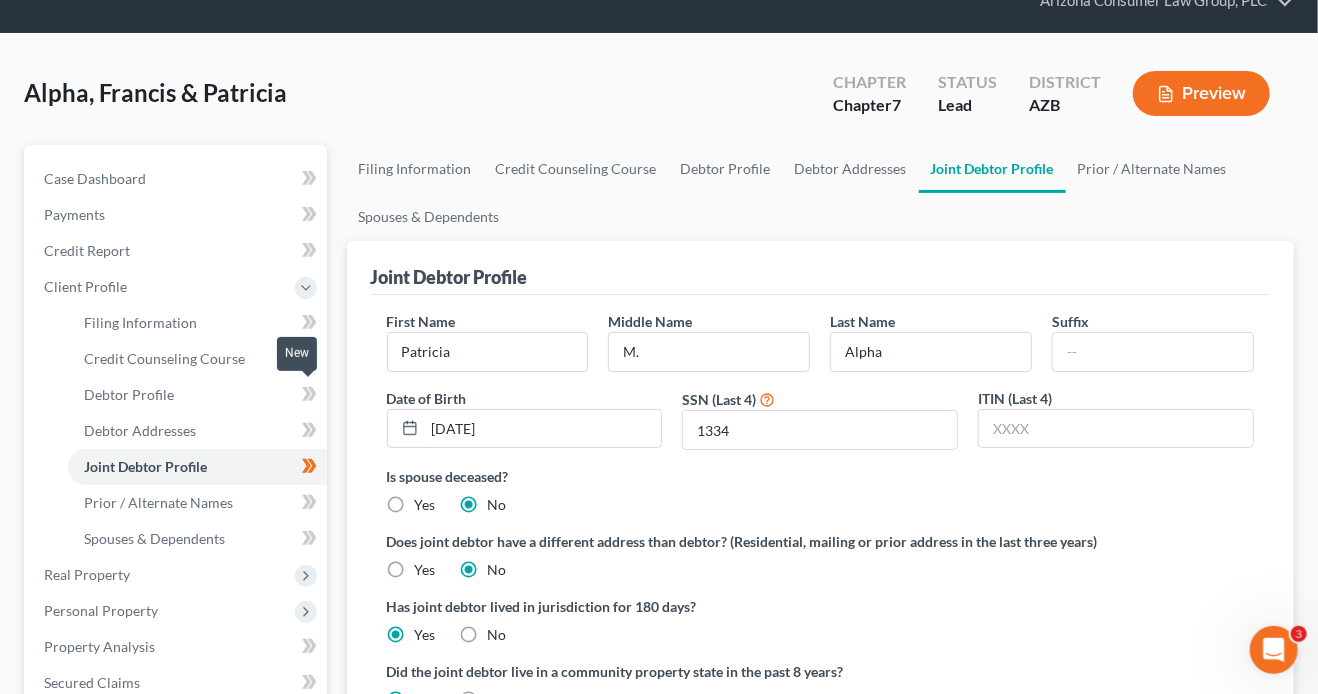 click 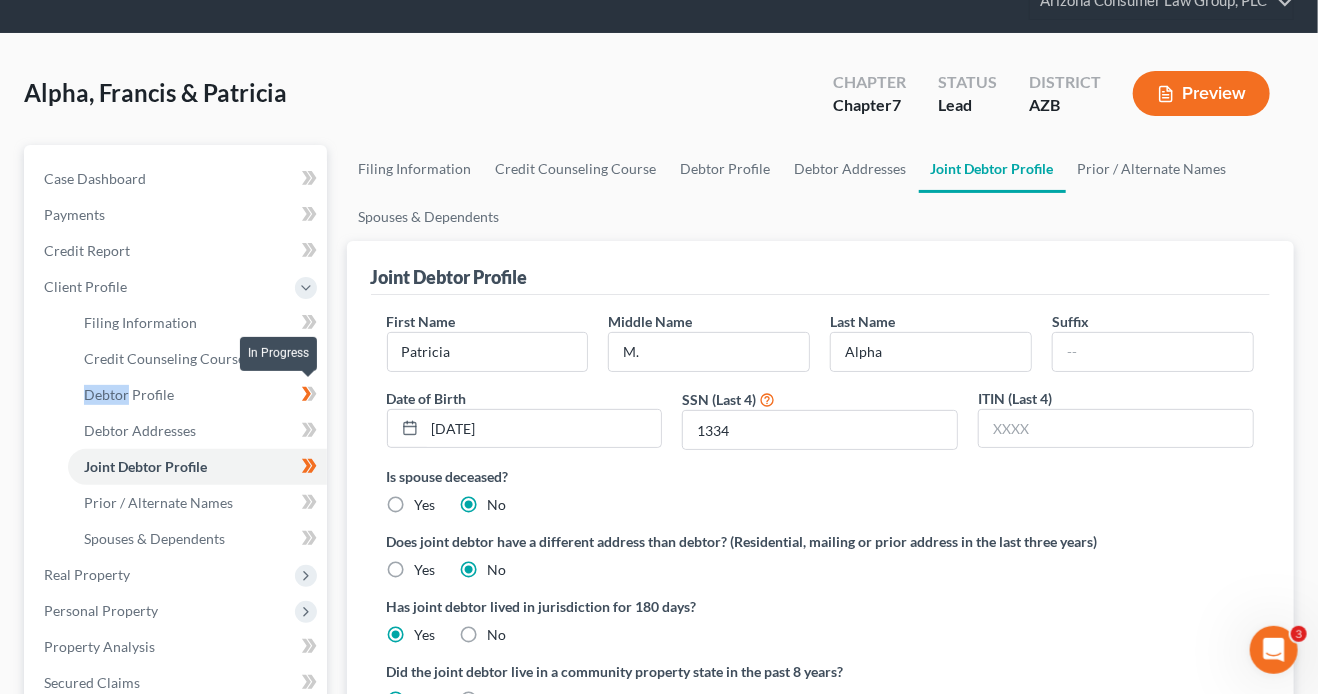 click 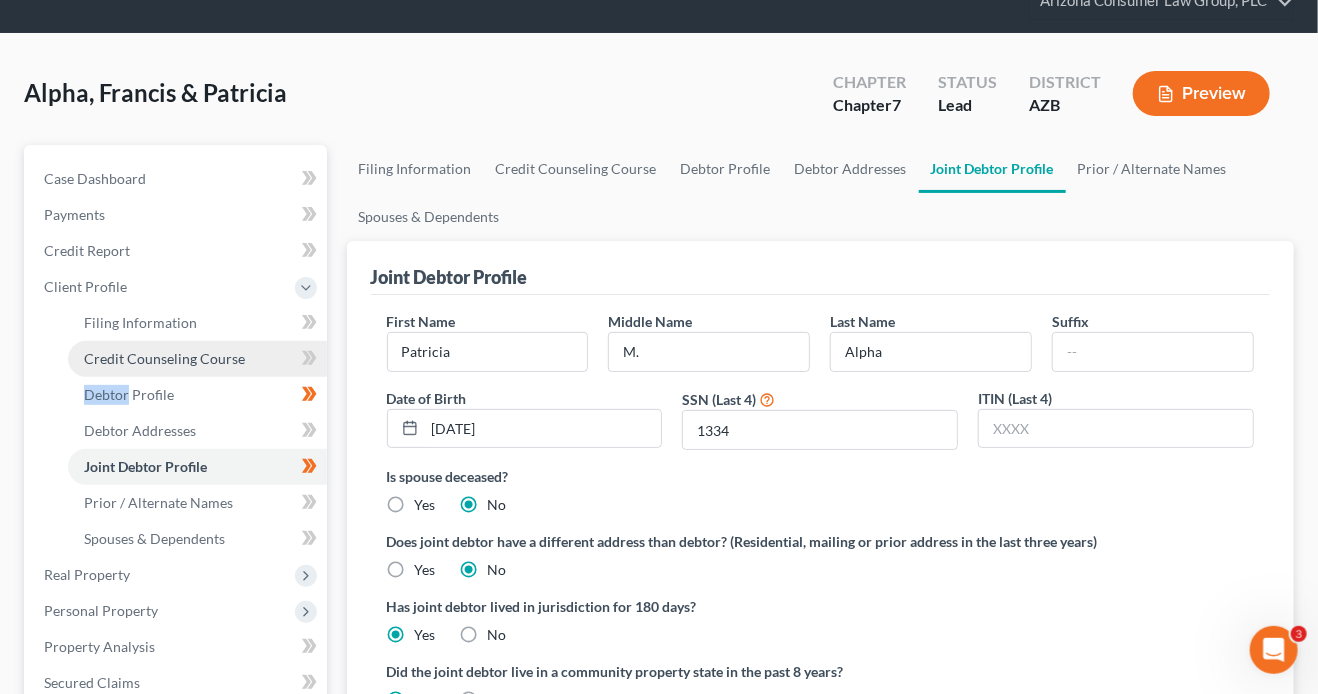 click on "Credit Counseling Course" at bounding box center (164, 358) 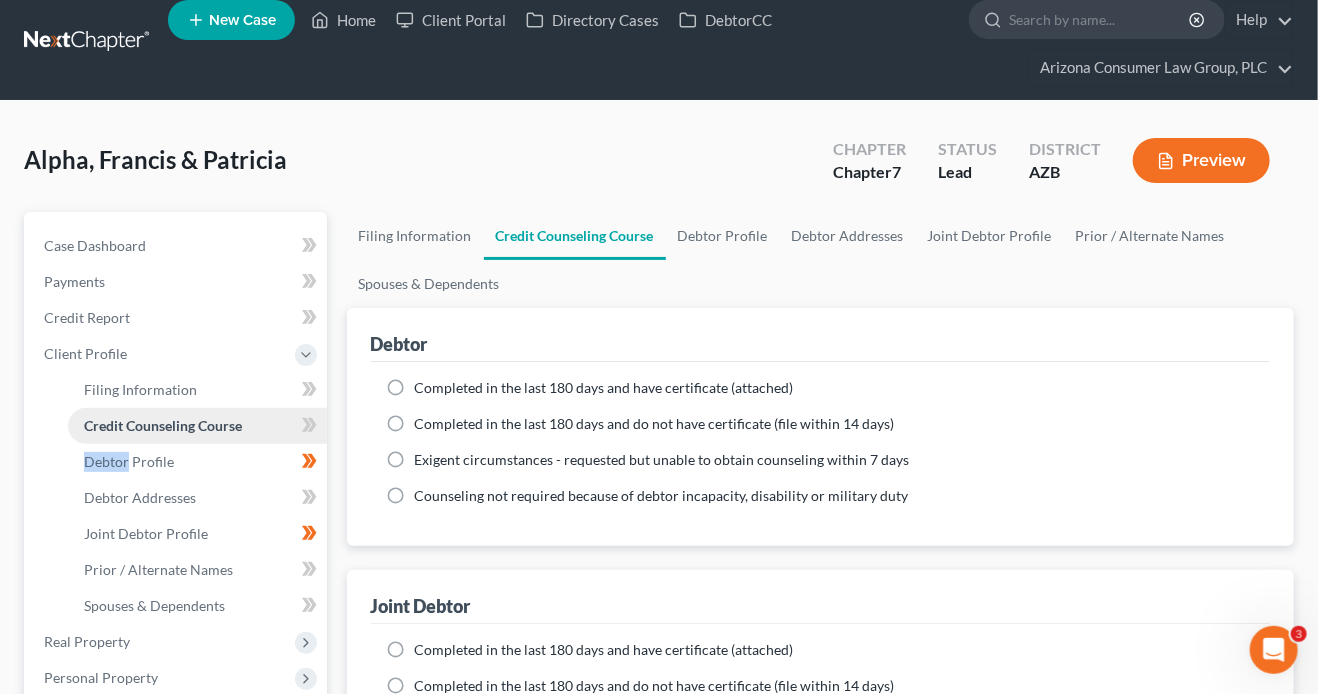 scroll, scrollTop: 0, scrollLeft: 0, axis: both 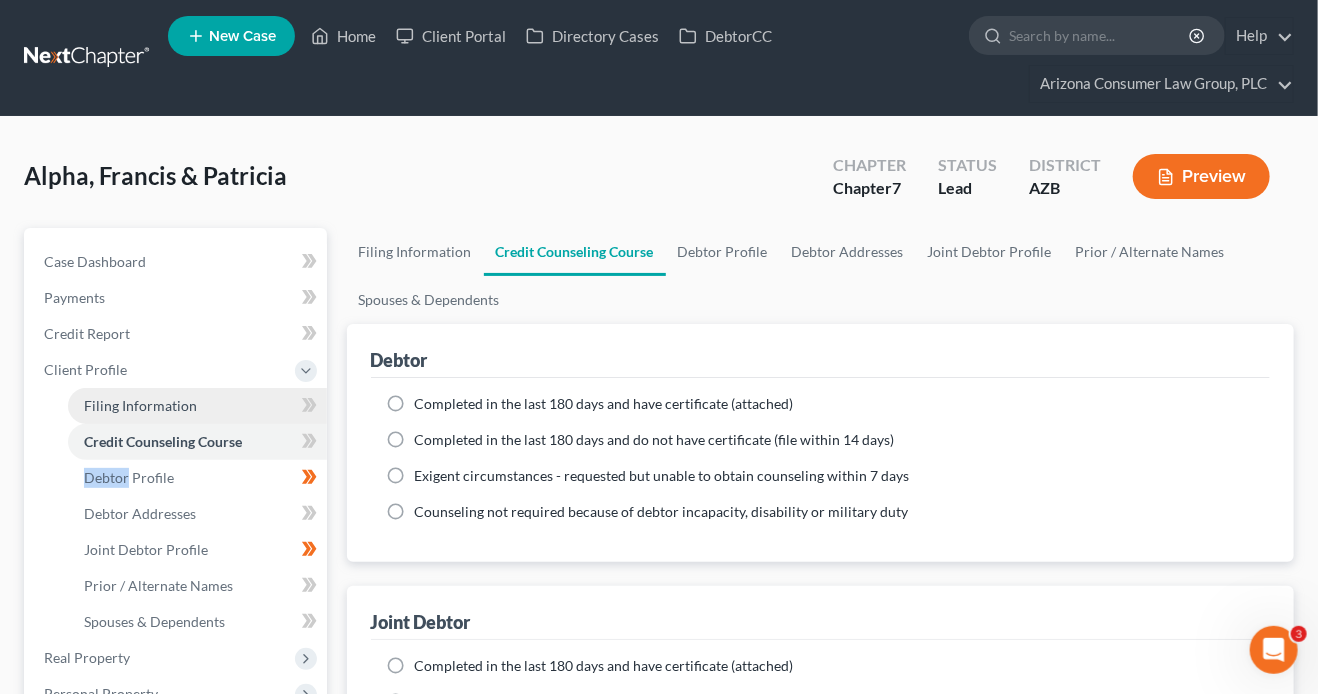 click on "Filing Information" at bounding box center (197, 406) 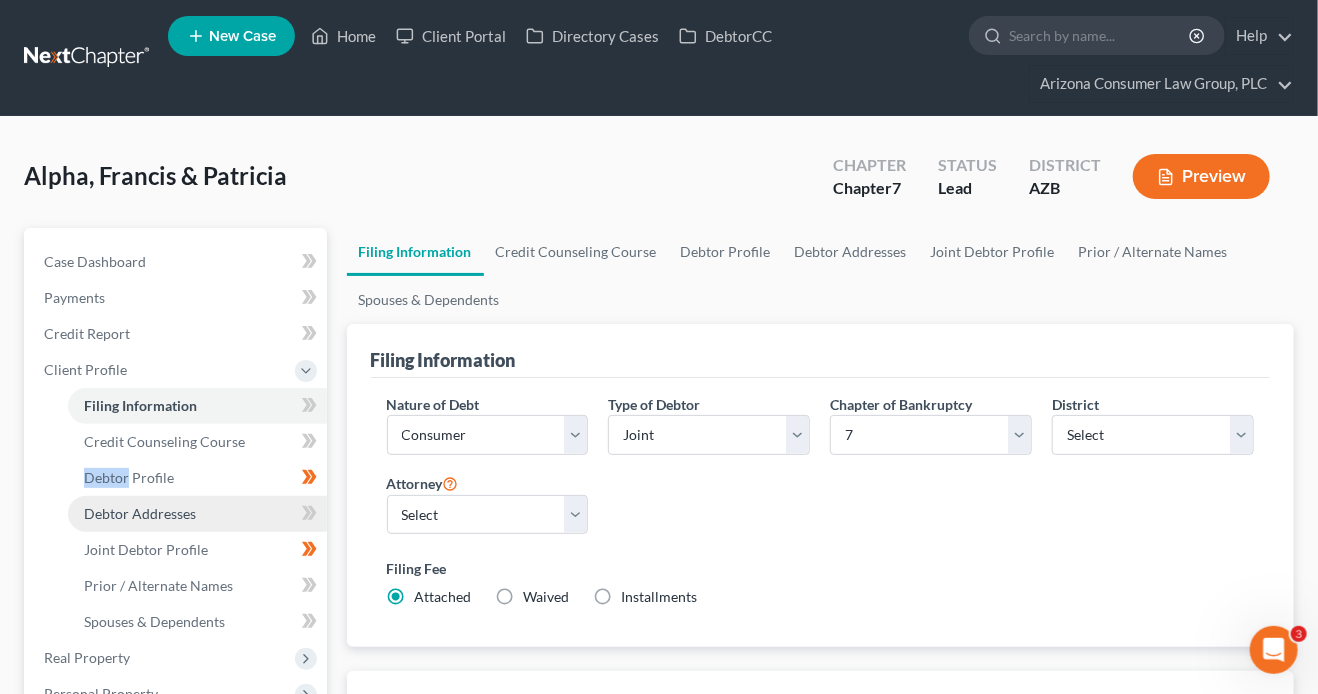 click on "Debtor Addresses" at bounding box center [197, 514] 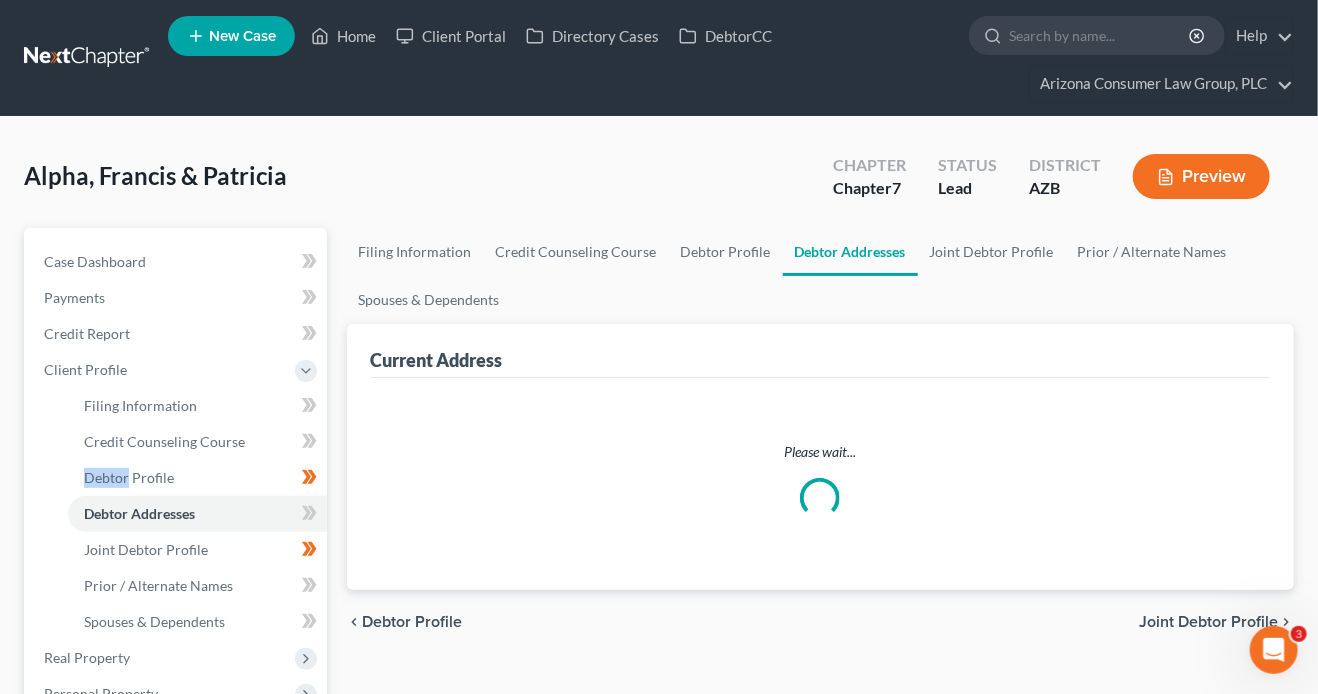 select on "0" 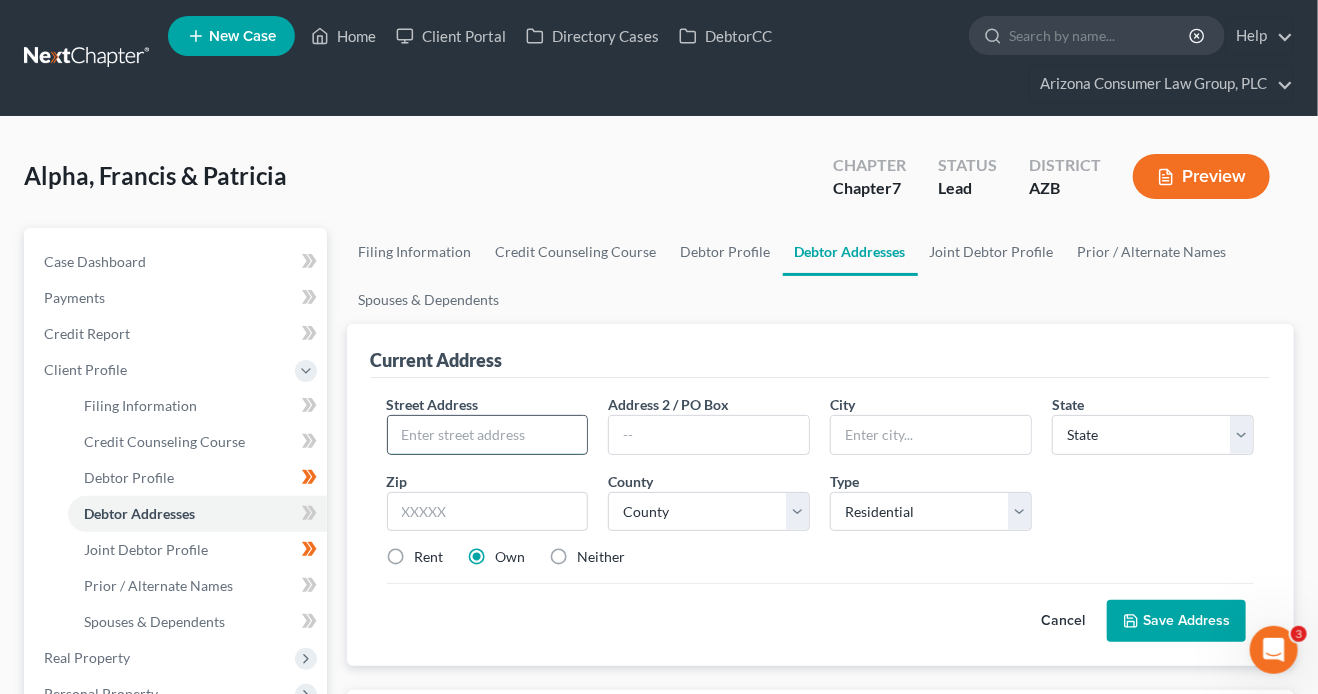 click at bounding box center [488, 435] 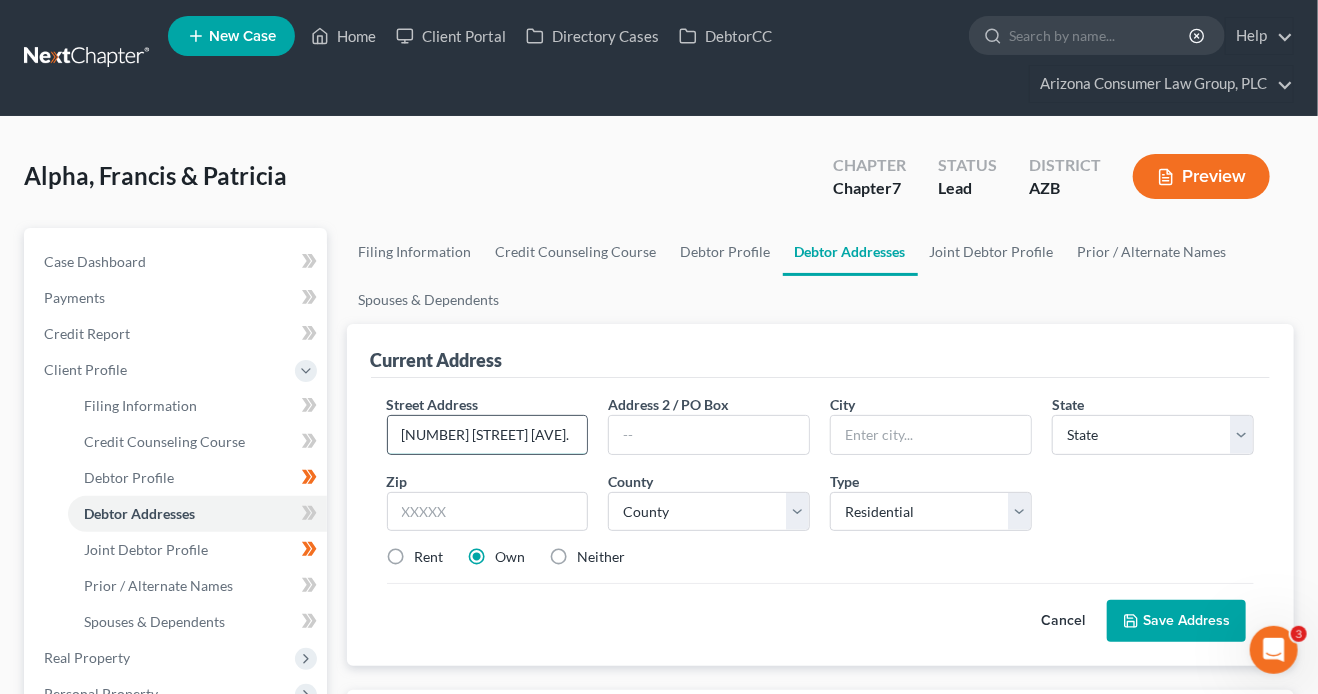 type on "2824 N. 45th Ave." 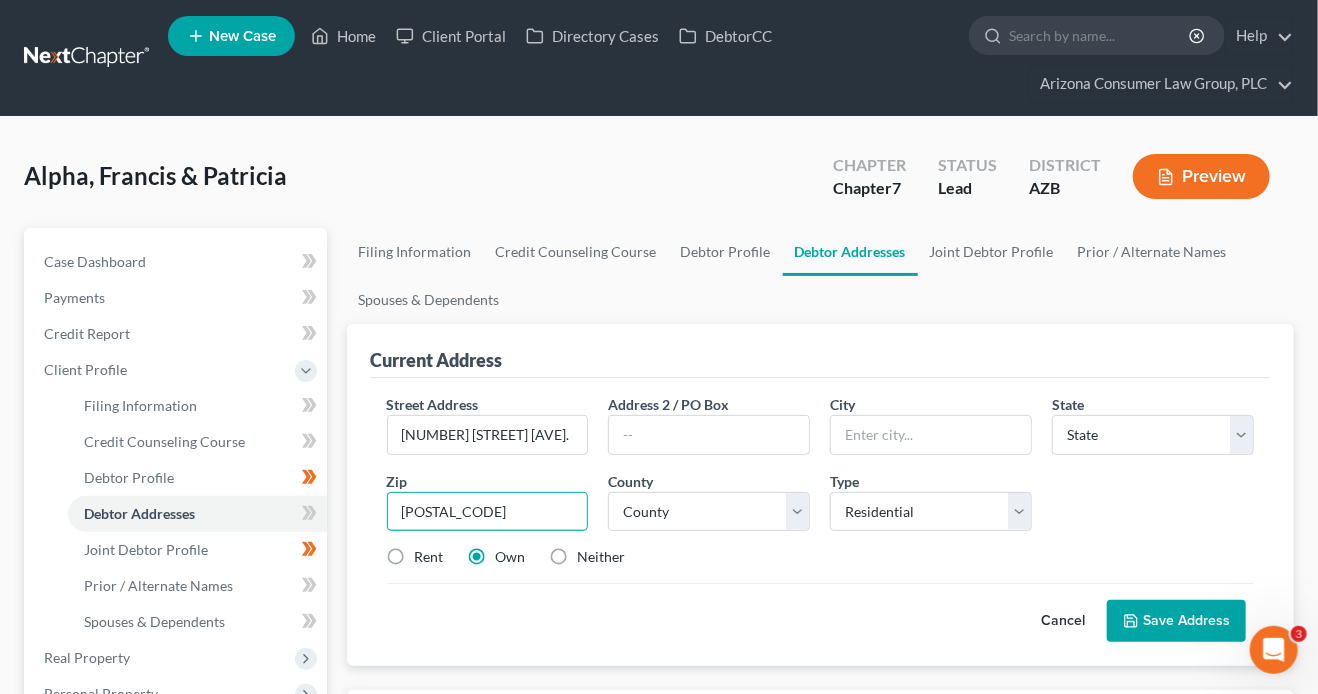type on "[POSTAL_CODE]" 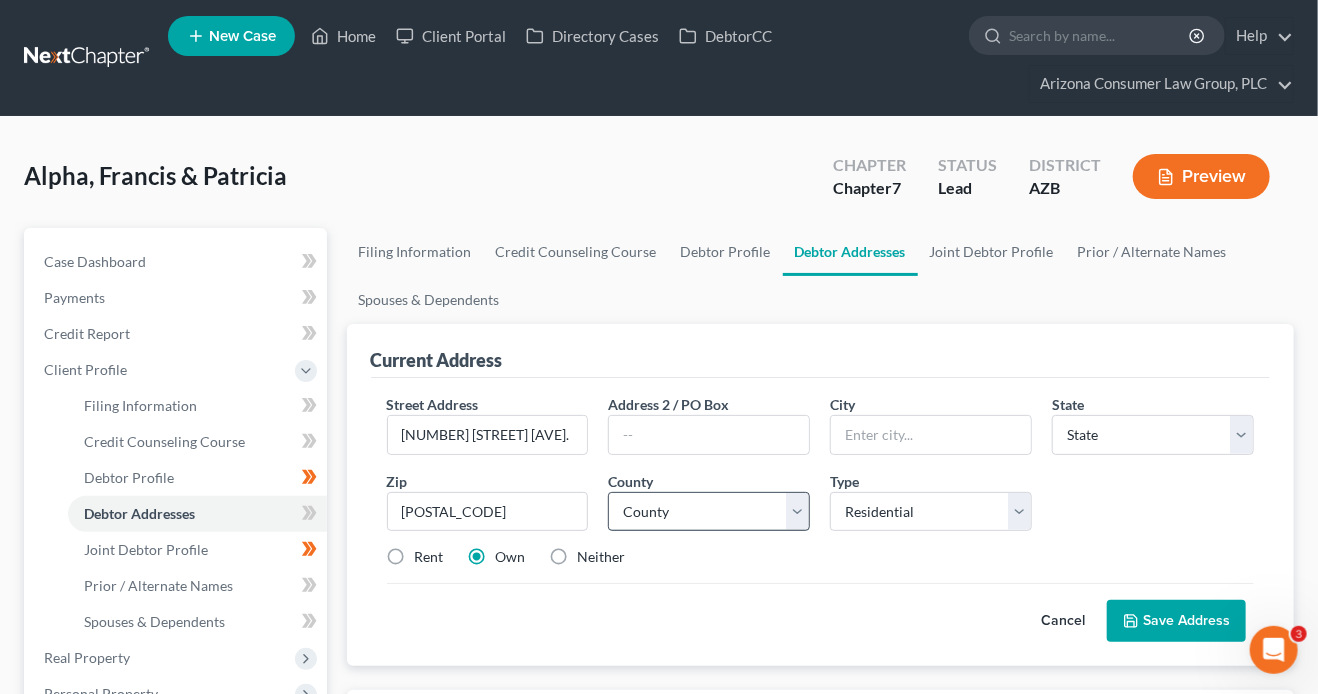 drag, startPoint x: 765, startPoint y: 588, endPoint x: 716, endPoint y: 525, distance: 79.81228 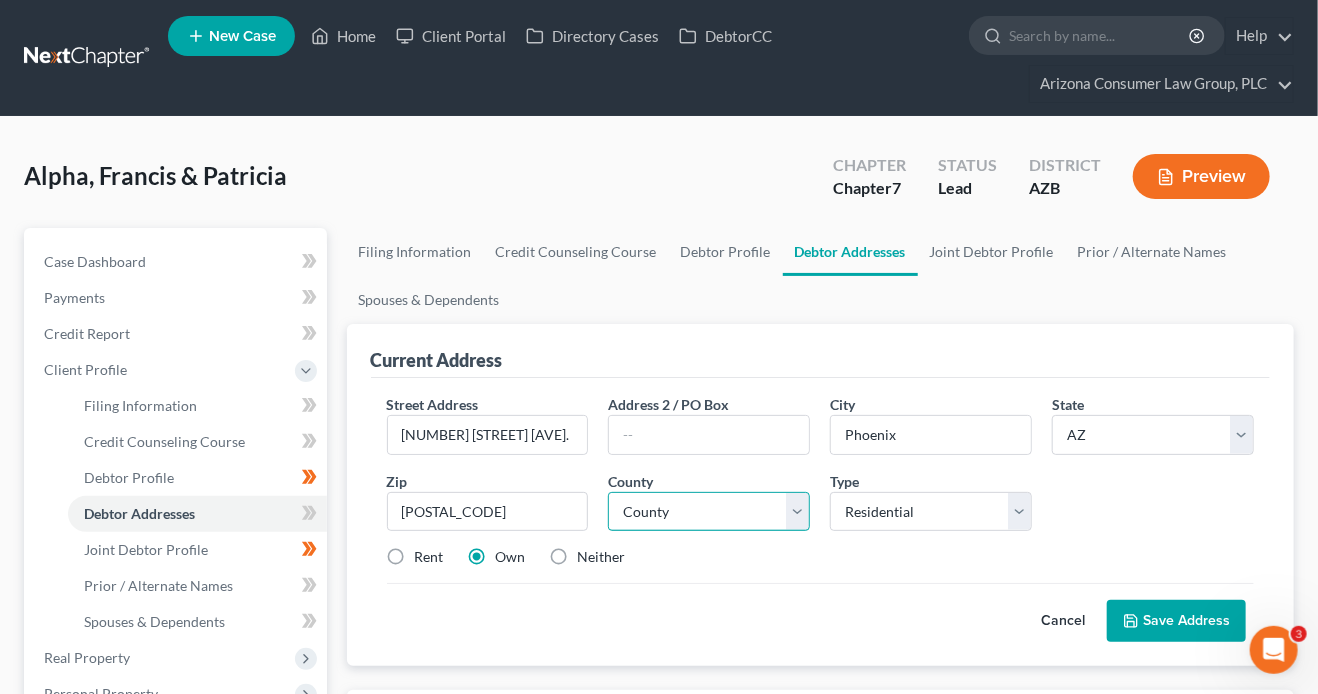click on "County" at bounding box center (709, 512) 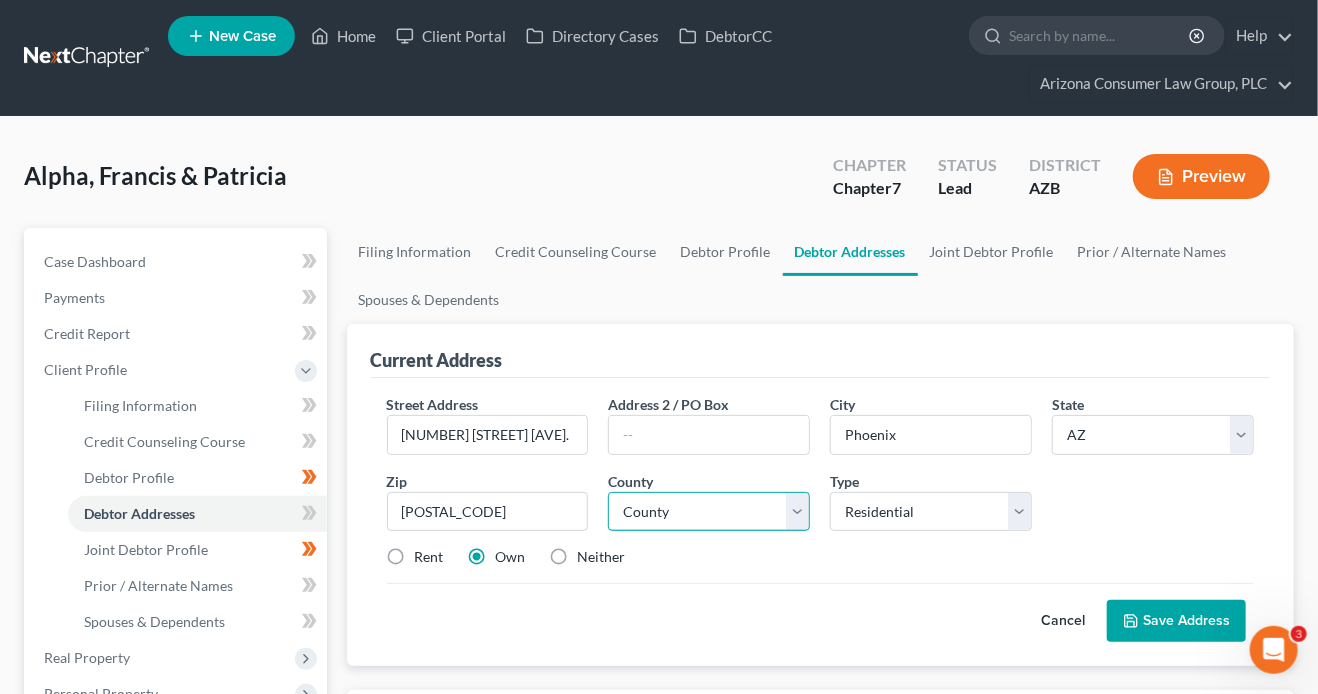 select on "7" 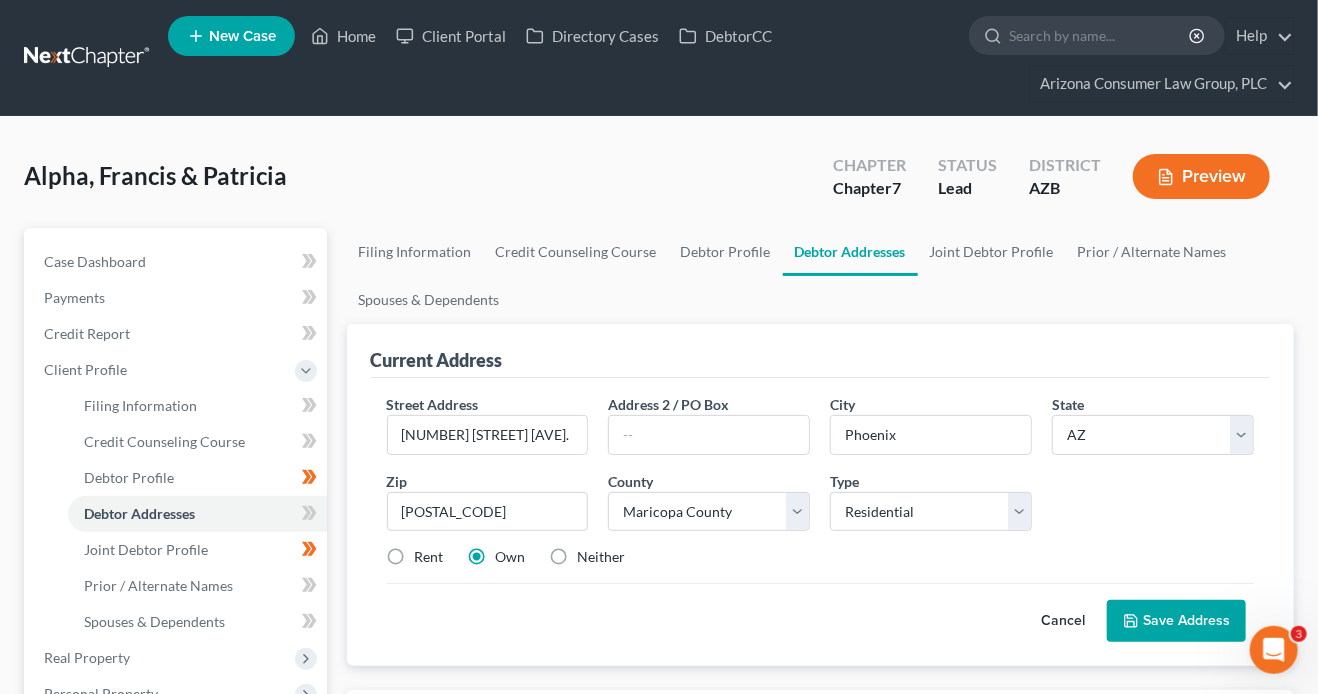 click on "Rent" at bounding box center (429, 557) 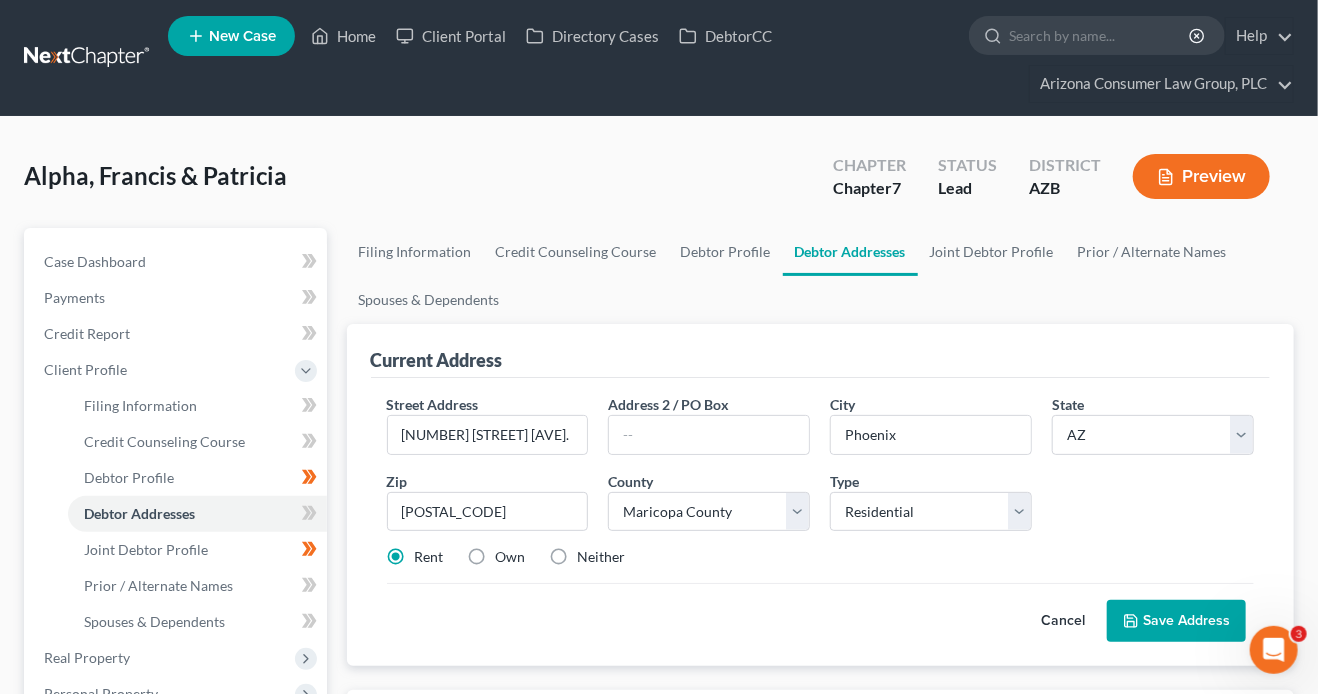 click on "Save Address" at bounding box center (1176, 621) 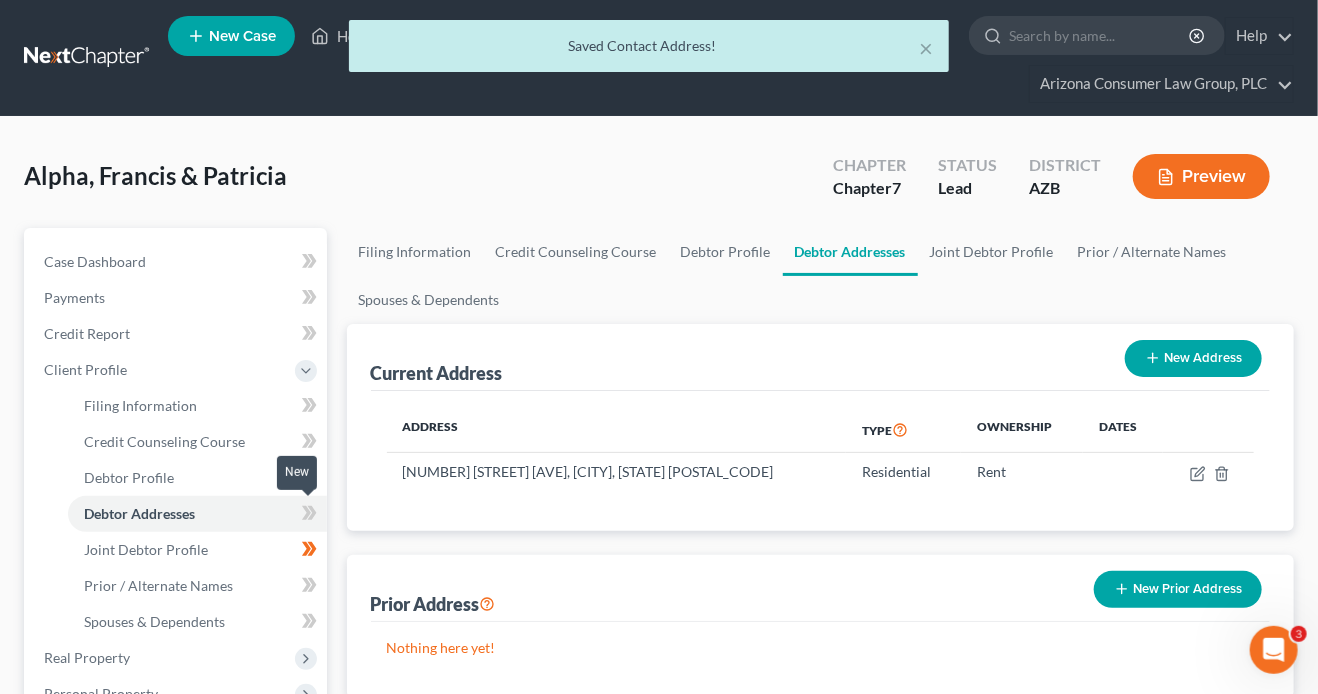 click 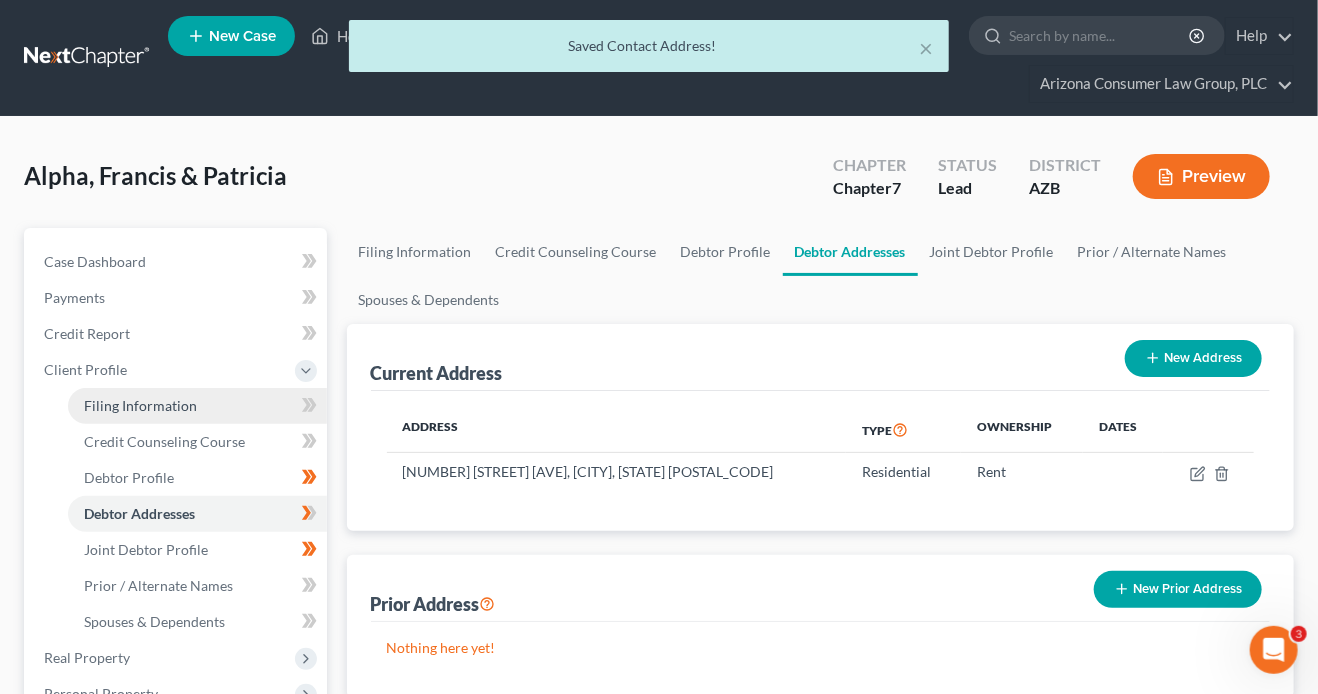 click on "Filing Information" at bounding box center (140, 405) 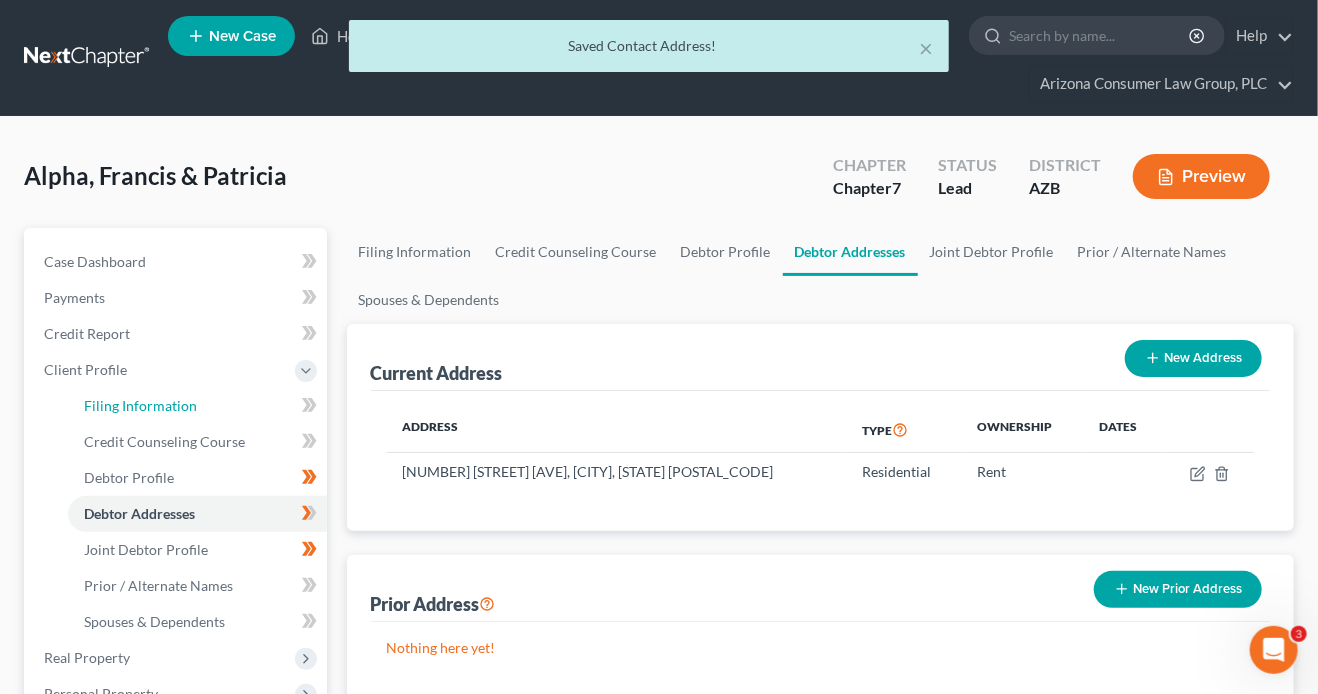 select on "1" 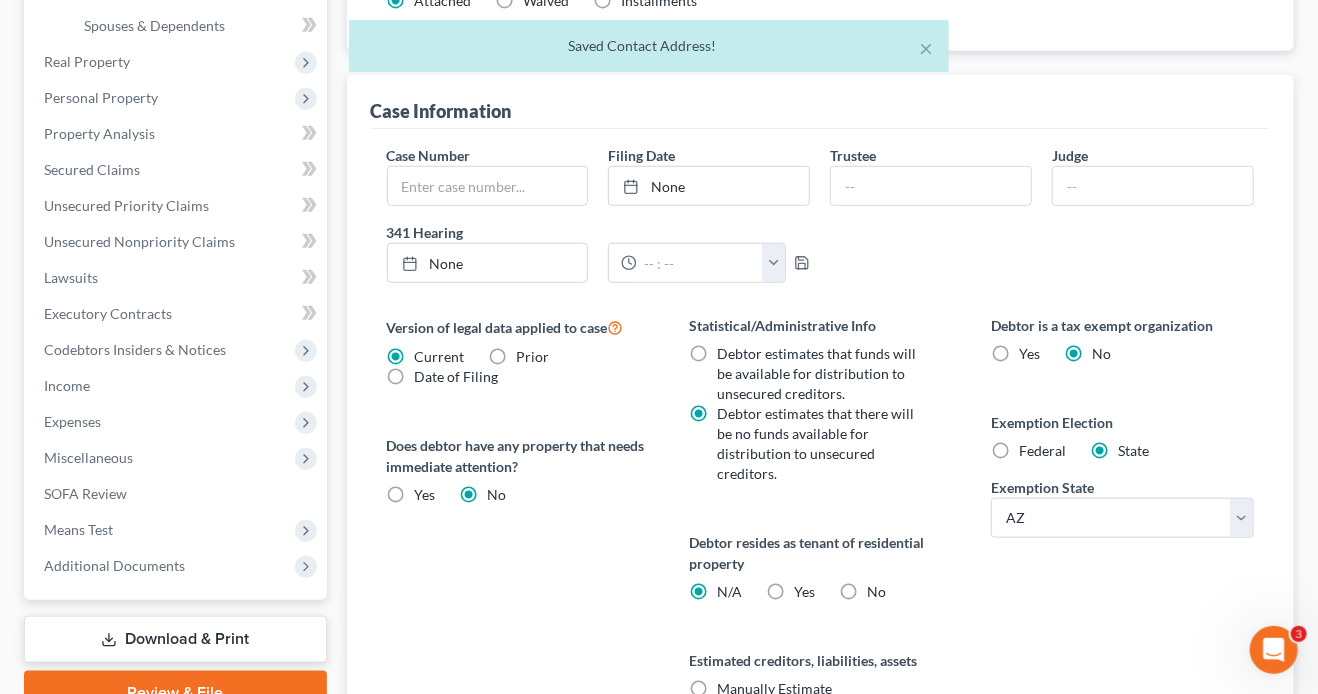 scroll, scrollTop: 647, scrollLeft: 0, axis: vertical 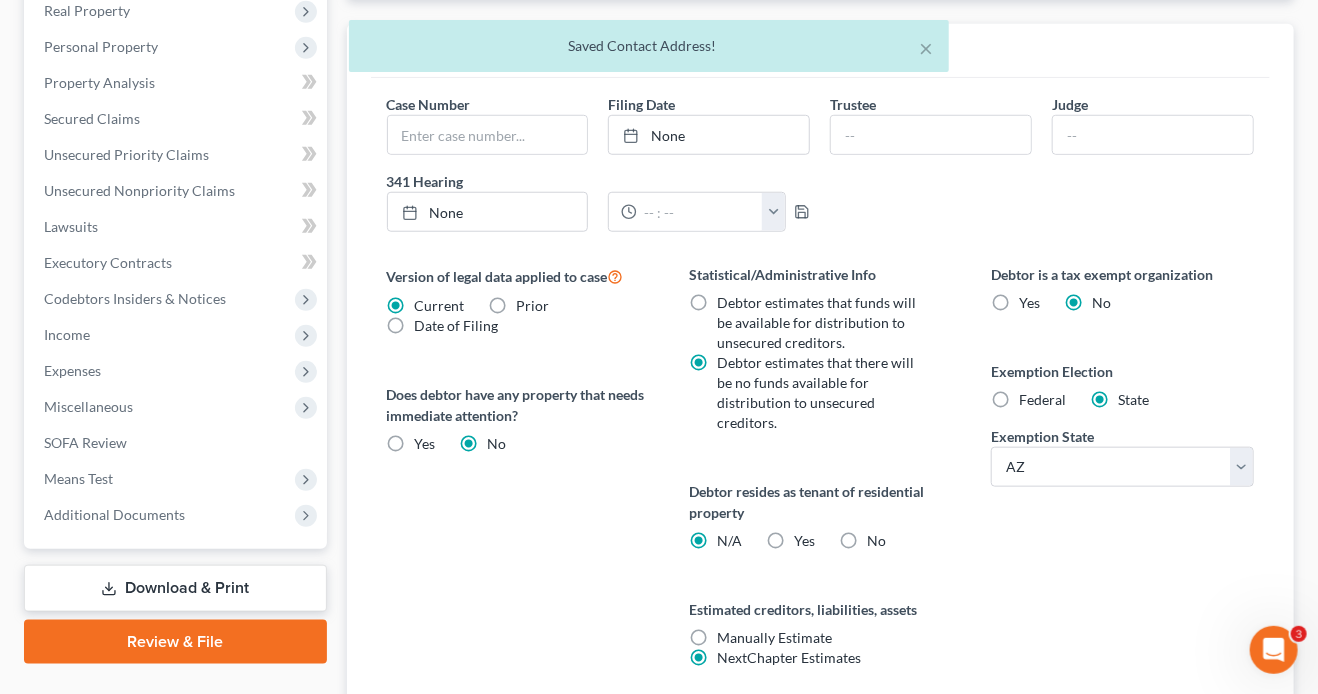 click on "Yes Yes" at bounding box center [804, 541] 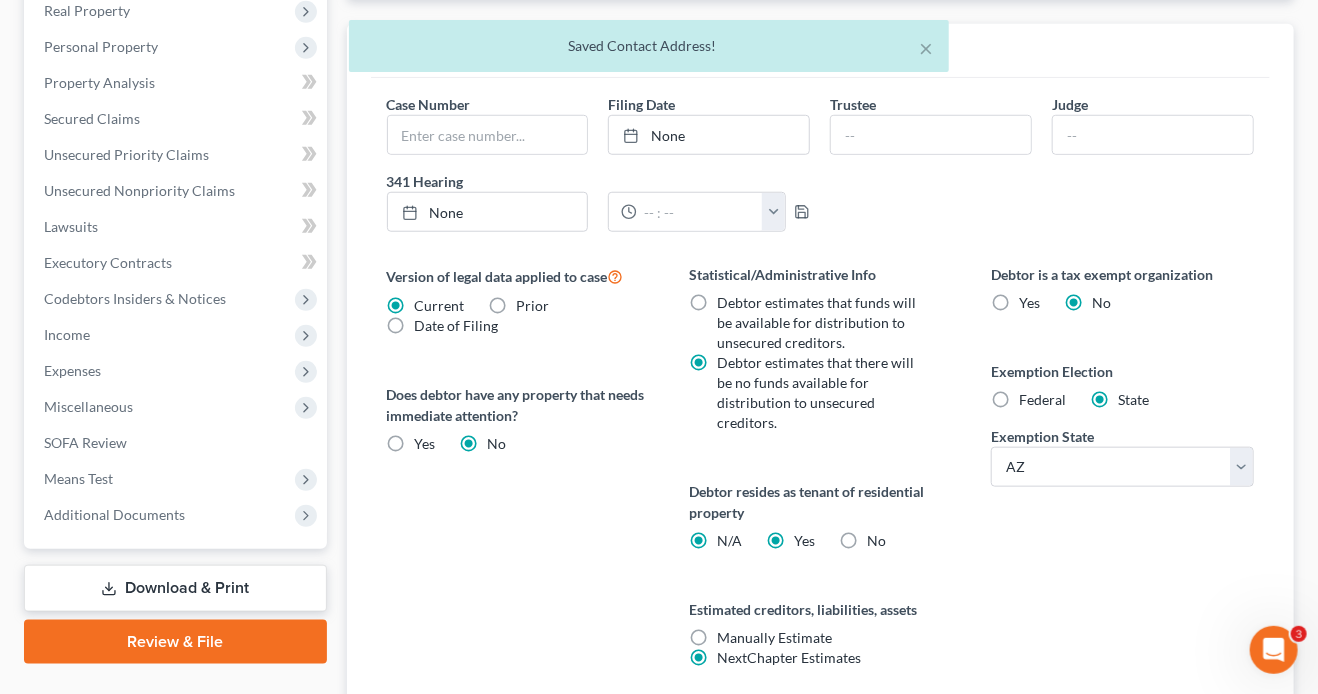 radio on "false" 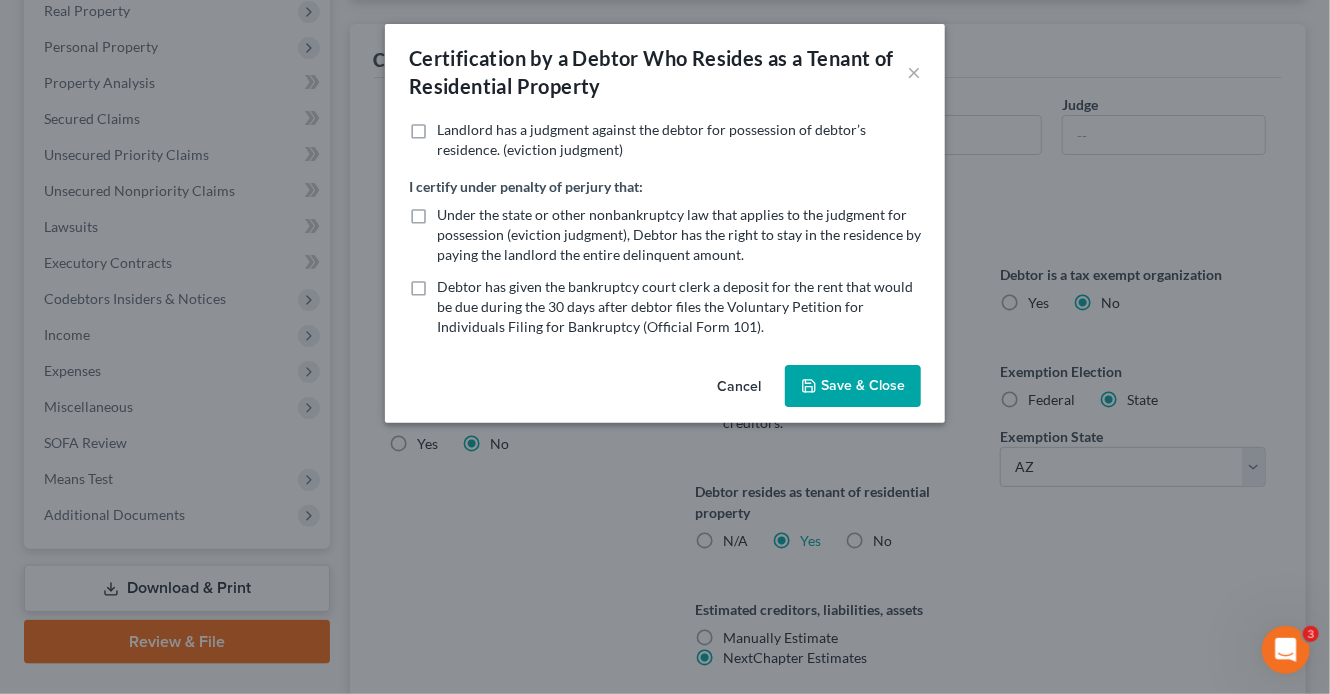 click on "Save & Close" at bounding box center [853, 386] 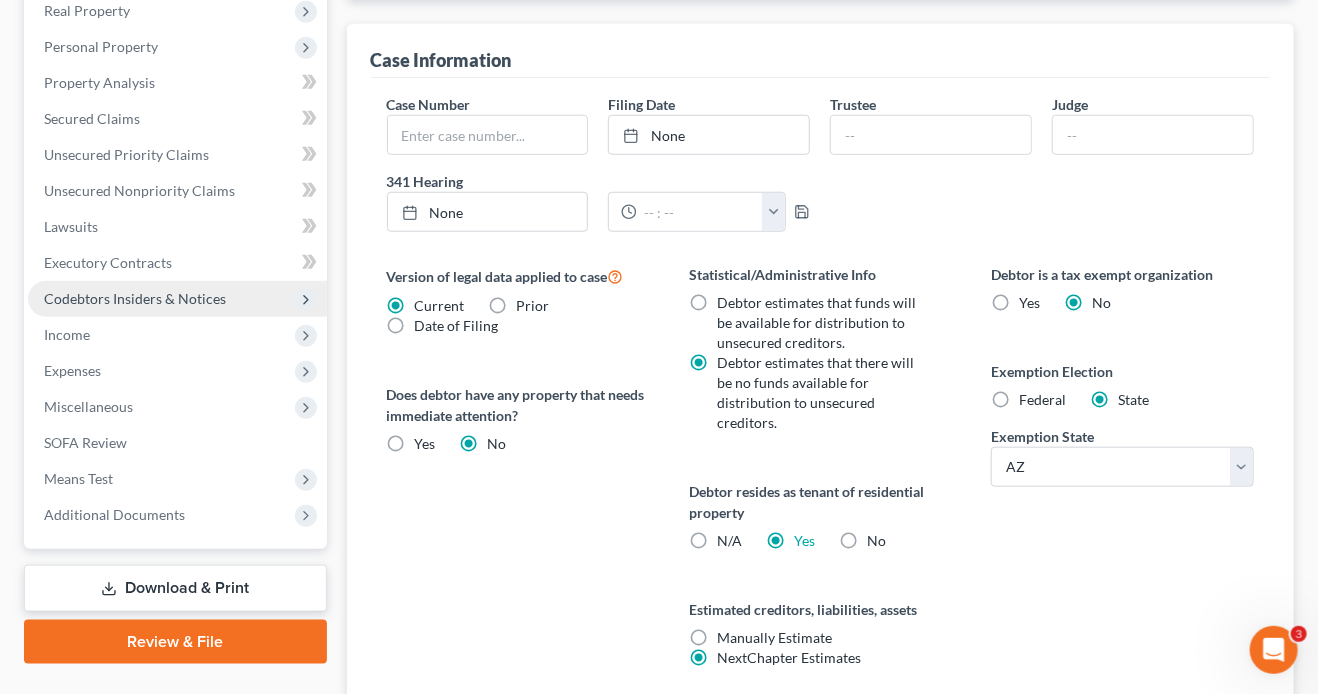 scroll, scrollTop: 336, scrollLeft: 0, axis: vertical 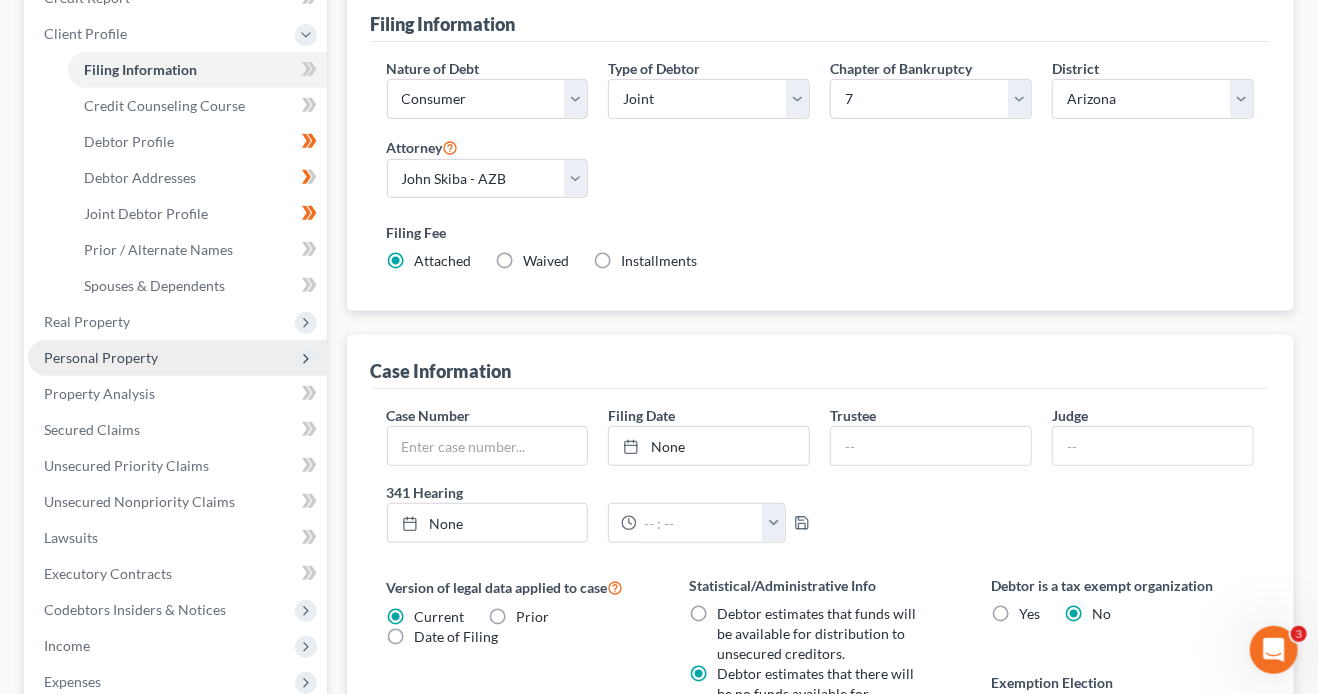 click on "Personal Property" at bounding box center [177, 358] 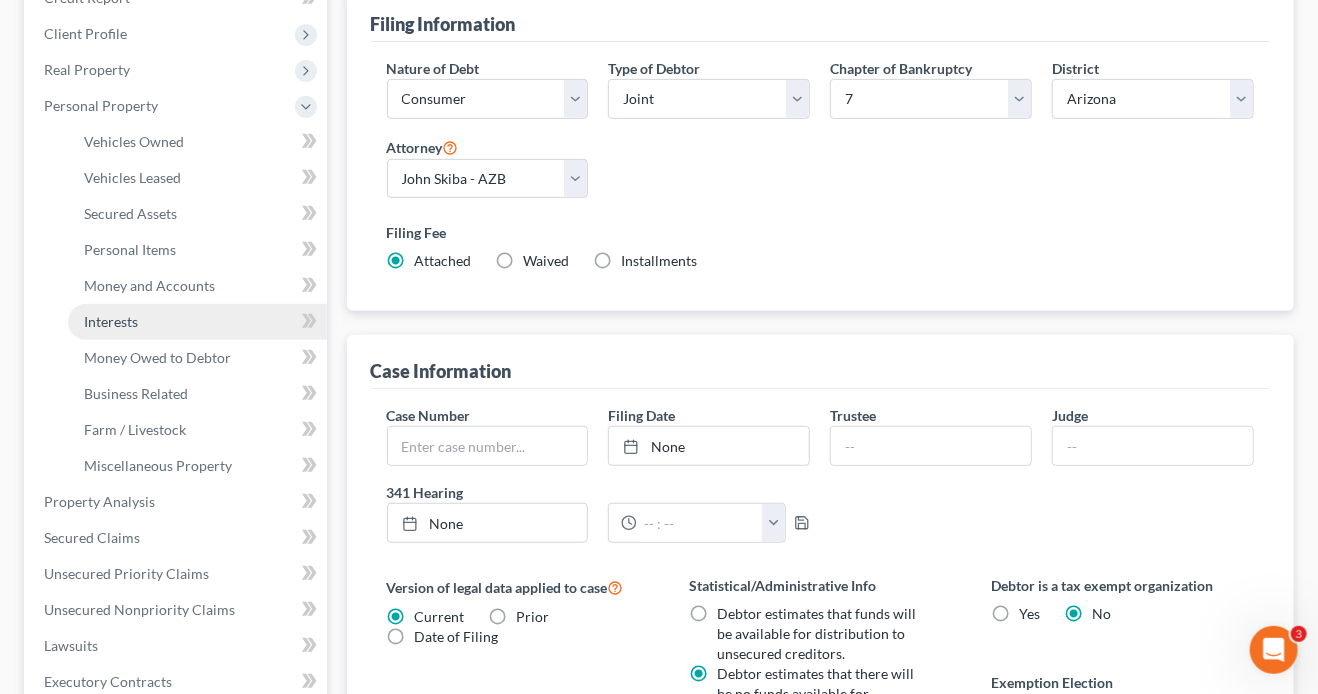 click on "Interests" at bounding box center (197, 322) 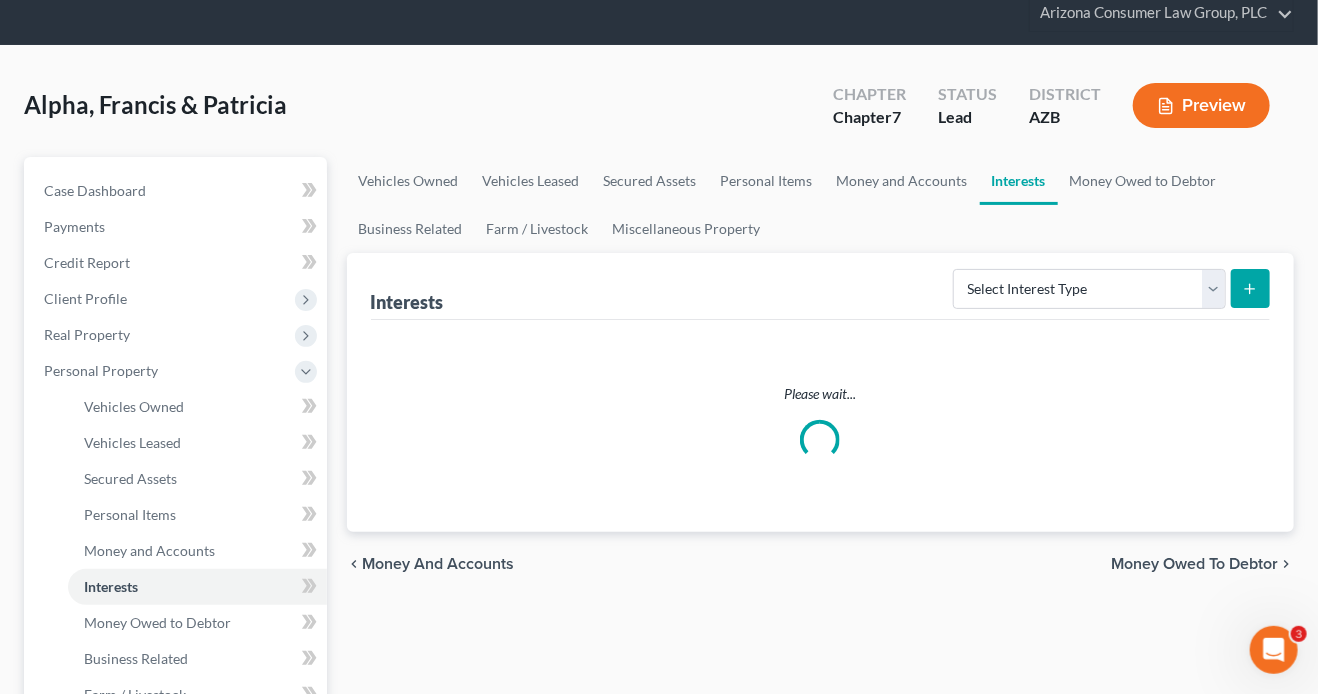 scroll, scrollTop: 0, scrollLeft: 0, axis: both 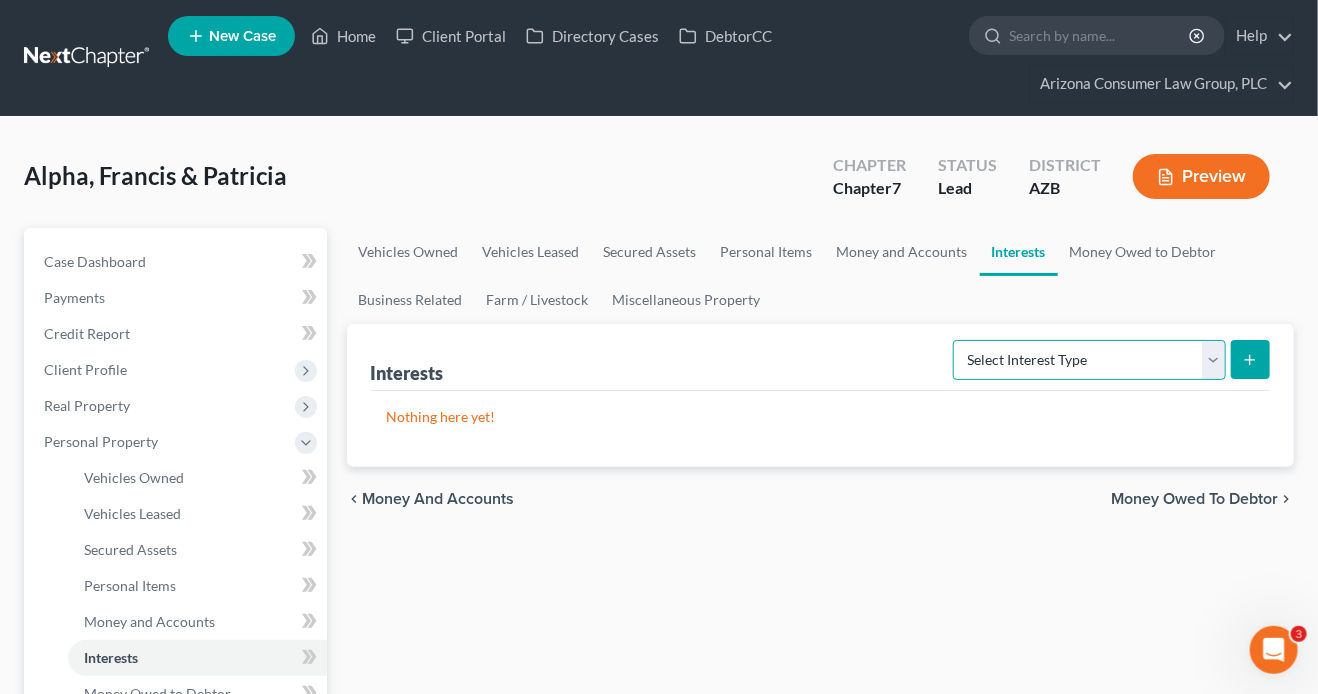 click on "Select Interest Type 401K (A/B: 21) Annuity (A/B: 23) Bond (A/B: 18) Education IRA (A/B: 24) Government Bond (A/B: 20) Government Pension Plan (A/B: 21) Incorporated Business (A/B: 19) IRA (A/B: 21) Joint Venture (Active) (A/B: 42) Joint Venture (Inactive) (A/B: 19) Keogh (A/B: 21) Mutual Fund (A/B: 18) Other Retirement Plan (A/B: 21) Partnership (Active) (A/B: 42) Partnership (Inactive) (A/B: 19) Pension Plan (A/B: 21) Stock (A/B: 18) Term Life Insurance (A/B: 31) Unincorporated Business (A/B: 19) Whole Life Insurance (A/B: 31)" at bounding box center (1089, 360) 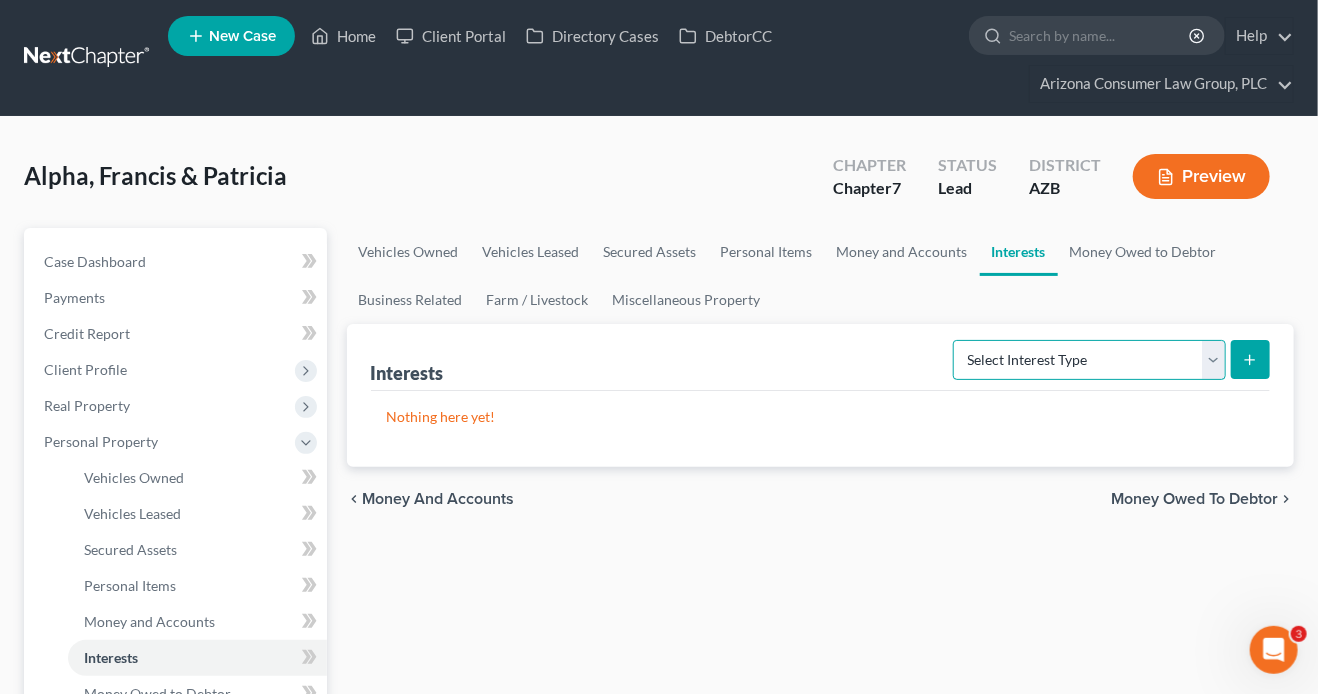select on "incorporated_business" 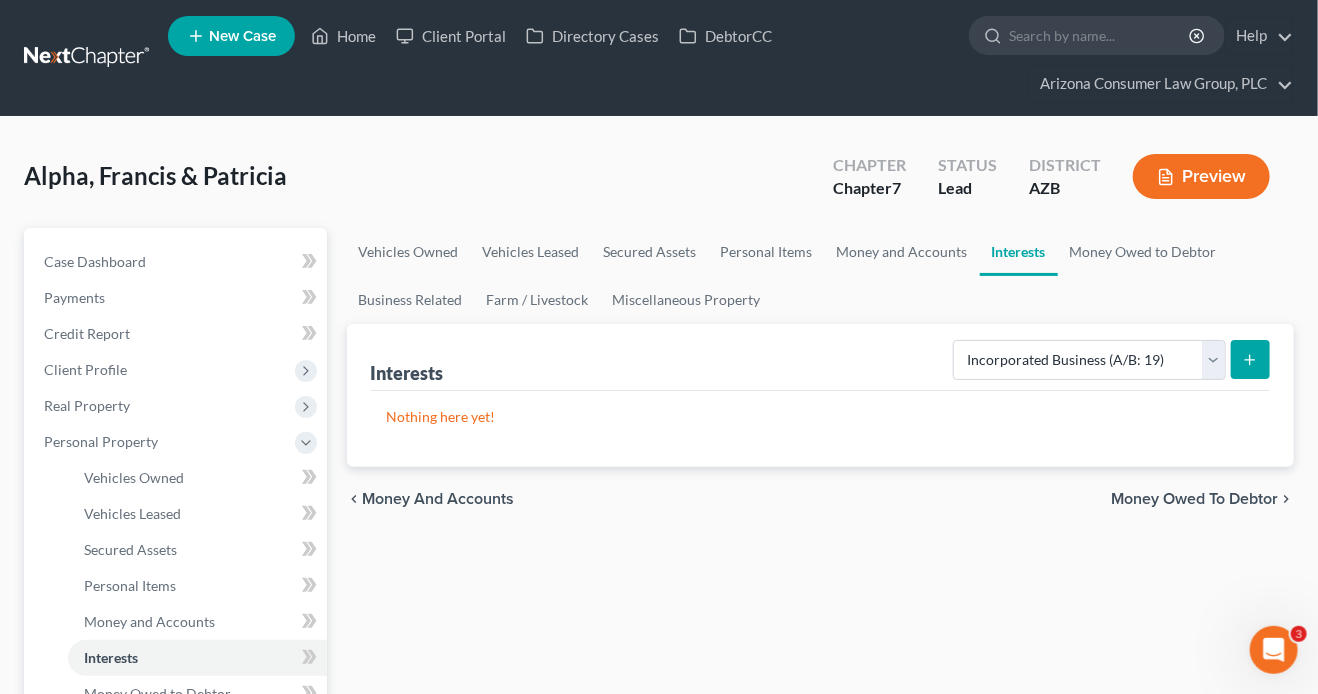 click at bounding box center [1250, 359] 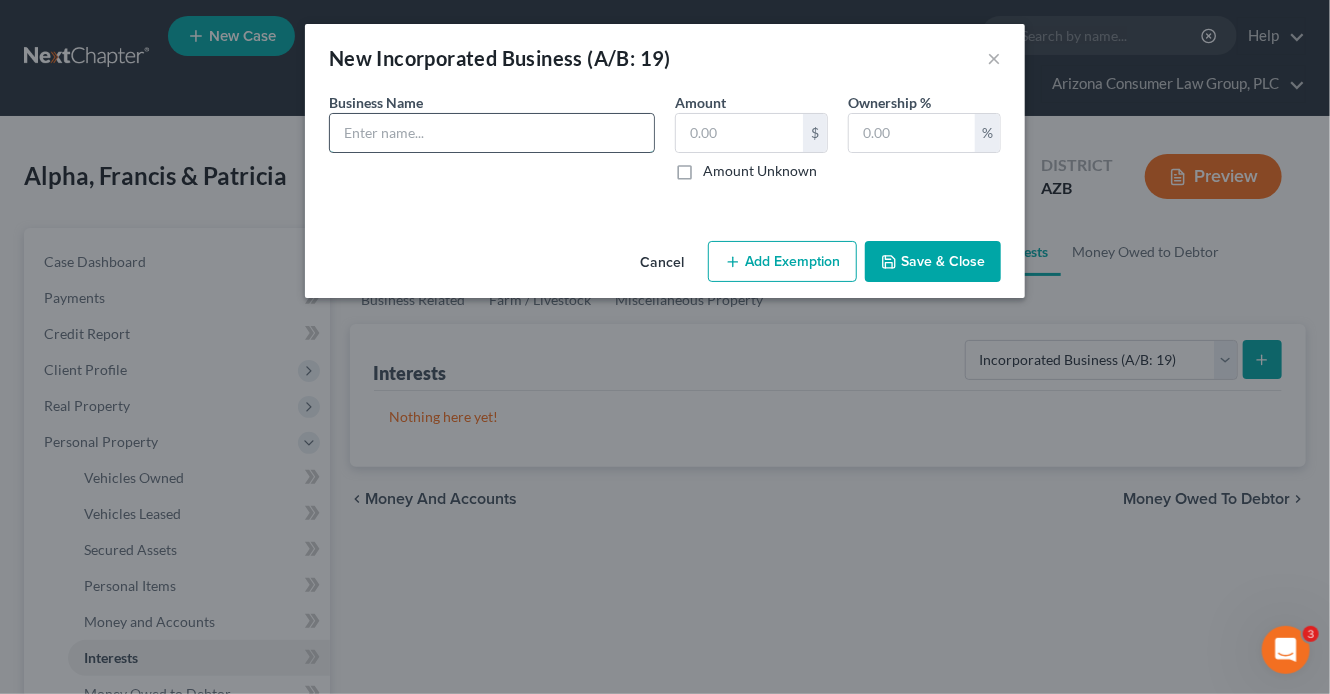 click at bounding box center (492, 133) 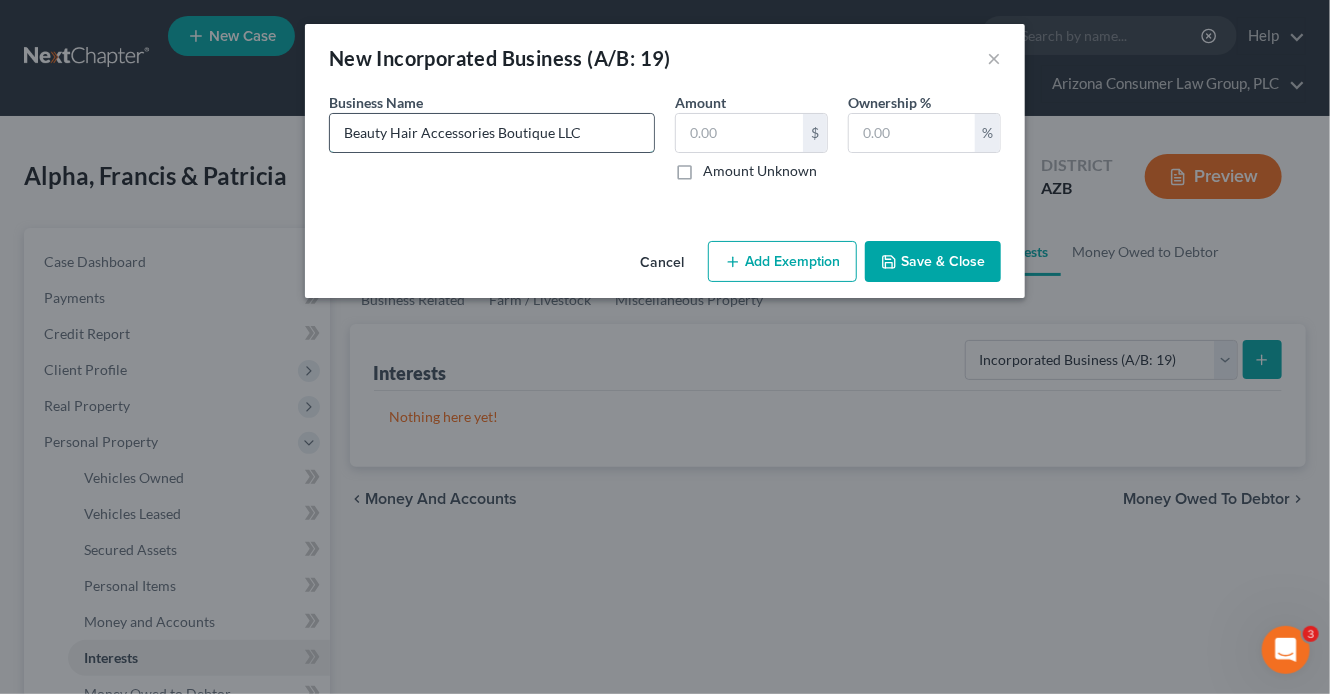 type on "Beauty Hair Accessories Boutique LLC" 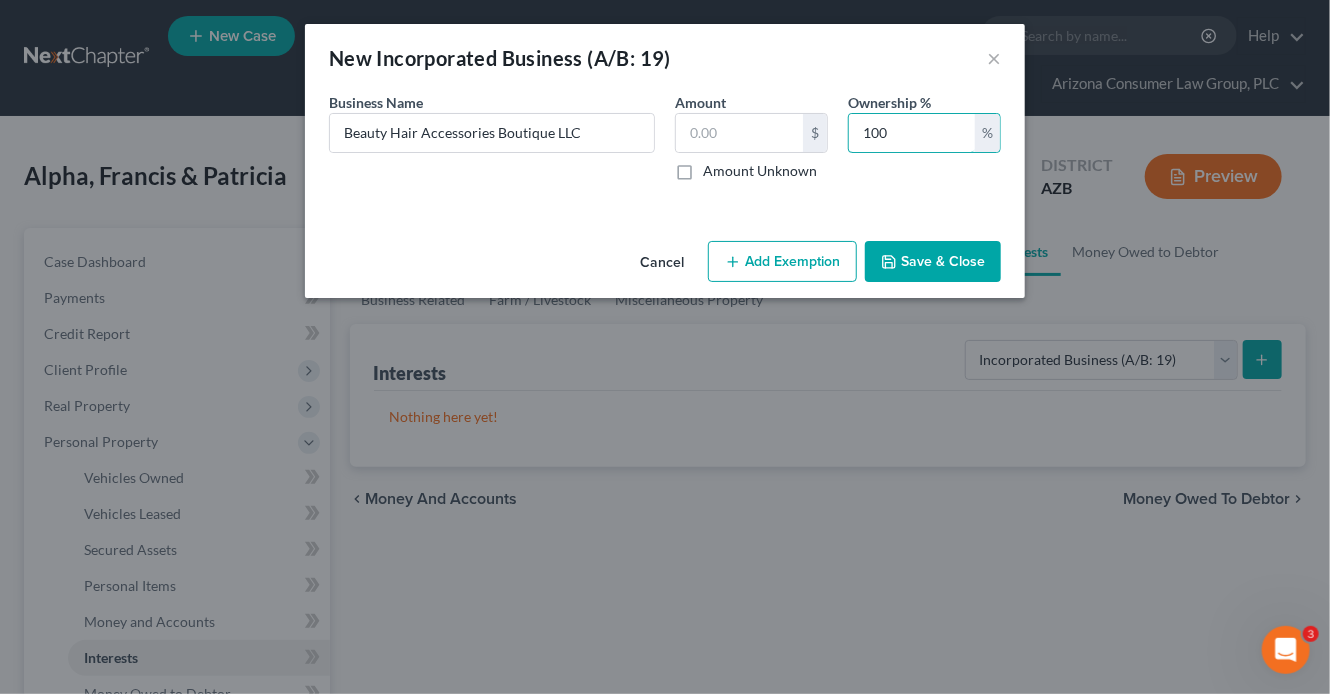 type on "100" 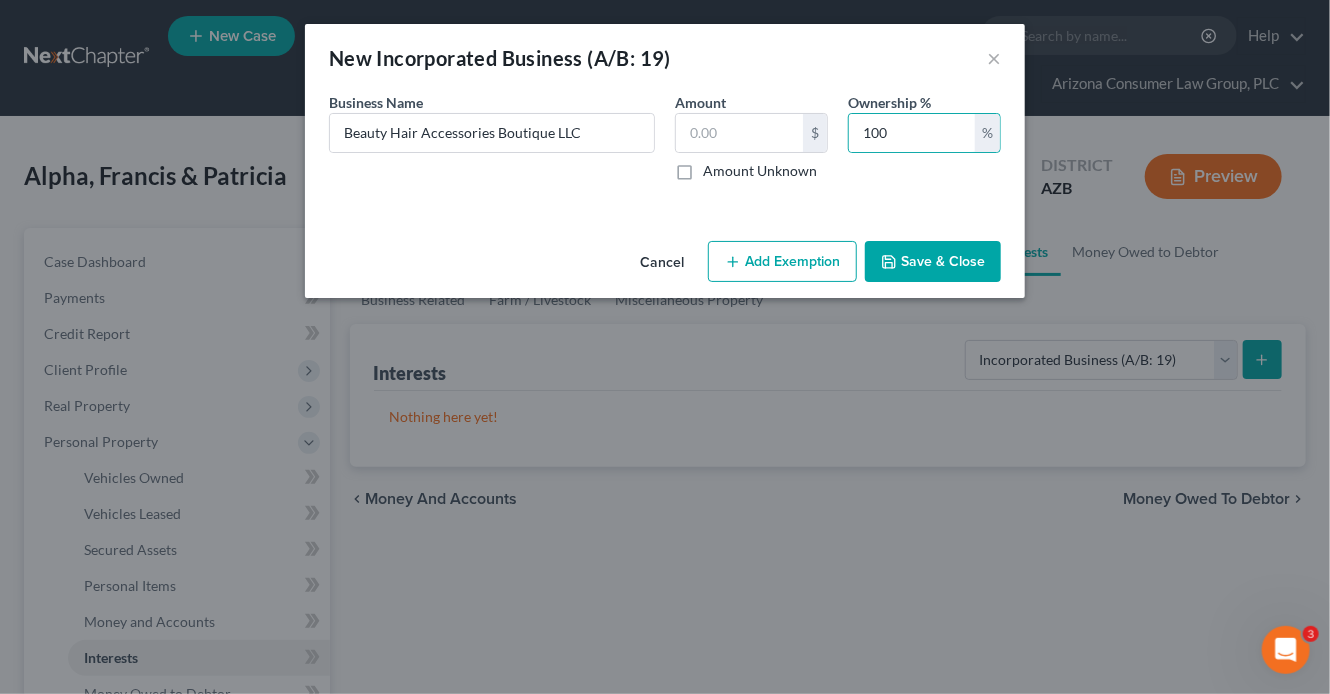 click on "Save & Close" at bounding box center [933, 262] 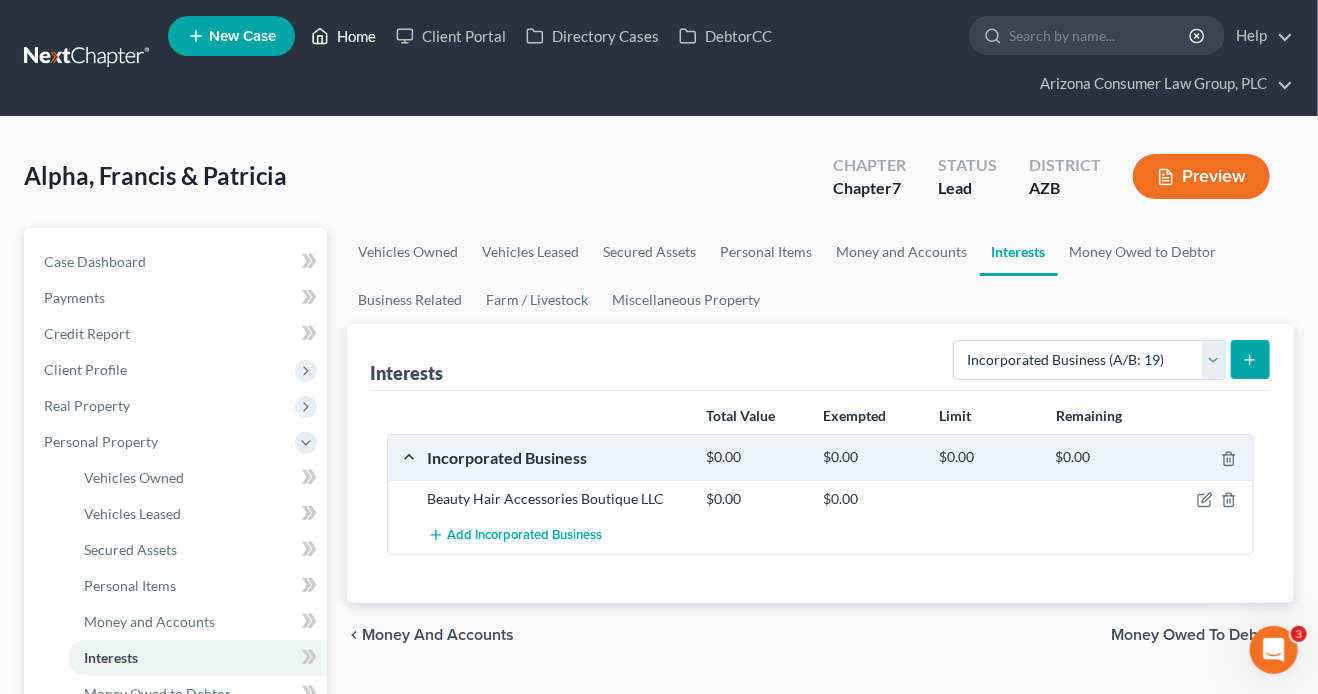 click on "Home" at bounding box center (343, 36) 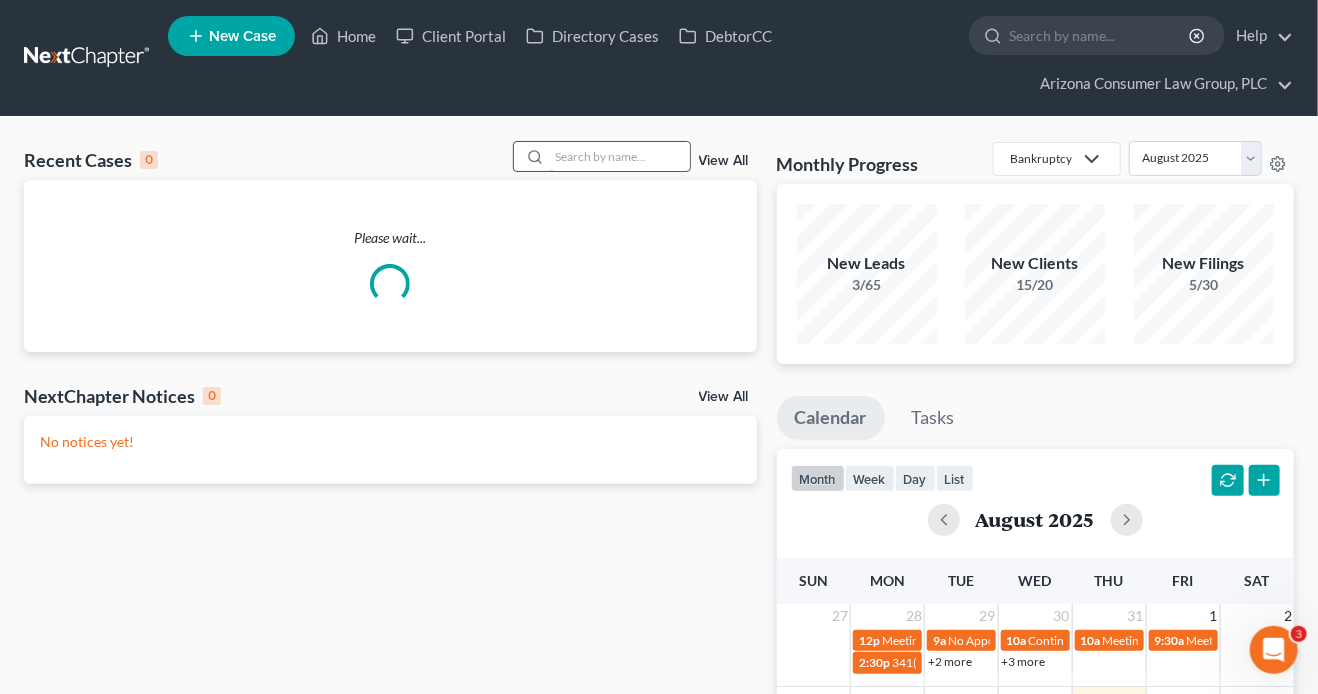 click on "Recent Cases 0         View All
Please wait...
NextChapter Notices 0 View All
No notices yet! NextChapter Notices NextChapter saves ECF notices directly to your NextChapter case. You can organize, sort, filter, and search all notices in the Notices Inbox. To get this feature, upgrade to any  Pro Plus or Whoa plan  or purchase  NextChapter Notices Upgrade Purchase
Monthly Progress
Bankruptcy
Bankruptcy
Consumer Protection Law
Debt
August 2025 July 2025 June 2025 May 2025 April 2025 March 2025 February 2025 January 2025 December 2024 November 2024 October 2024 September 2024
New Leads 3/65 New Clients 15/20 New Filings 5/30
Calendar
Tasks
month week day list     August 2025 Sun Mon Tue Wed Thu Fri Sat 27 28 29 30 31" at bounding box center (659, 636) 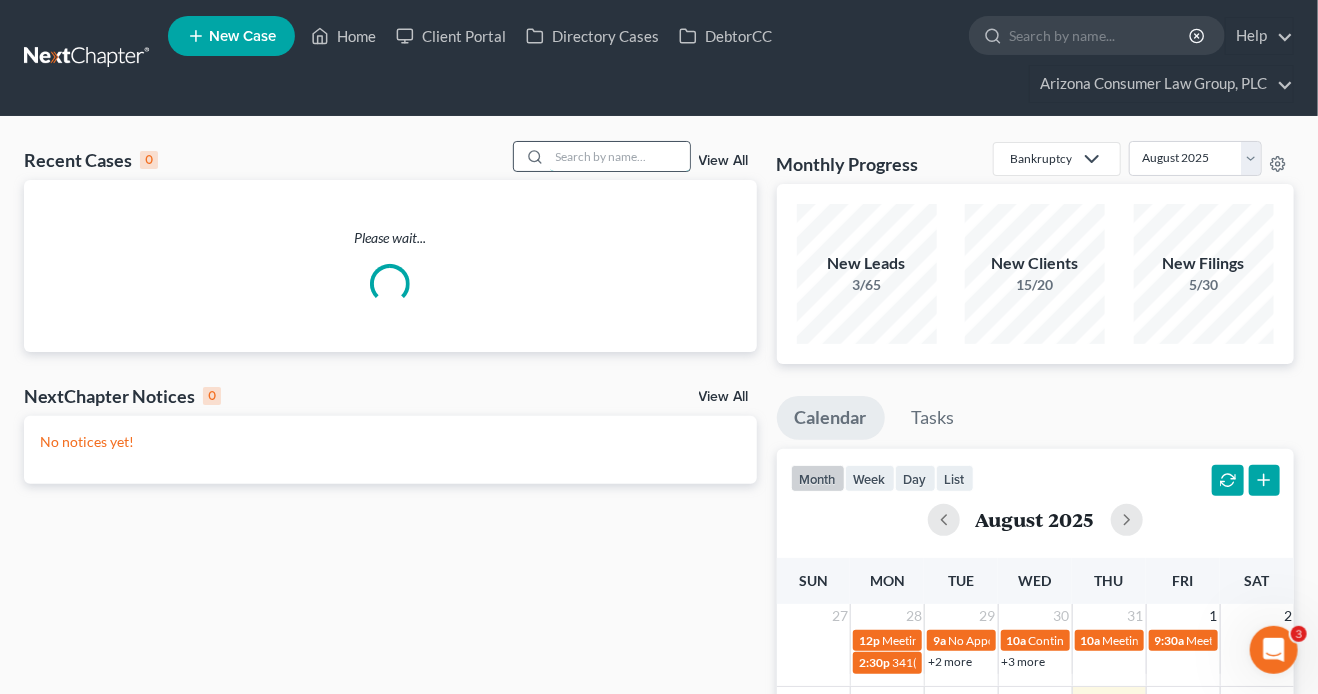 click at bounding box center (620, 156) 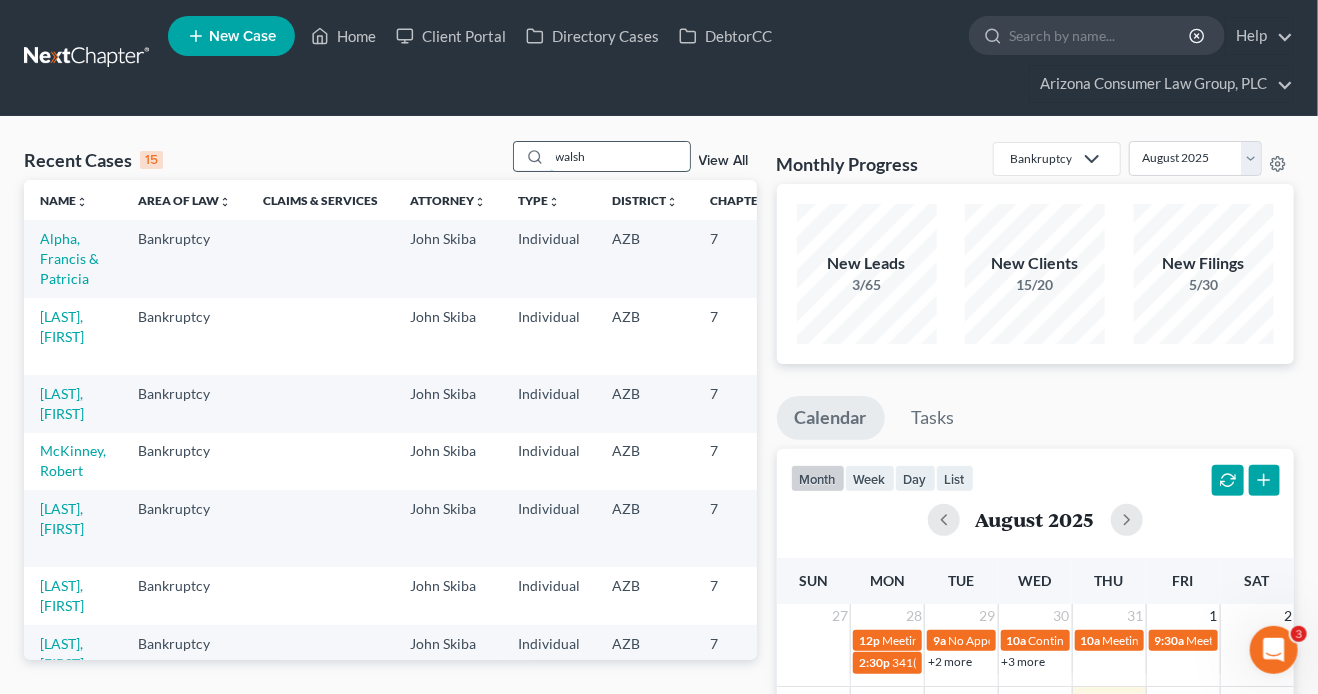 type on "walsh" 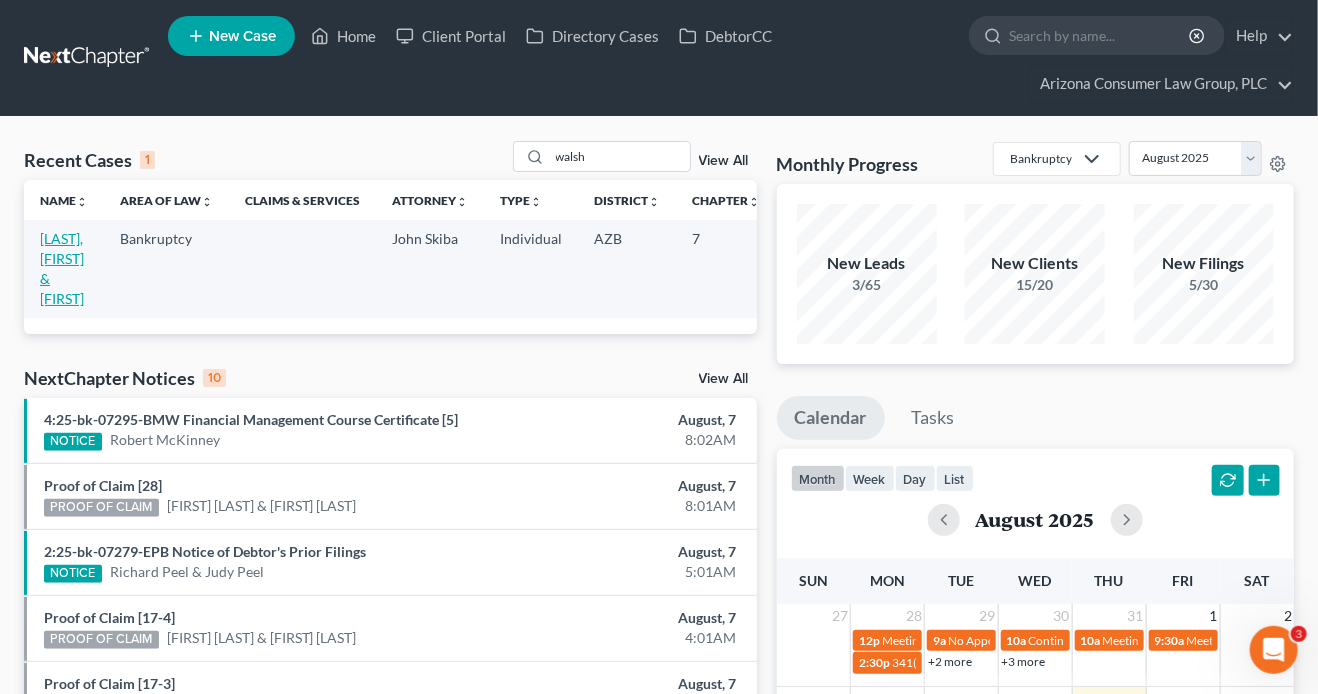 click on "[LAST], [FIRST] & [LAST]" at bounding box center (62, 268) 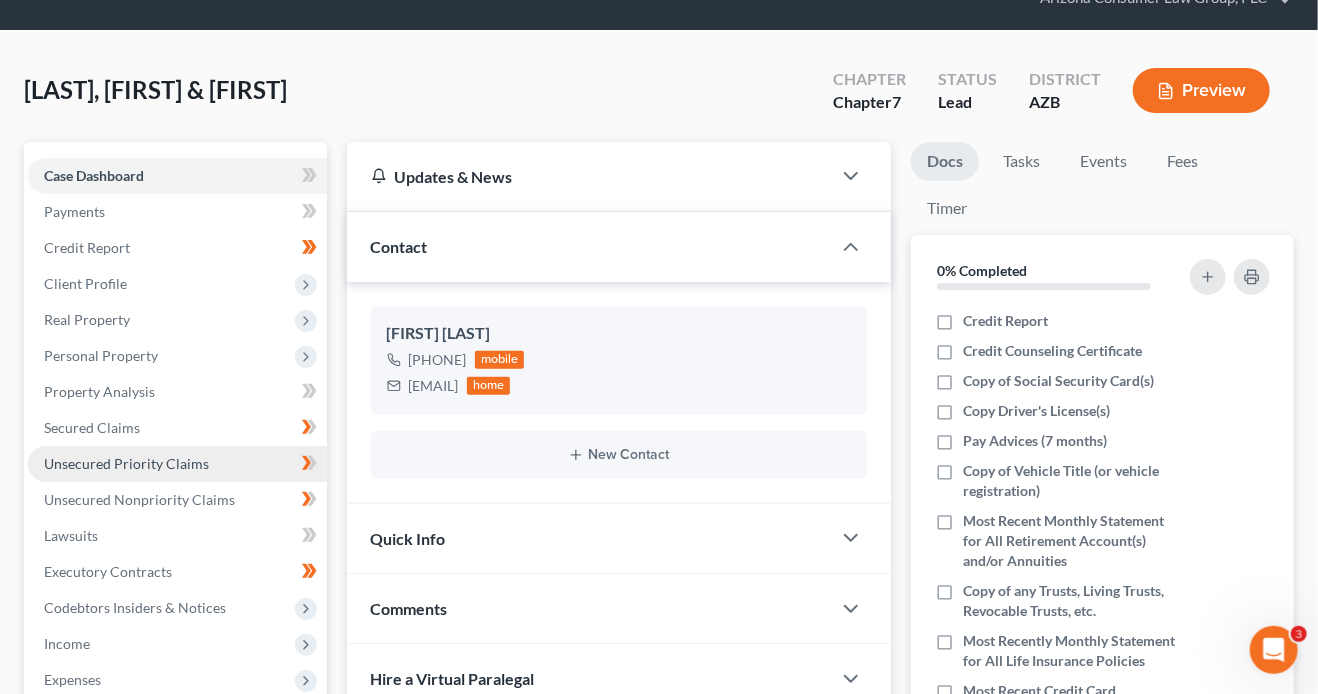 scroll, scrollTop: 116, scrollLeft: 0, axis: vertical 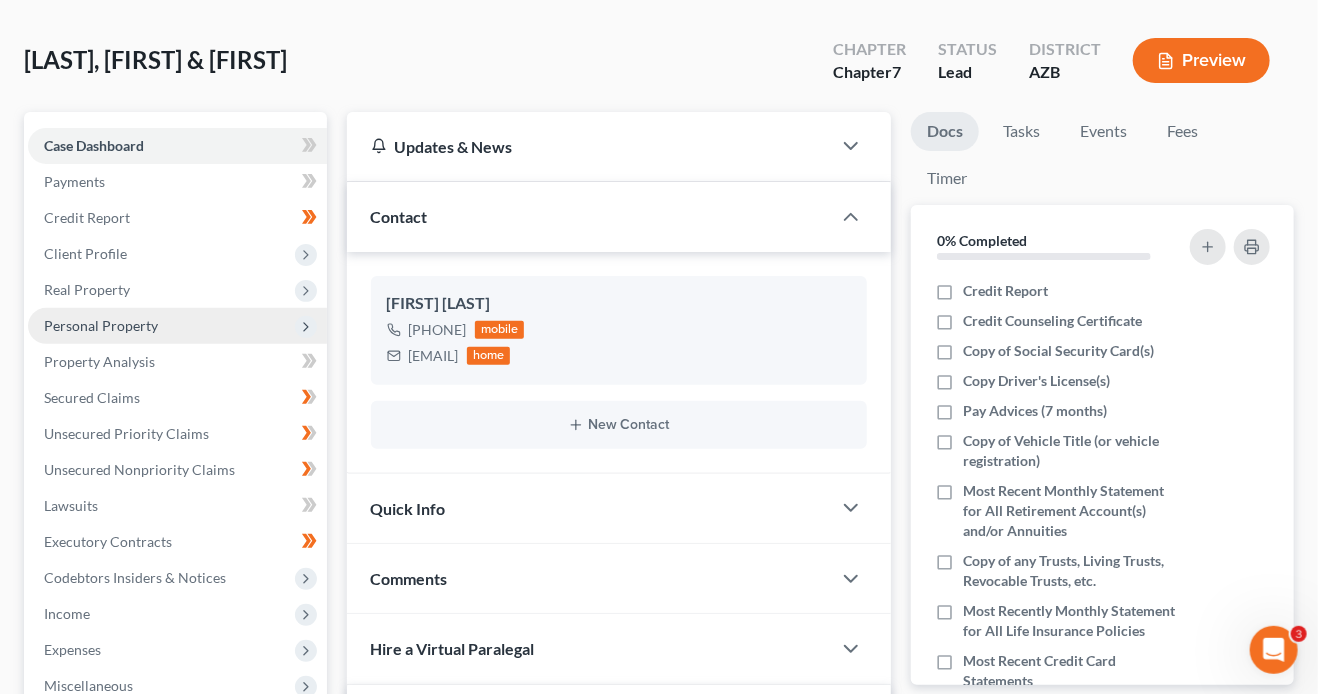 click on "Personal Property" at bounding box center (101, 325) 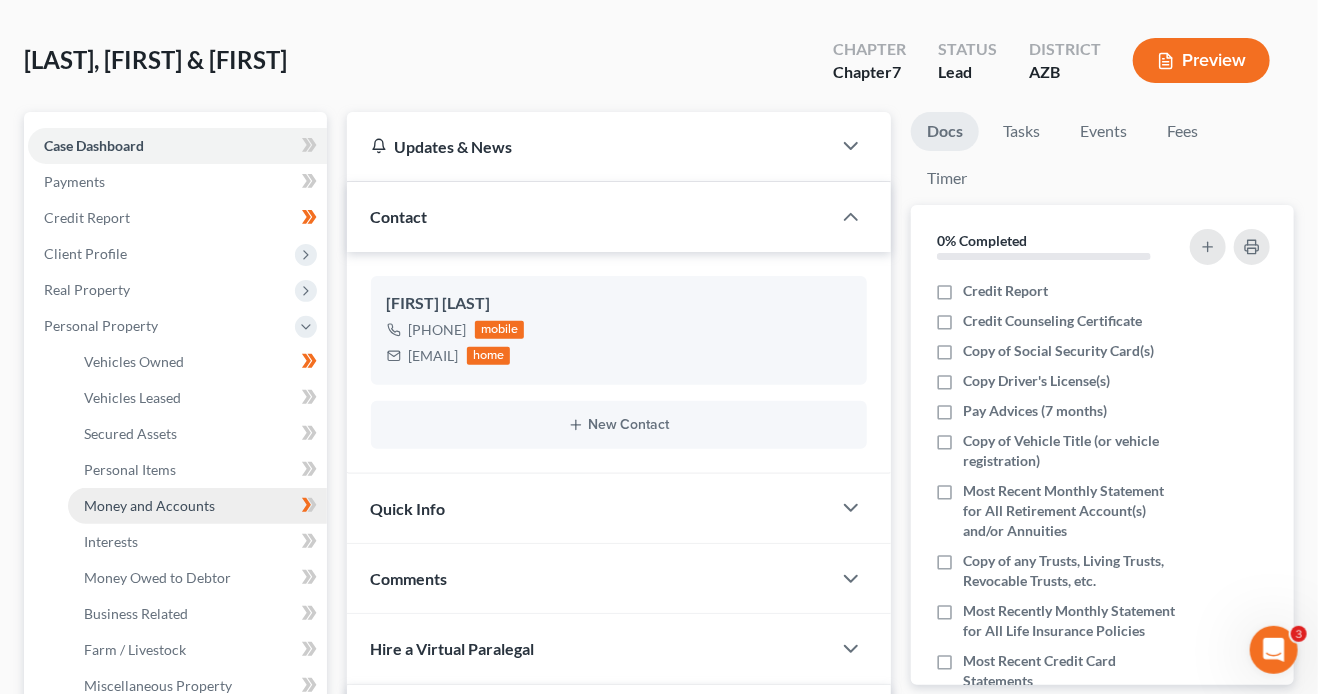 click on "Money and Accounts" at bounding box center [149, 505] 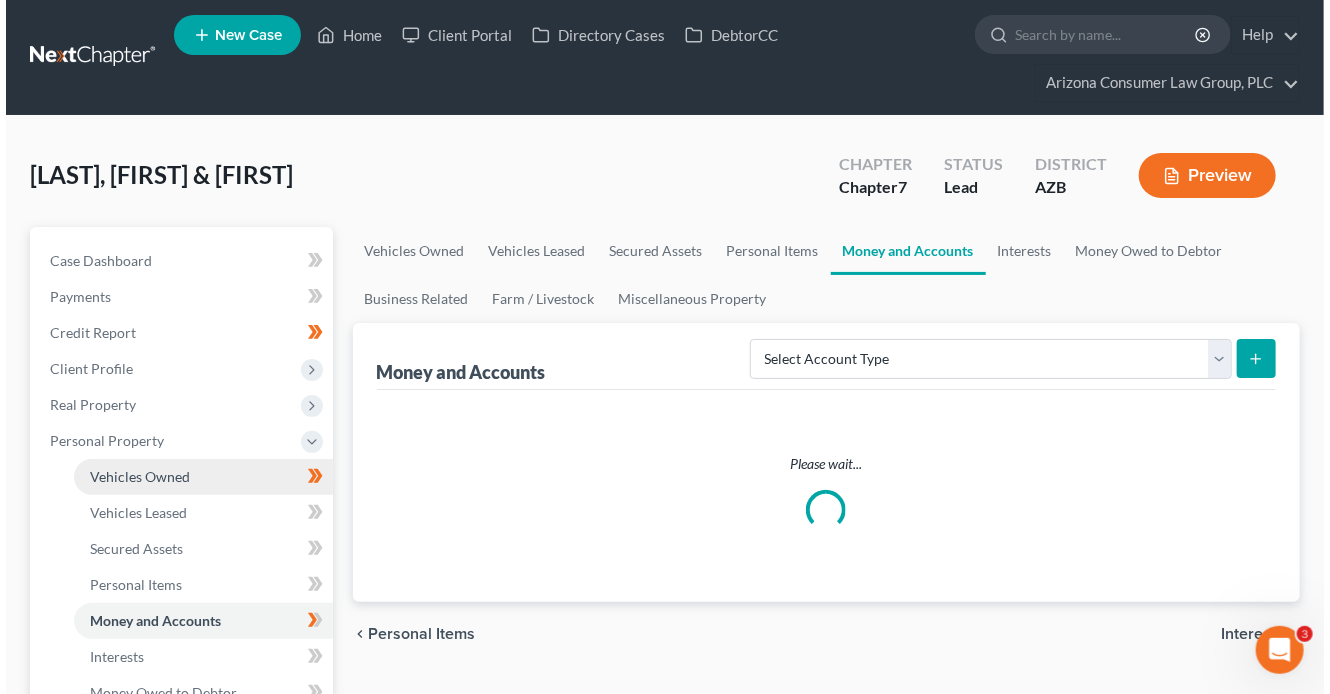 scroll, scrollTop: 0, scrollLeft: 0, axis: both 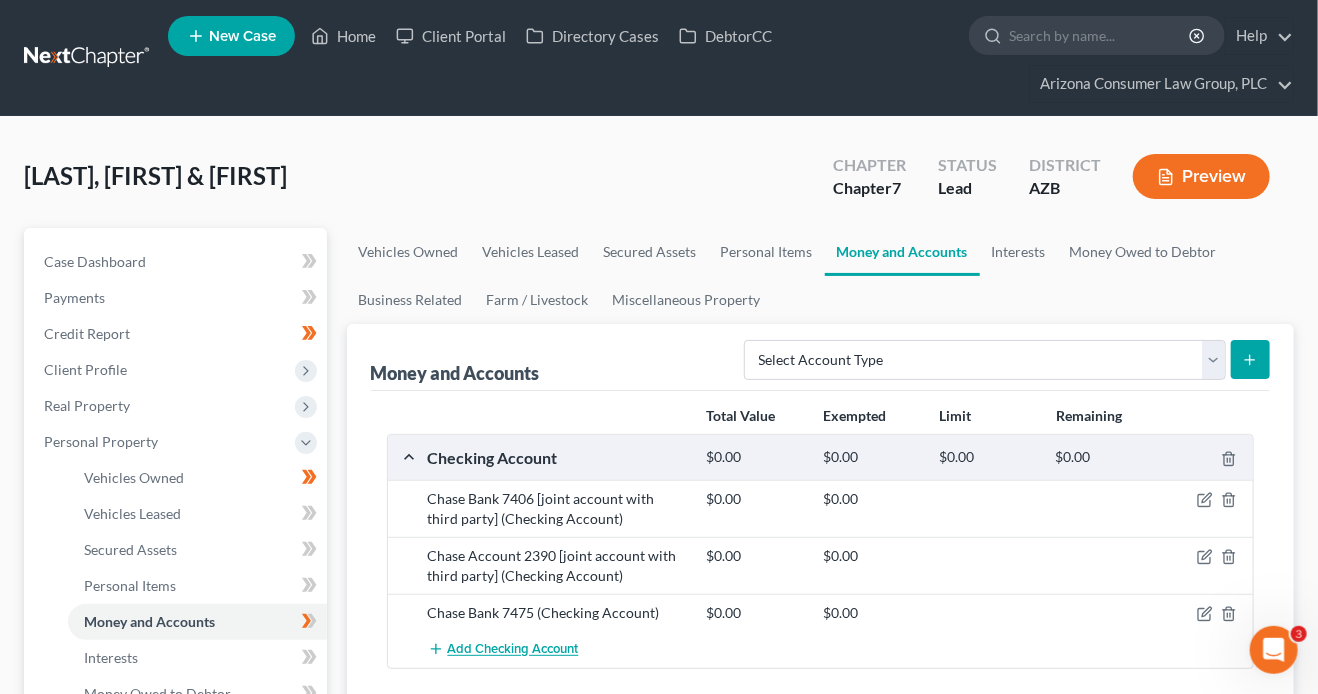 click on "Add Checking Account" at bounding box center [513, 650] 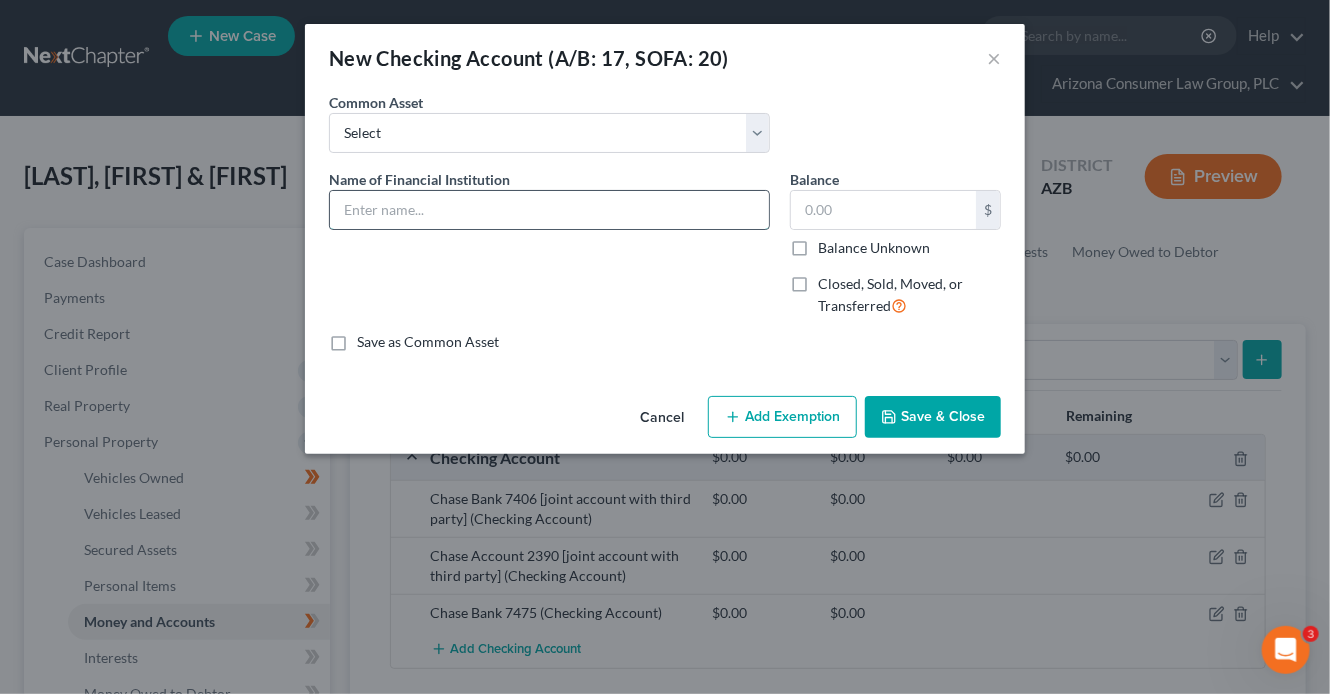 click at bounding box center [549, 210] 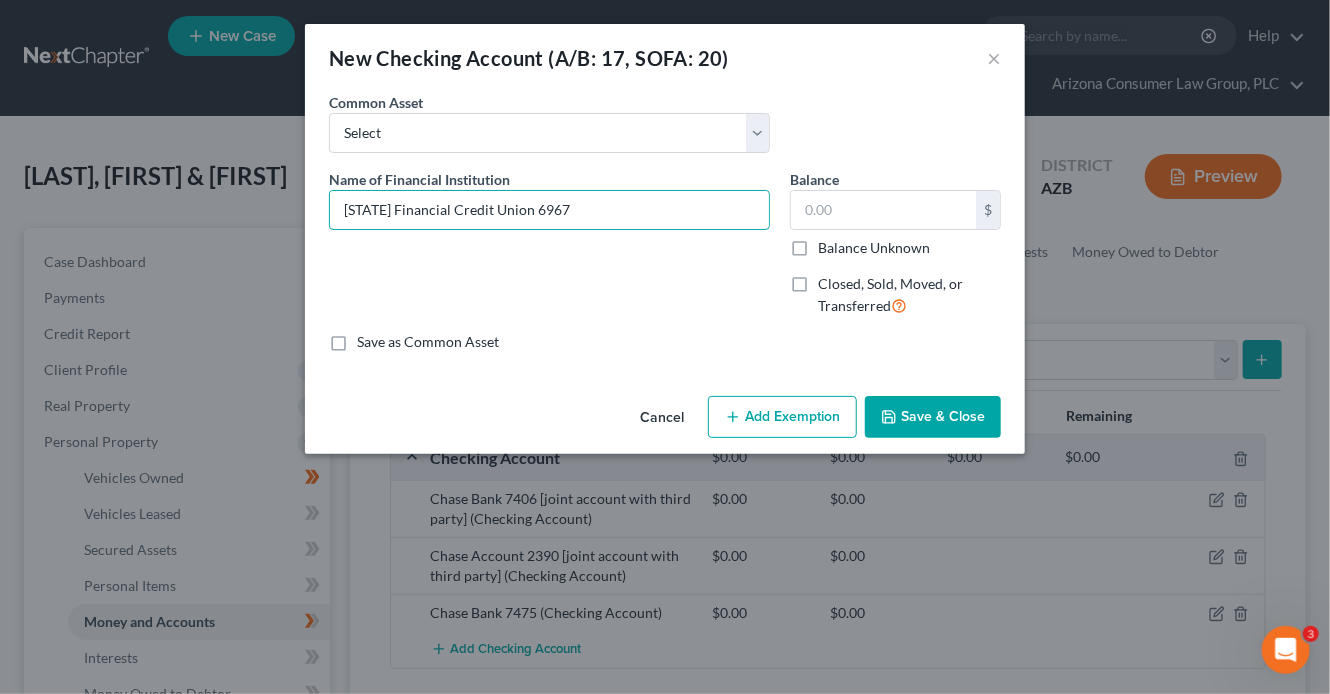 type on "[BANK_NAME] [ACCOUNT_NUMBER]" 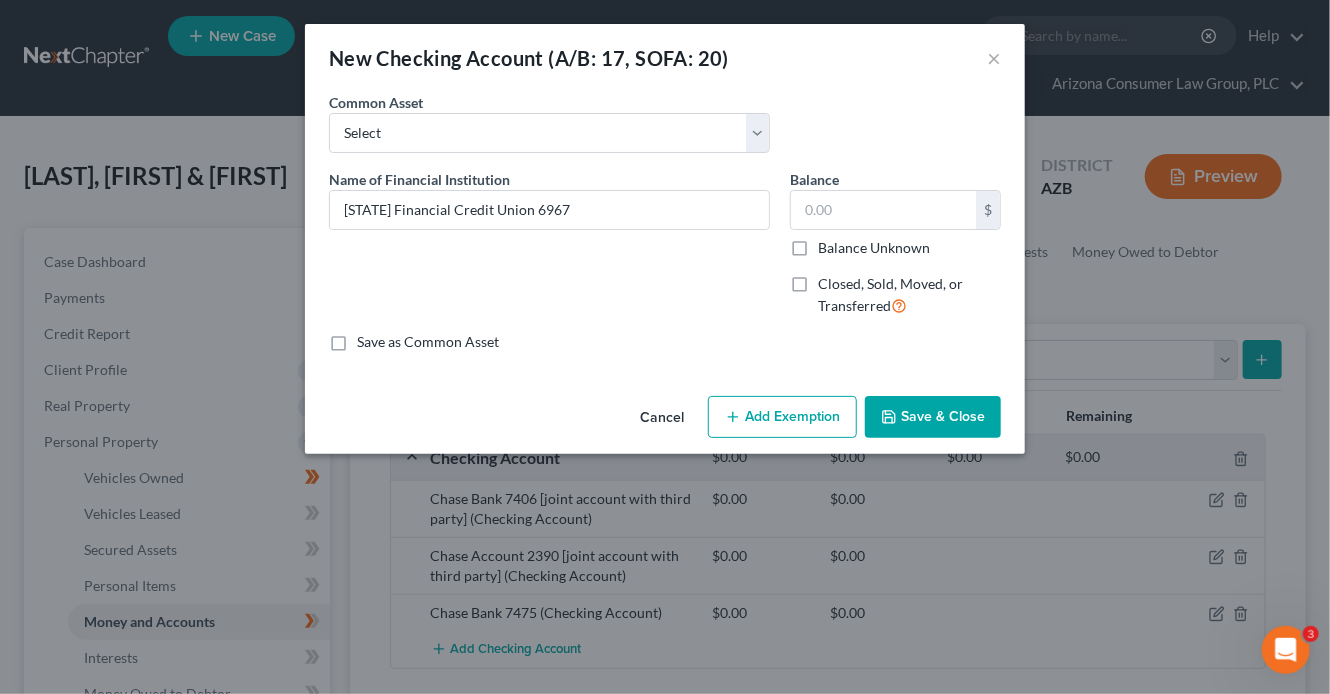 click on "Save & Close" at bounding box center (933, 417) 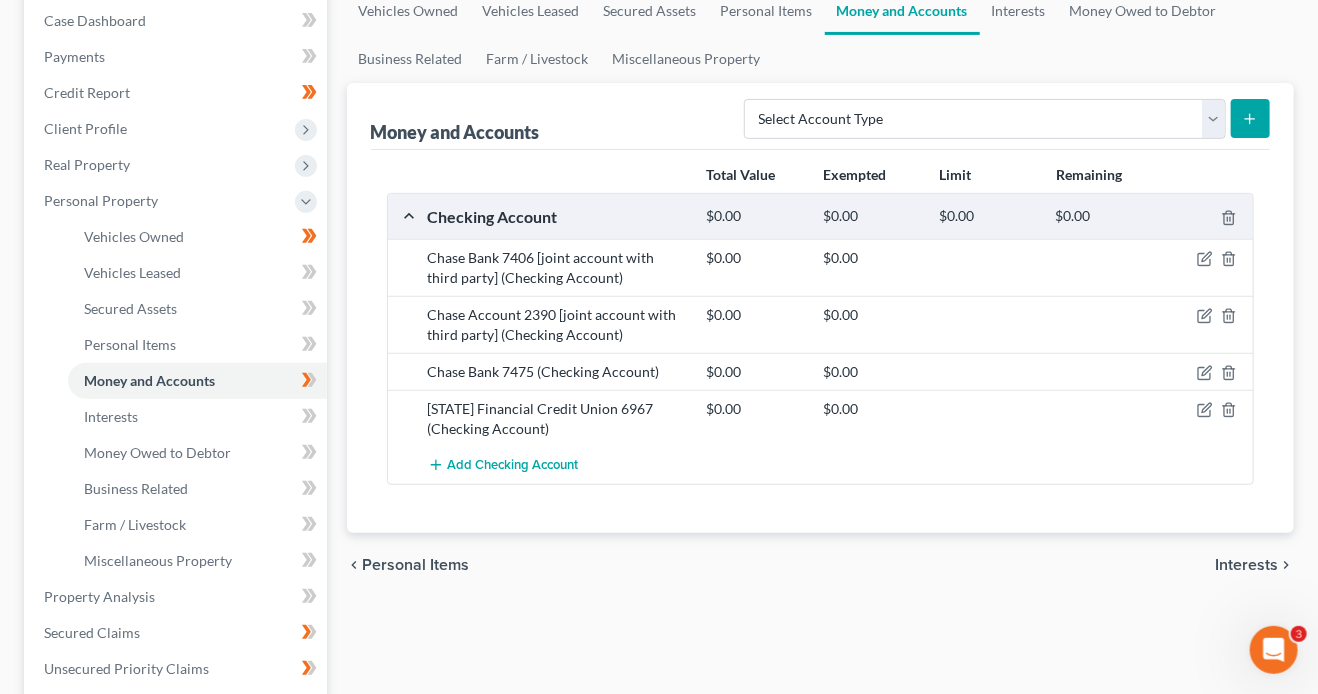 scroll, scrollTop: 183, scrollLeft: 0, axis: vertical 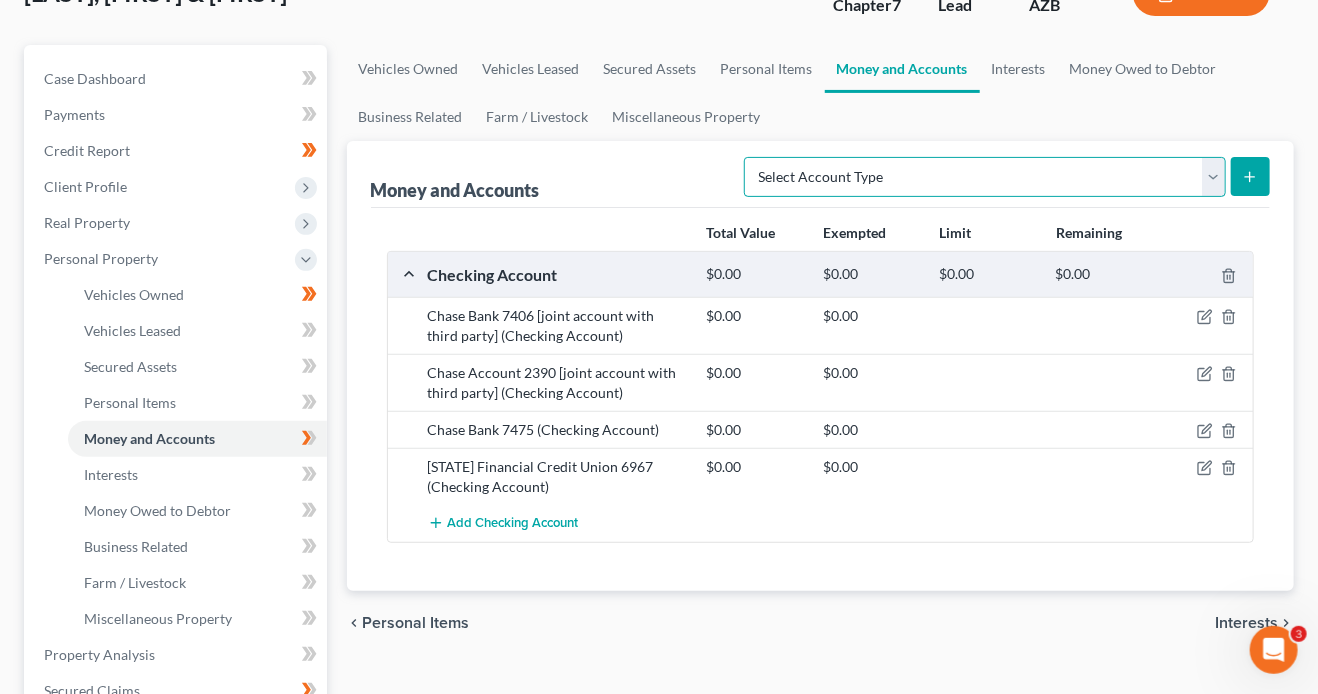 click on "Select Account Type Brokerage (A/B: 18, SOFA: 20) Cash on Hand (A/B: 16) Certificates of Deposit (A/B: 17, SOFA: 20) Checking Account (A/B: 17, SOFA: 20) Money Market (A/B: 18, SOFA: 20) Other (Credit Union, Health Savings Account, etc) (A/B: 17, SOFA: 20) Safe Deposit Box (A/B: 16) Savings Account (A/B: 17, SOFA: 20) Security Deposits or Prepayments (A/B: 22)" at bounding box center [985, 177] 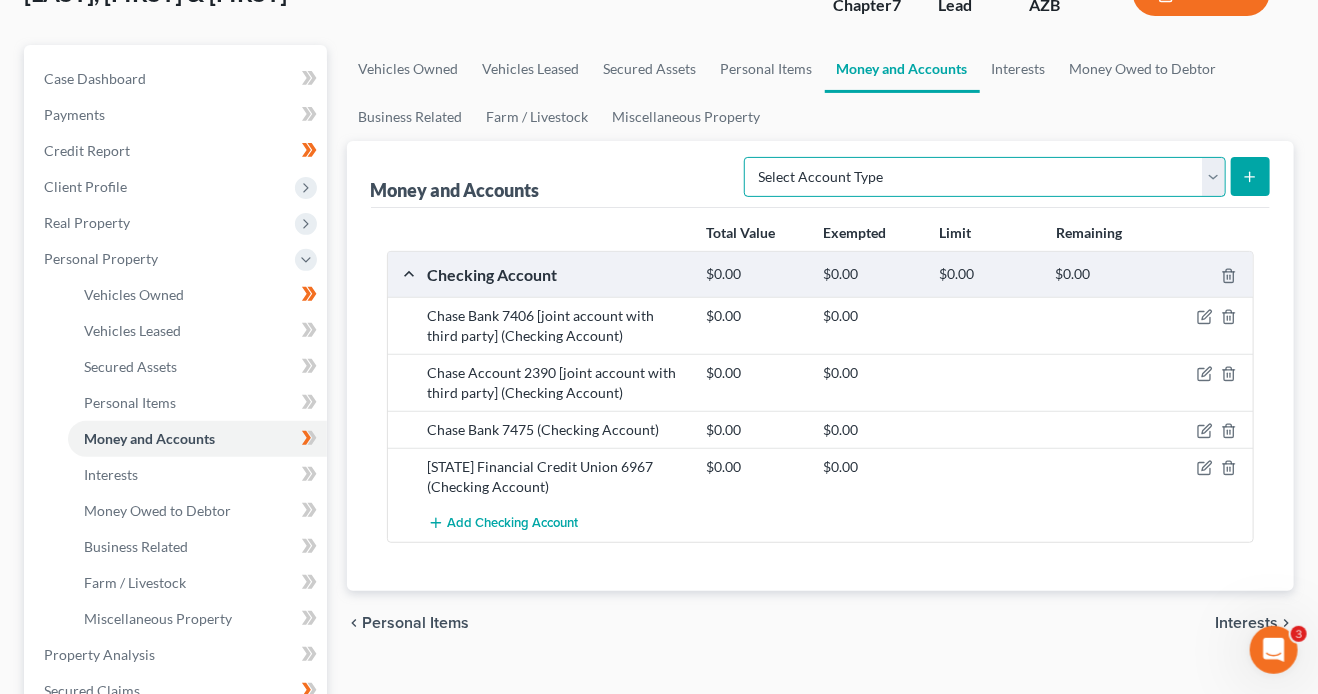 select on "savings" 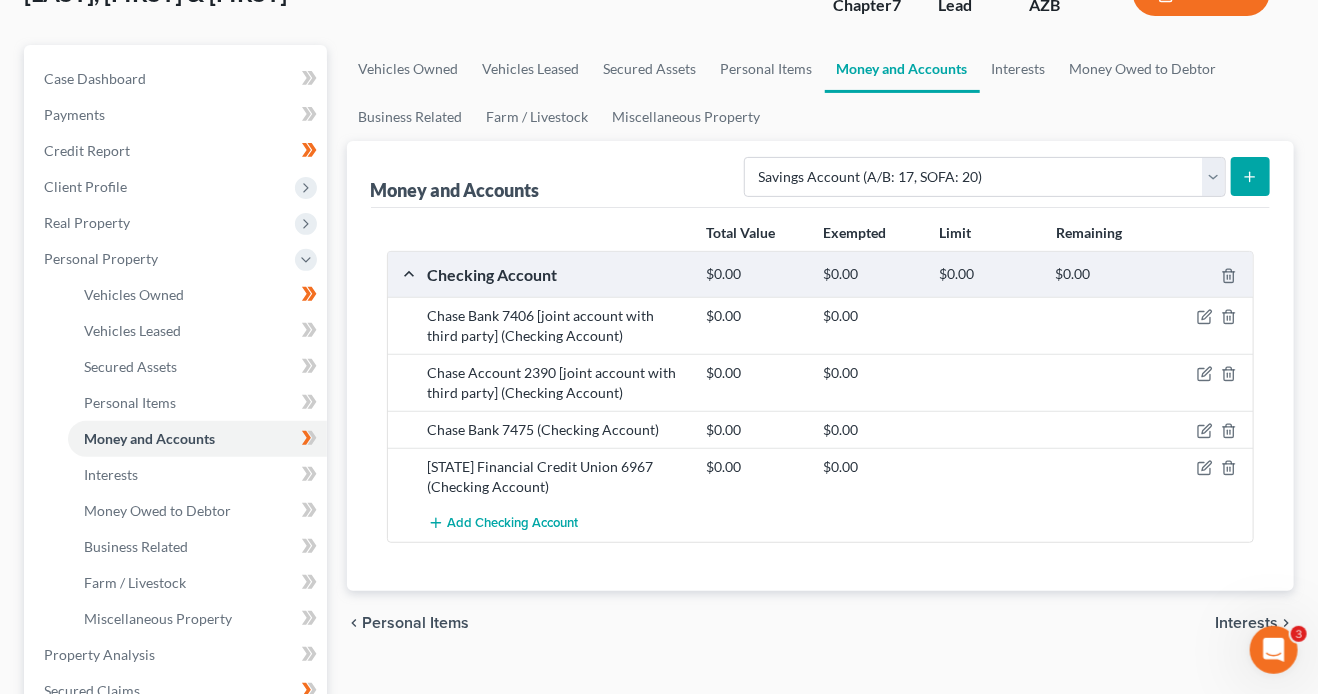 click at bounding box center (1250, 176) 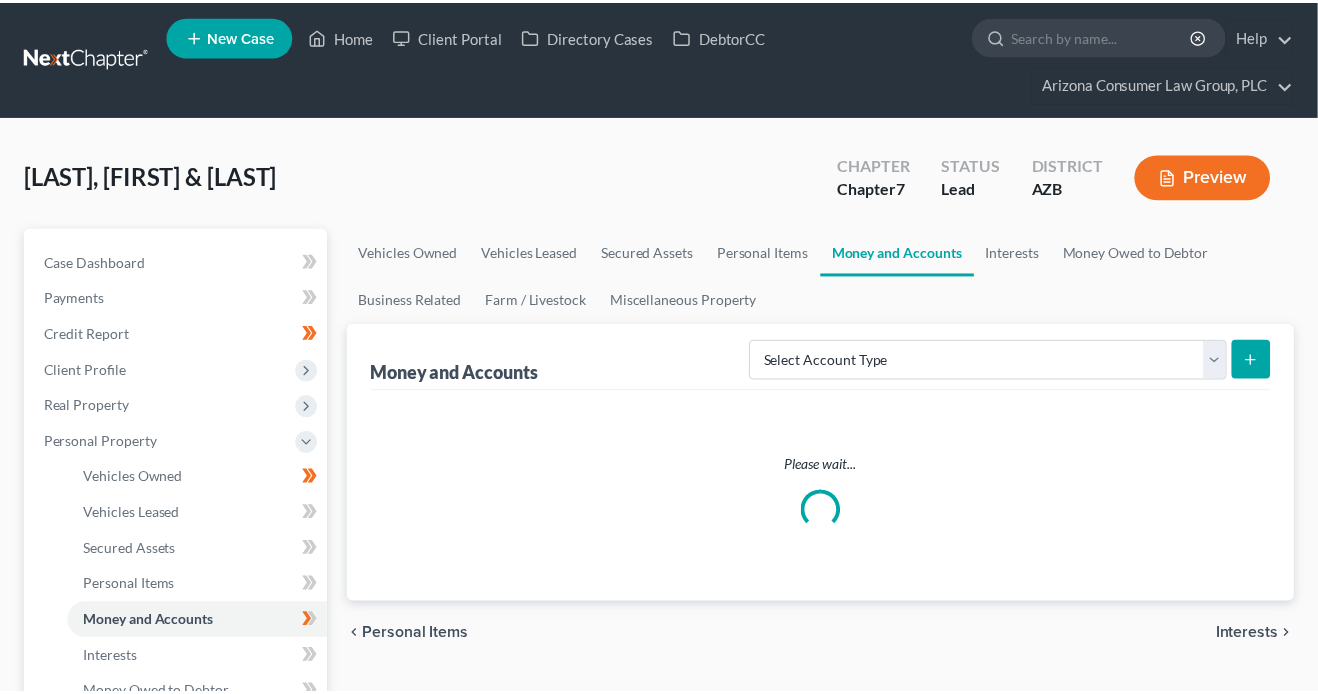 scroll, scrollTop: 183, scrollLeft: 0, axis: vertical 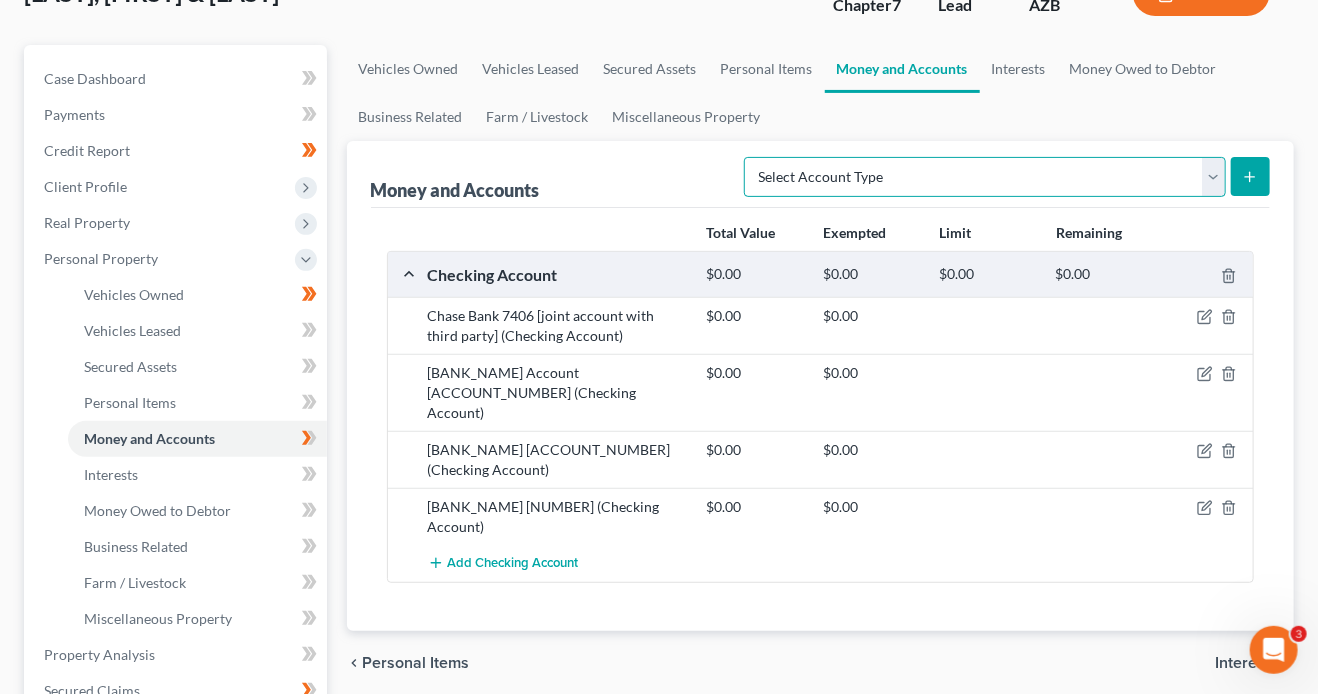 click on "Select Account Type Brokerage (A/B: 18, SOFA: 20) Cash on Hand (A/B: 16) Certificates of Deposit (A/B: 17, SOFA: 20) Checking Account (A/B: 17, SOFA: 20) Money Market (A/B: 18, SOFA: 20) Other (Credit Union, Health Savings Account, etc) (A/B: 17, SOFA: 20) Safe Deposit Box (A/B: 16) Savings Account (A/B: 17, SOFA: 20) Security Deposits or Prepayments (A/B: 22)" at bounding box center (985, 177) 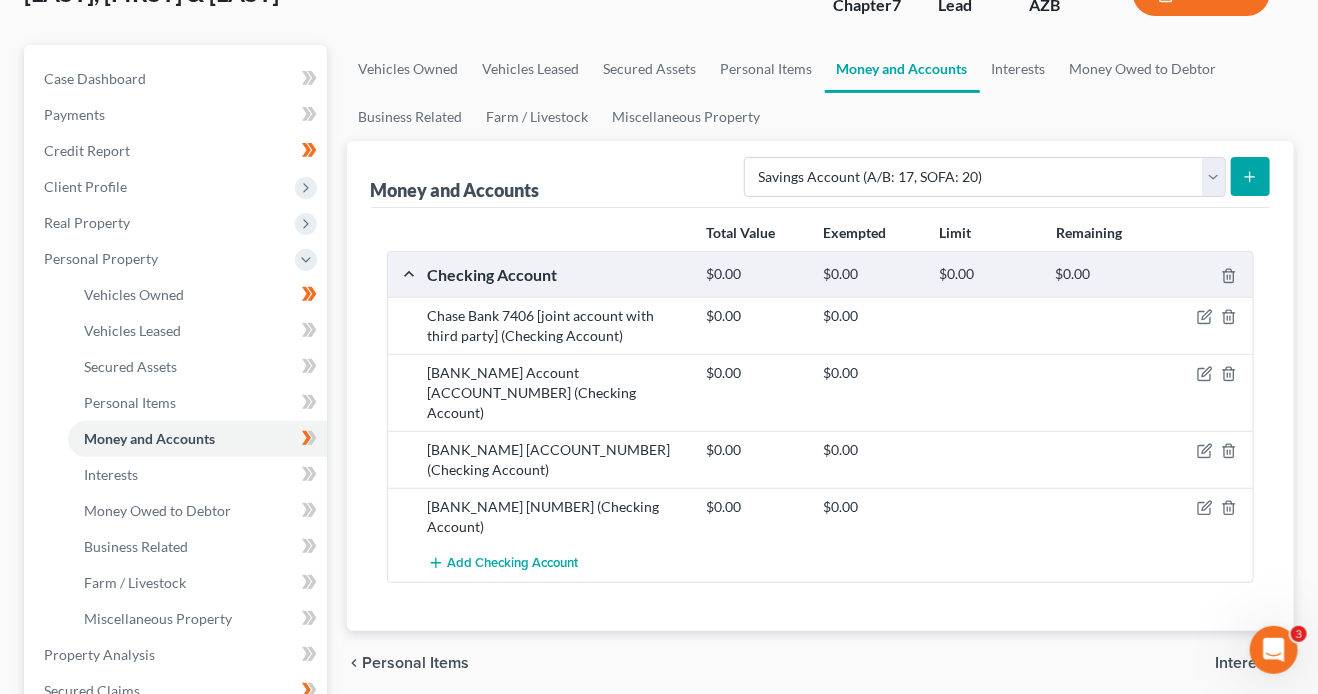 click at bounding box center [1250, 176] 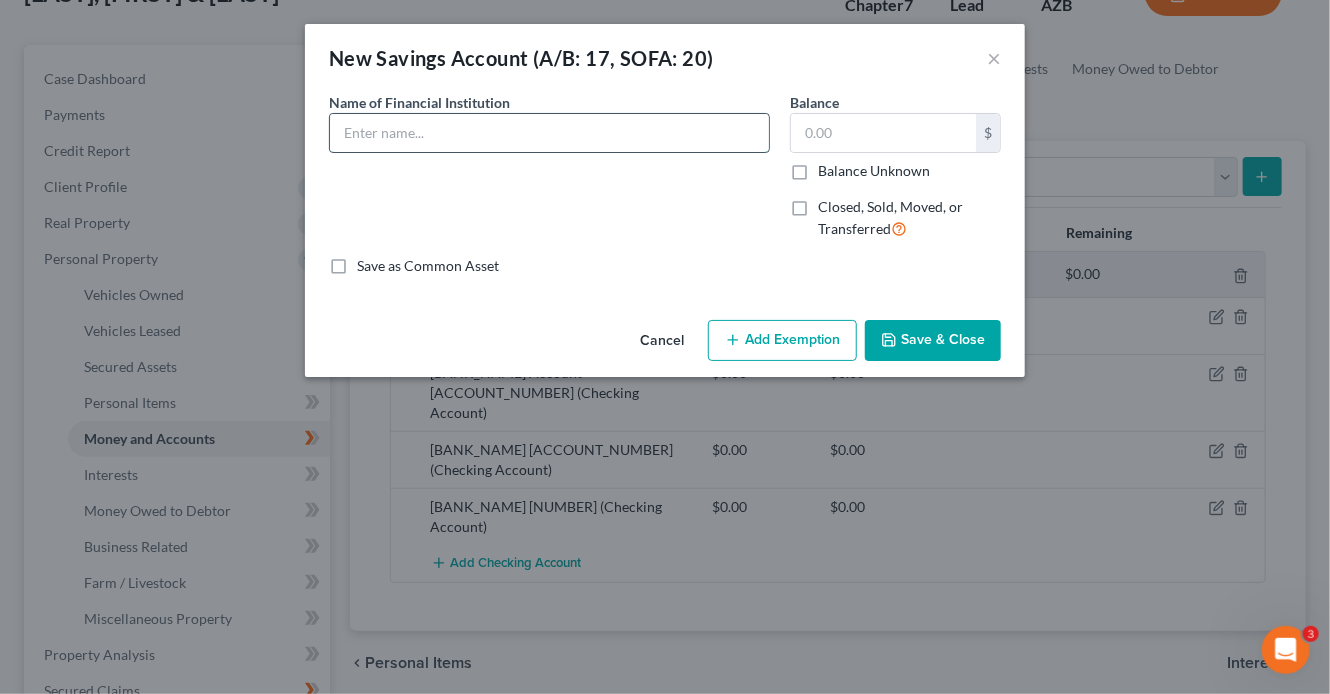 click at bounding box center [549, 133] 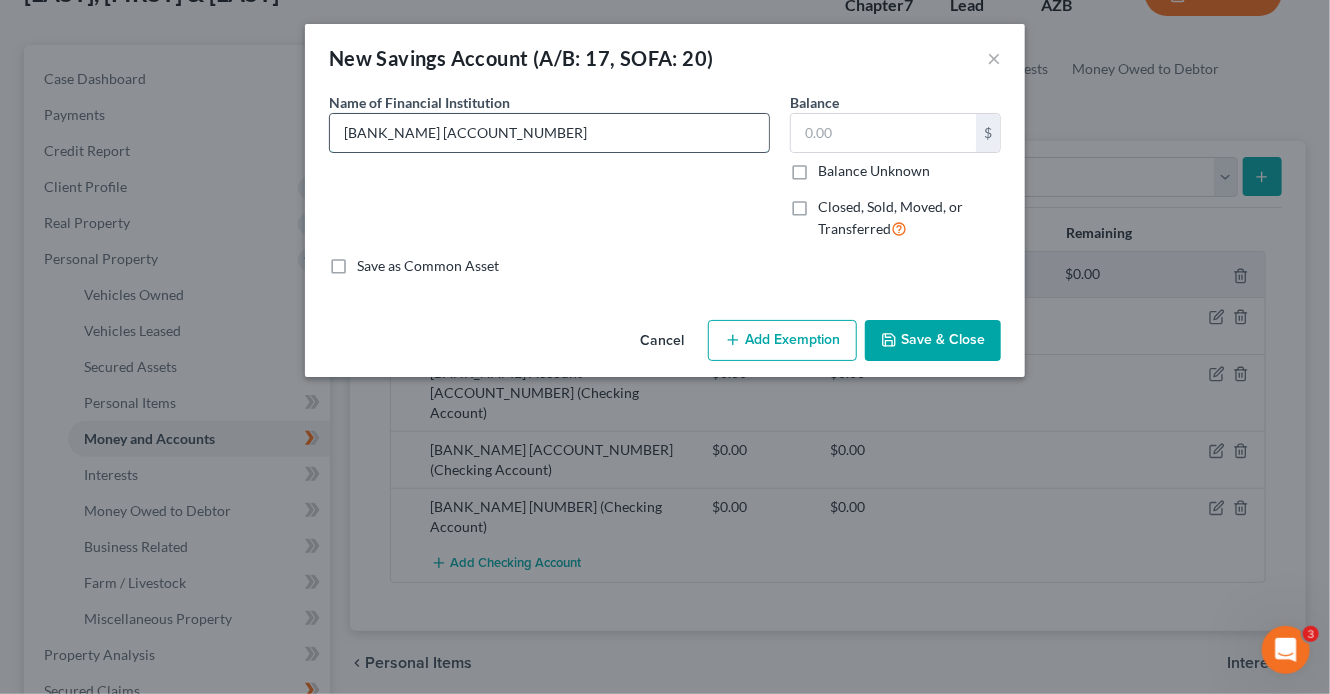 type on "[BANK_NAME] [ACCOUNT_NUMBER]" 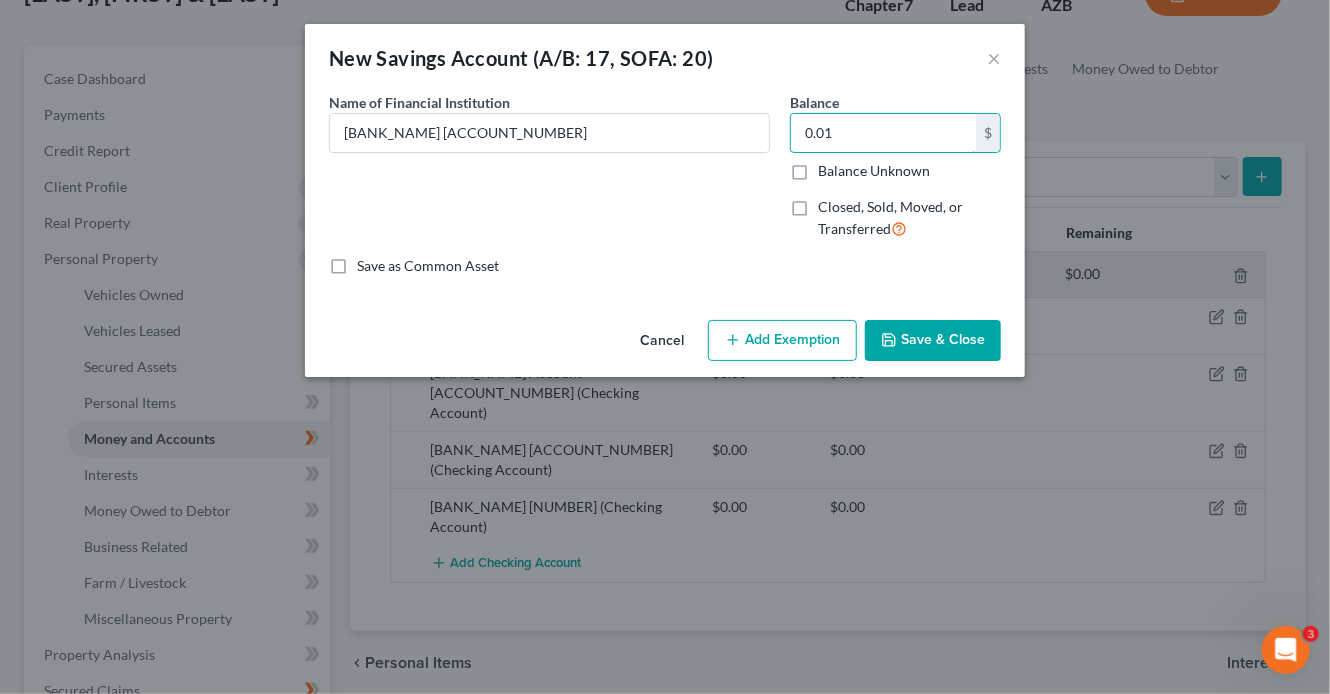 type on "0.01" 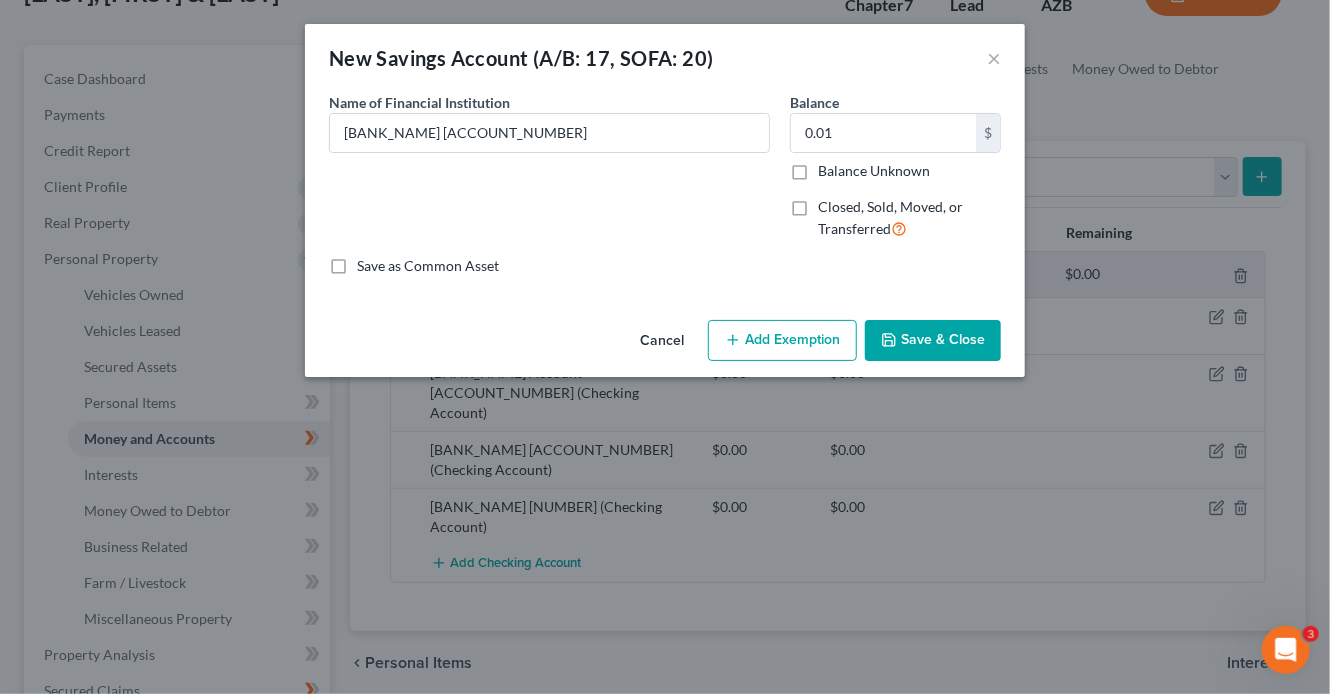 click on "Save & Close" at bounding box center (933, 341) 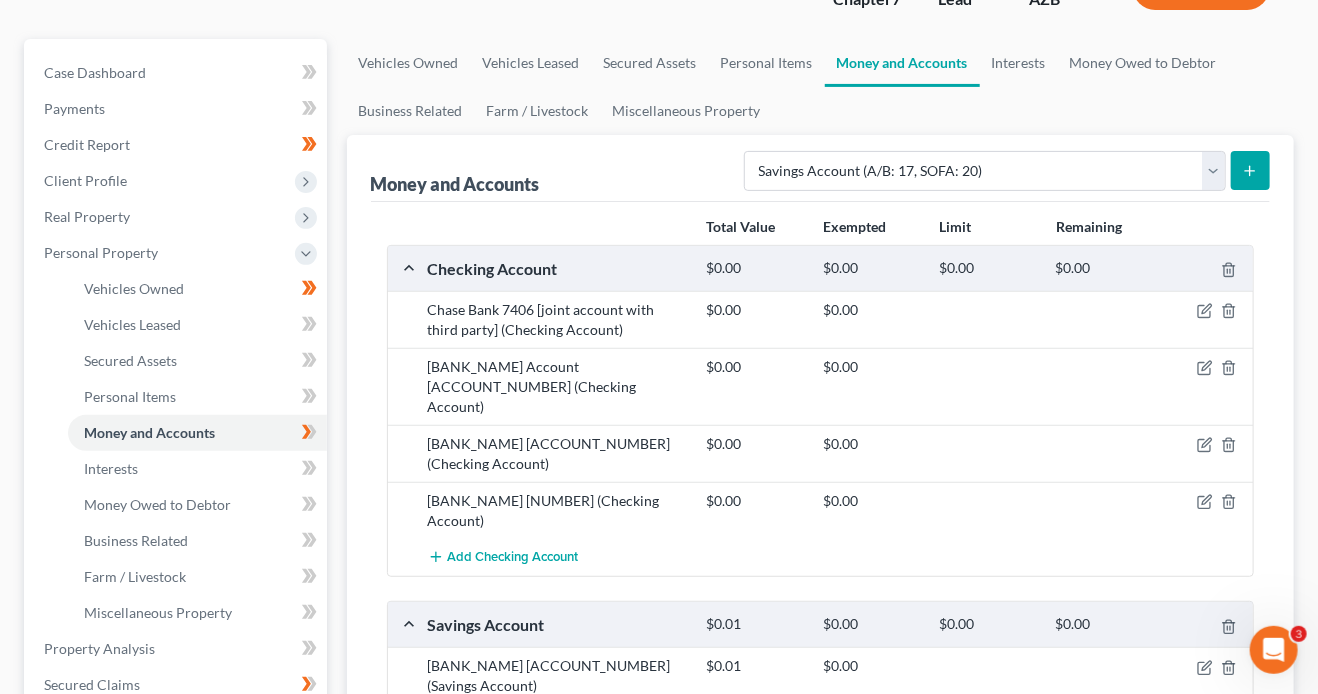 scroll, scrollTop: 201, scrollLeft: 0, axis: vertical 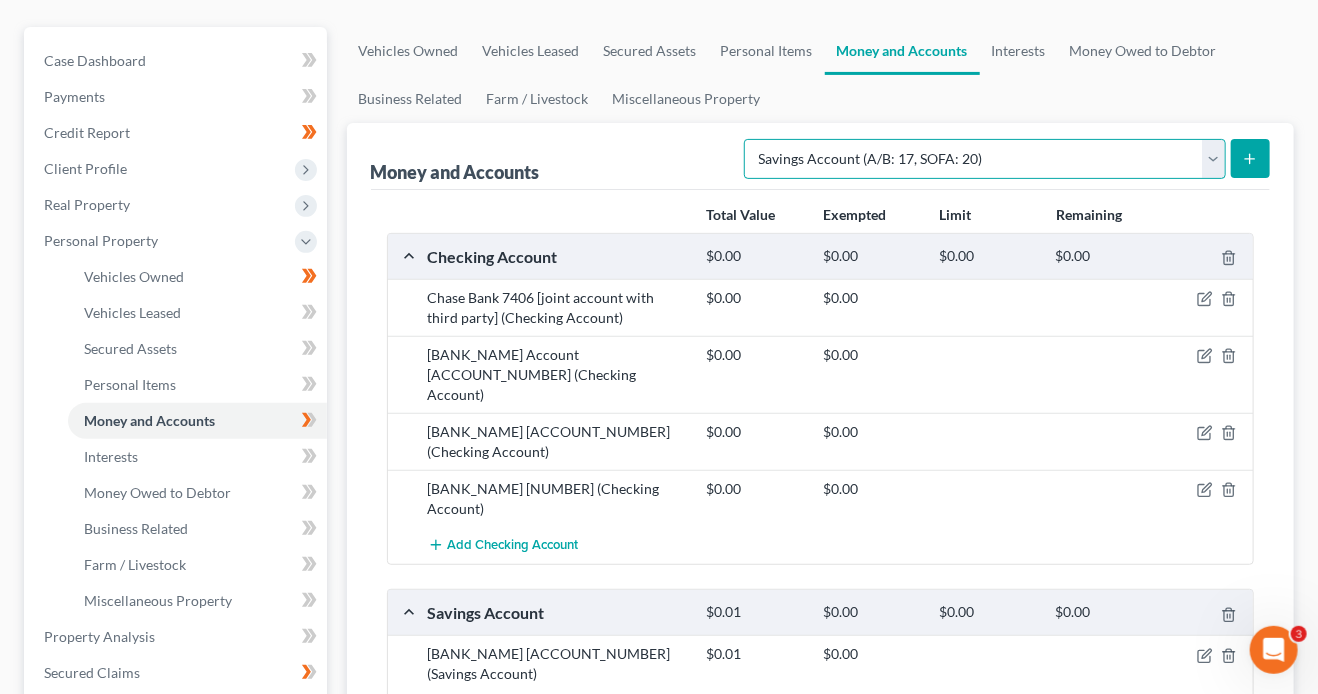click on "Select Account Type Brokerage (A/B: 18, SOFA: 20) Cash on Hand (A/B: 16) Certificates of Deposit (A/B: 17, SOFA: 20) Checking Account (A/B: 17, SOFA: 20) Money Market (A/B: 18, SOFA: 20) Other (Credit Union, Health Savings Account, etc) (A/B: 17, SOFA: 20) Safe Deposit Box (A/B: 16) Savings Account (A/B: 17, SOFA: 20) Security Deposits or Prepayments (A/B: 22)" at bounding box center (985, 159) 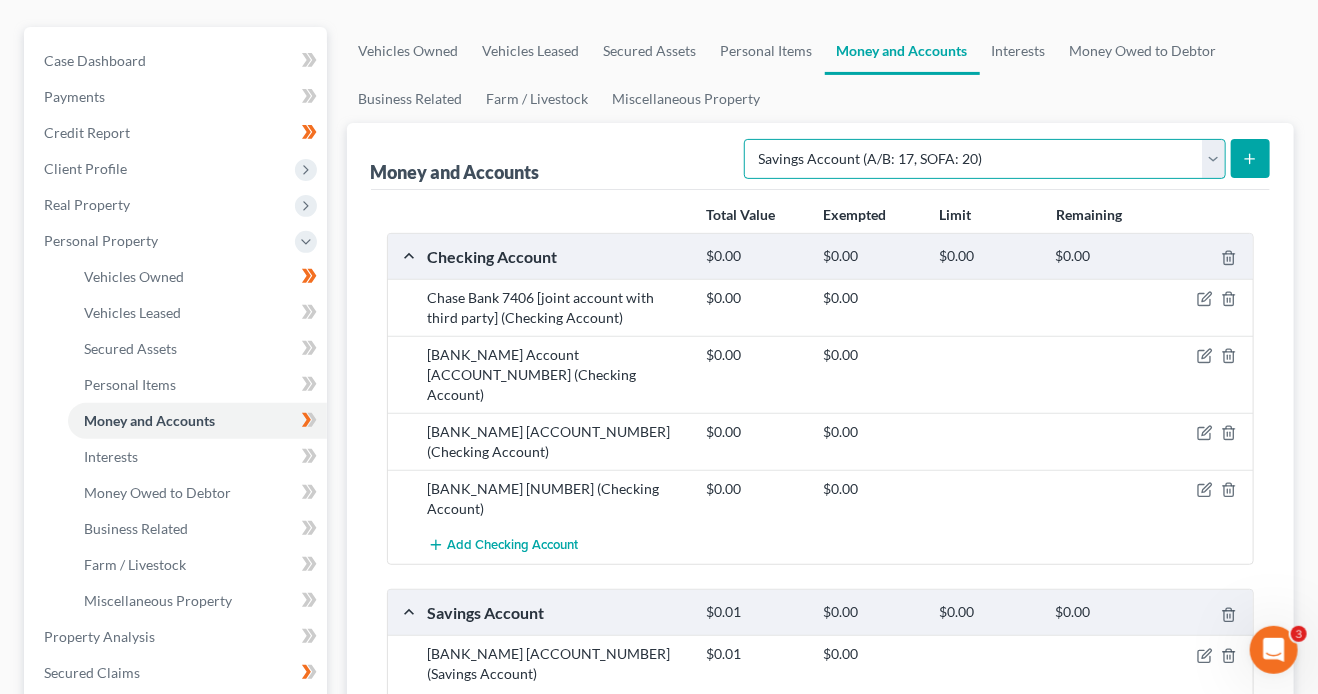 select on "other" 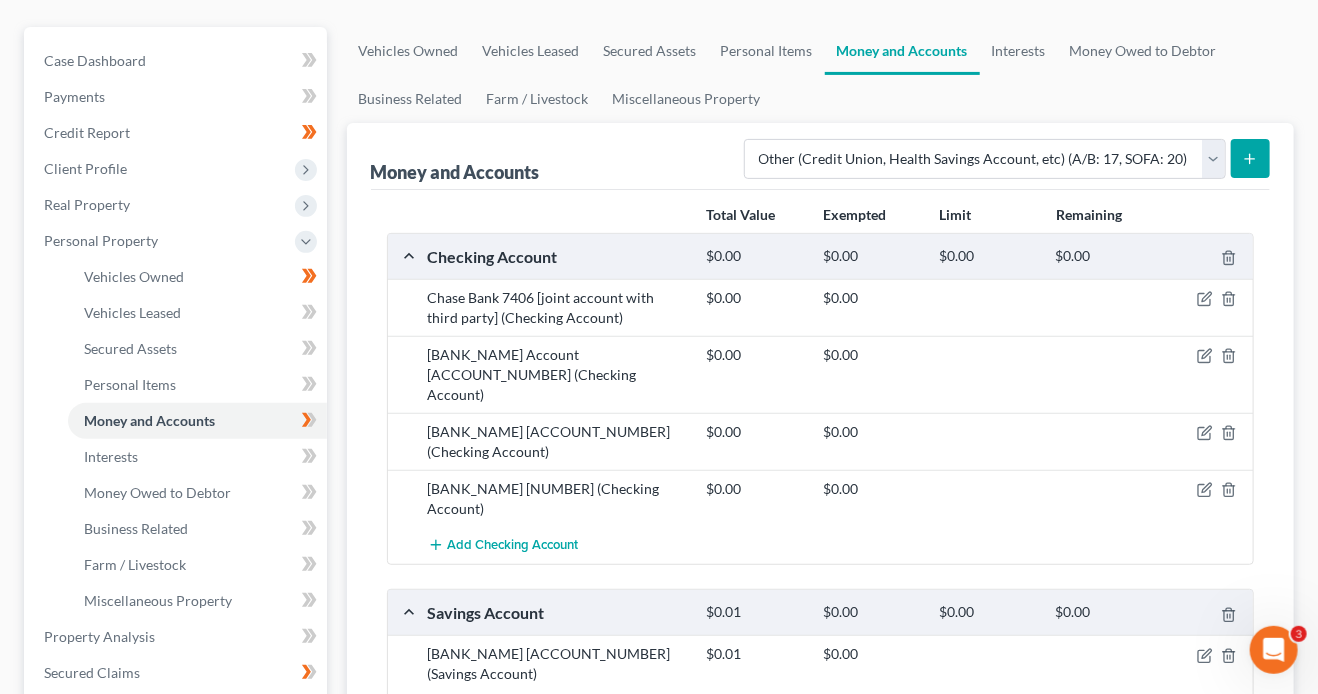 click at bounding box center (1250, 158) 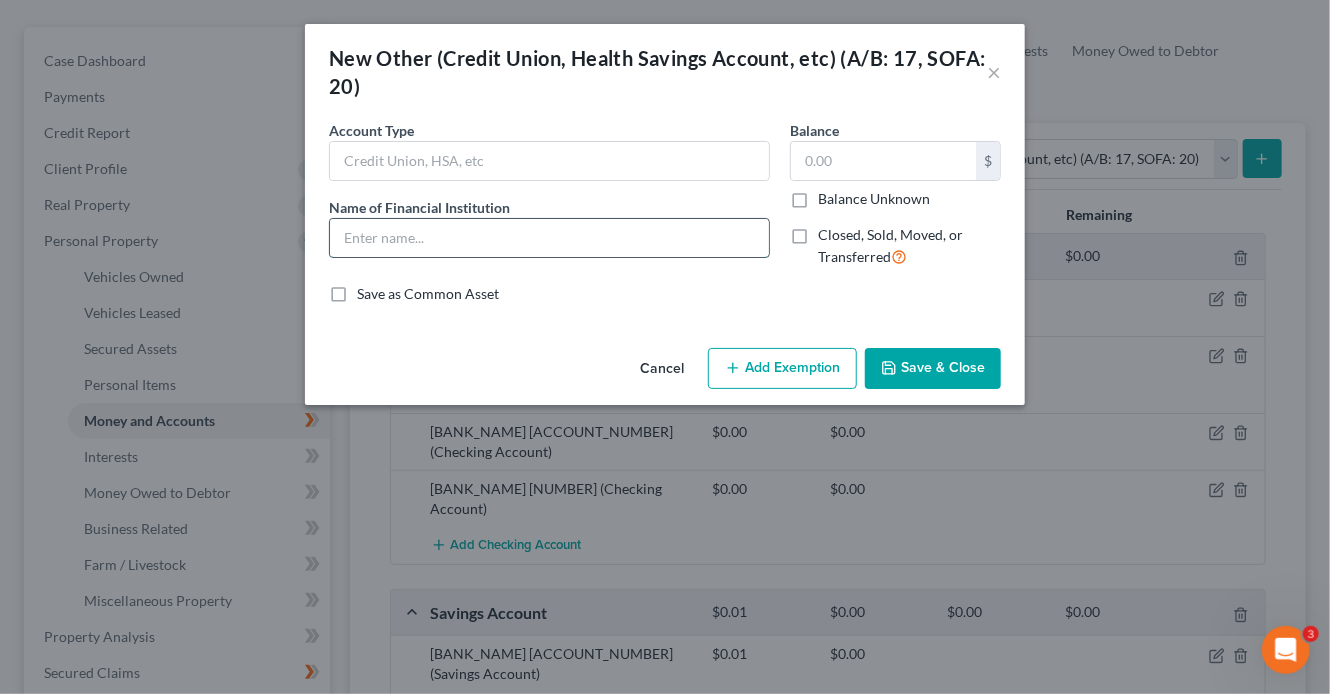 click at bounding box center [549, 238] 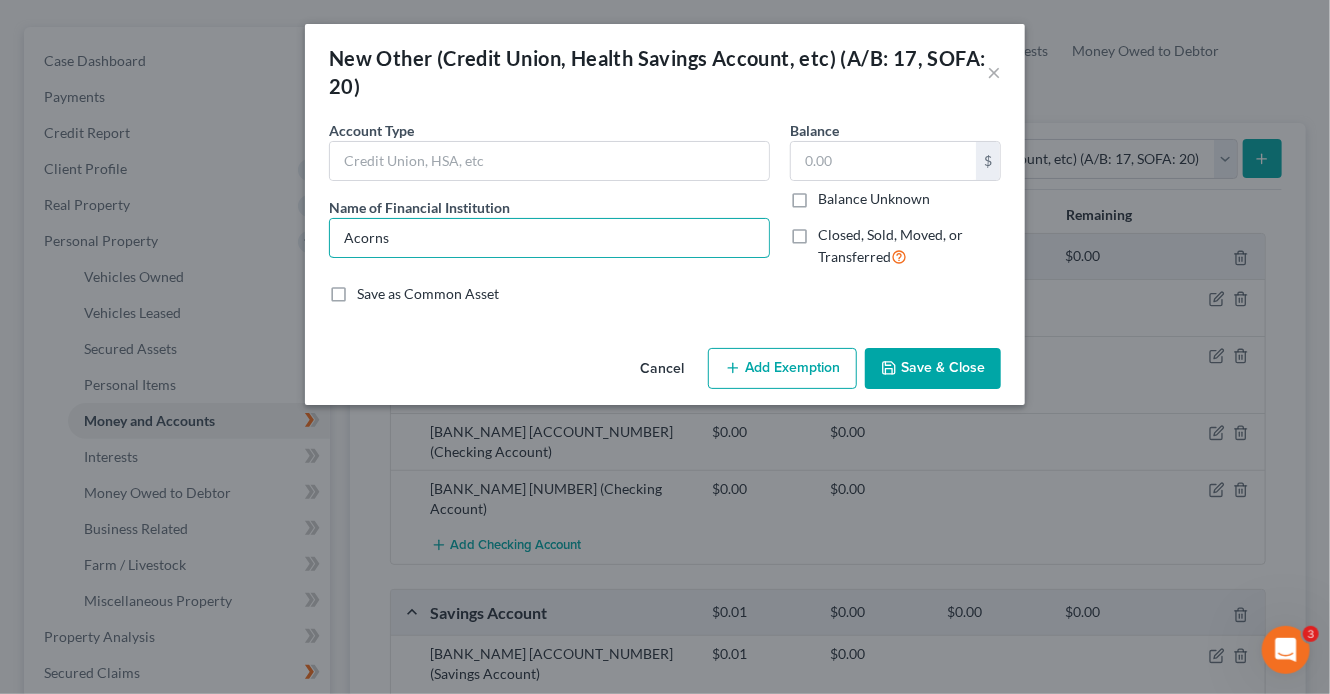 type on "Acorns" 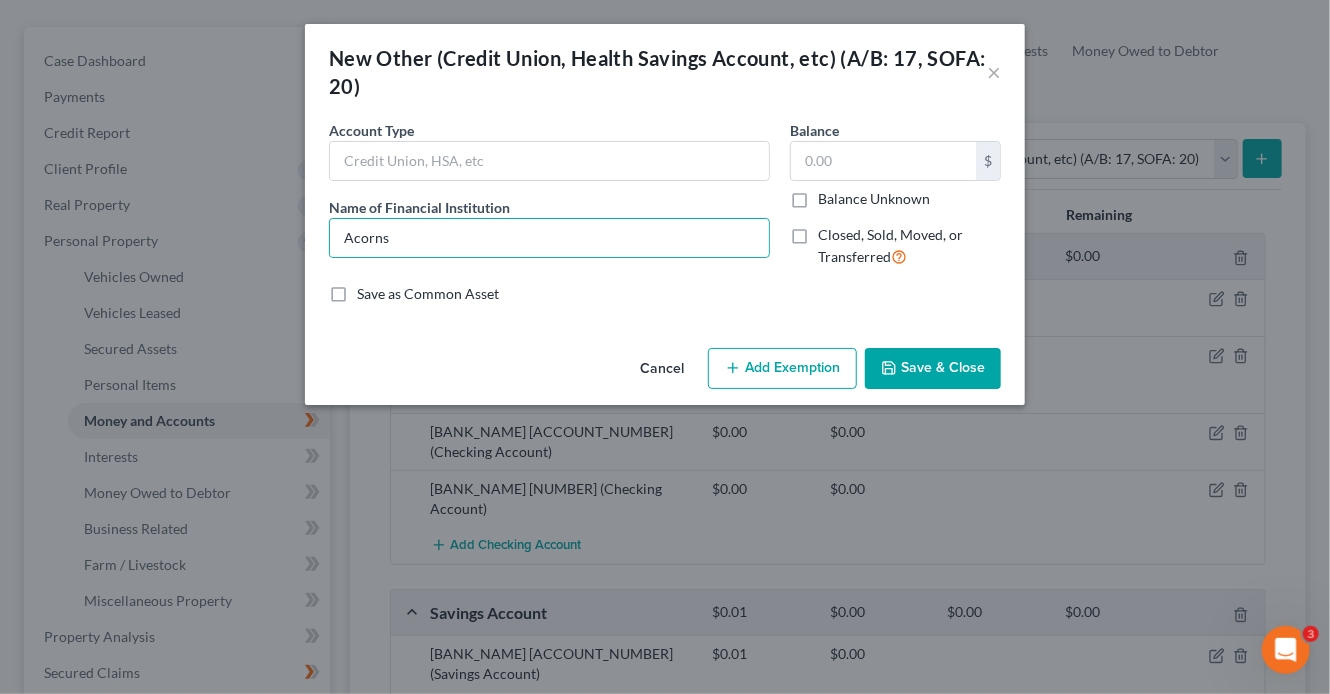 click on "Save & Close" at bounding box center (933, 369) 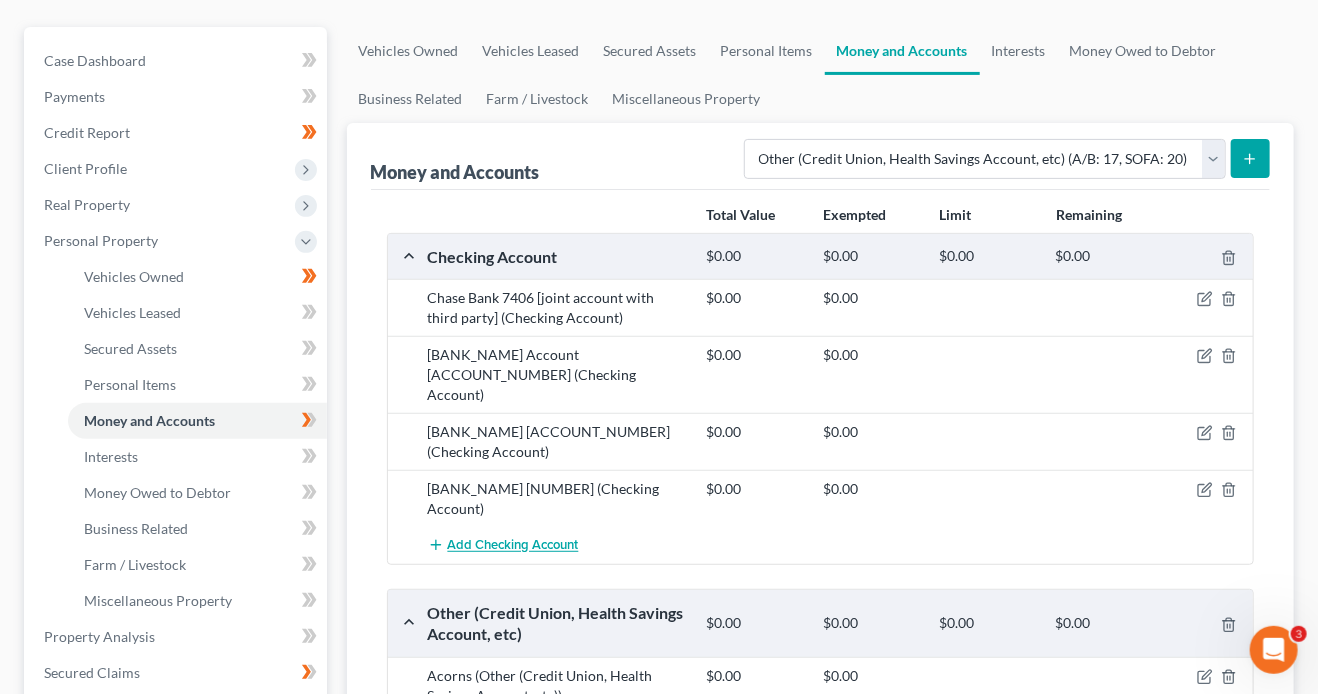 click on "Add Checking Account" at bounding box center (513, 546) 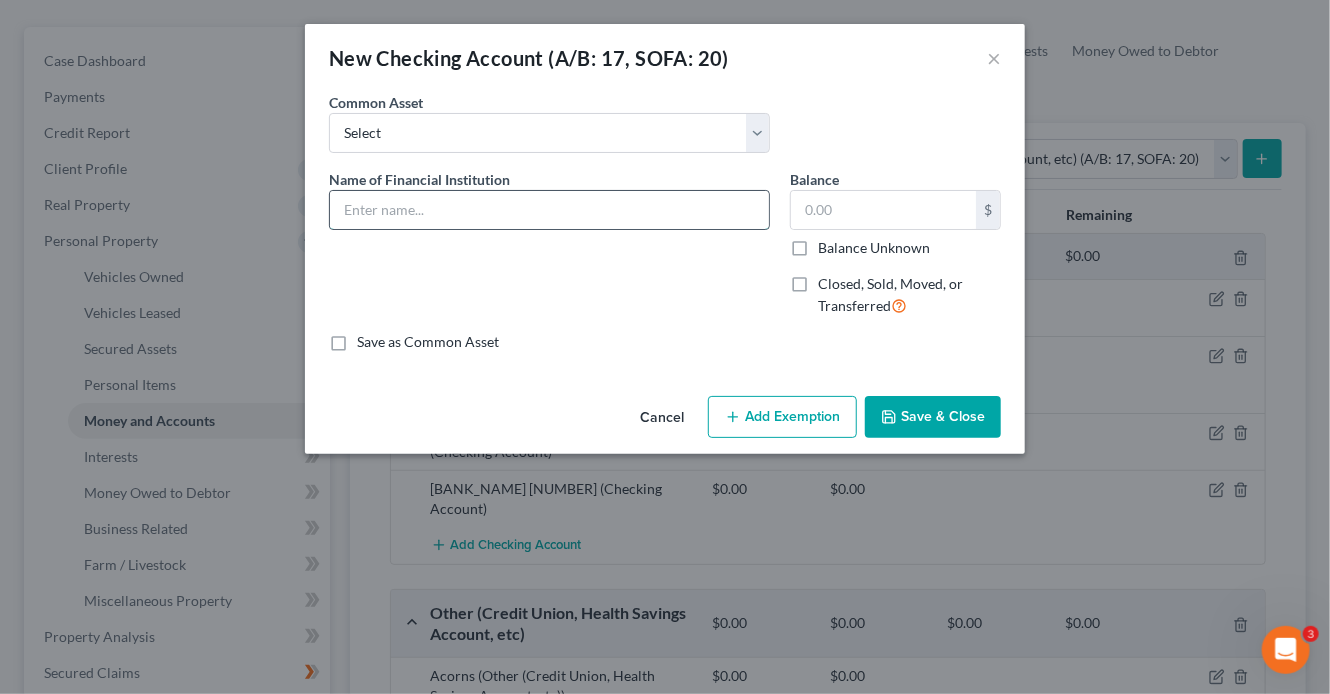 click at bounding box center [549, 210] 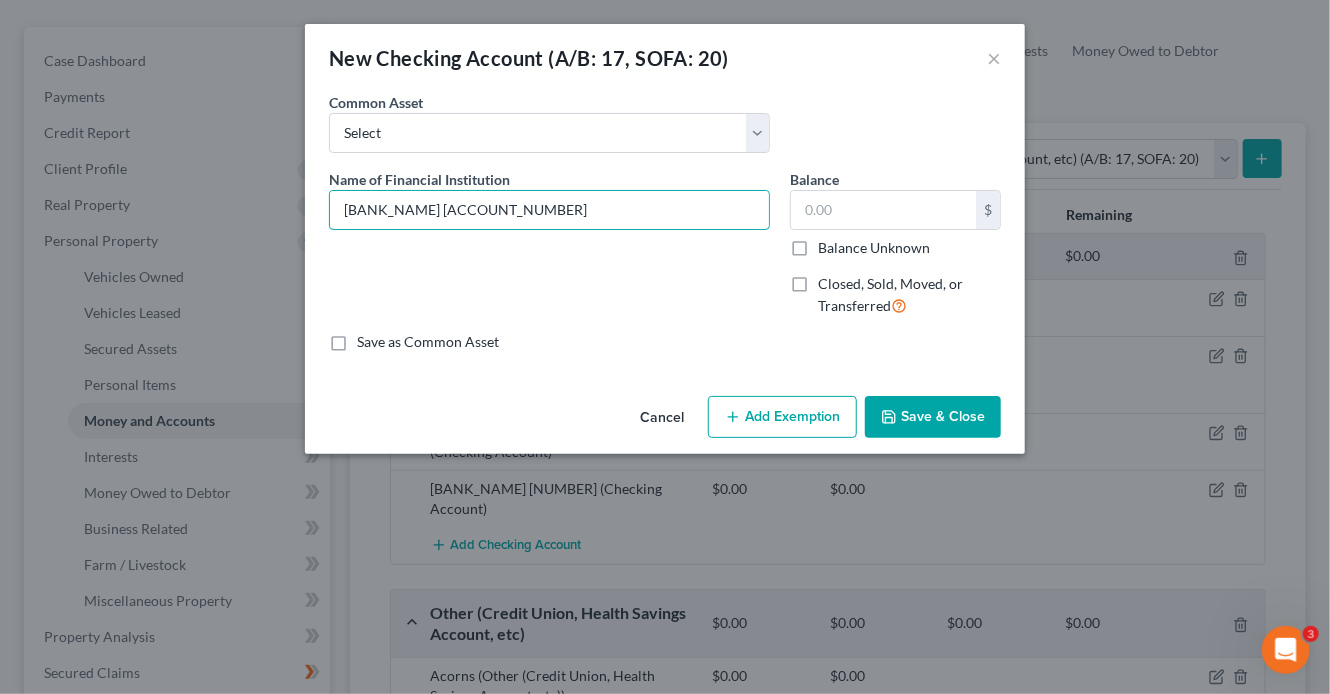 type on "[BANK_NAME] [ACCOUNT_NUMBER]" 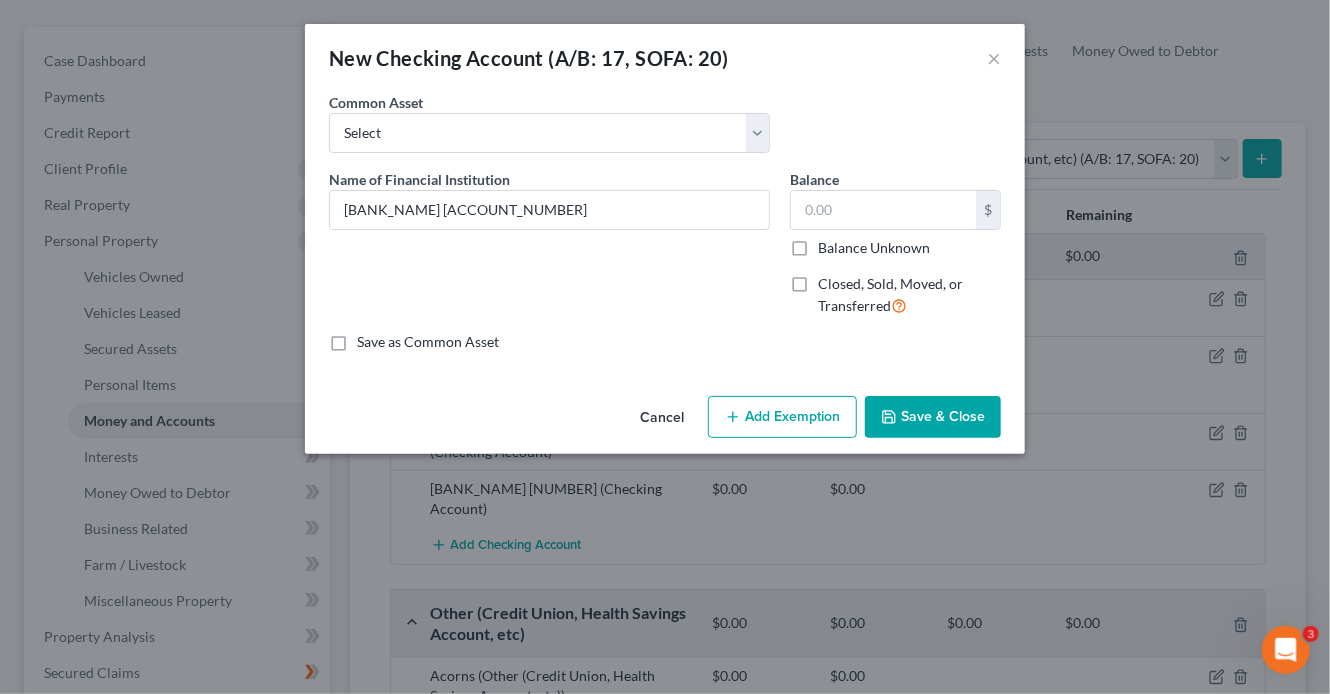 click on "Save & Close" at bounding box center [933, 417] 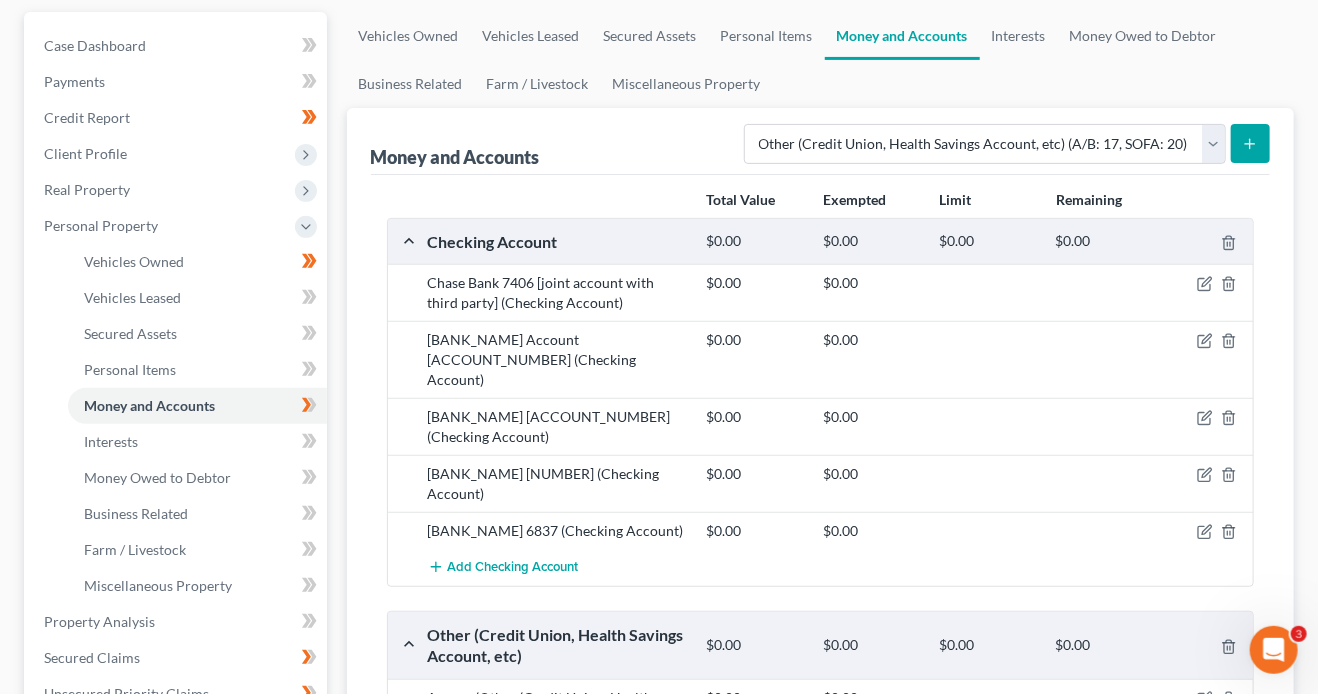scroll, scrollTop: 364, scrollLeft: 0, axis: vertical 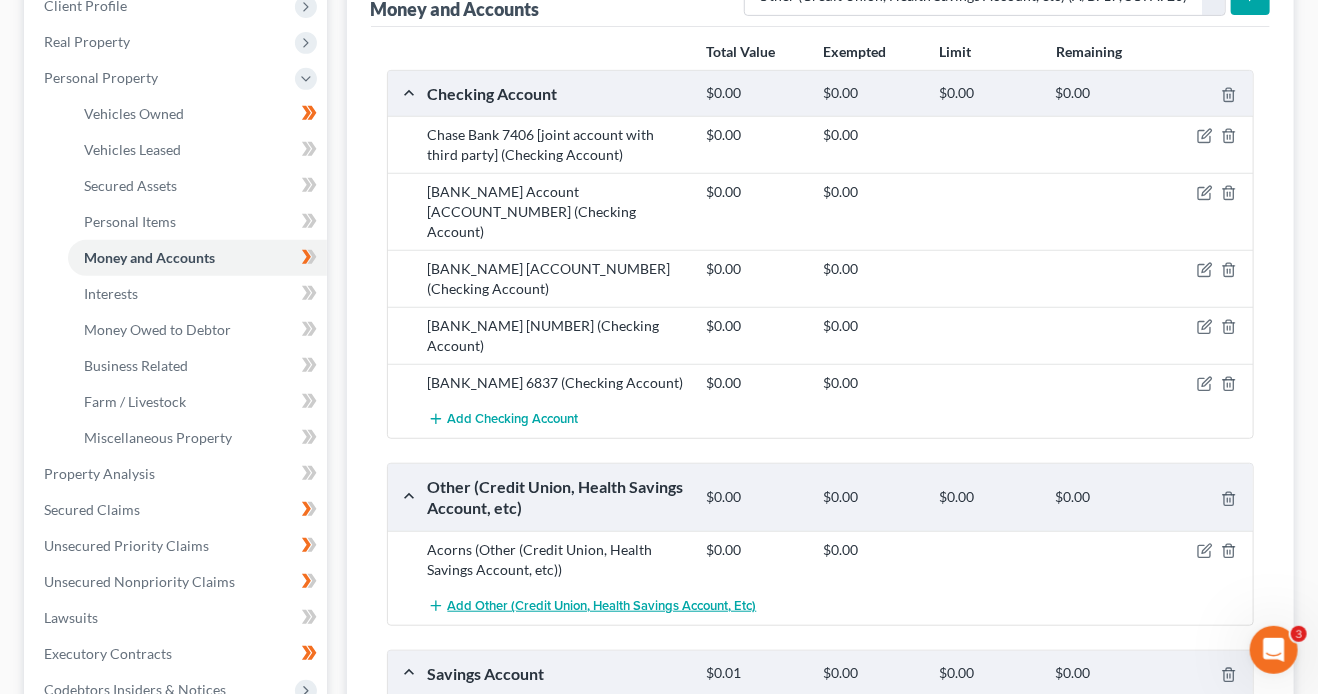 click on "Add Other (Credit Union, Health Savings Account, etc)" at bounding box center (602, 606) 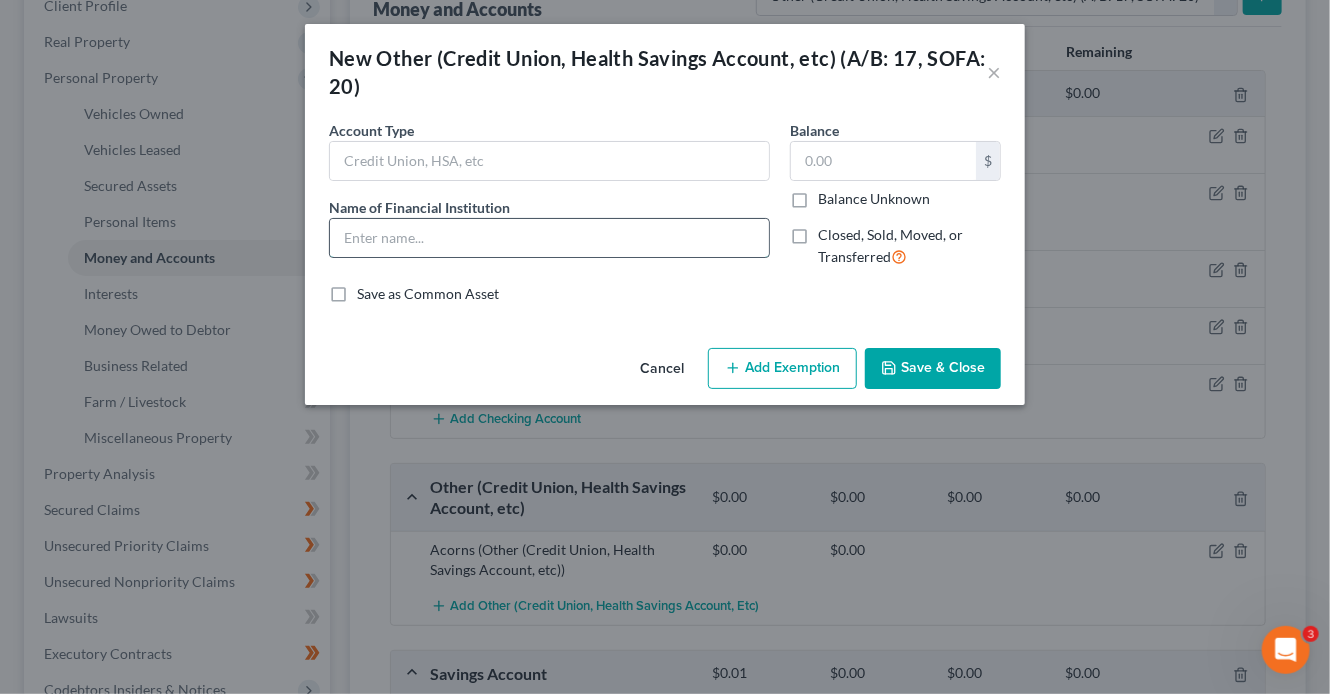 click at bounding box center [549, 238] 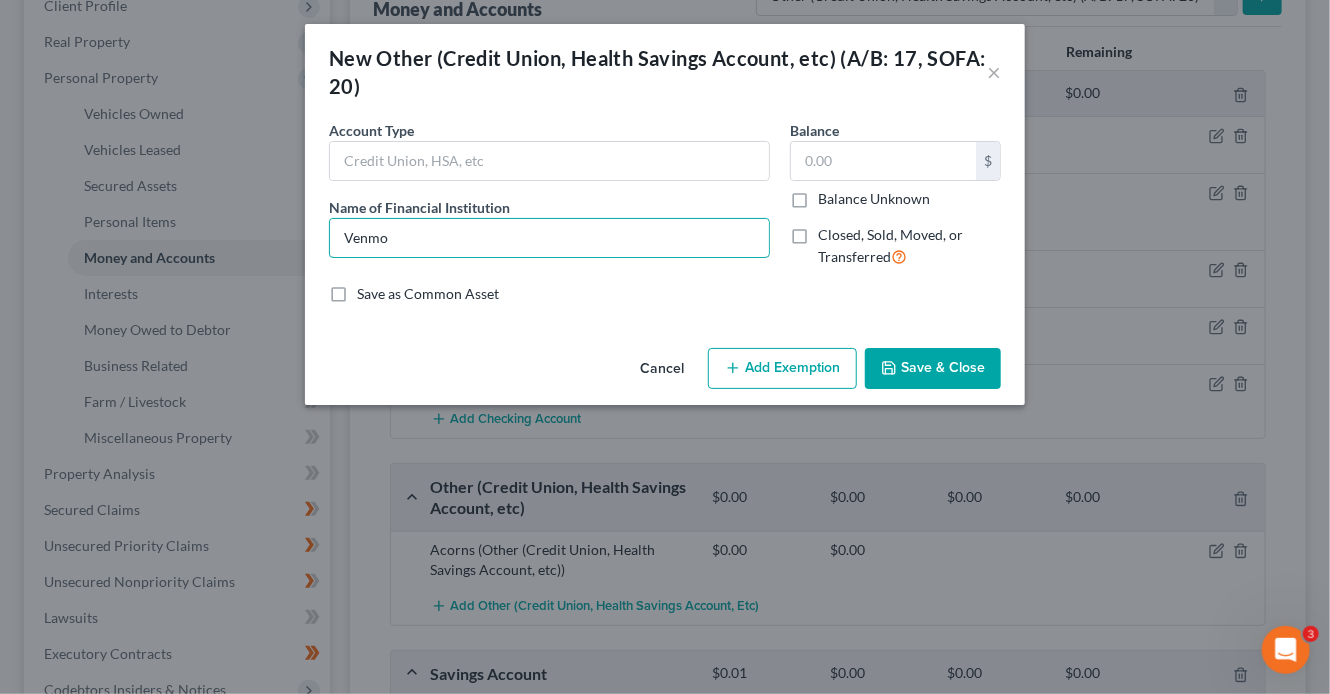type on "Venmo" 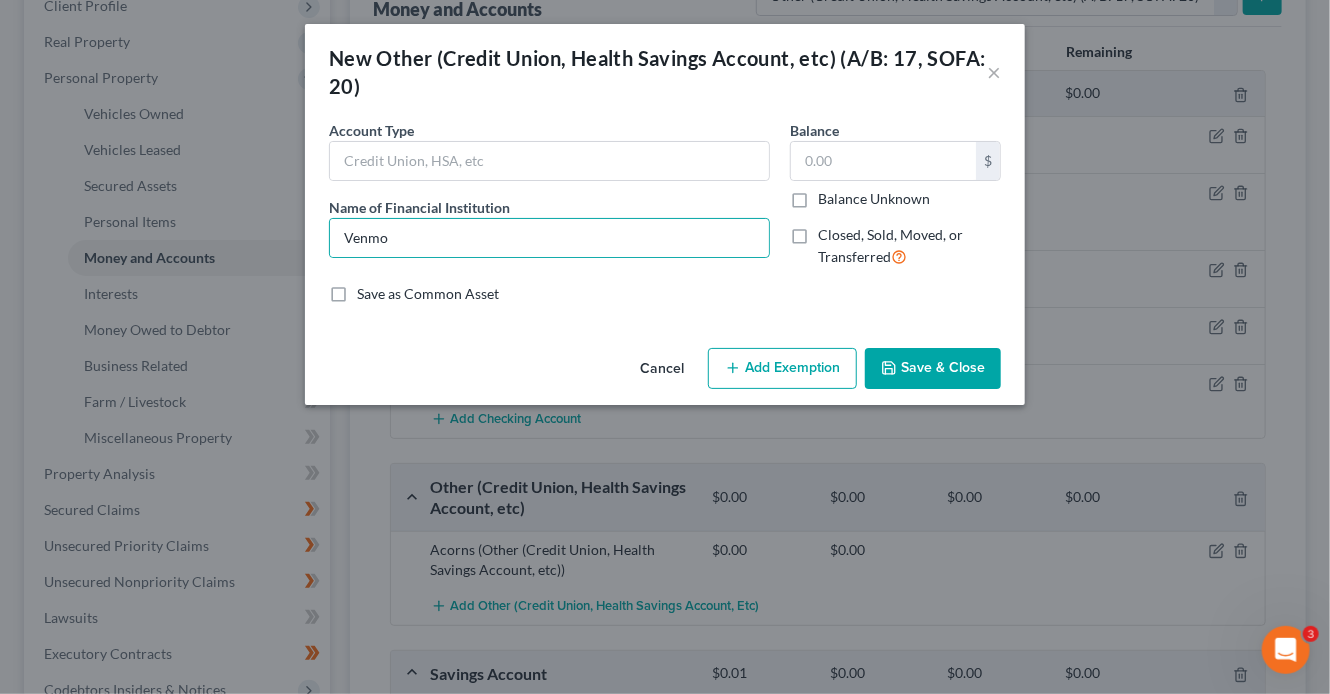 click on "Save & Close" at bounding box center [933, 369] 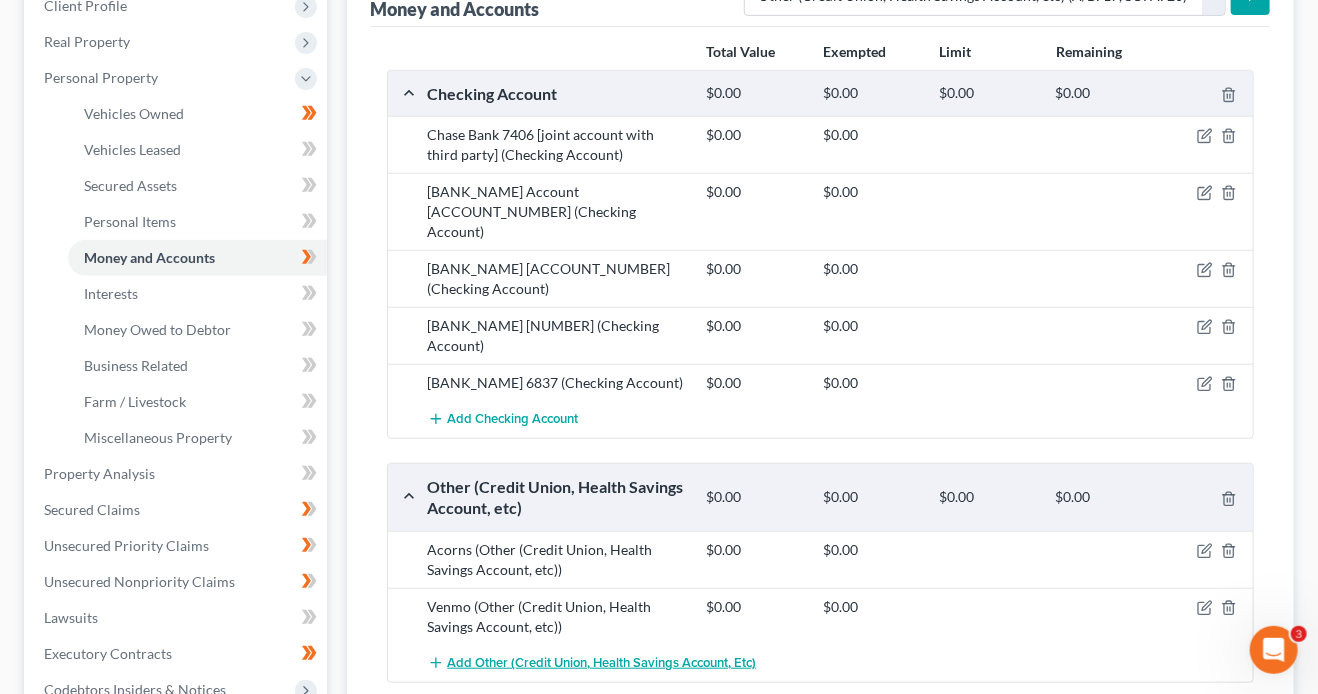 click on "Add Other (Credit Union, Health Savings Account, etc)" at bounding box center [602, 663] 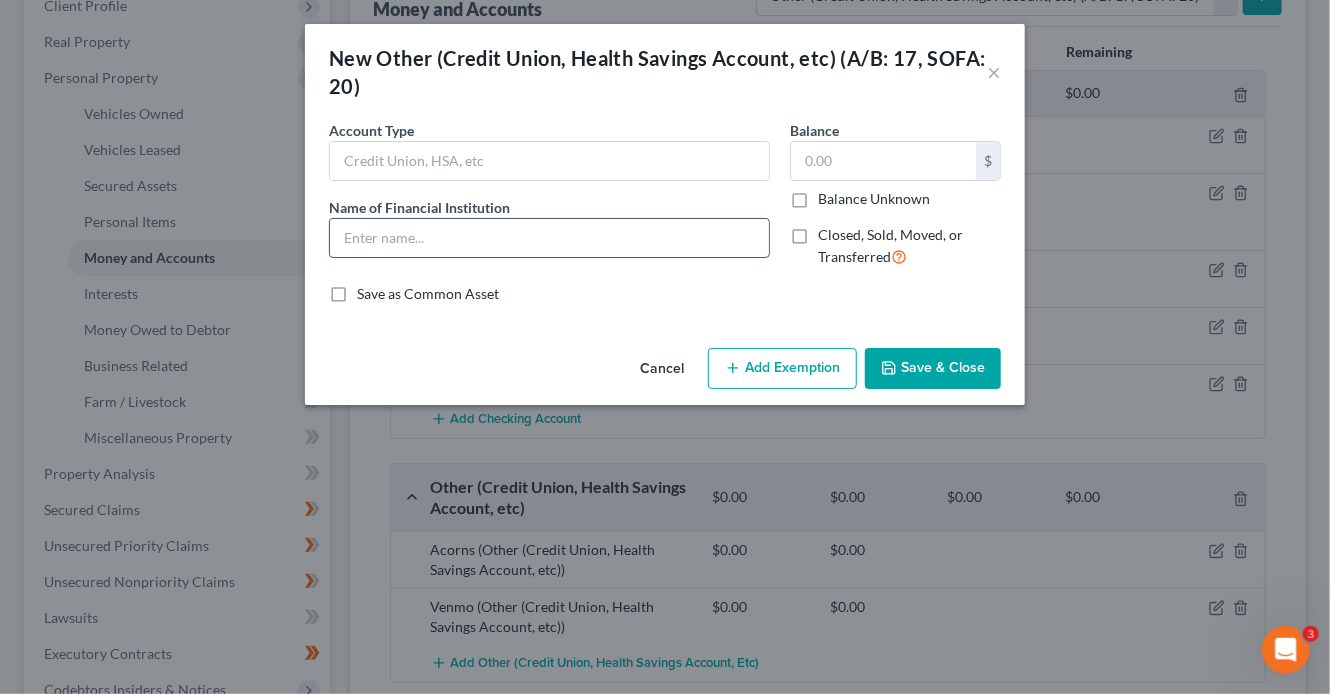 click at bounding box center [549, 238] 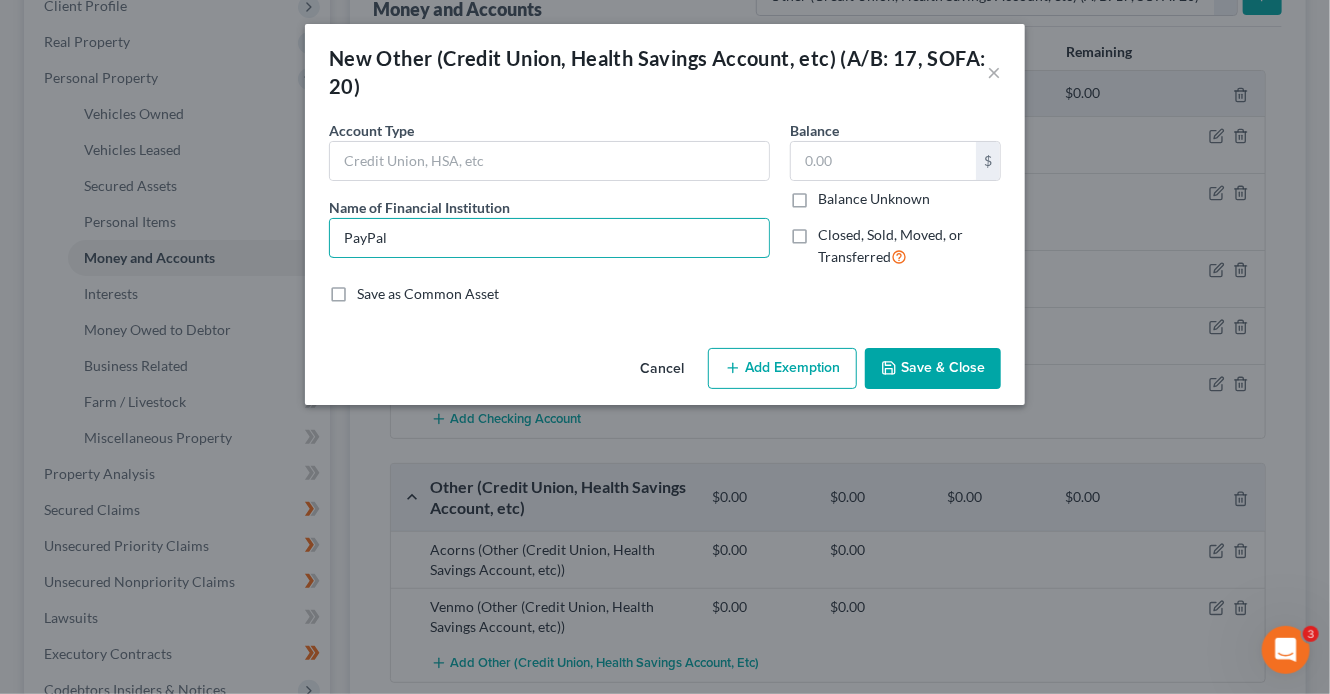 type on "PayPal" 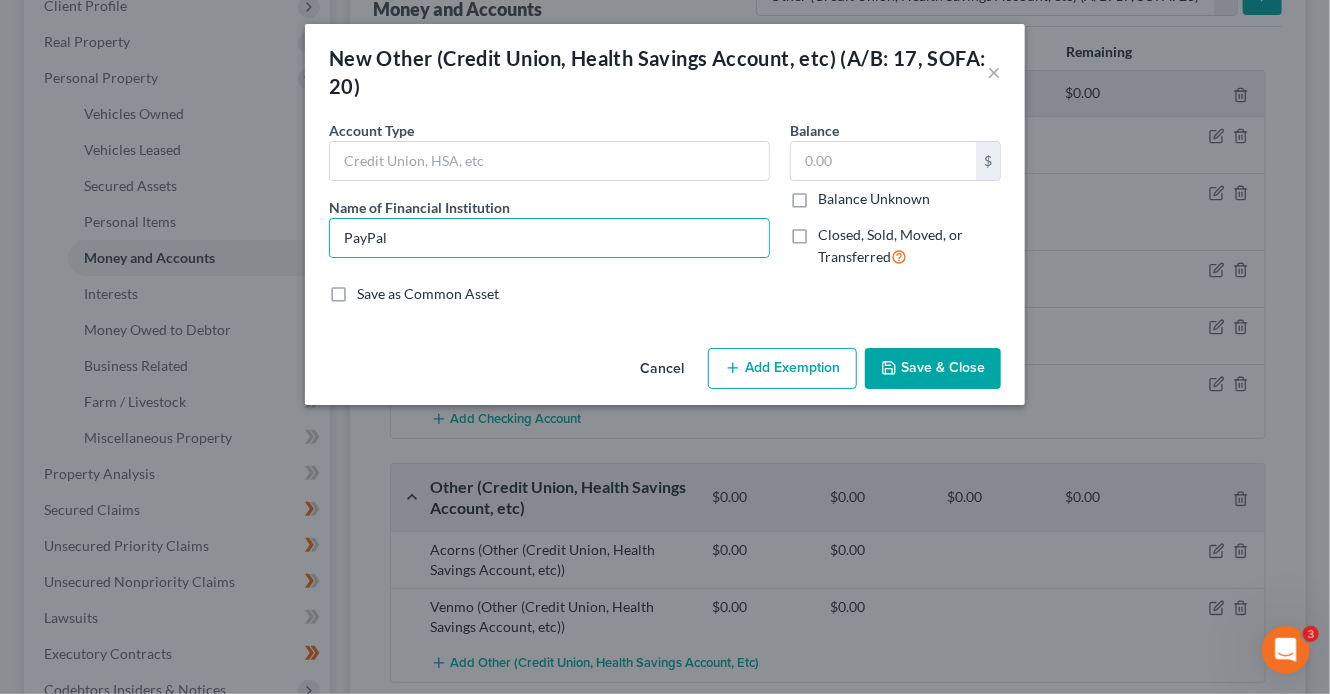 click on "Save & Close" at bounding box center (933, 369) 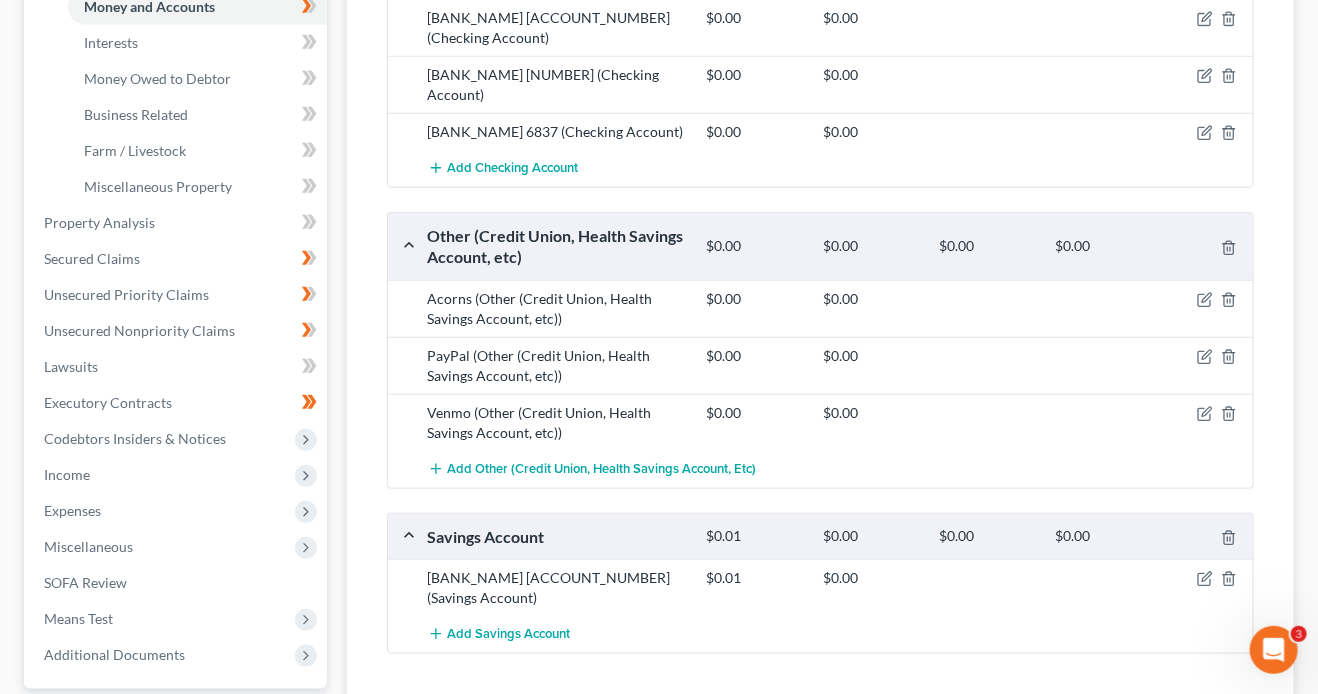 scroll, scrollTop: 618, scrollLeft: 0, axis: vertical 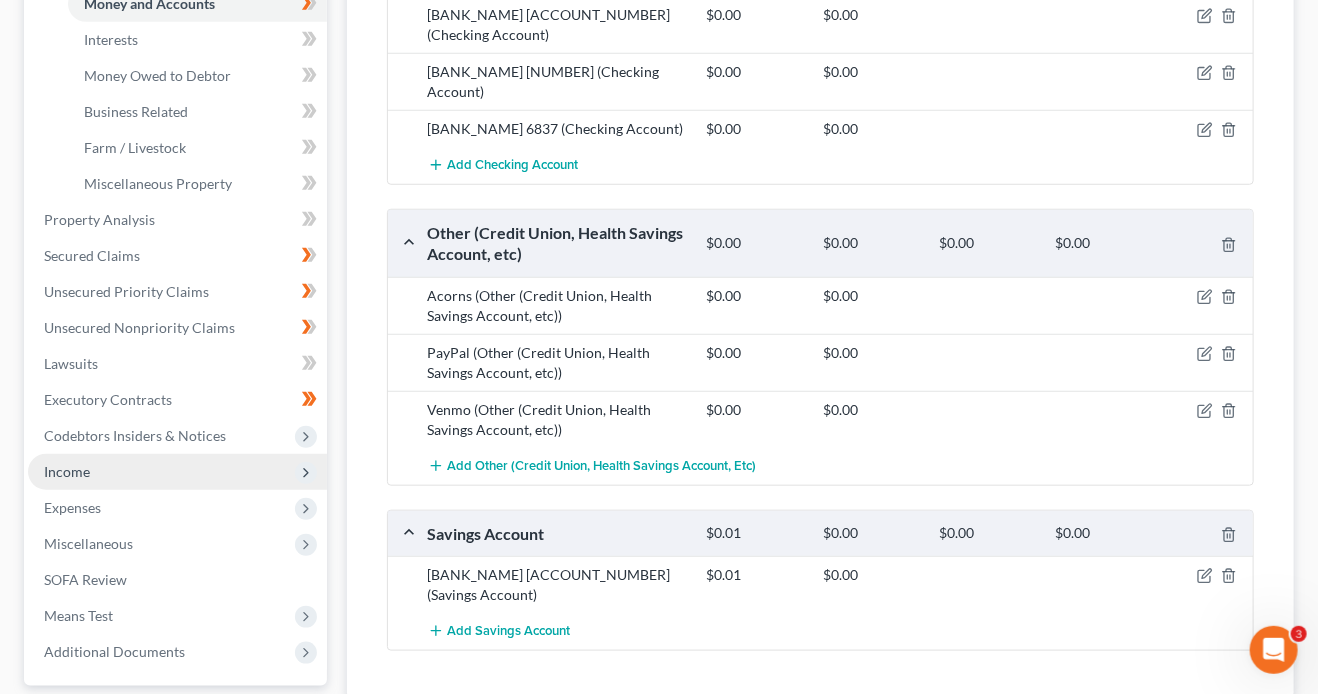click on "Income" at bounding box center (177, 472) 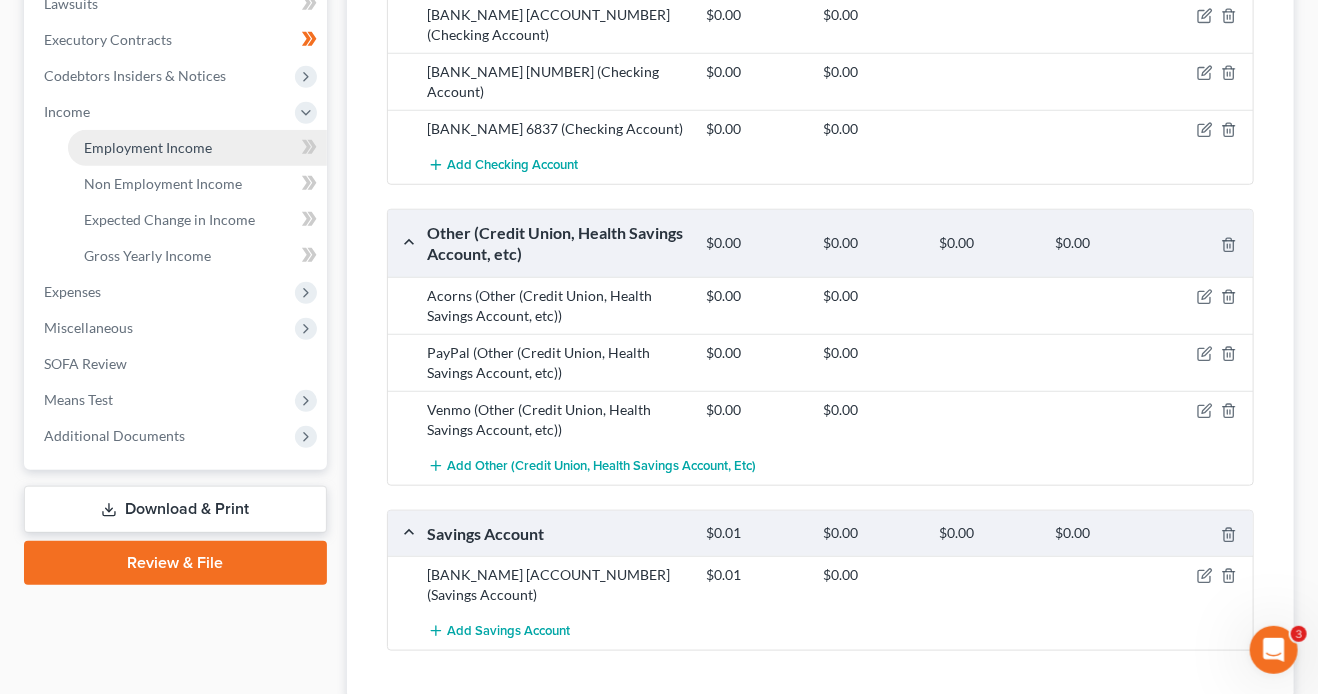click on "Employment Income" at bounding box center (148, 147) 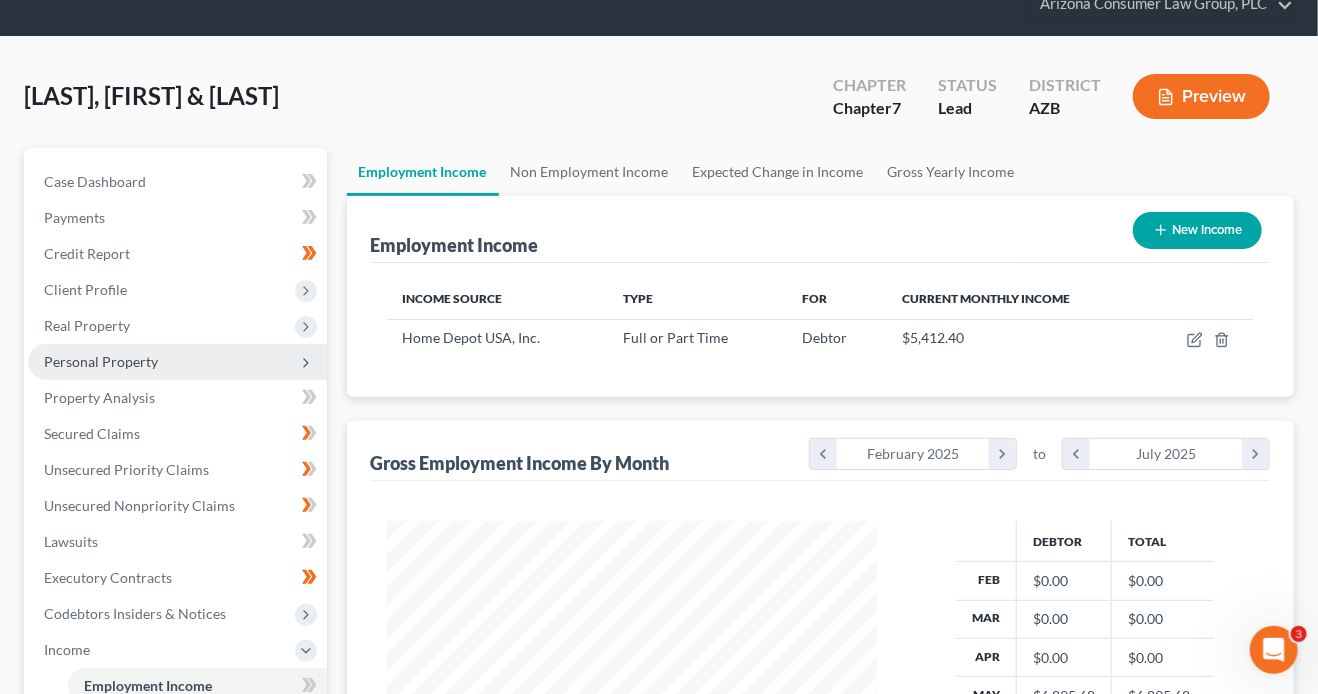 scroll, scrollTop: 0, scrollLeft: 0, axis: both 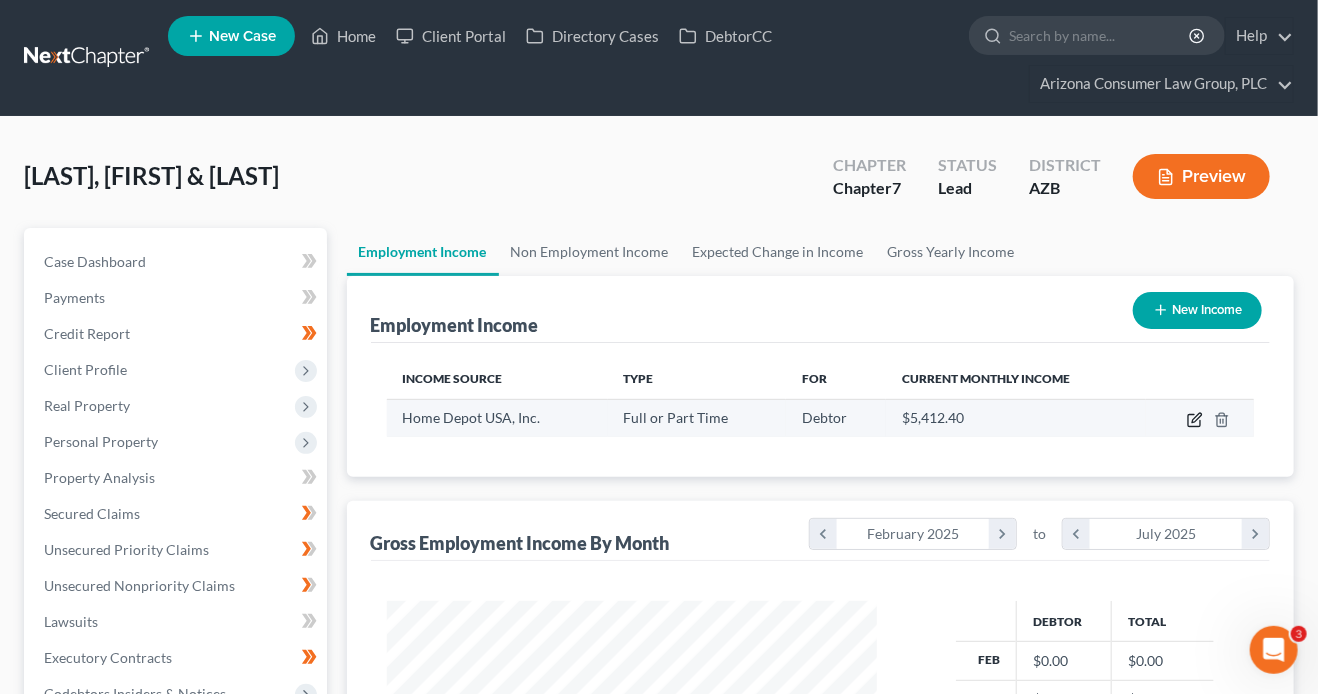 click 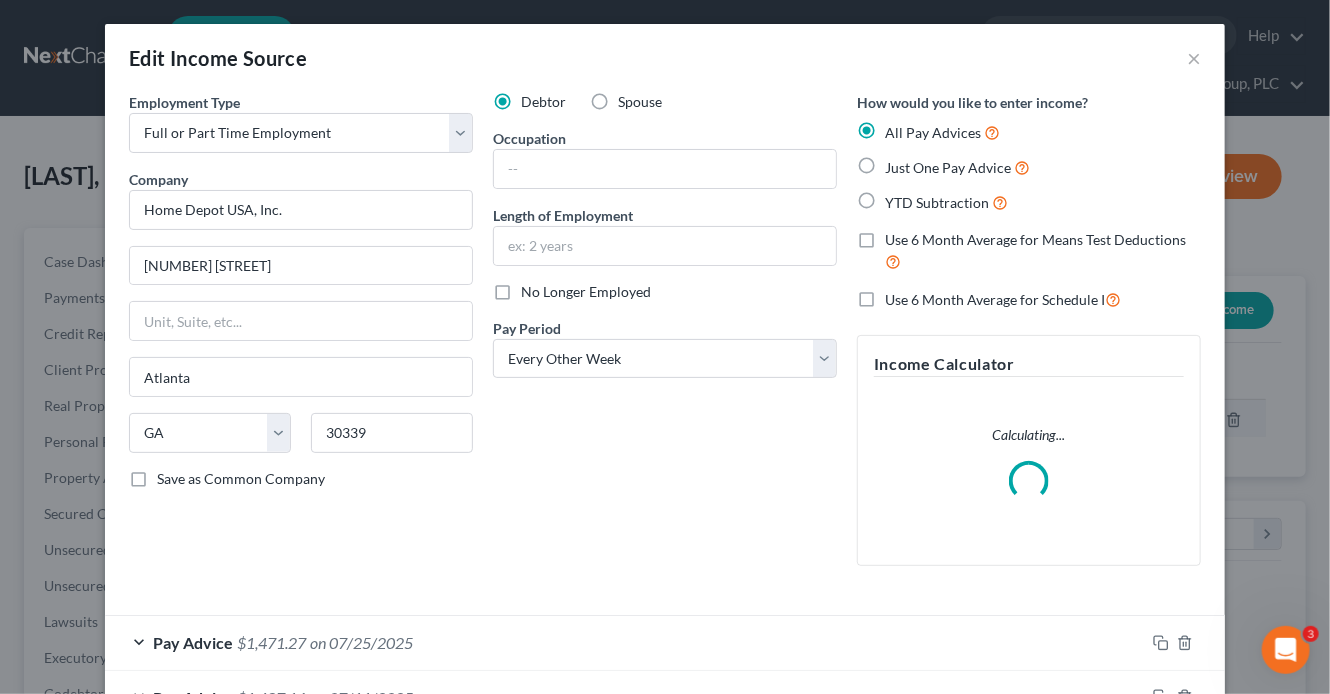 scroll, scrollTop: 999643, scrollLeft: 999464, axis: both 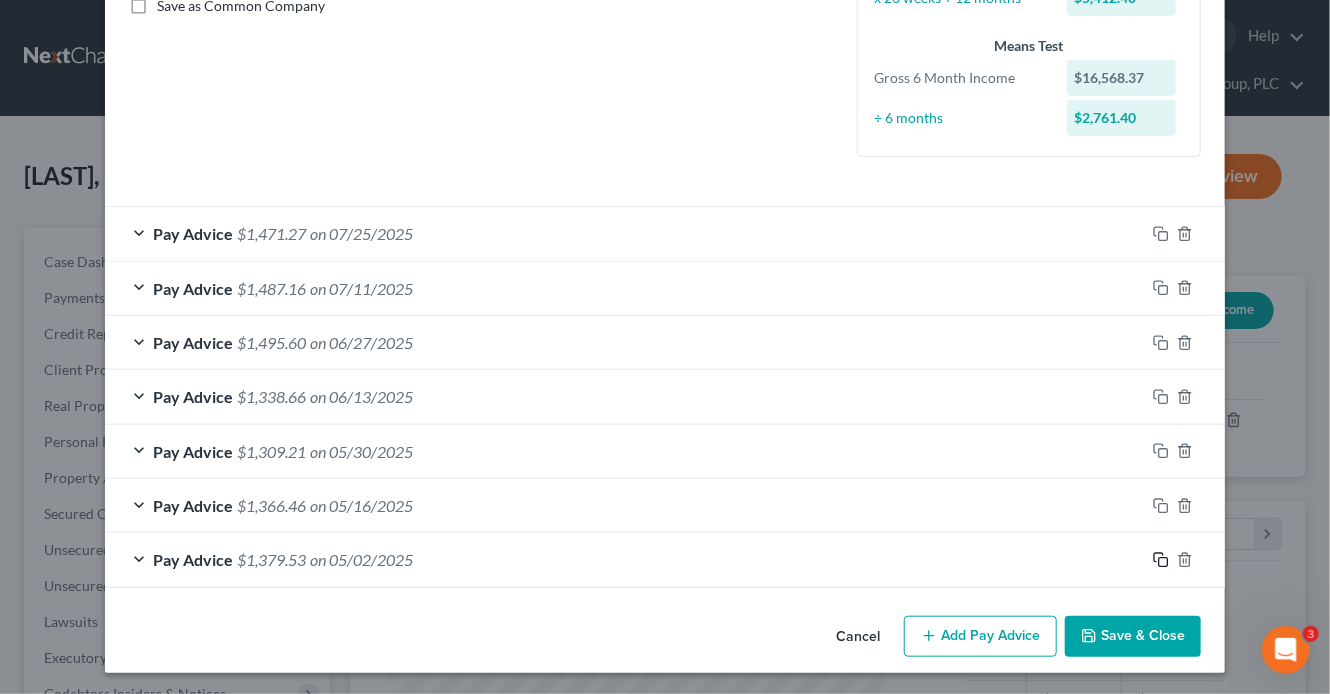 click 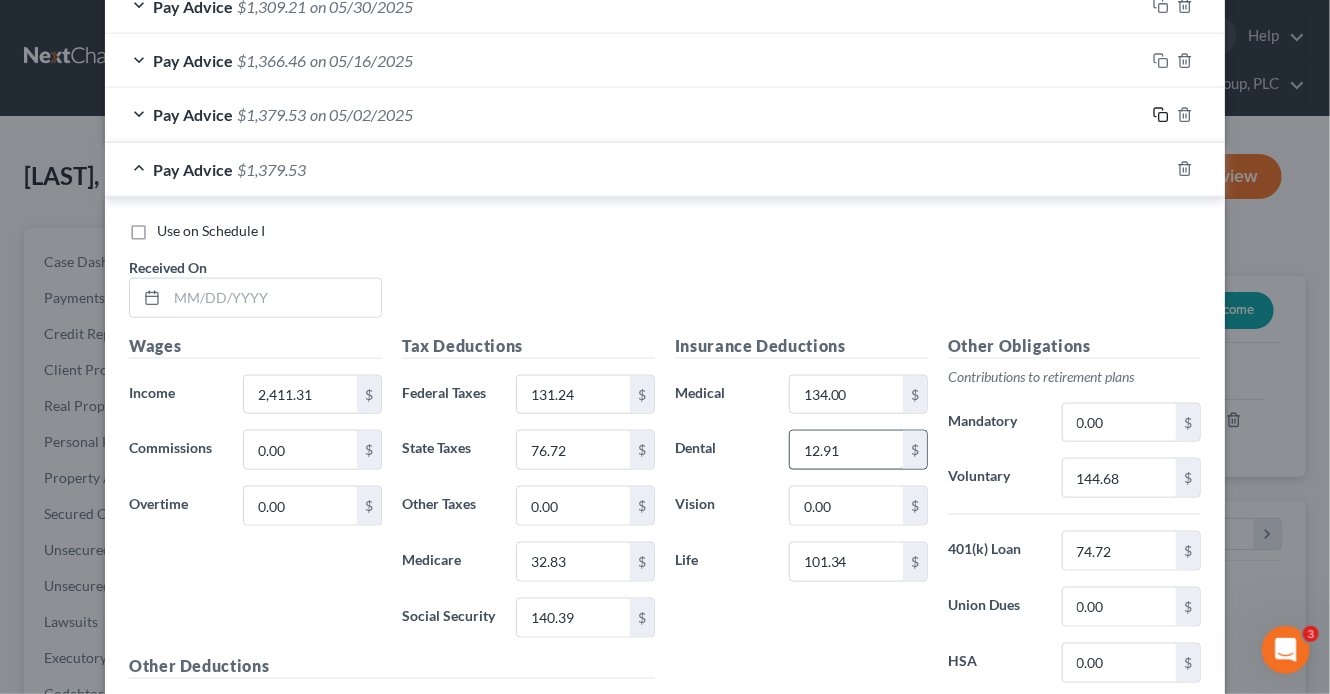 scroll, scrollTop: 927, scrollLeft: 0, axis: vertical 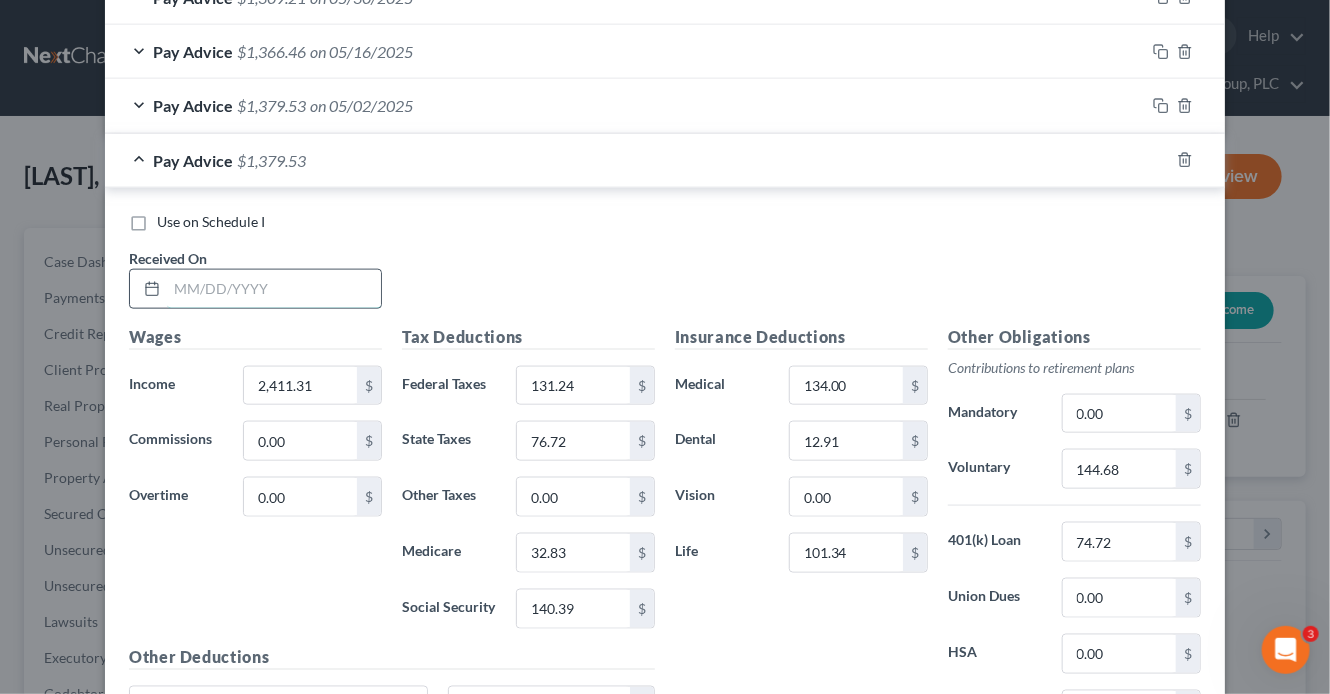 click at bounding box center (274, 289) 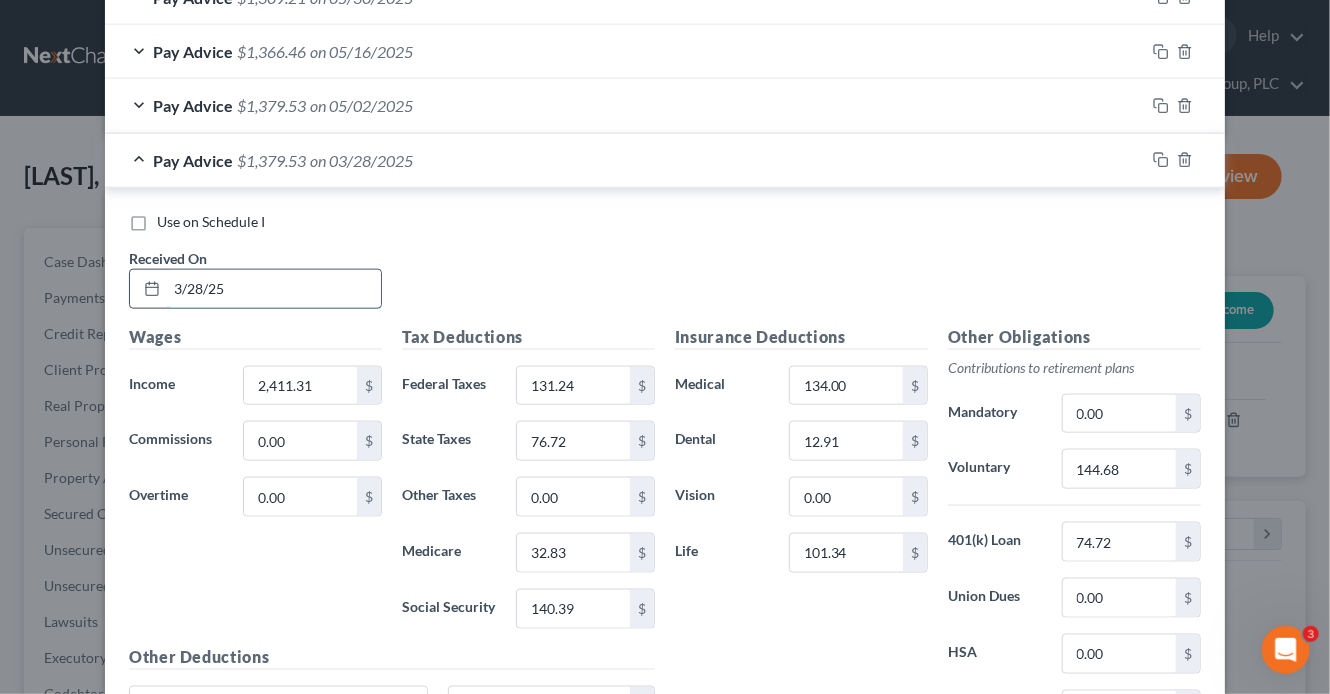 type on "3/28/25" 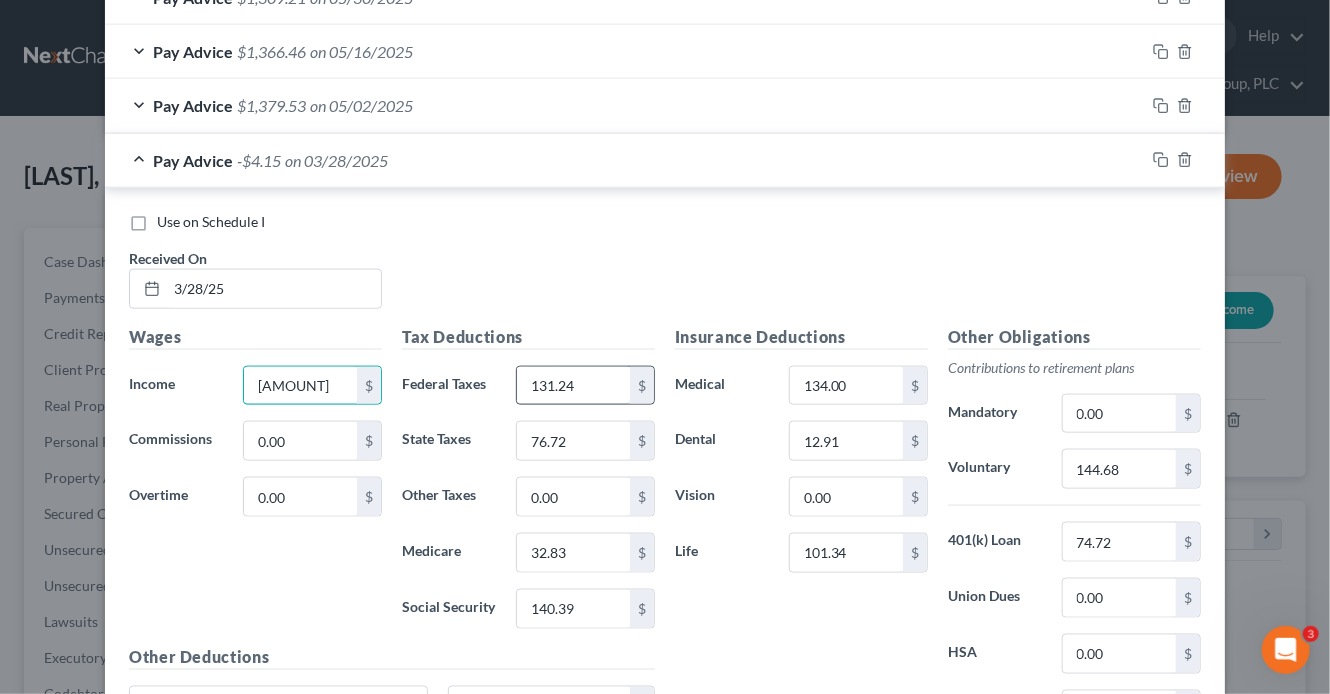 type on "[AMOUNT]" 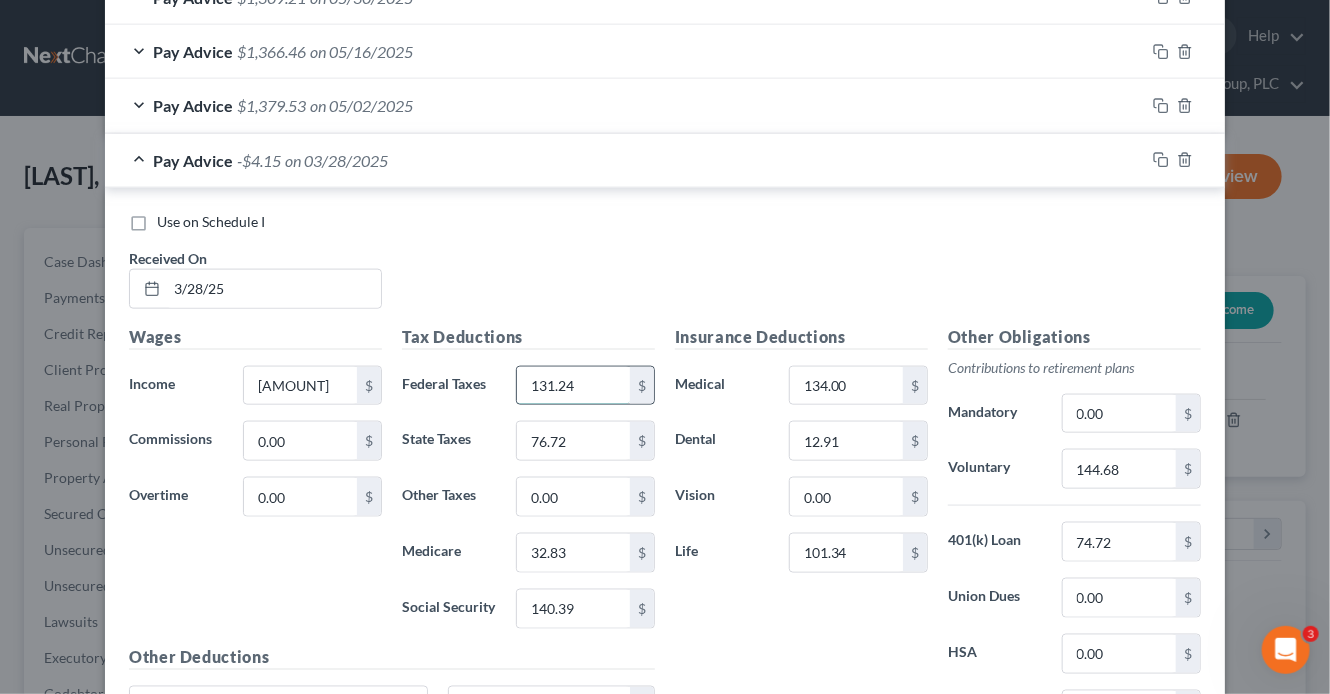 click on "131.24" at bounding box center (573, 386) 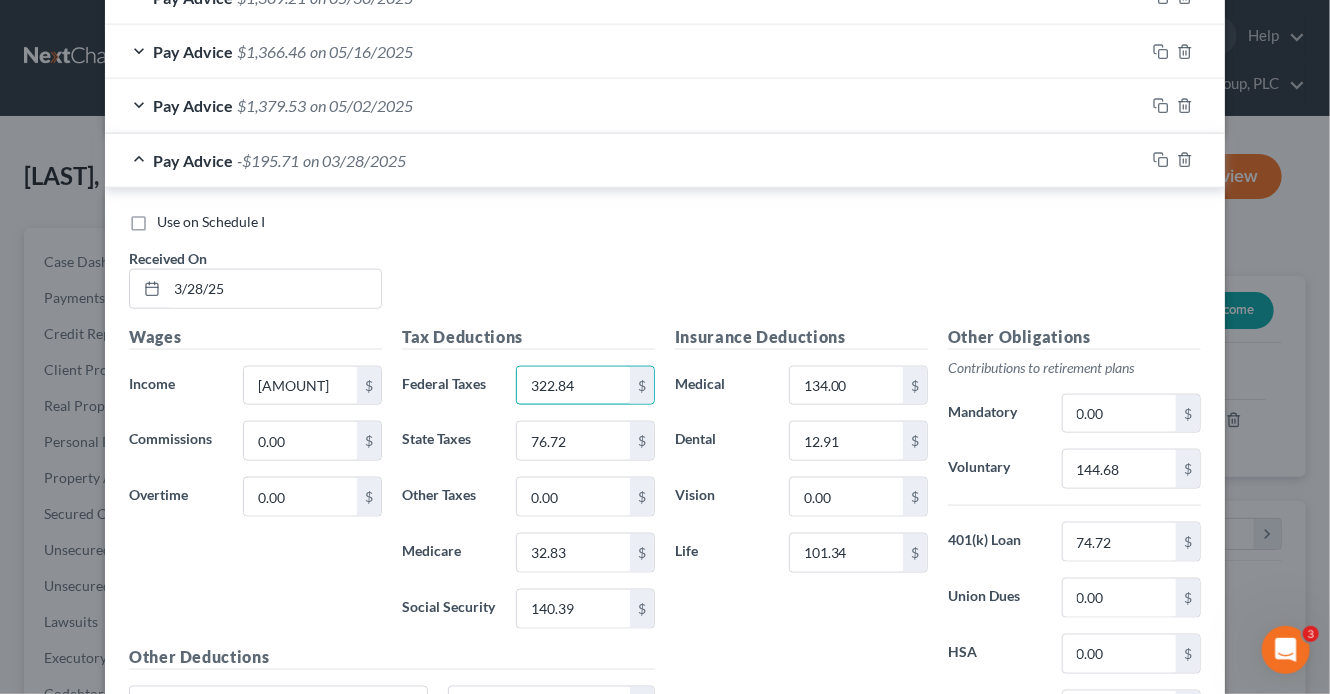 type on "322.84" 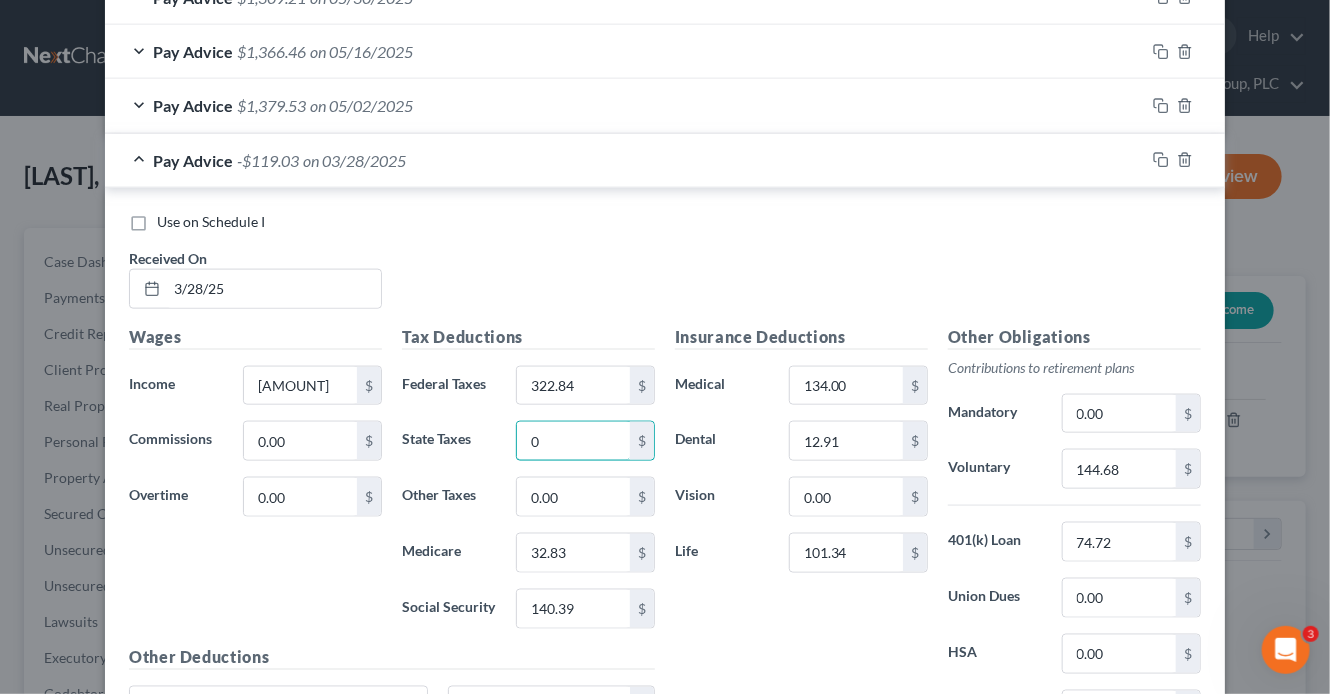 type on "0" 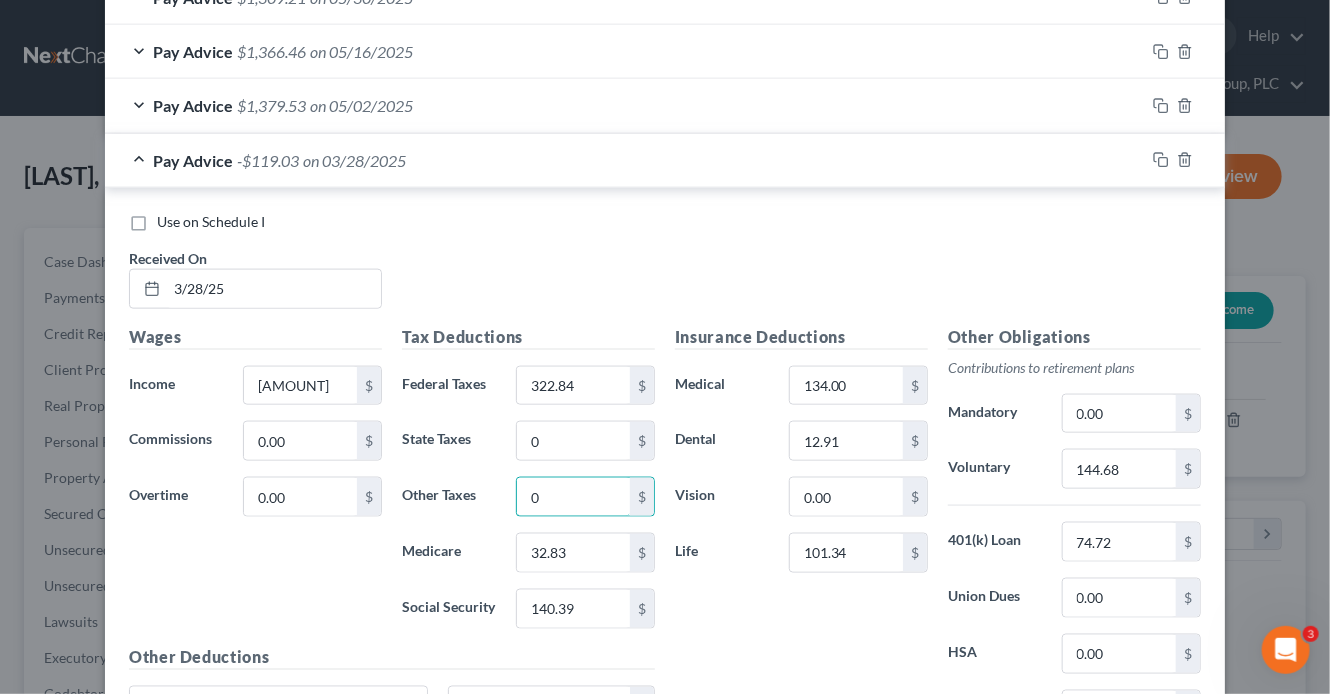 type on "0" 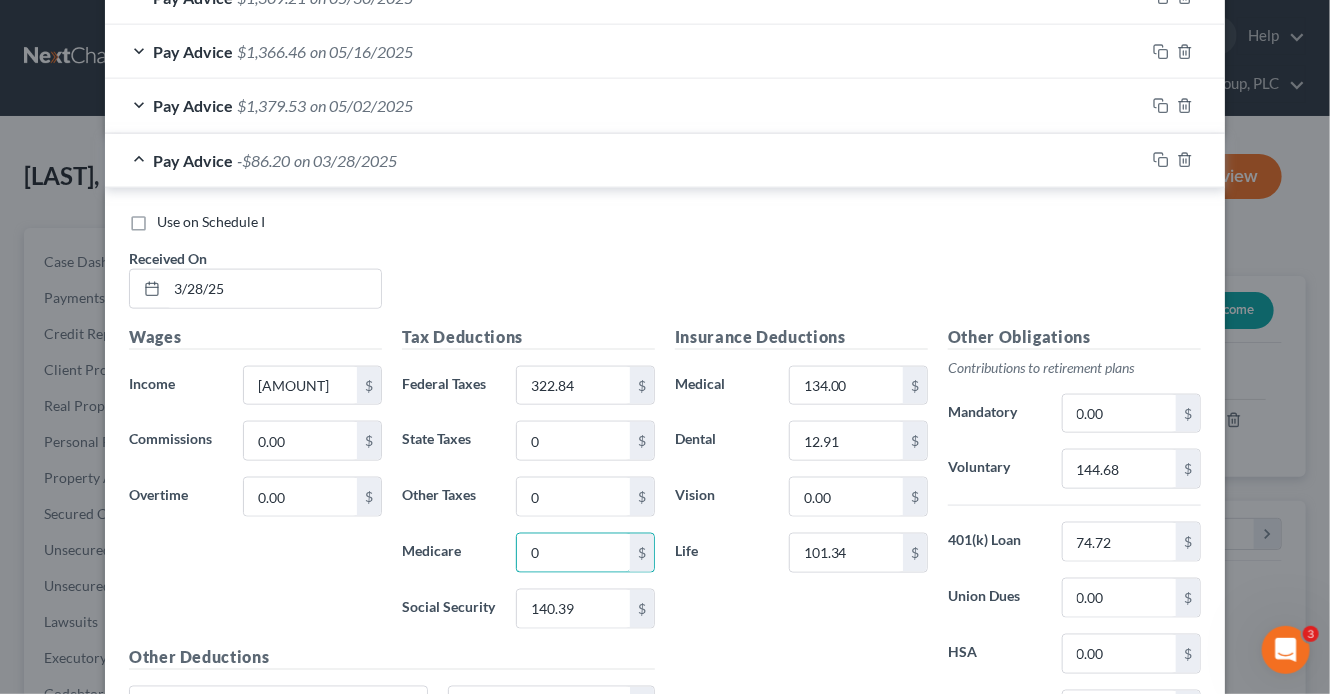 type on "0" 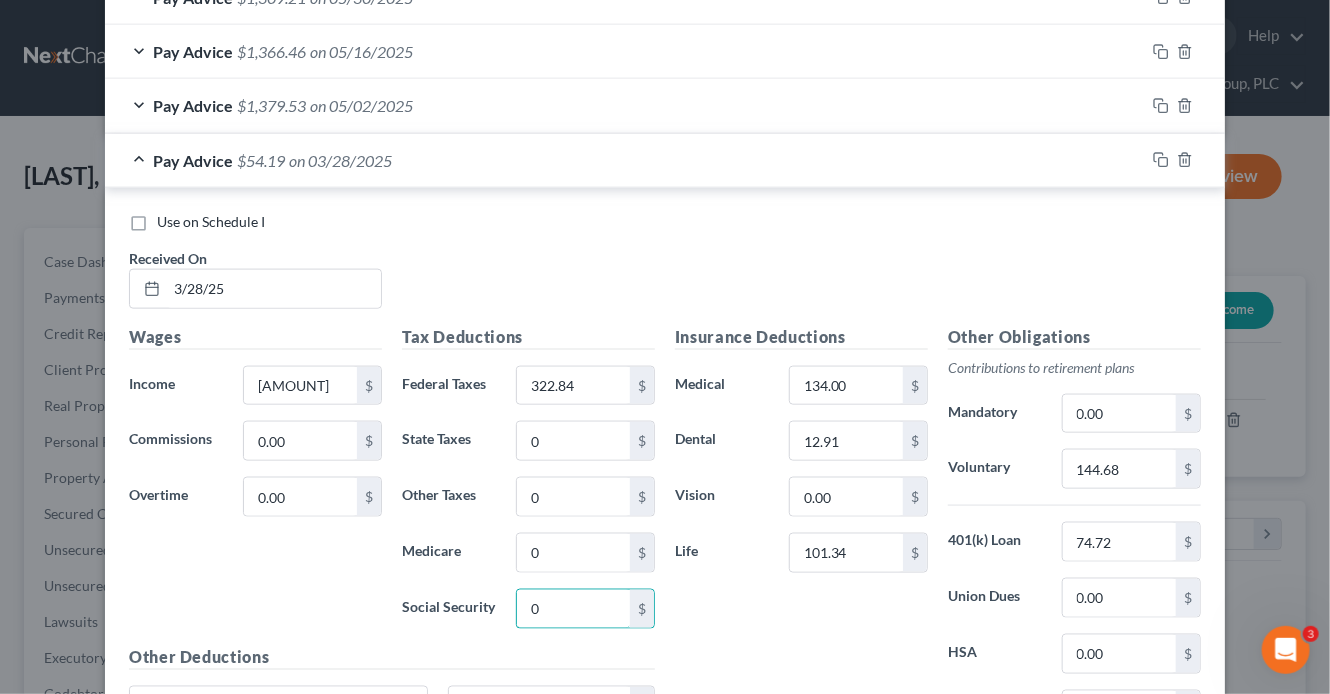 type on "0" 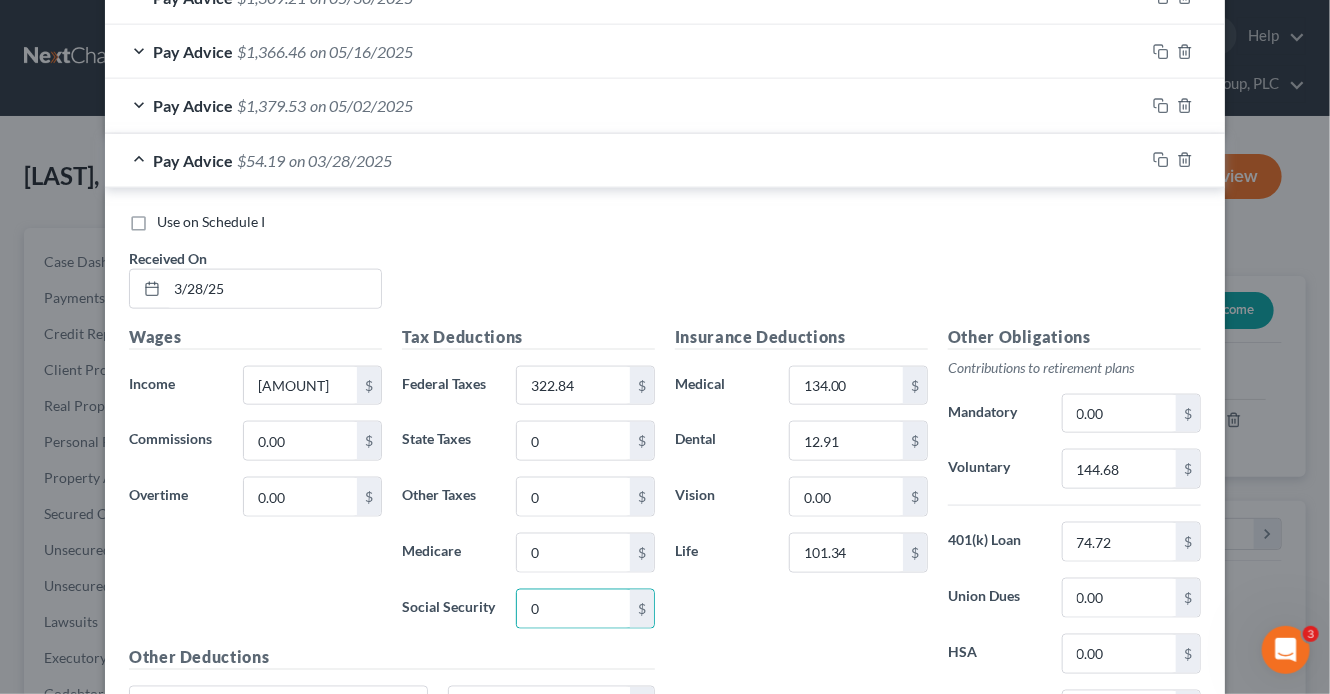 scroll, scrollTop: 952, scrollLeft: 0, axis: vertical 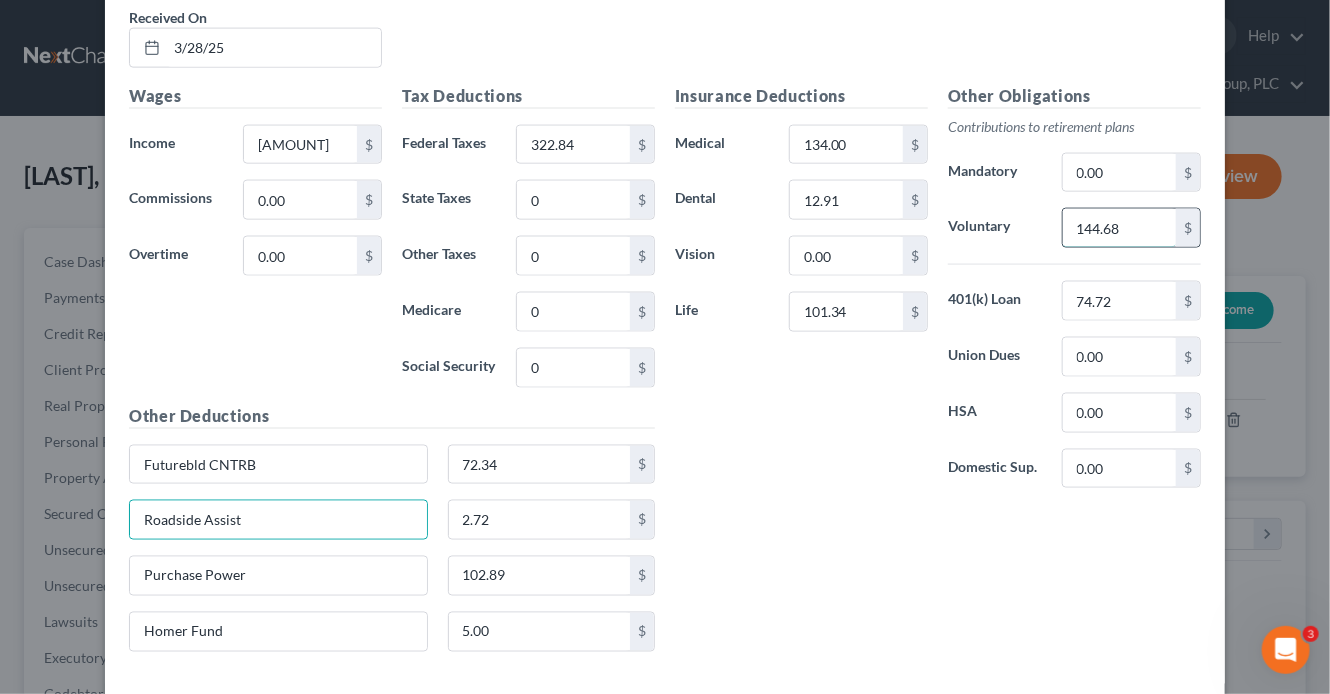 click on "144.68" at bounding box center (1119, 228) 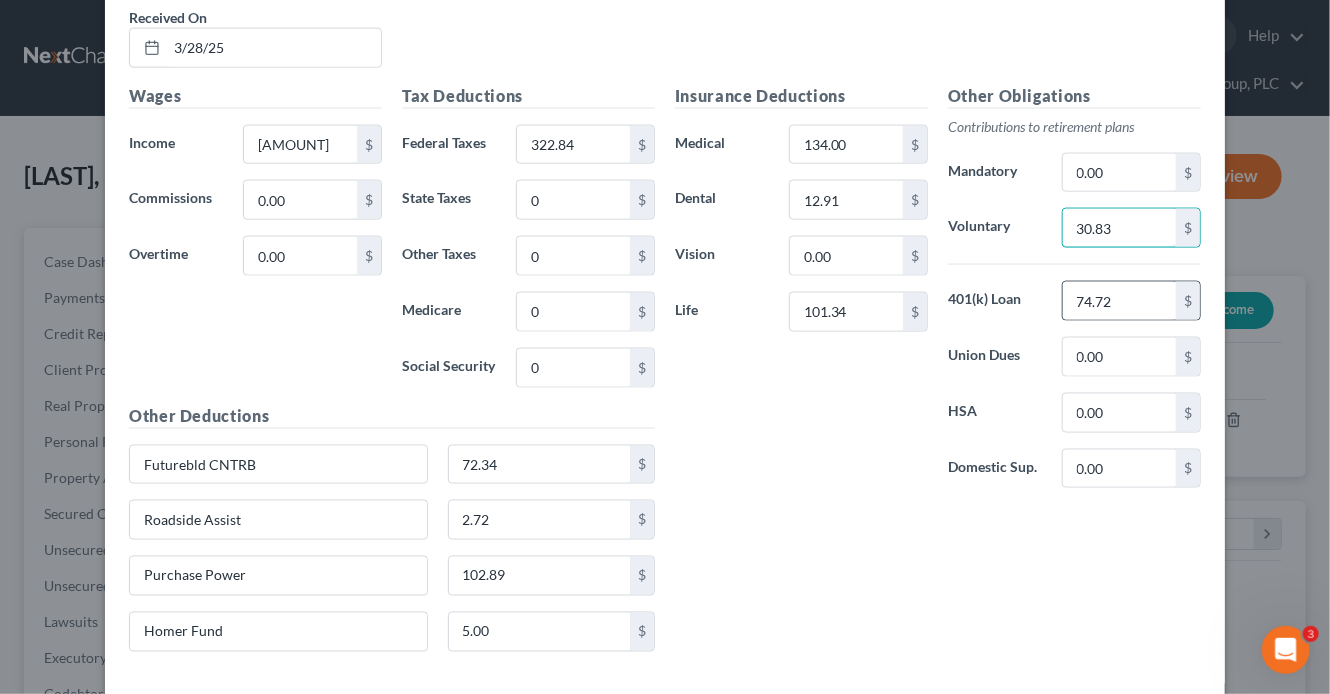 type on "30.83" 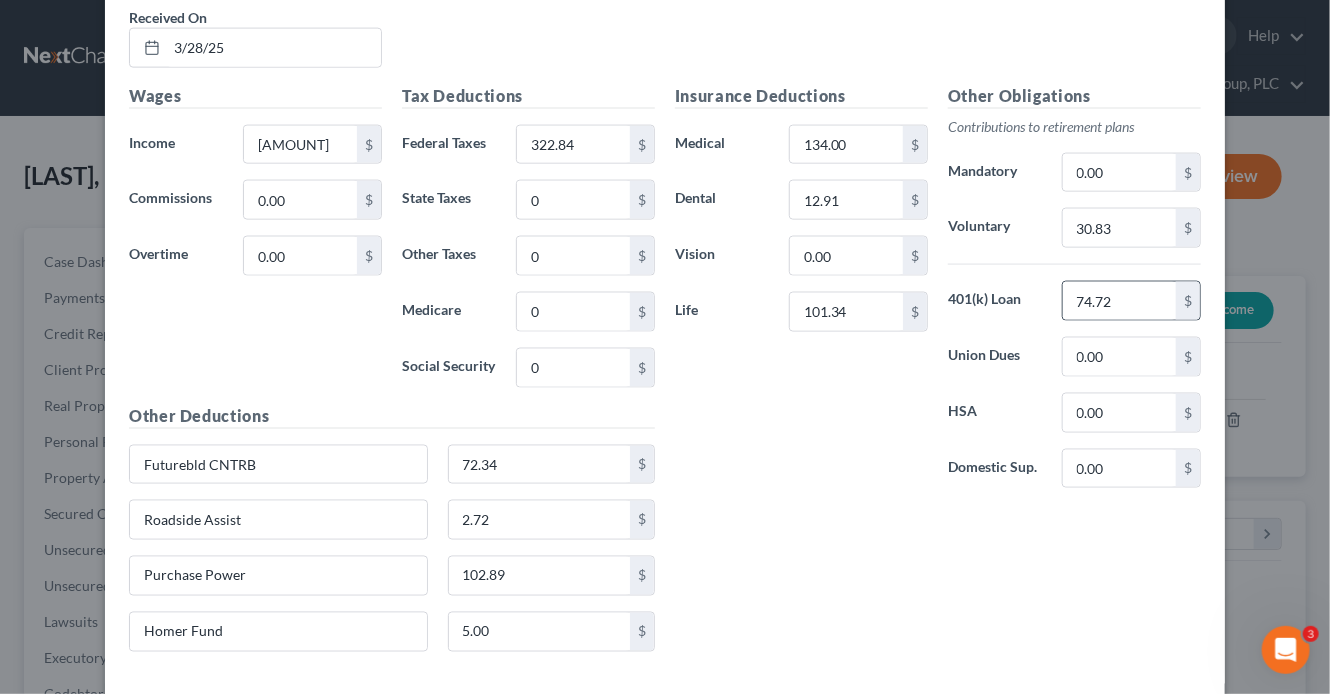 click on "74.72 $" at bounding box center (1131, 301) 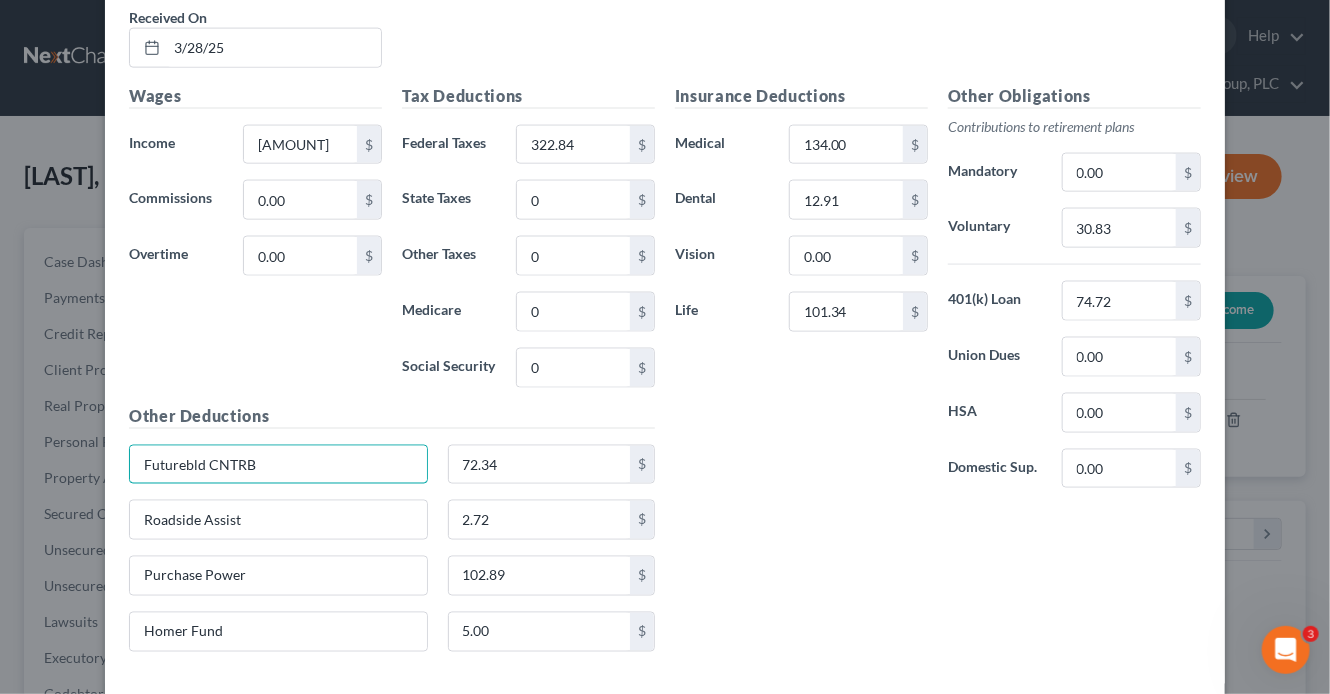 drag, startPoint x: 300, startPoint y: 454, endPoint x: 110, endPoint y: 434, distance: 191.04973 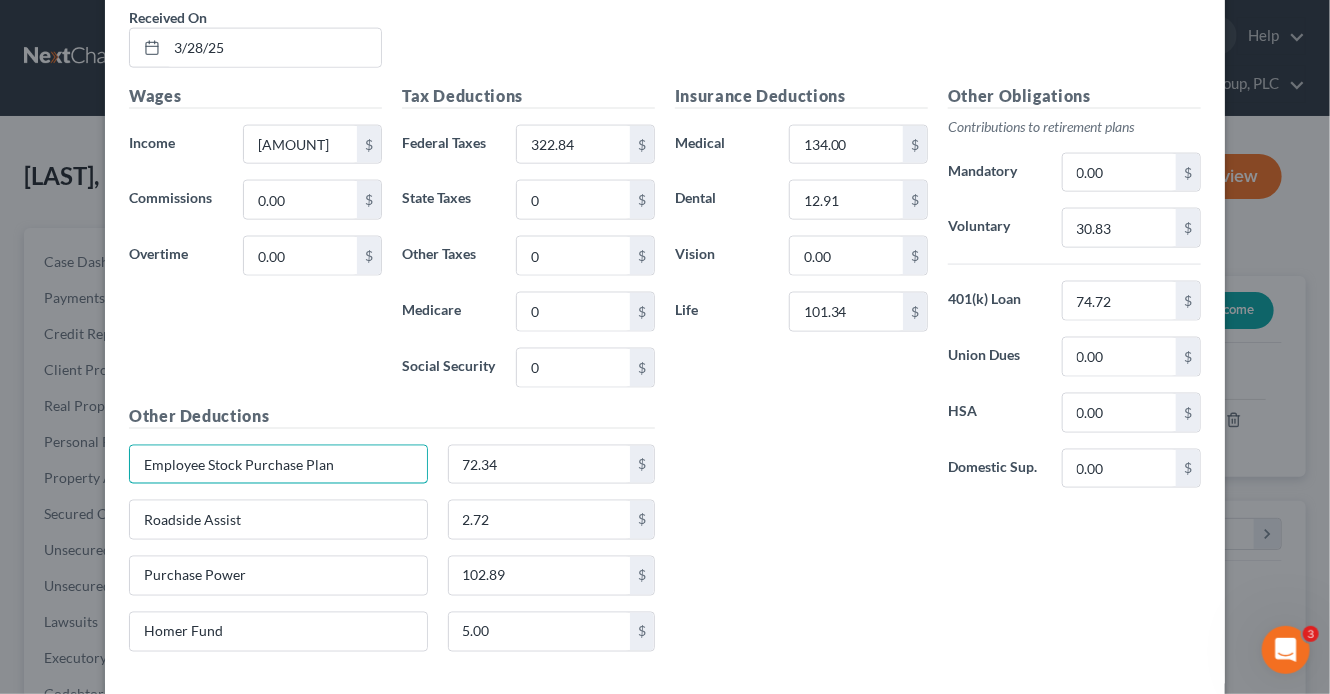 type on "Employee Stock Purchase Plan" 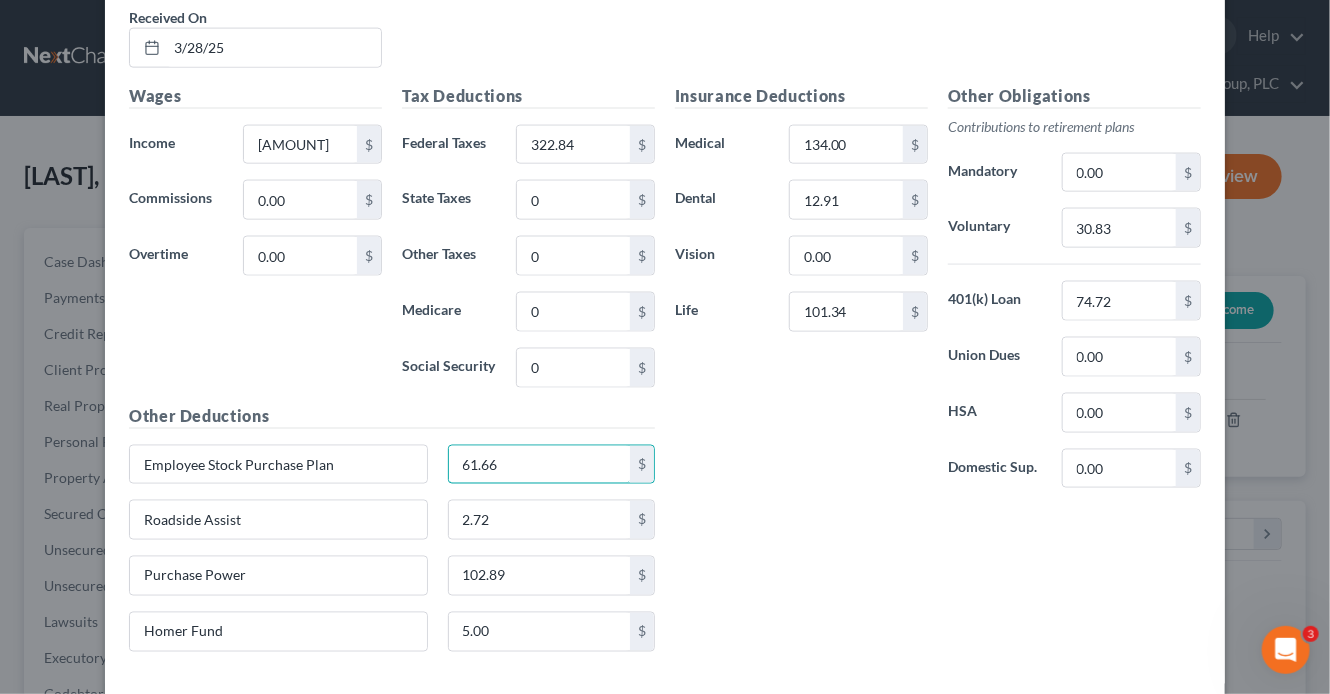 type on "61.66" 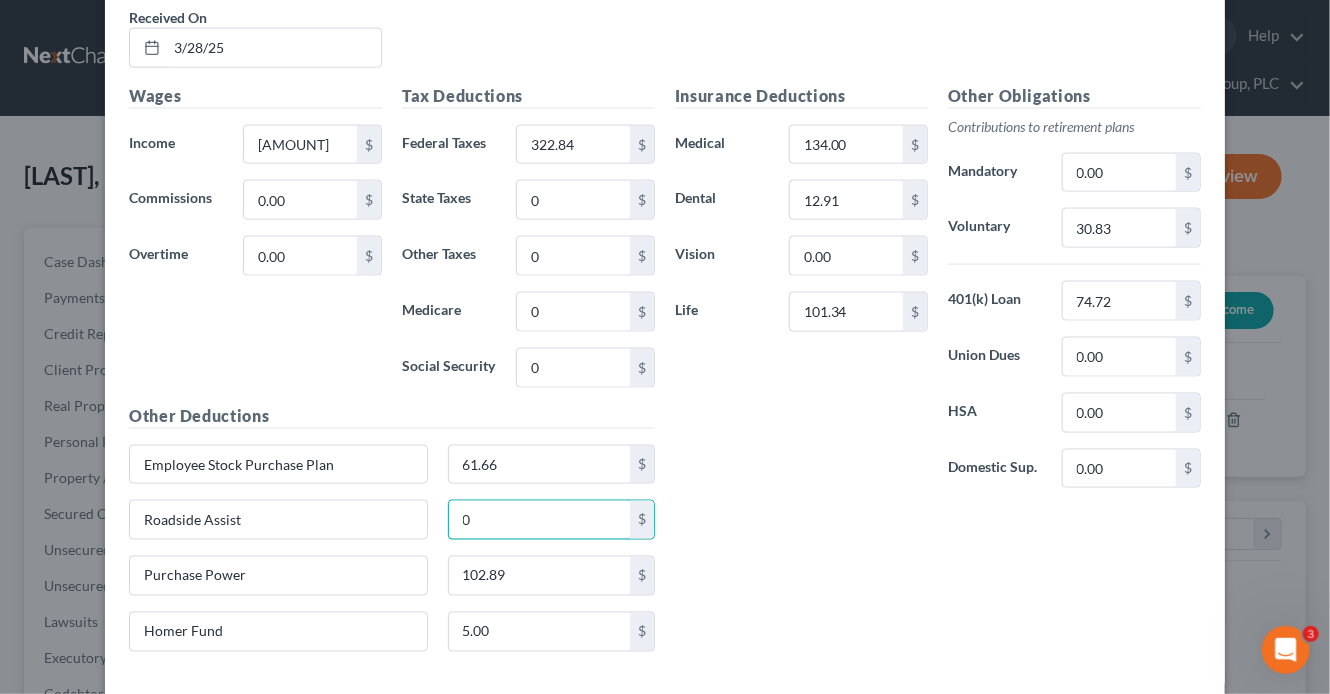 type on "0" 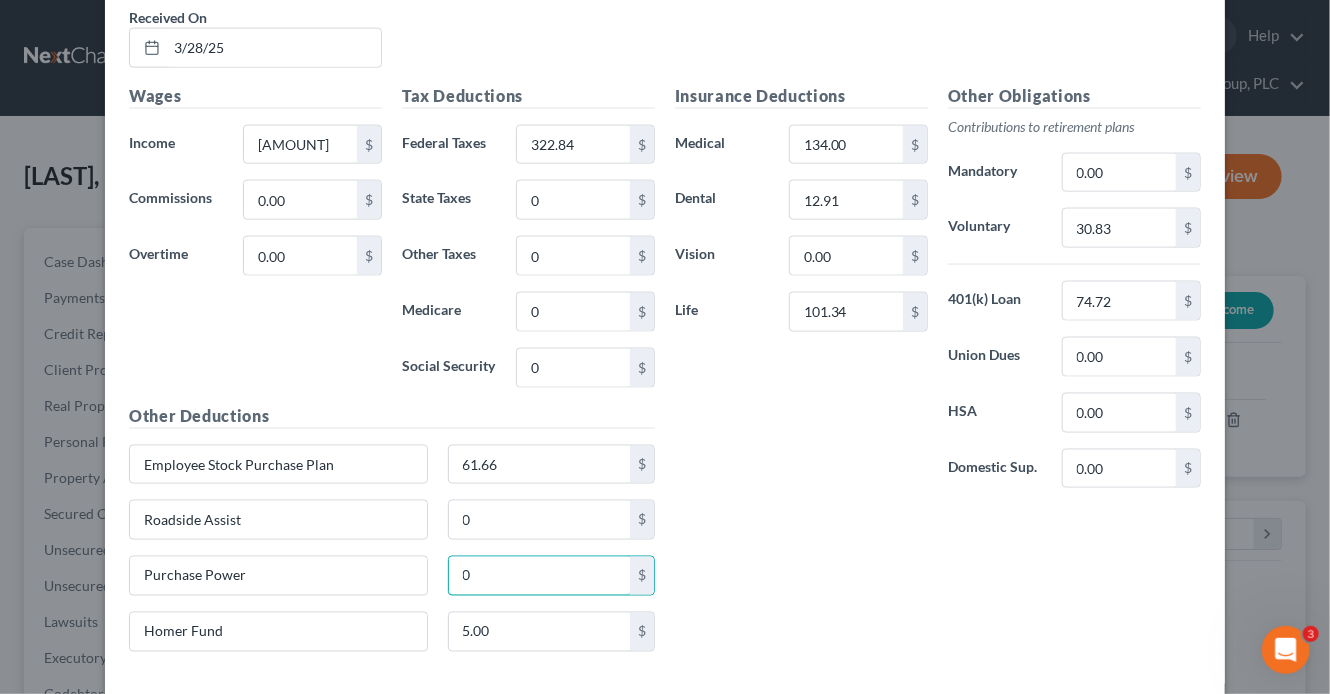 type on "0" 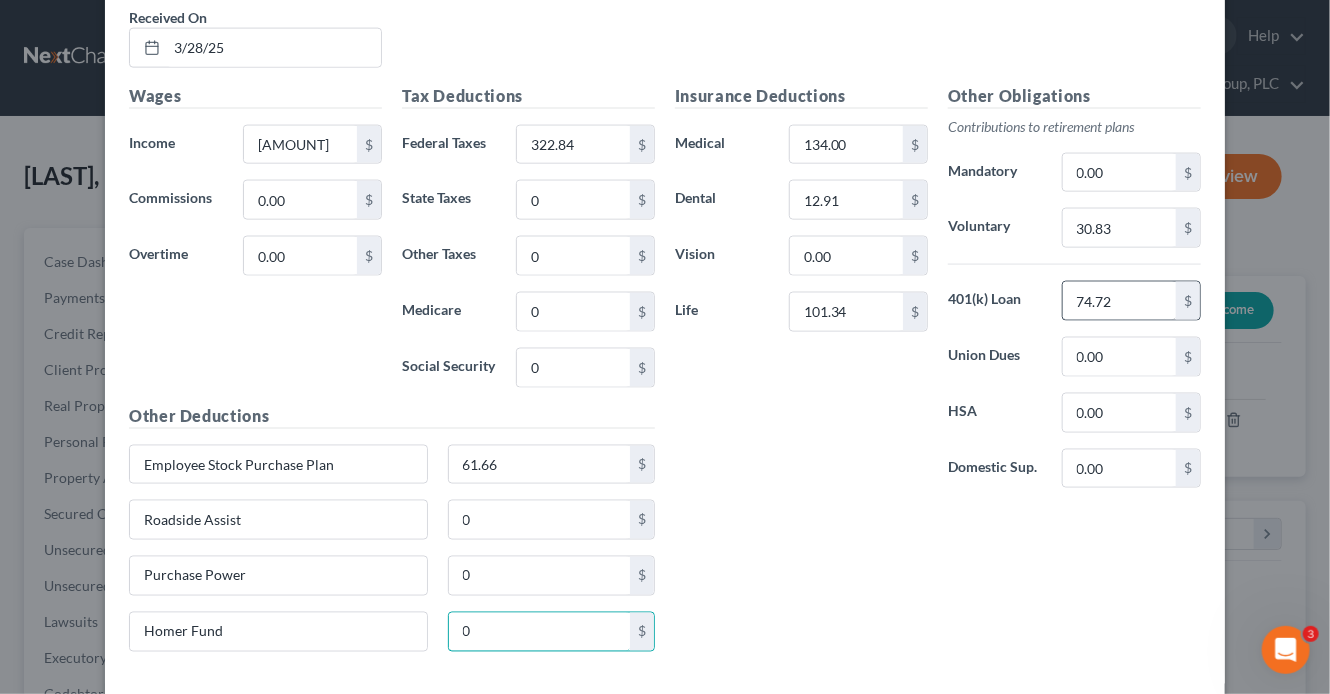type on "0" 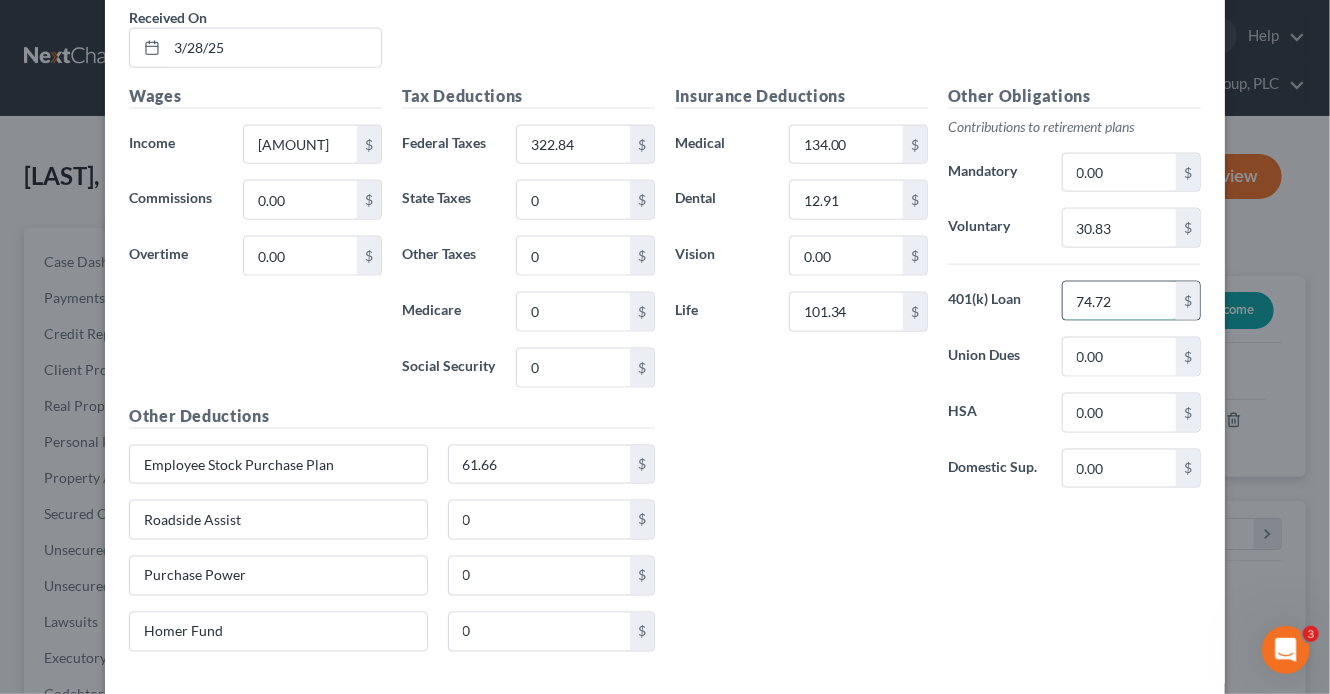 click on "74.72" at bounding box center [1119, 301] 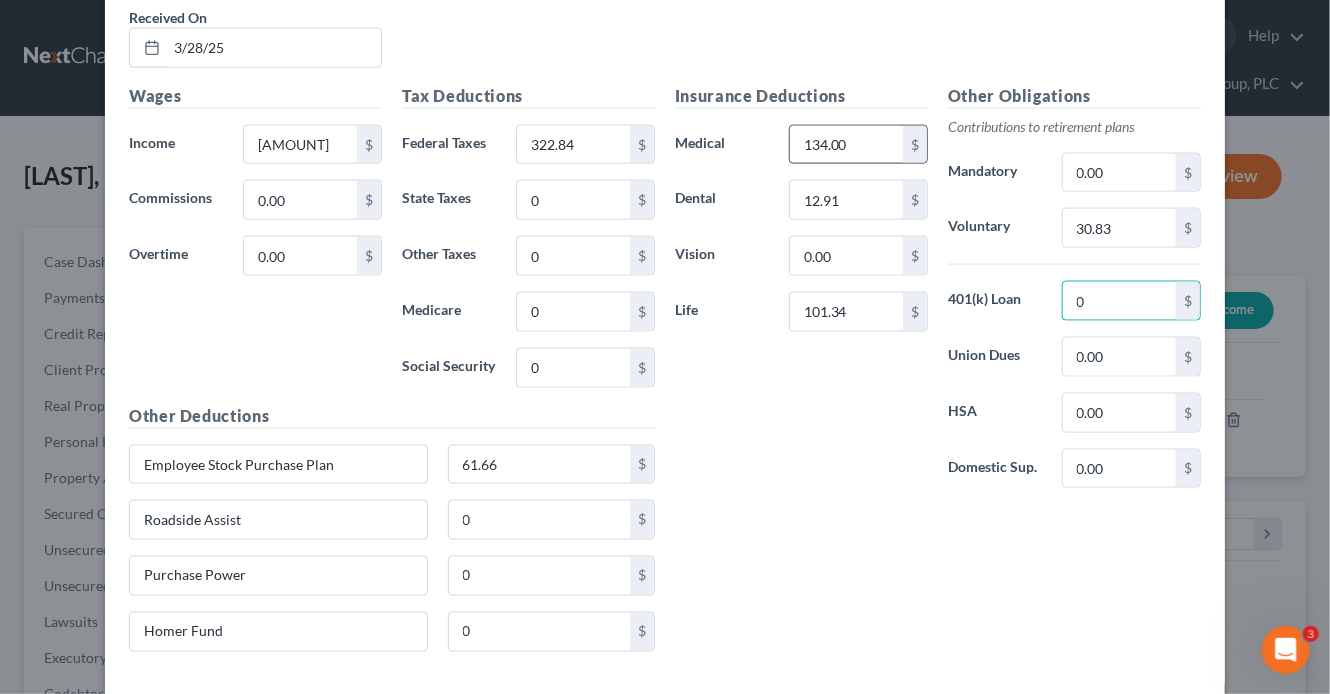 type on "0" 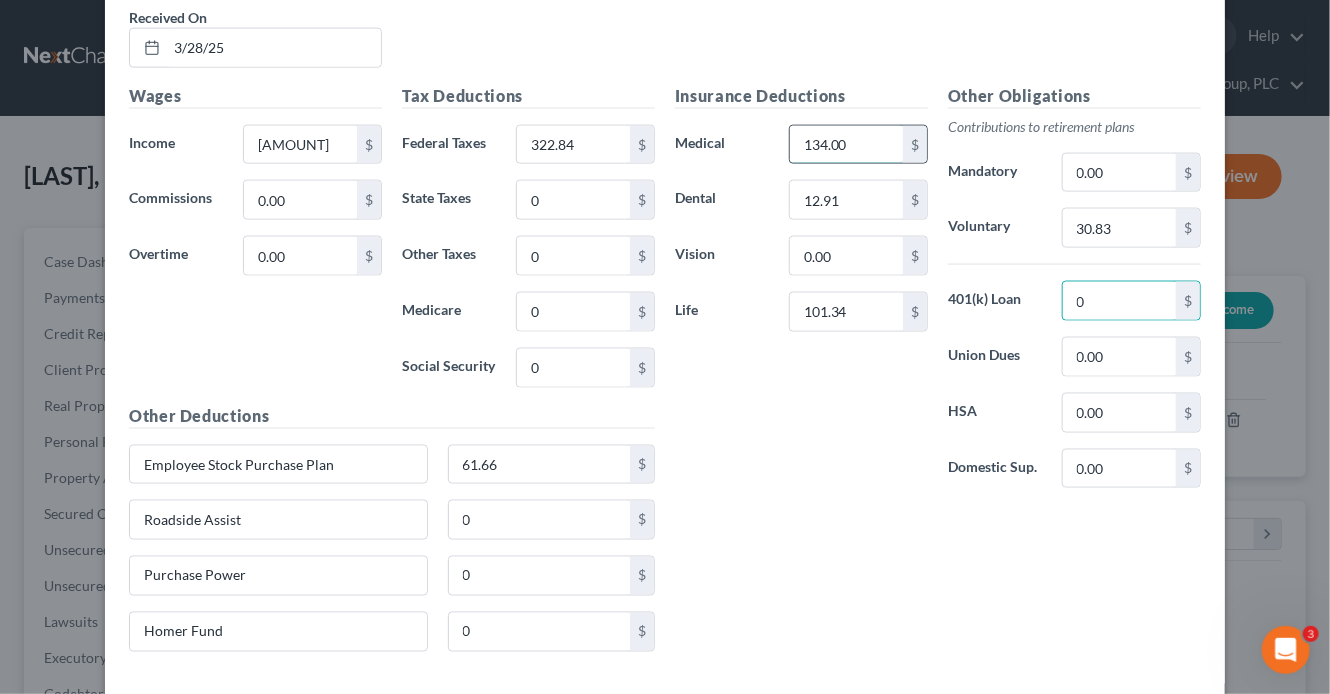 click on "134.00" at bounding box center (846, 145) 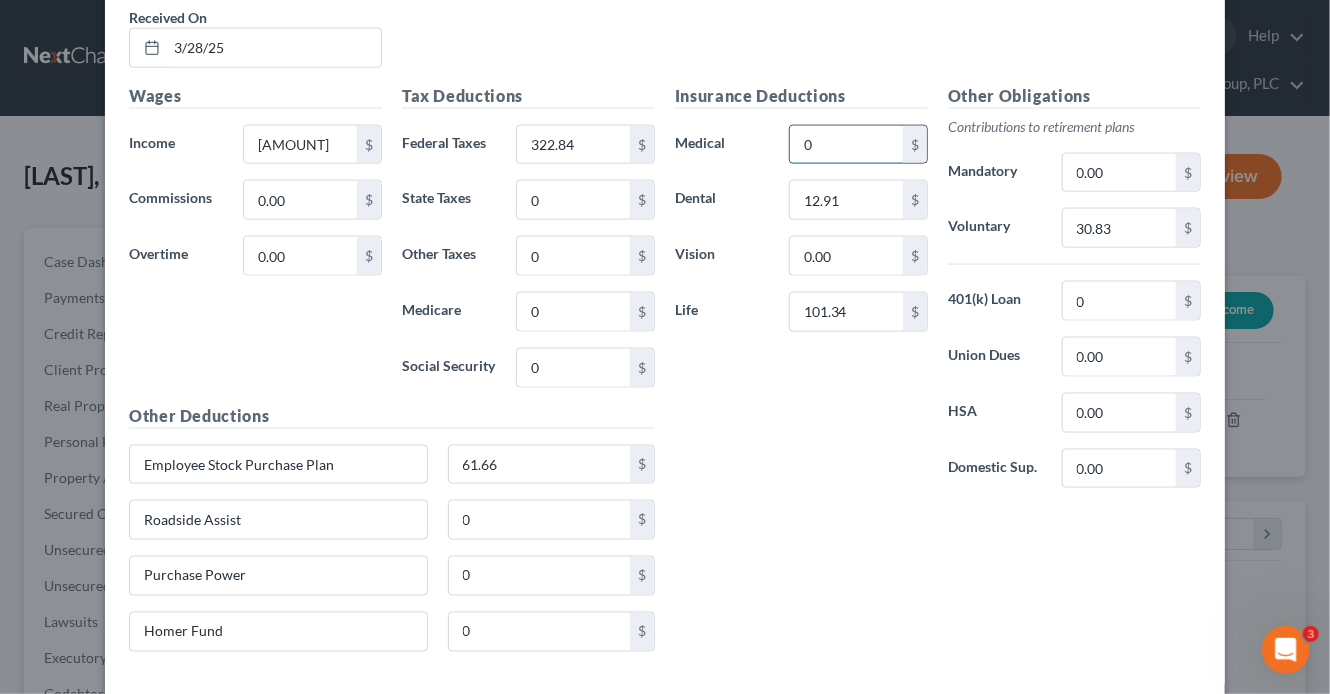 type on "0" 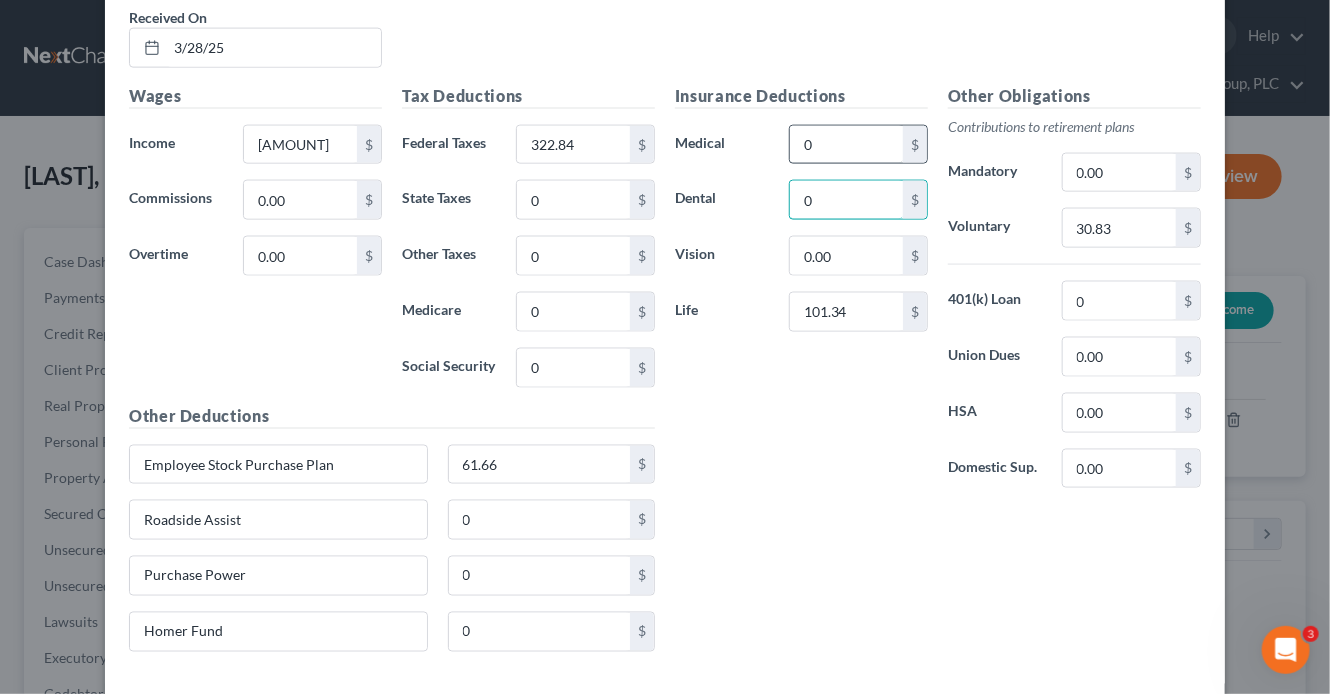 type on "0" 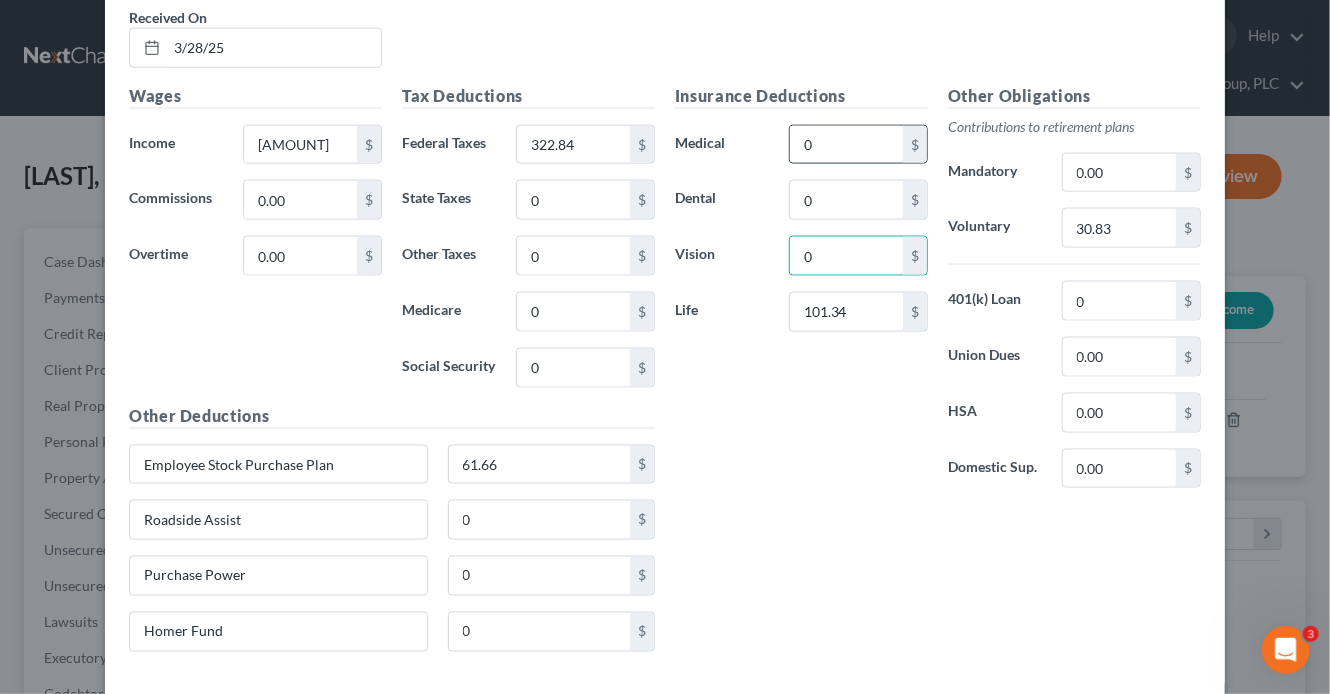 type on "0" 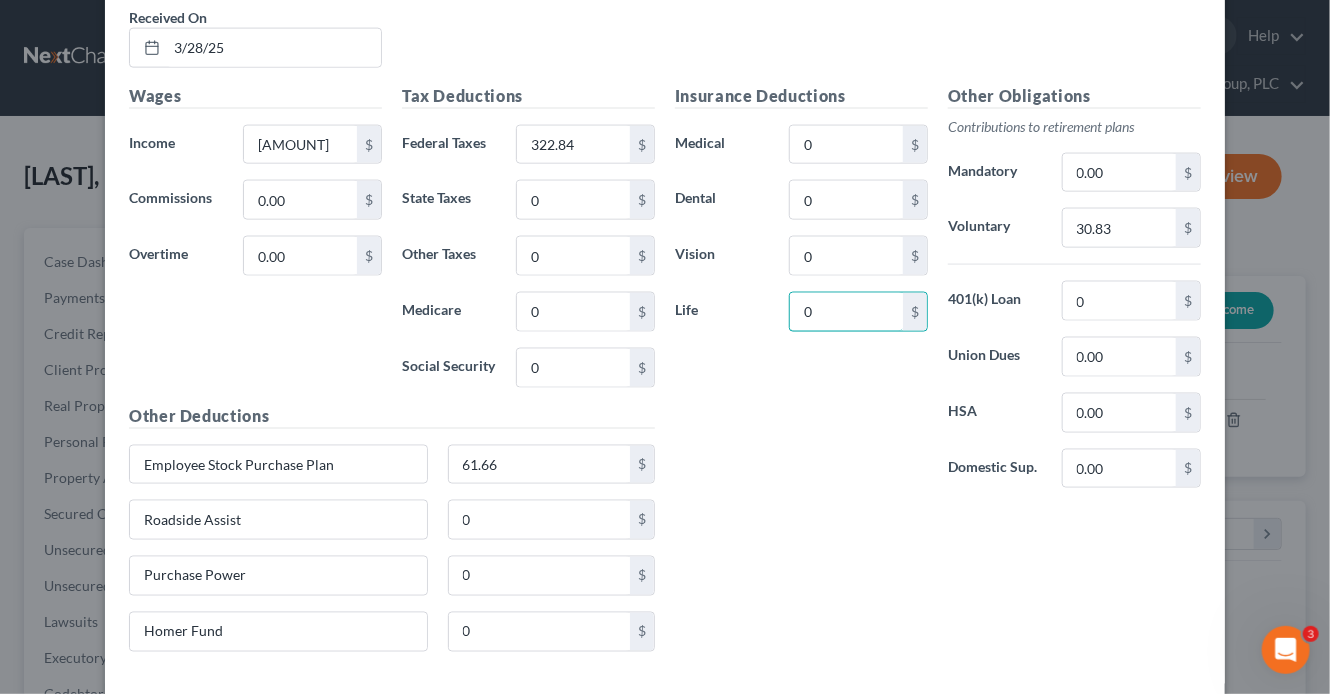 type on "0" 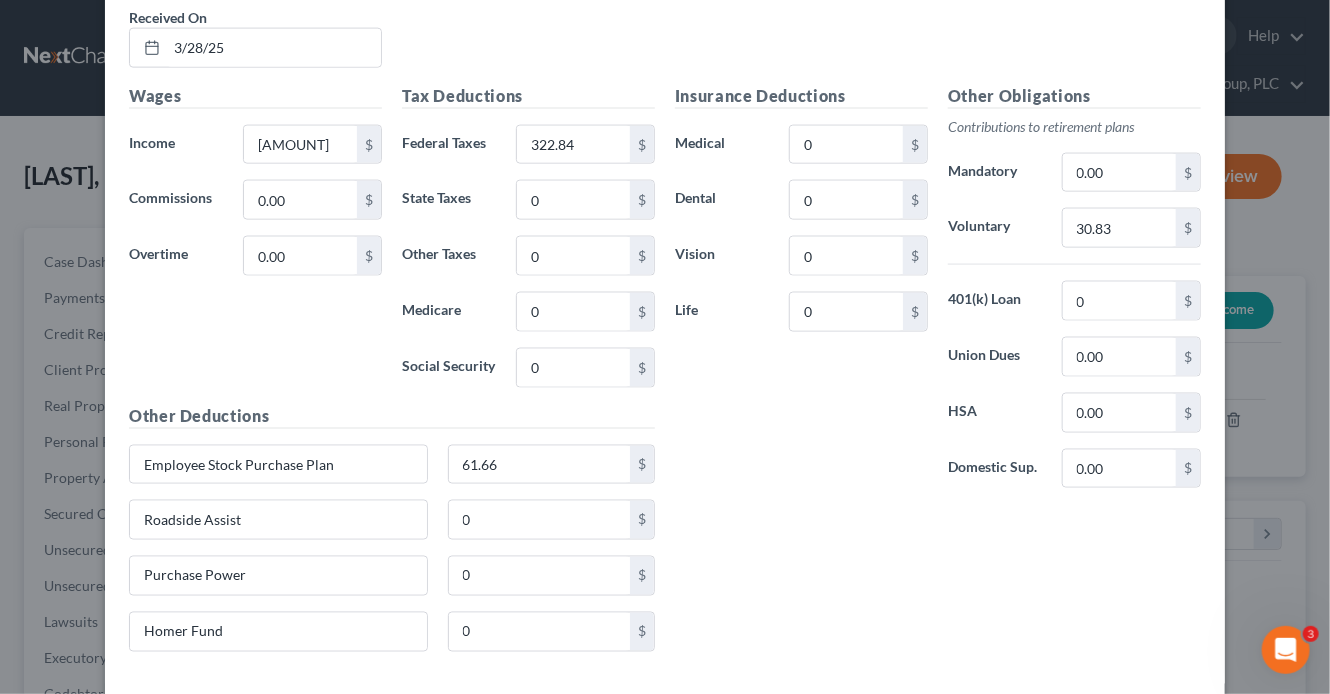 click on "Medicare" at bounding box center [449, 312] 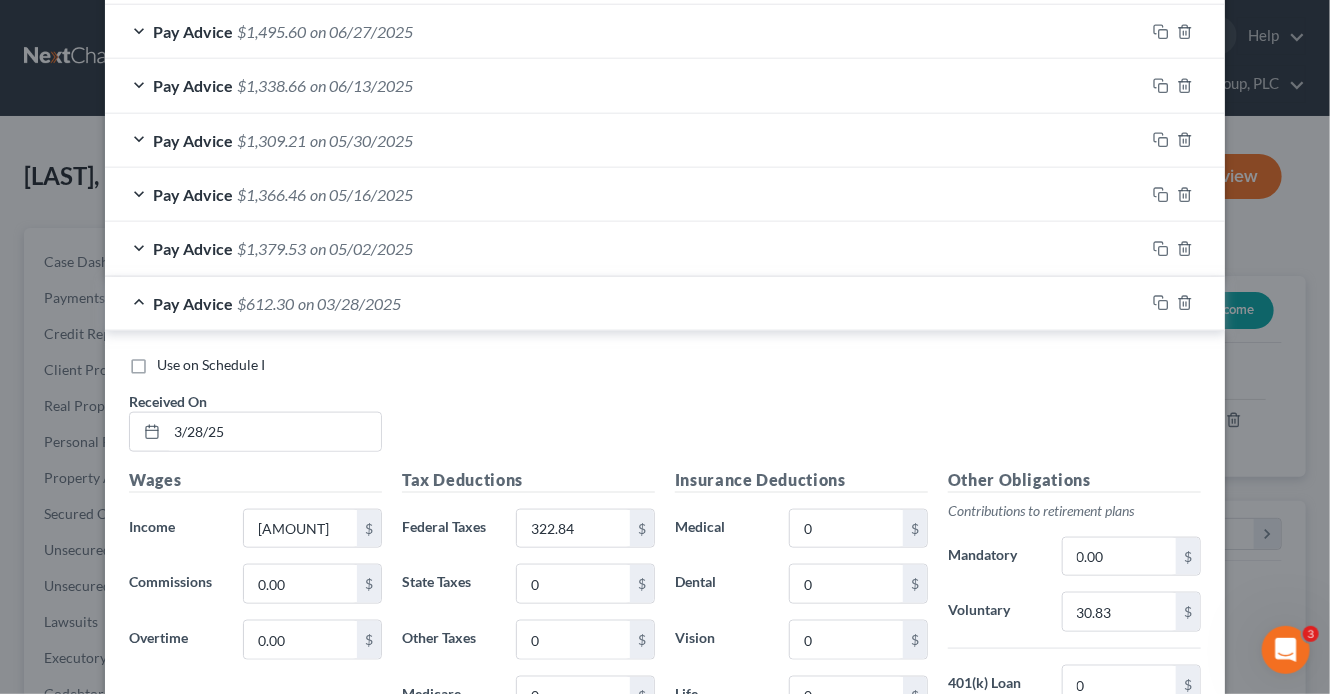 scroll, scrollTop: 828, scrollLeft: 0, axis: vertical 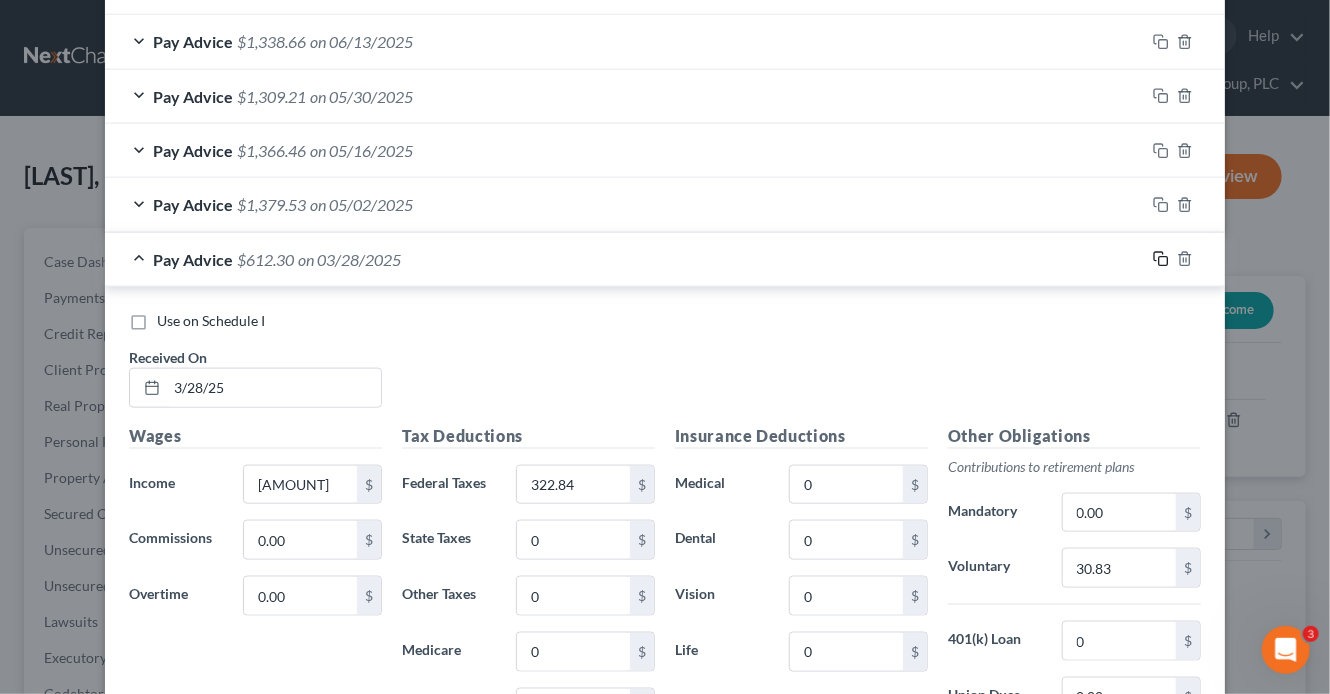 click 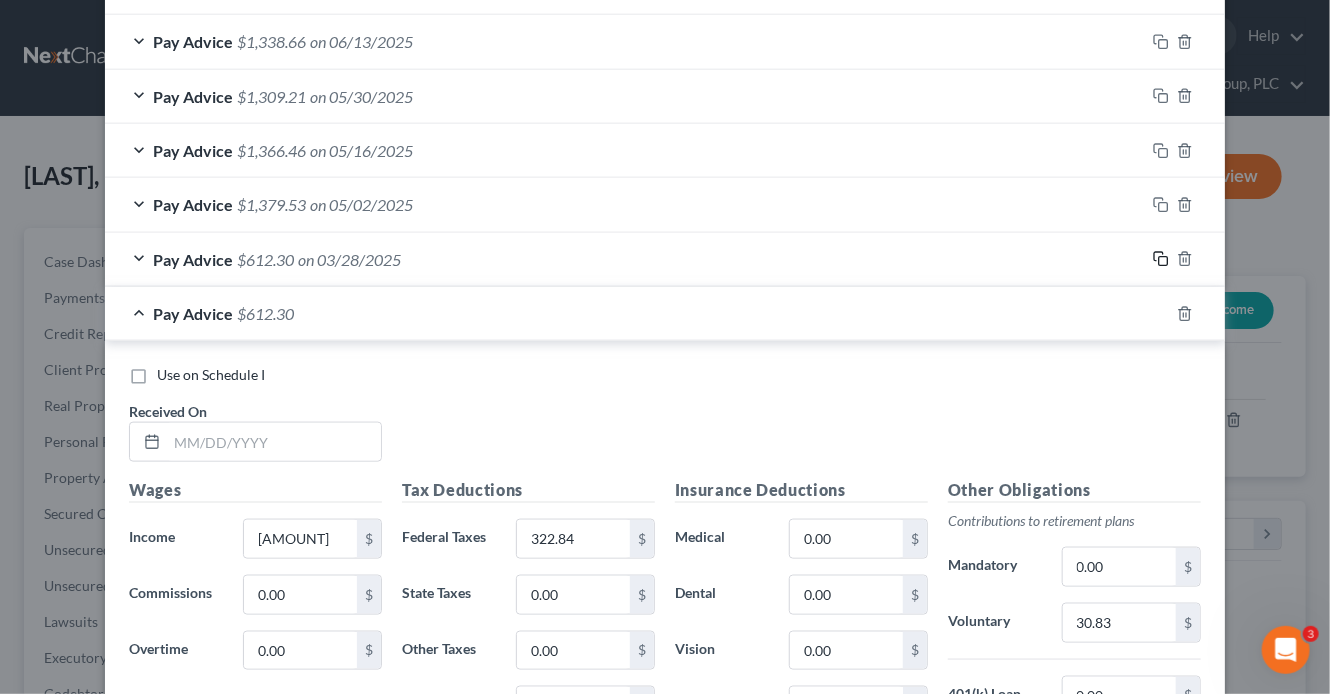 scroll, scrollTop: 828, scrollLeft: 0, axis: vertical 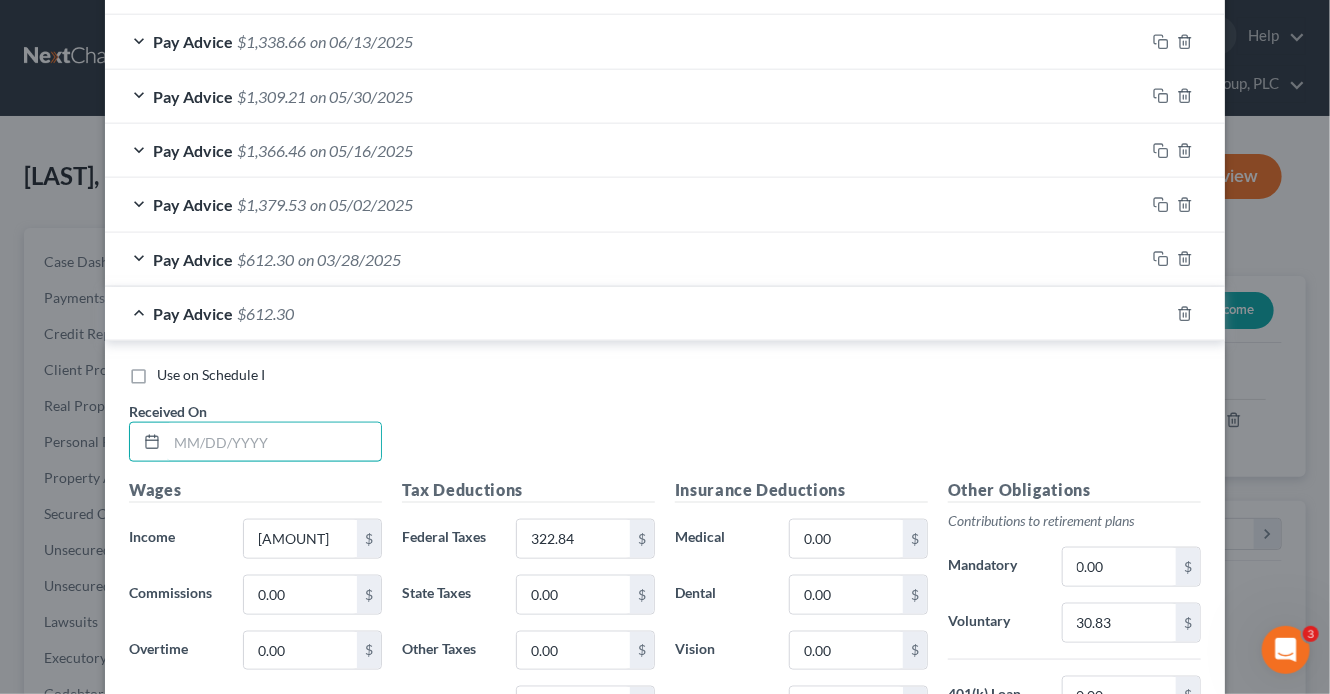 drag, startPoint x: 232, startPoint y: 442, endPoint x: 326, endPoint y: 410, distance: 99.29753 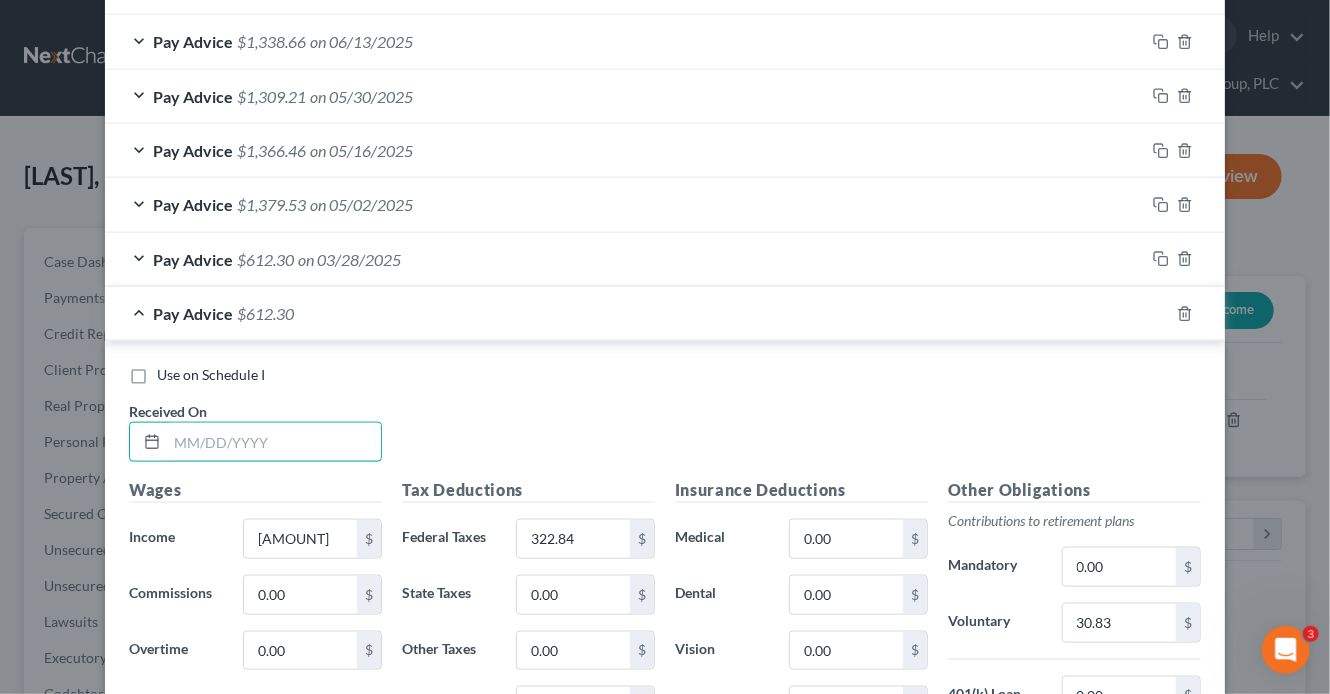 click at bounding box center (274, 442) 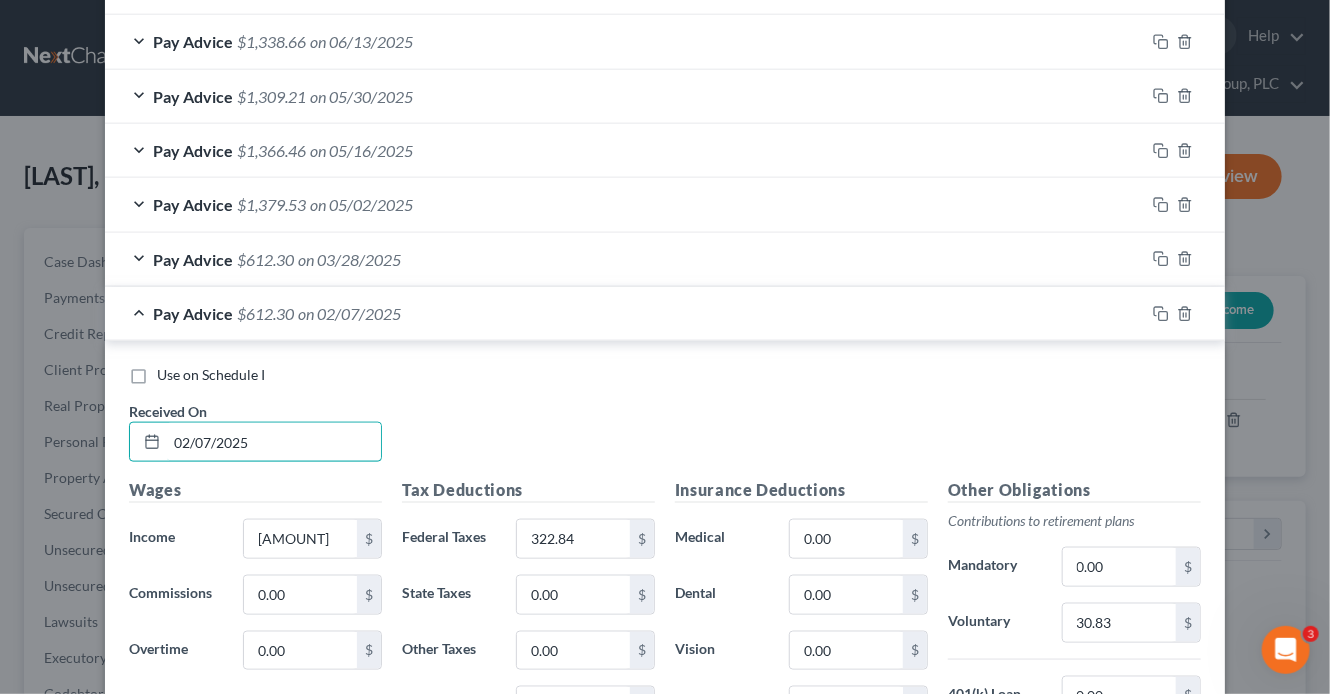 type on "02/07/2025" 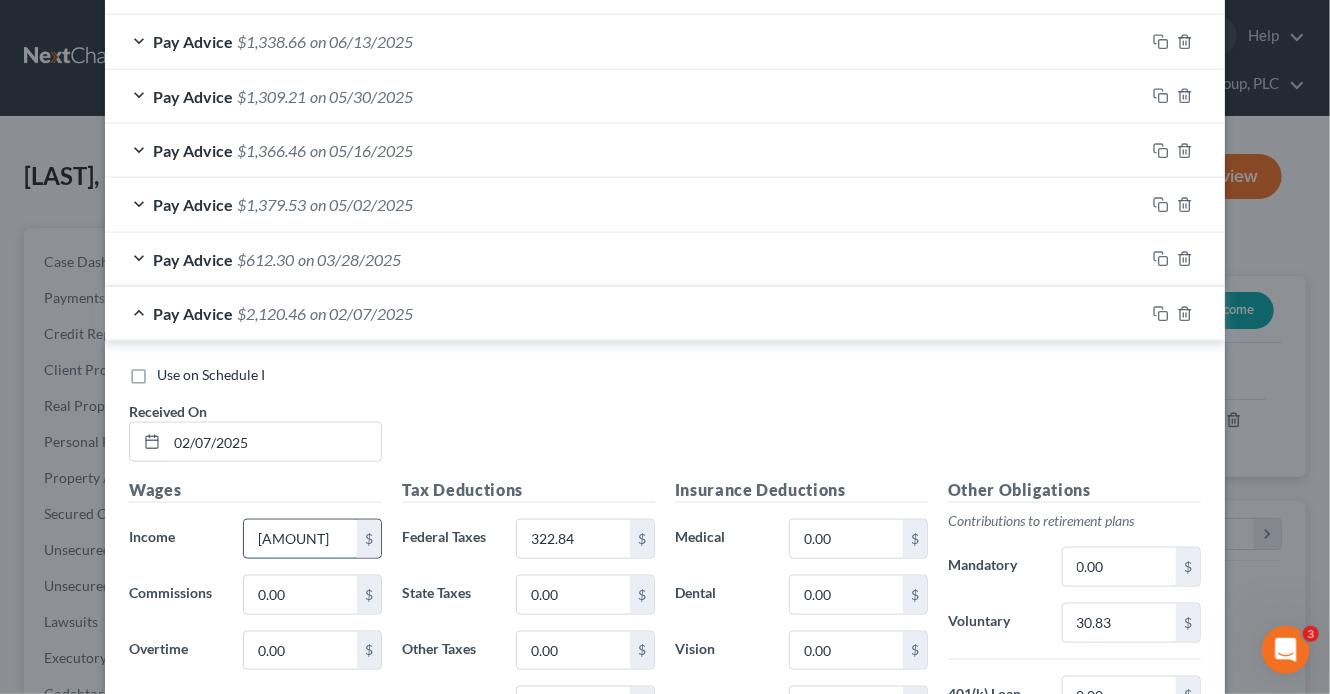type on "[AMOUNT]" 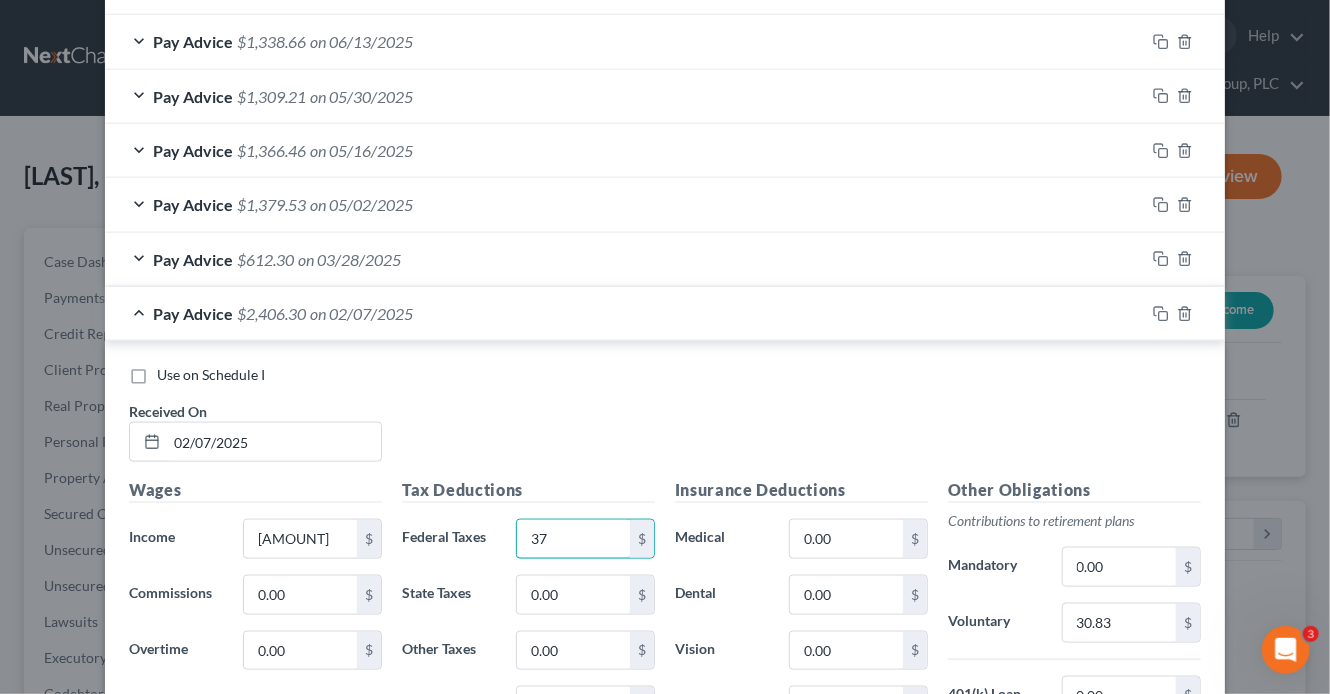 type on "3" 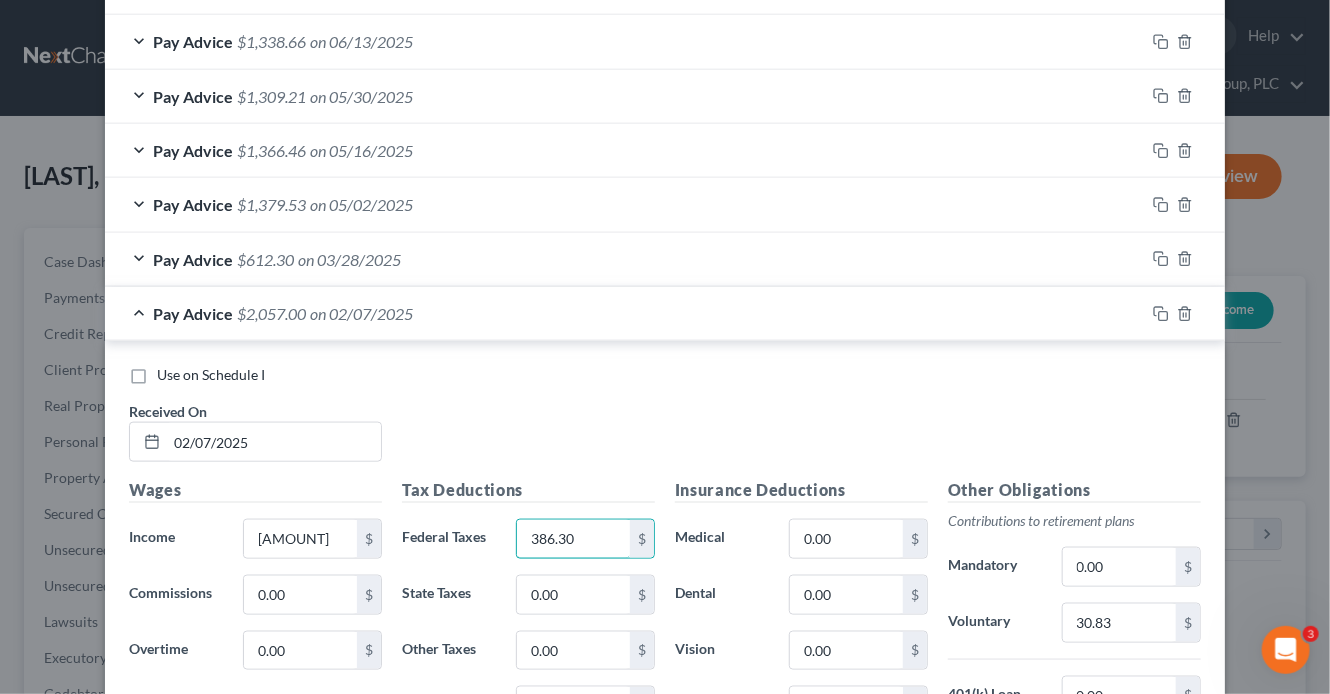 type on "386.30" 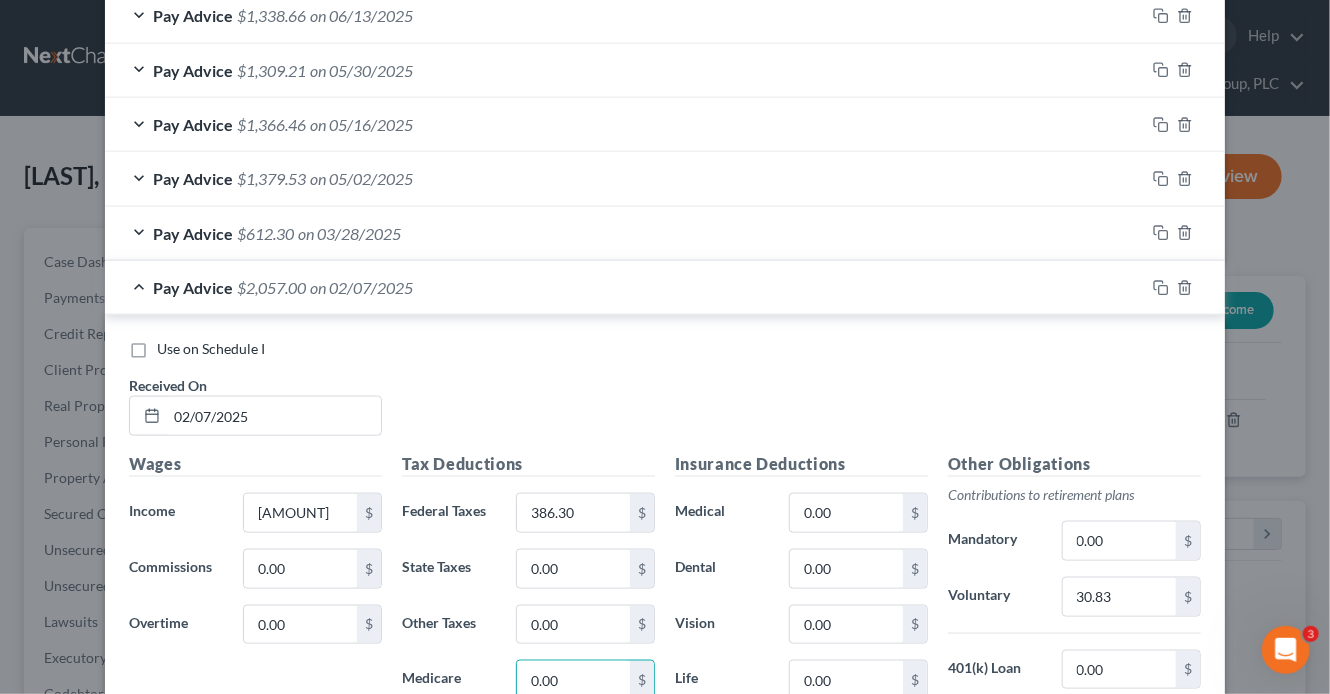 scroll, scrollTop: 1237, scrollLeft: 0, axis: vertical 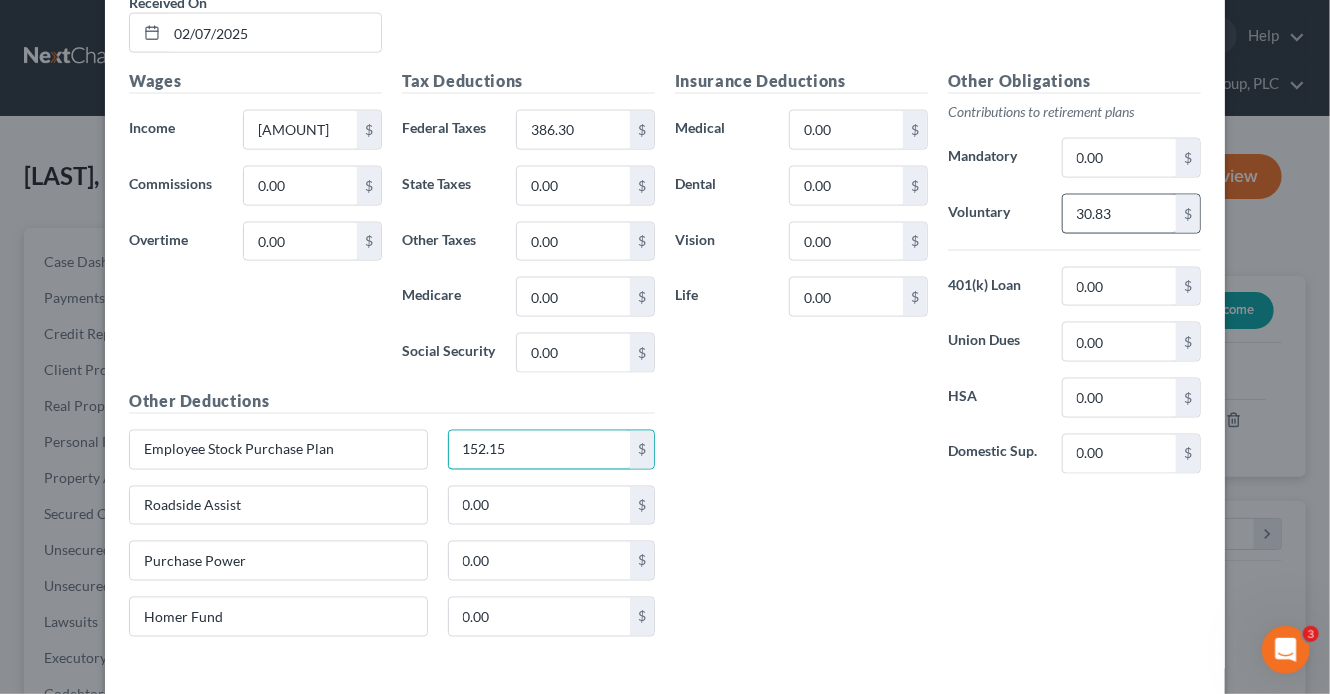 type on "152.15" 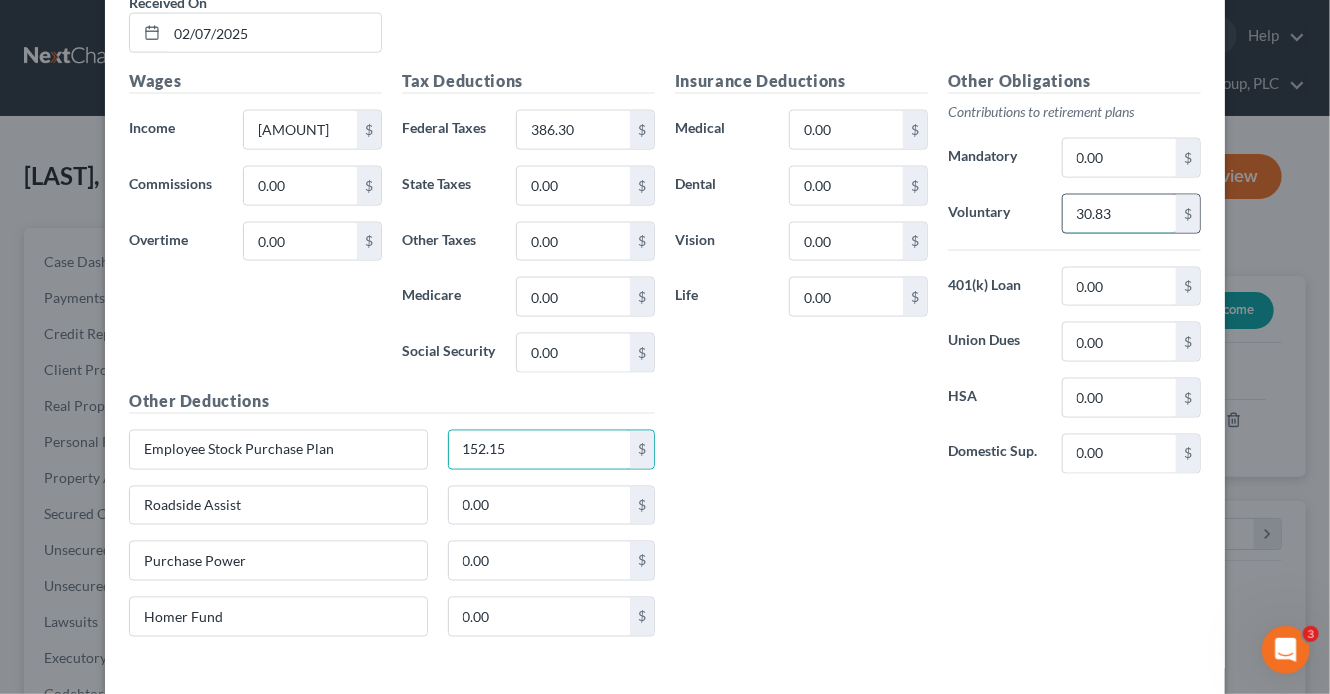 click on "30.83" at bounding box center (1119, 214) 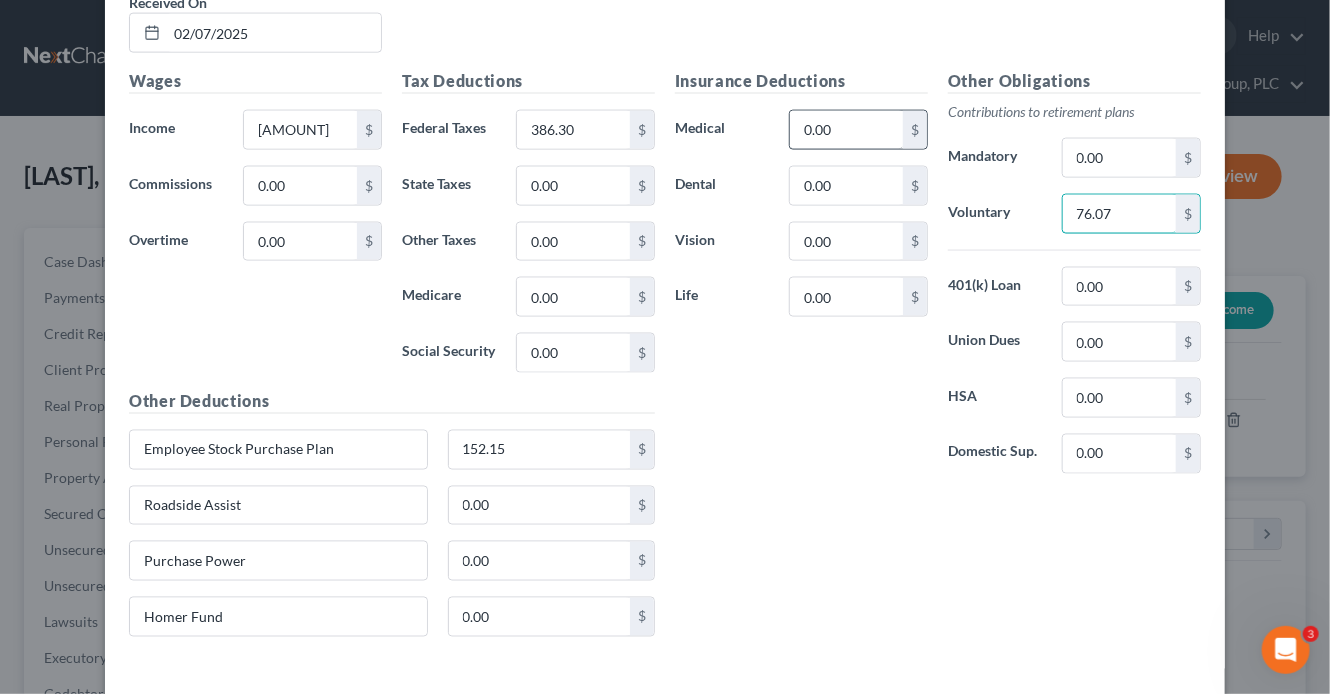 type on "76.07" 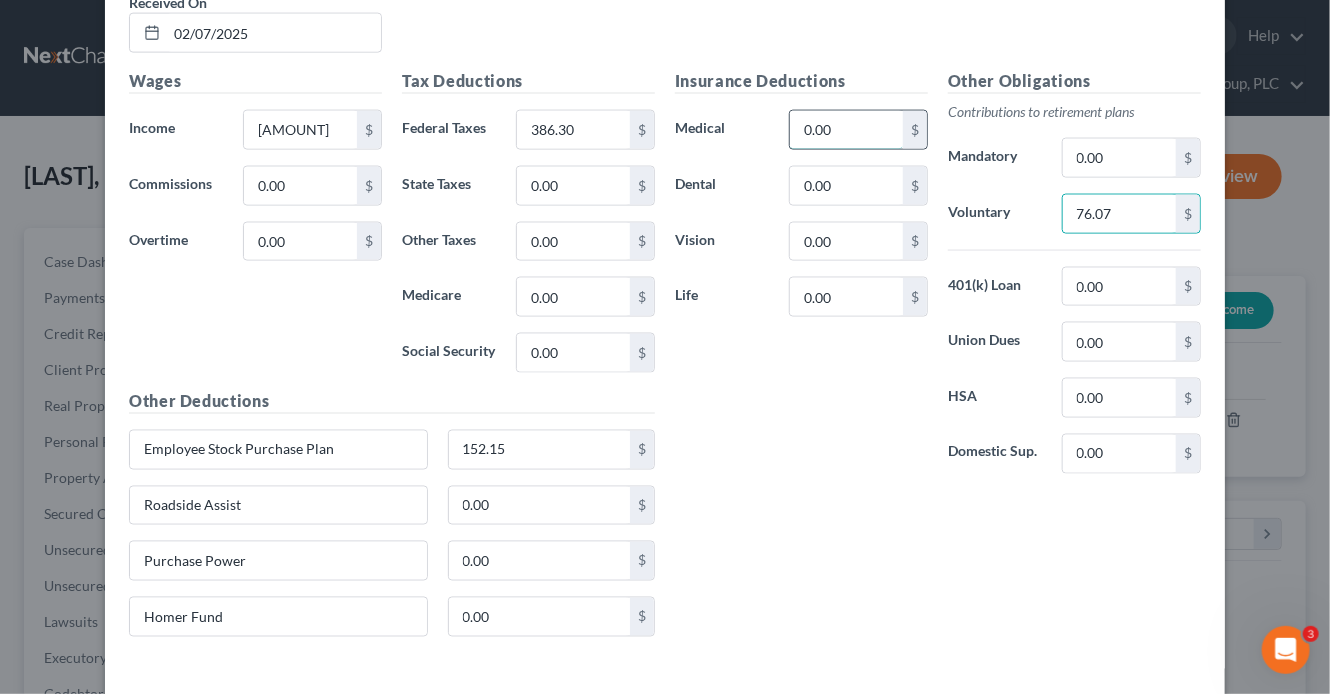 click on "0.00" at bounding box center [846, 130] 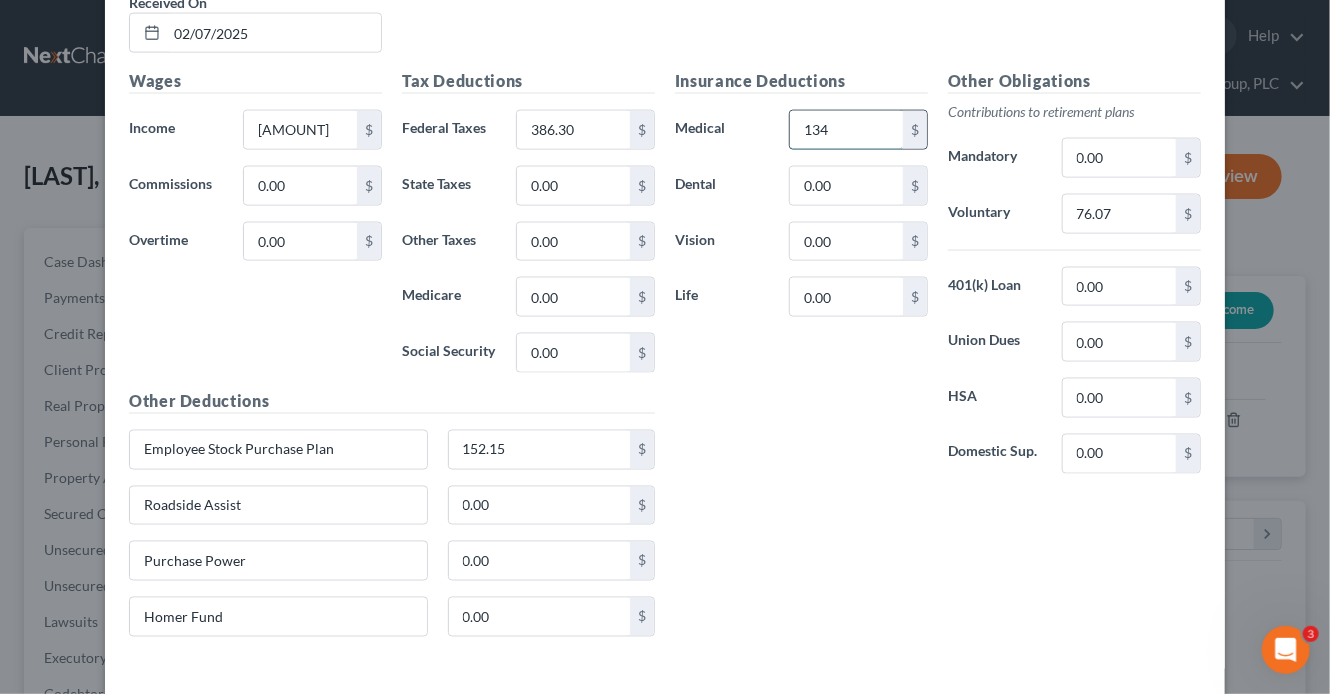 type on "134" 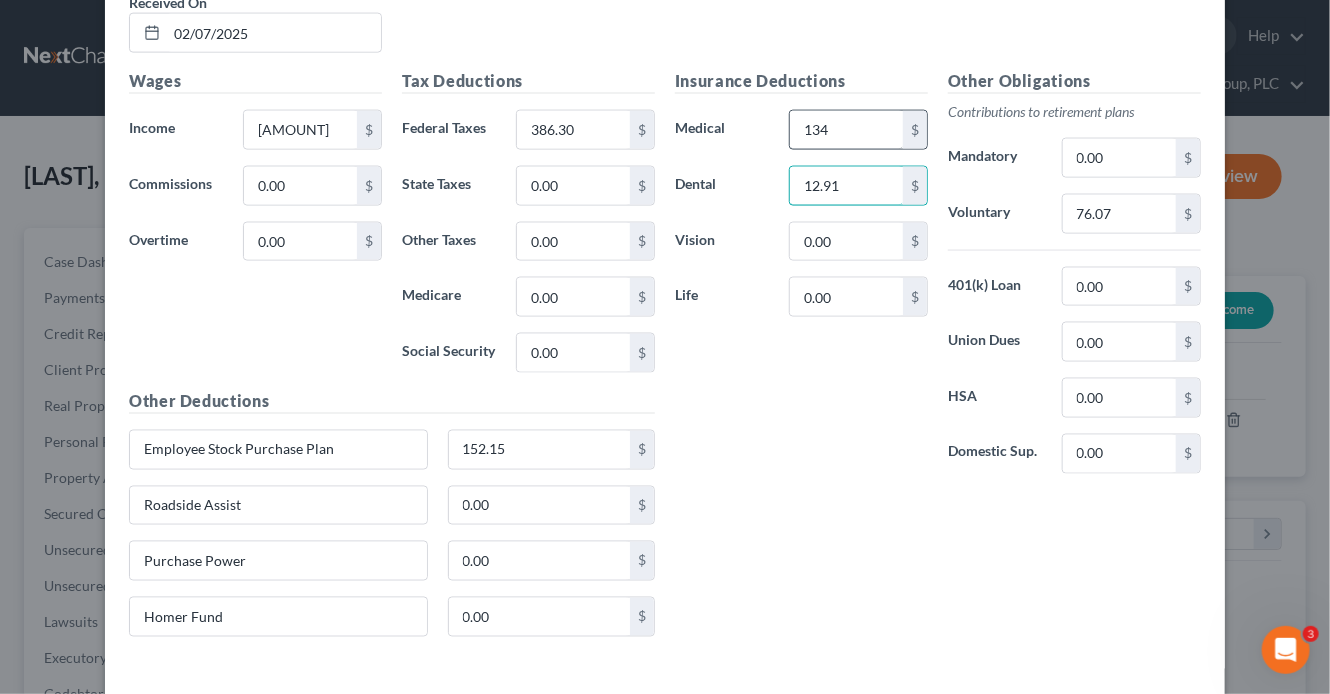 type on "12.91" 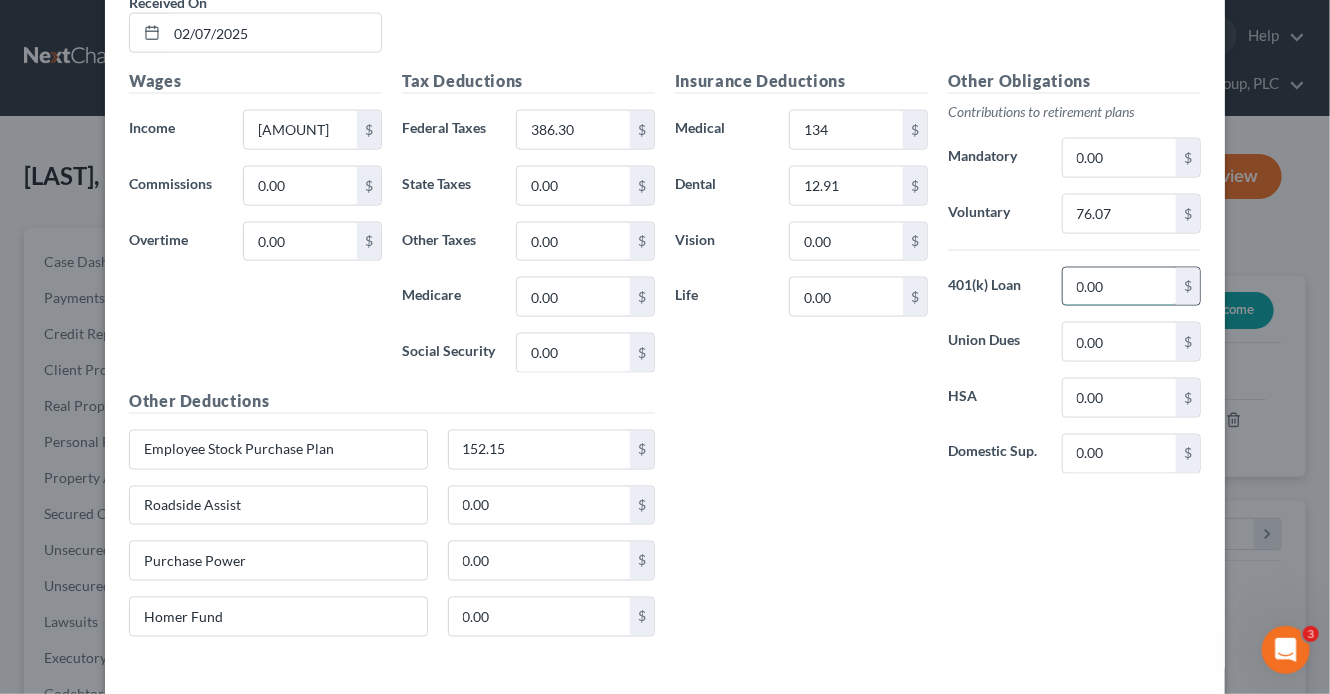 click on "0.00" at bounding box center (1119, 287) 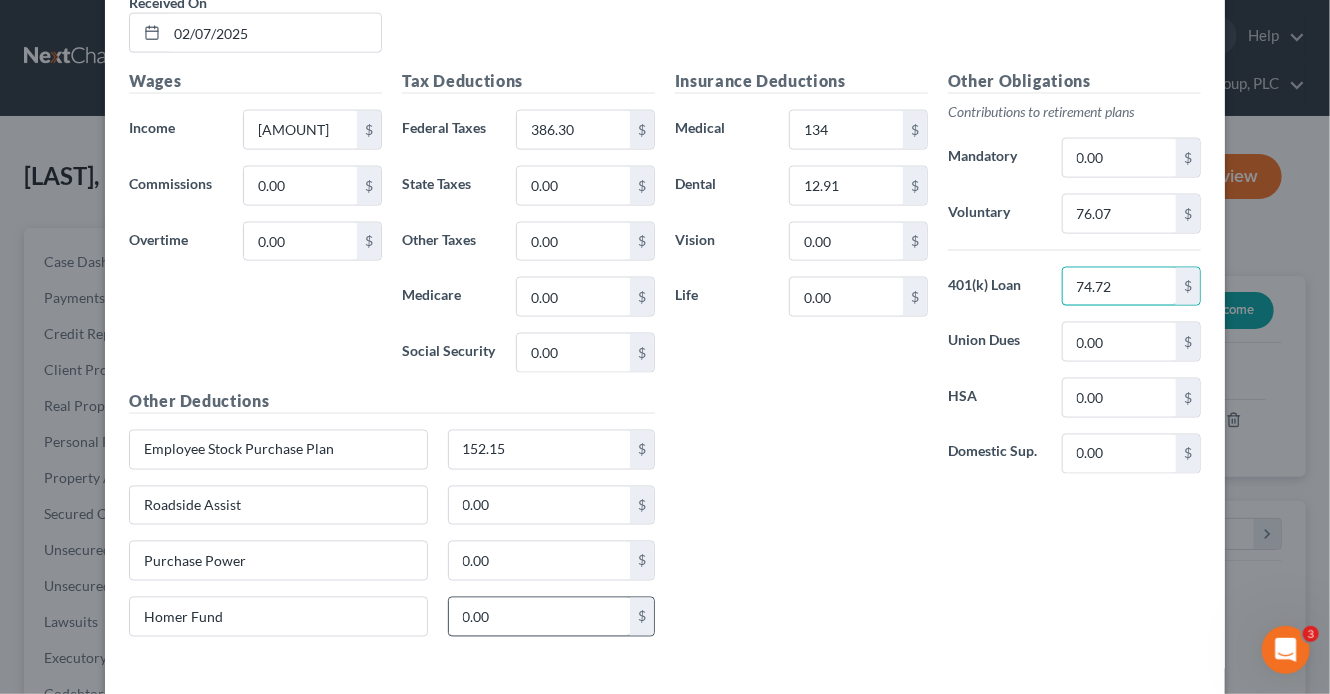 type on "74.72" 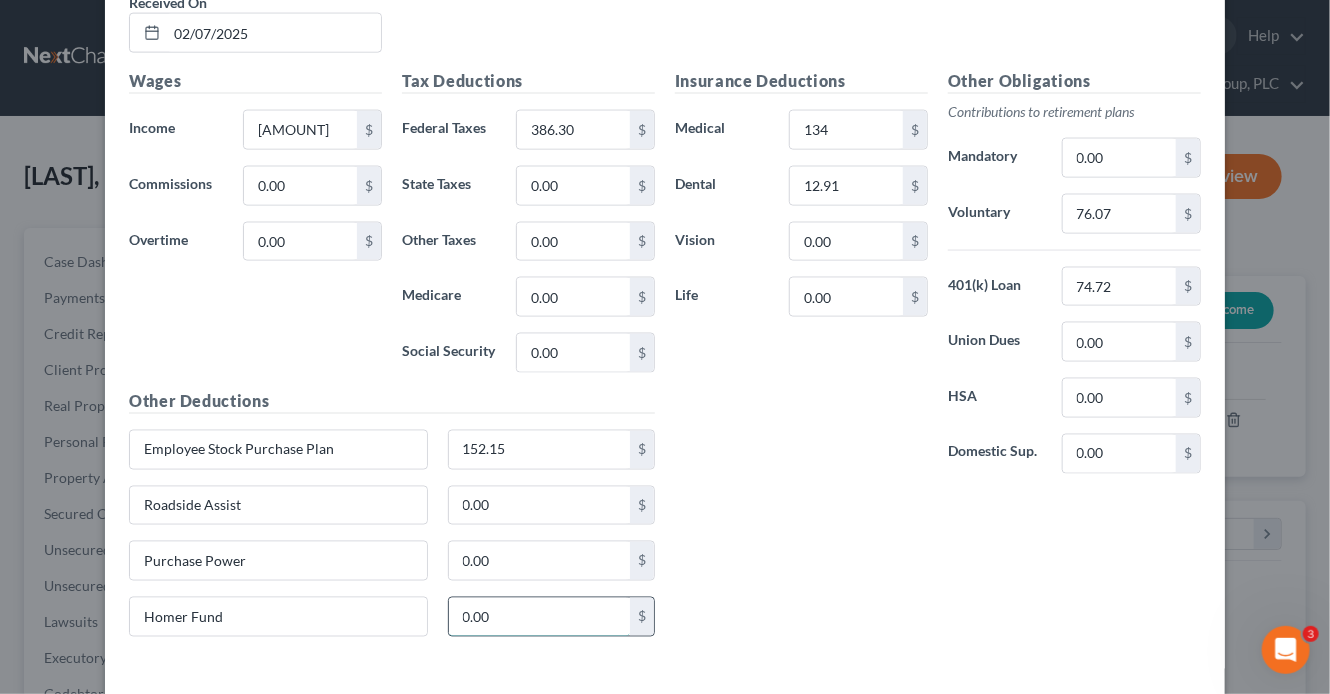 click on "0.00" at bounding box center [540, 617] 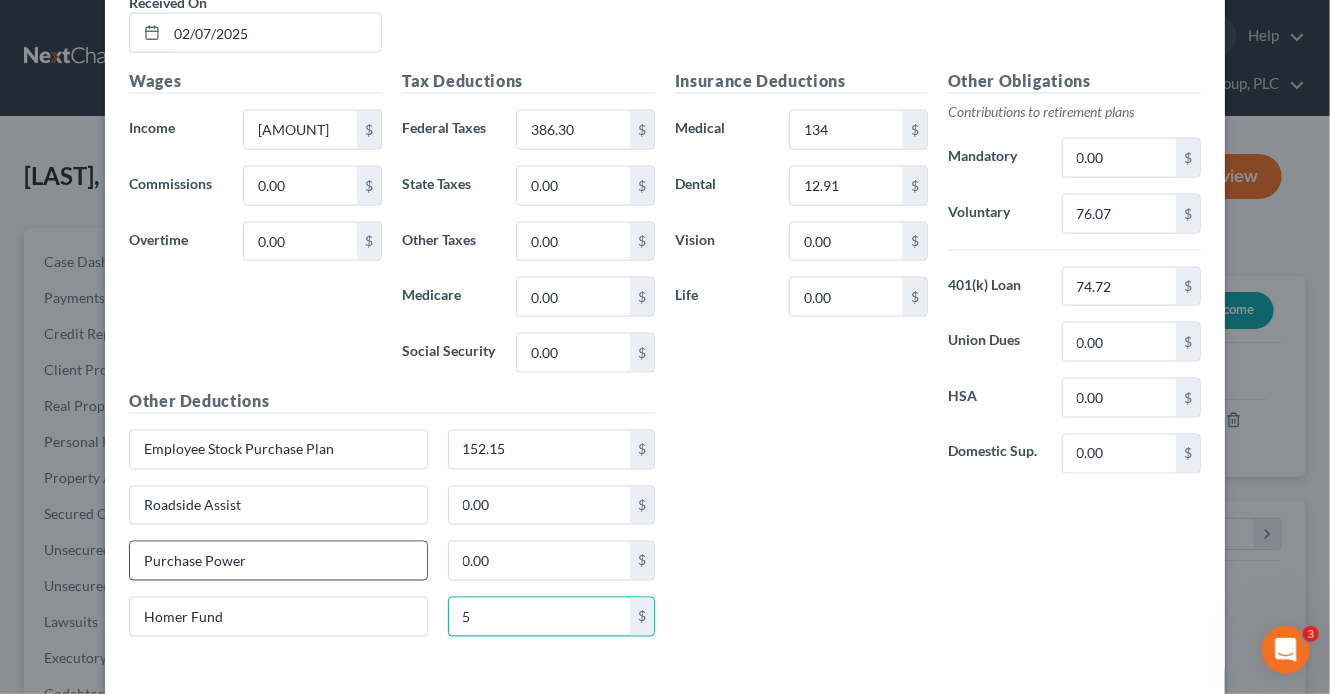 type on "5" 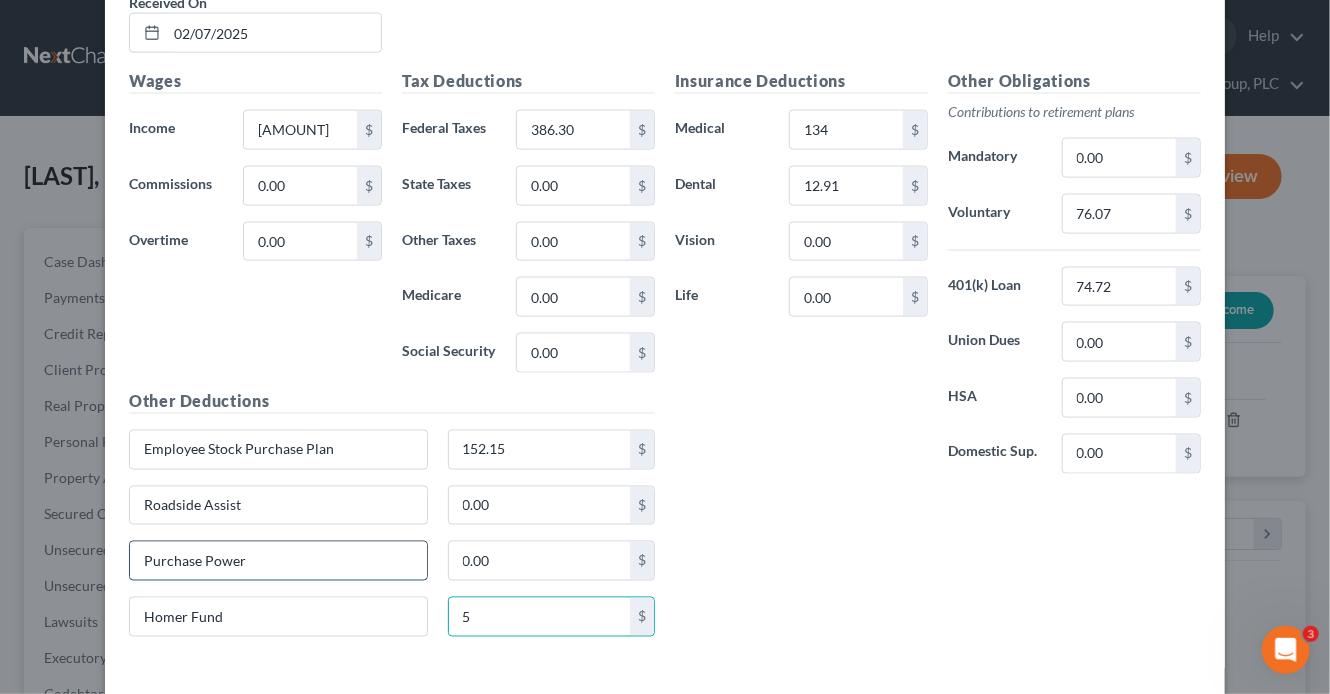 click on "Purchase Power" at bounding box center (278, 561) 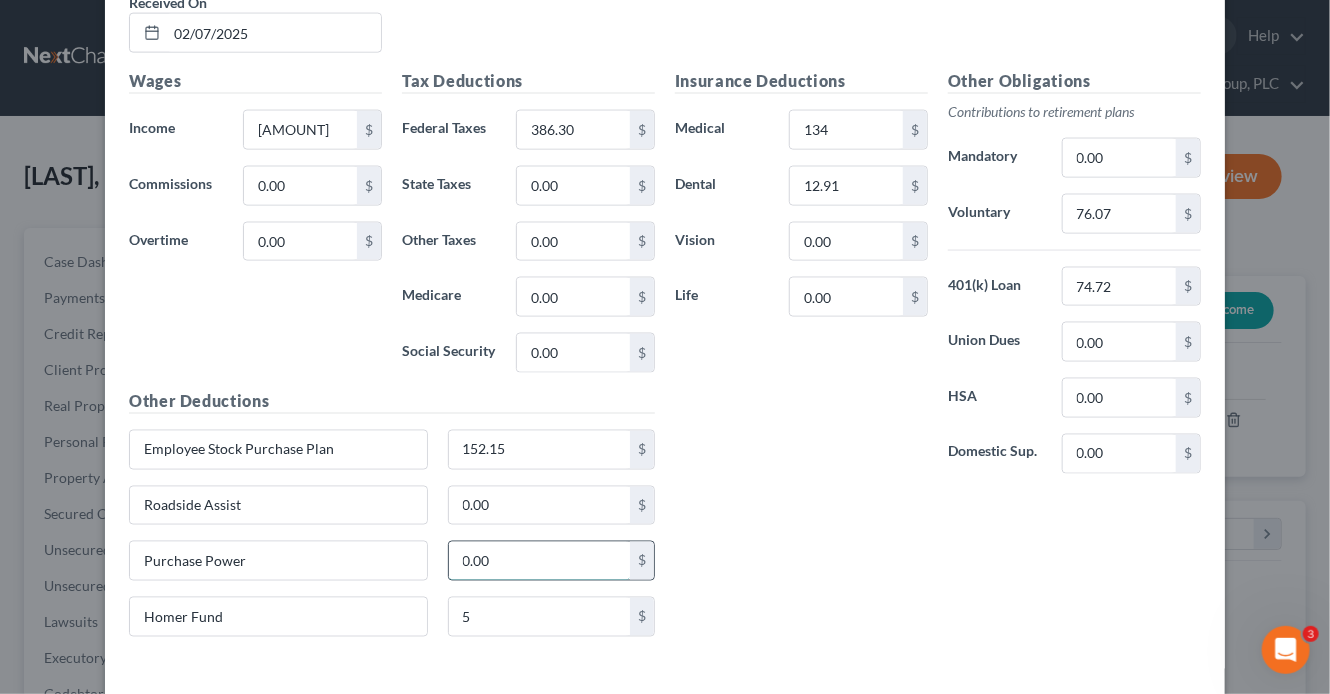click on "0.00" at bounding box center (540, 561) 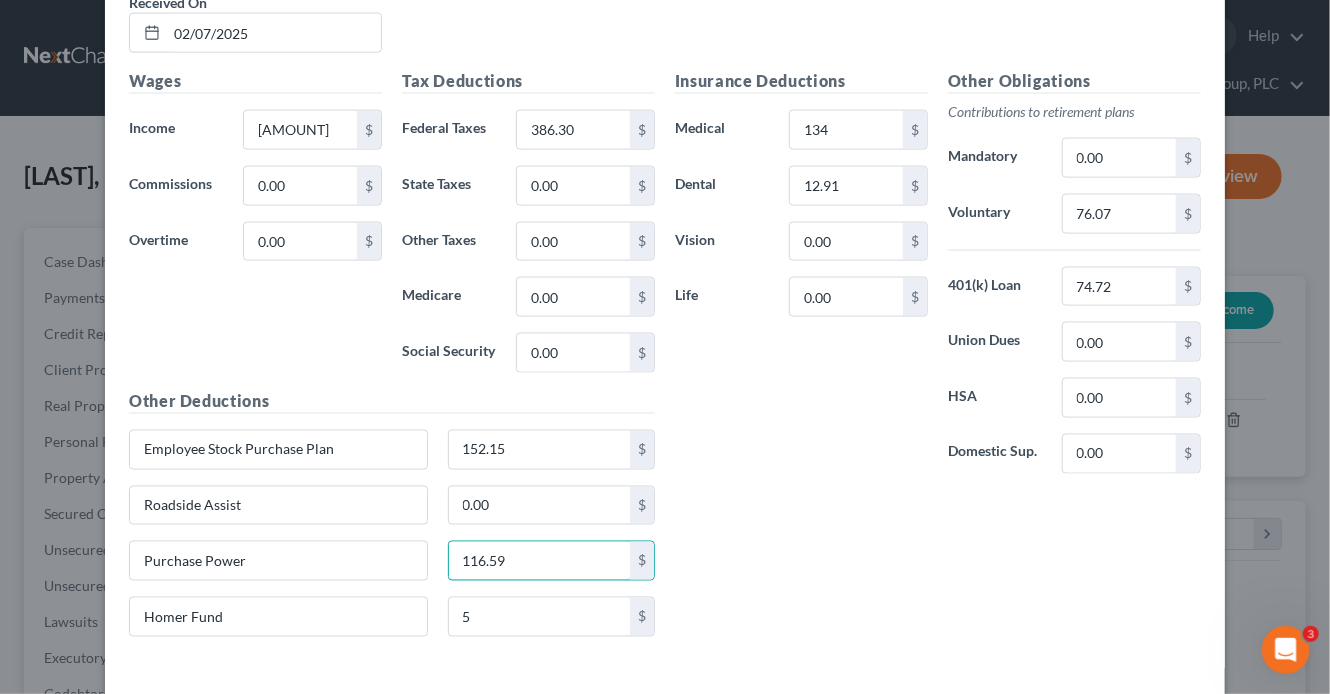 type on "116.59" 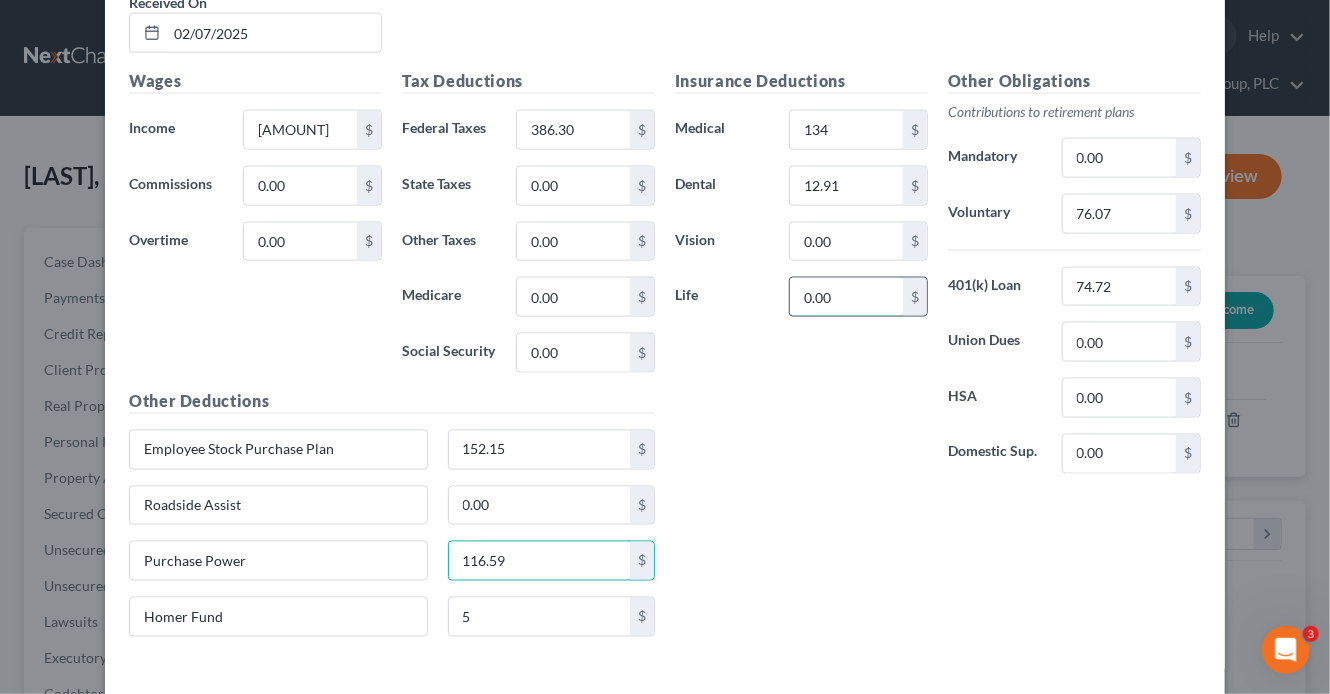 click on "0.00" at bounding box center (846, 297) 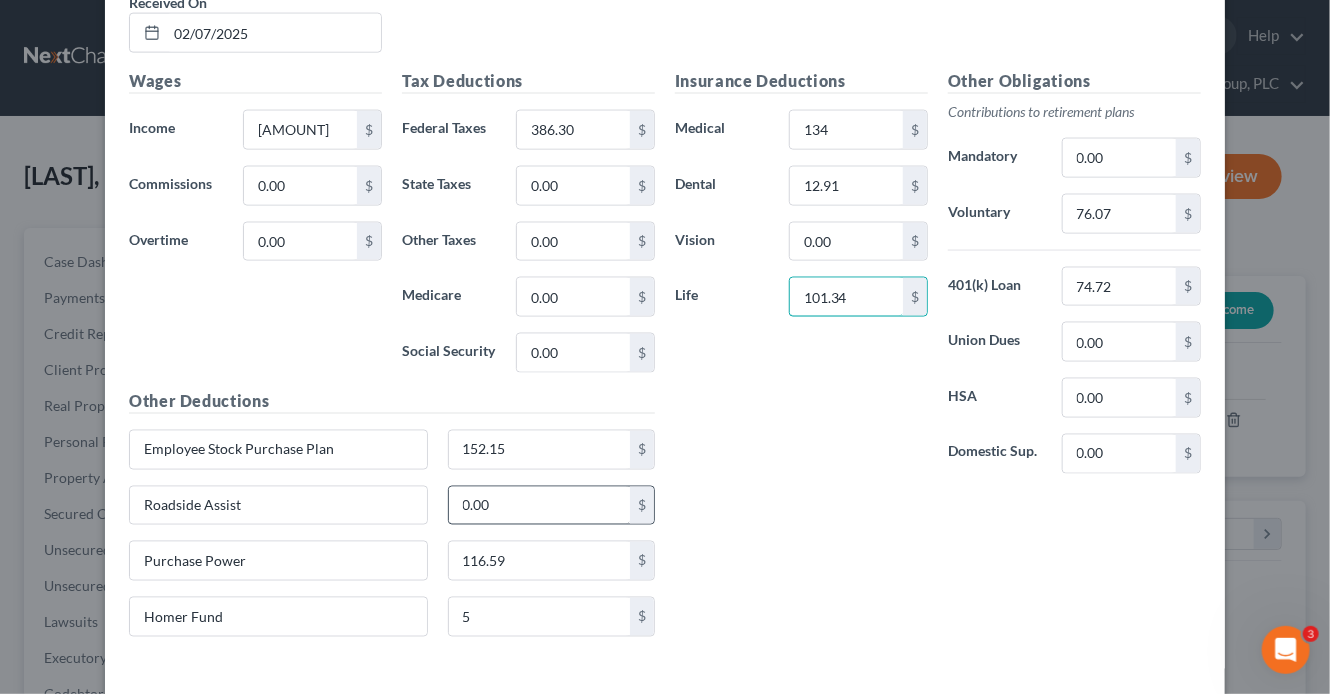 type on "101.34" 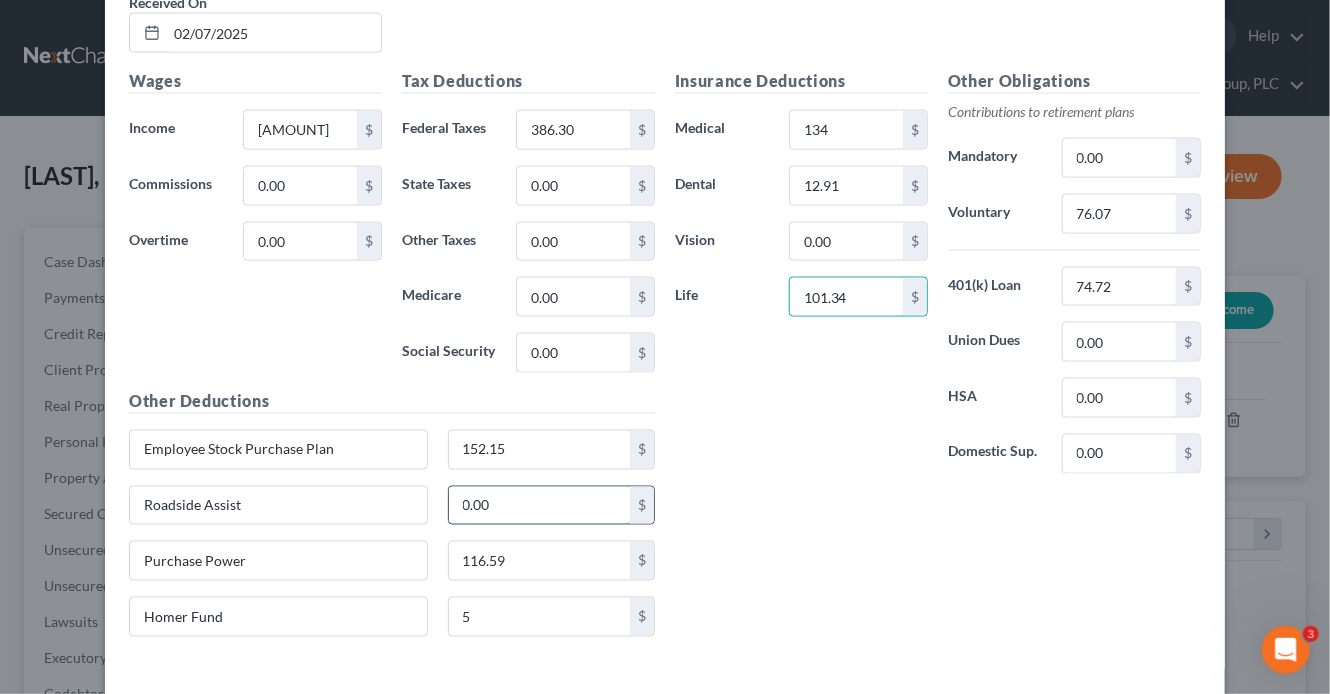 click on "0.00" at bounding box center [540, 506] 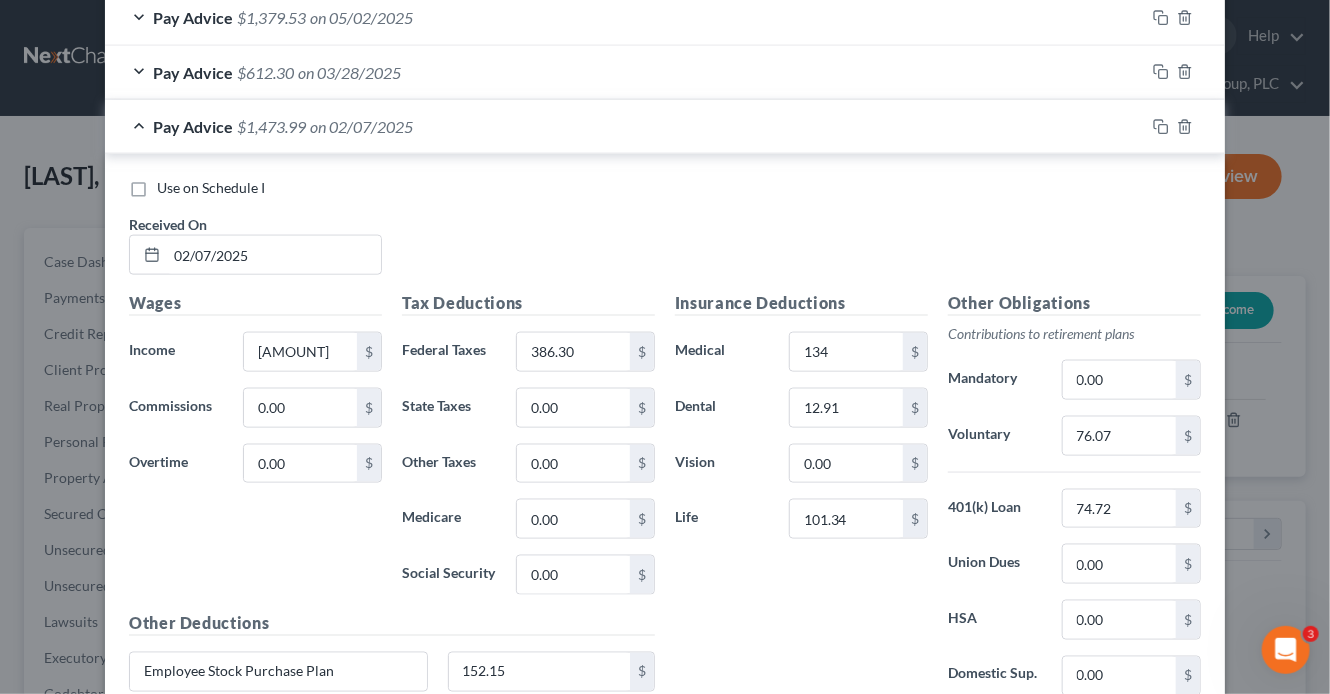 scroll, scrollTop: 1016, scrollLeft: 0, axis: vertical 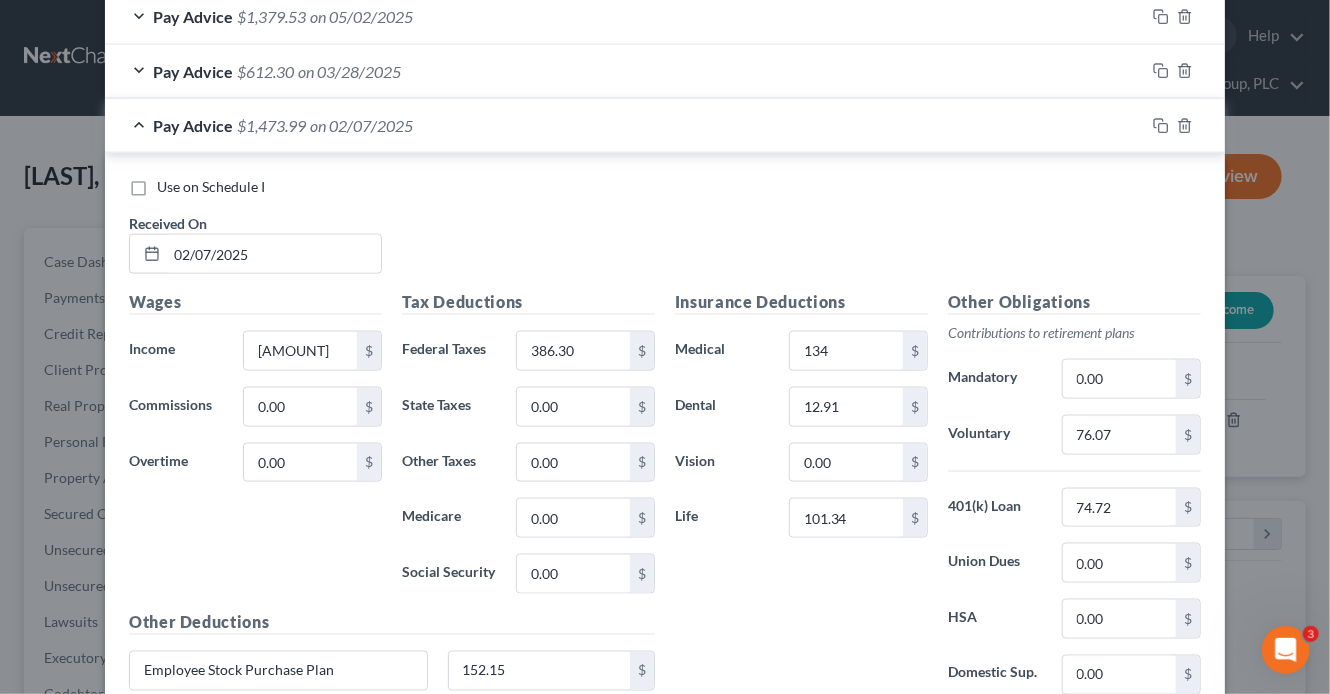 type on "2.72" 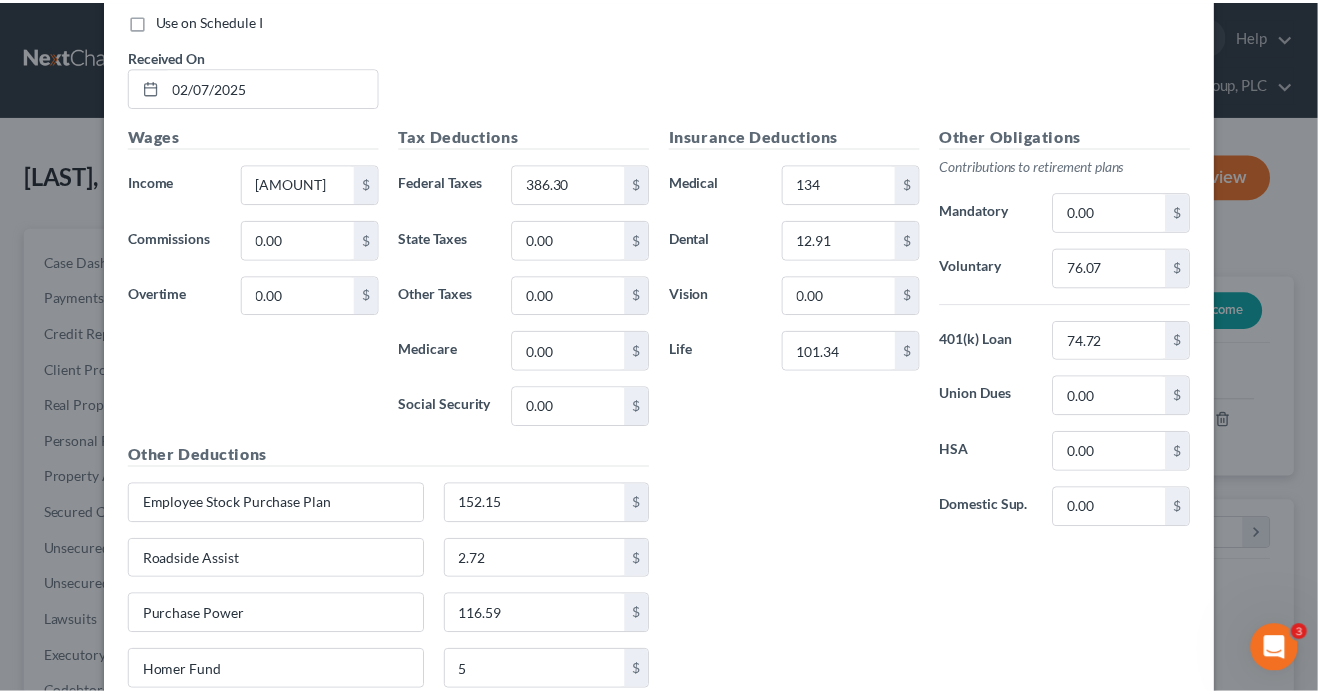 scroll, scrollTop: 1314, scrollLeft: 0, axis: vertical 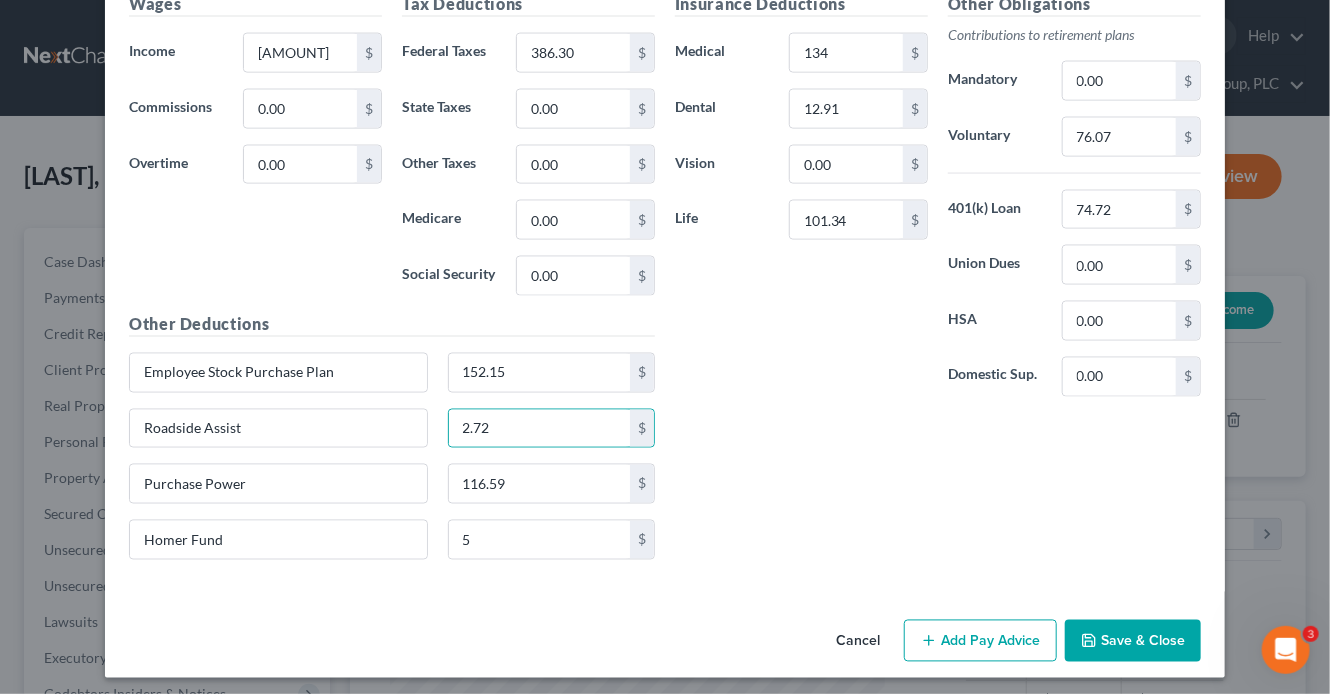 click on "Save & Close" at bounding box center (1133, 641) 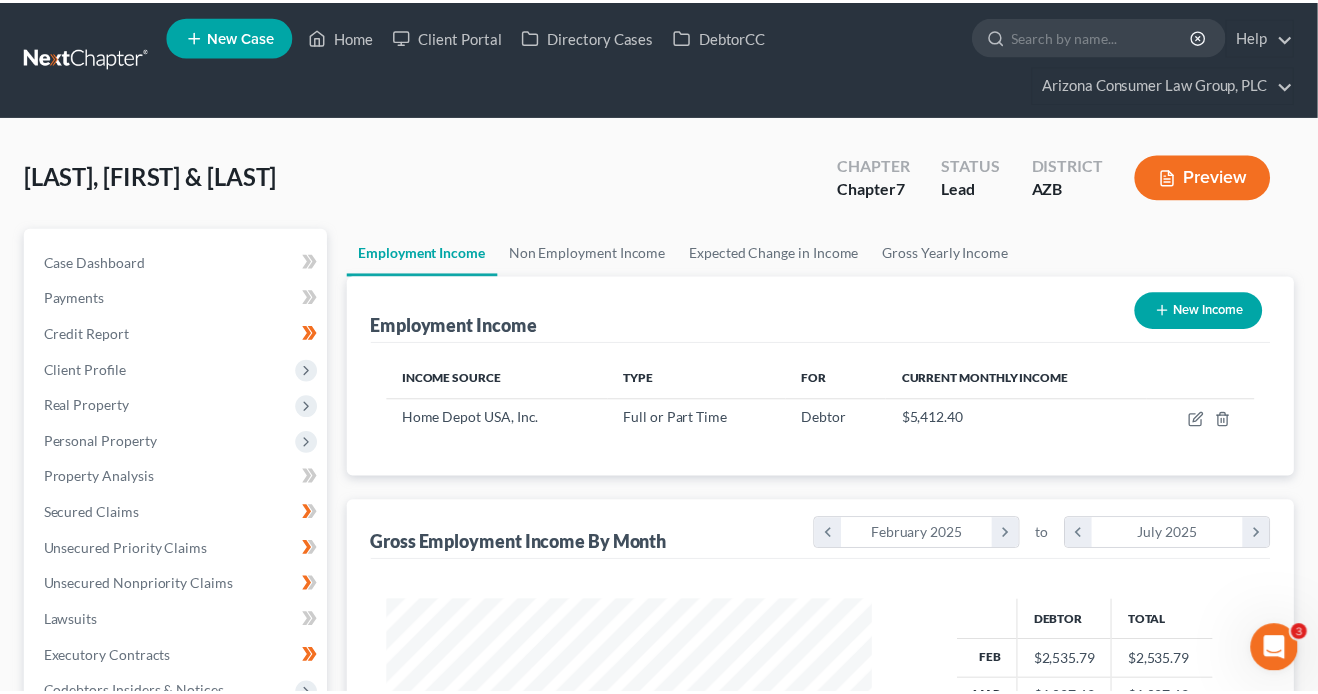 scroll, scrollTop: 356, scrollLeft: 529, axis: both 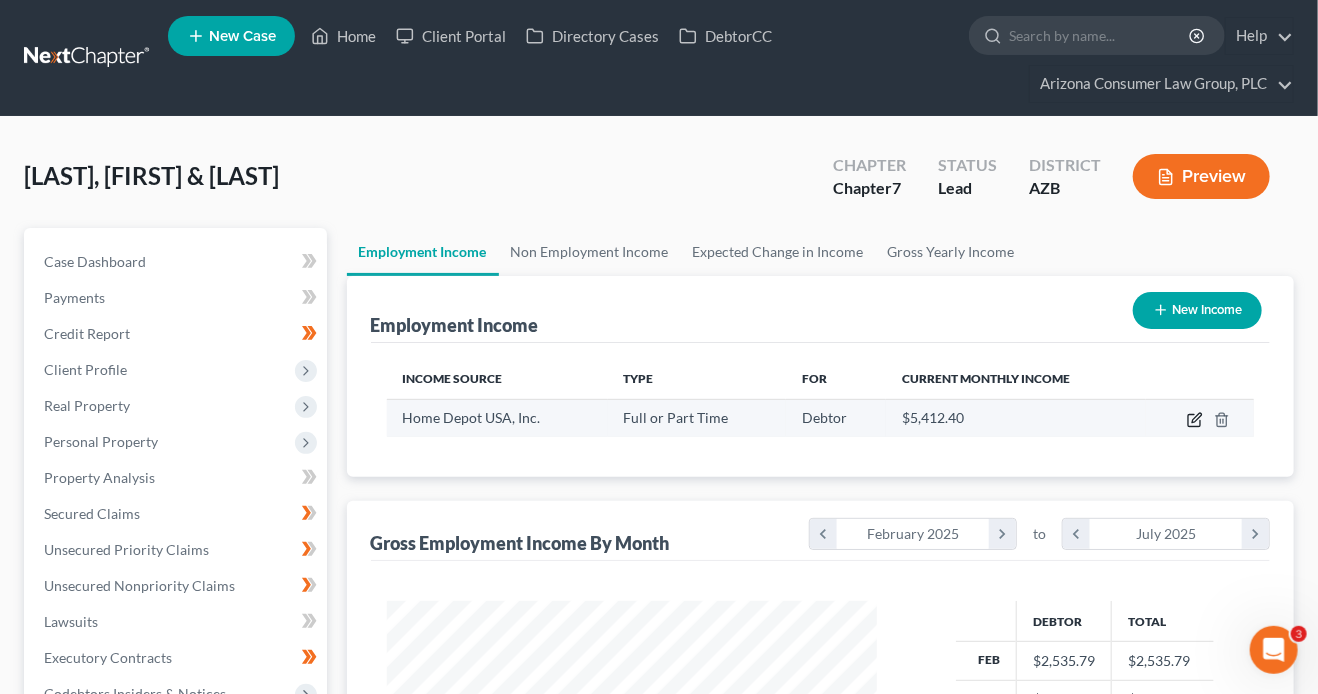 click 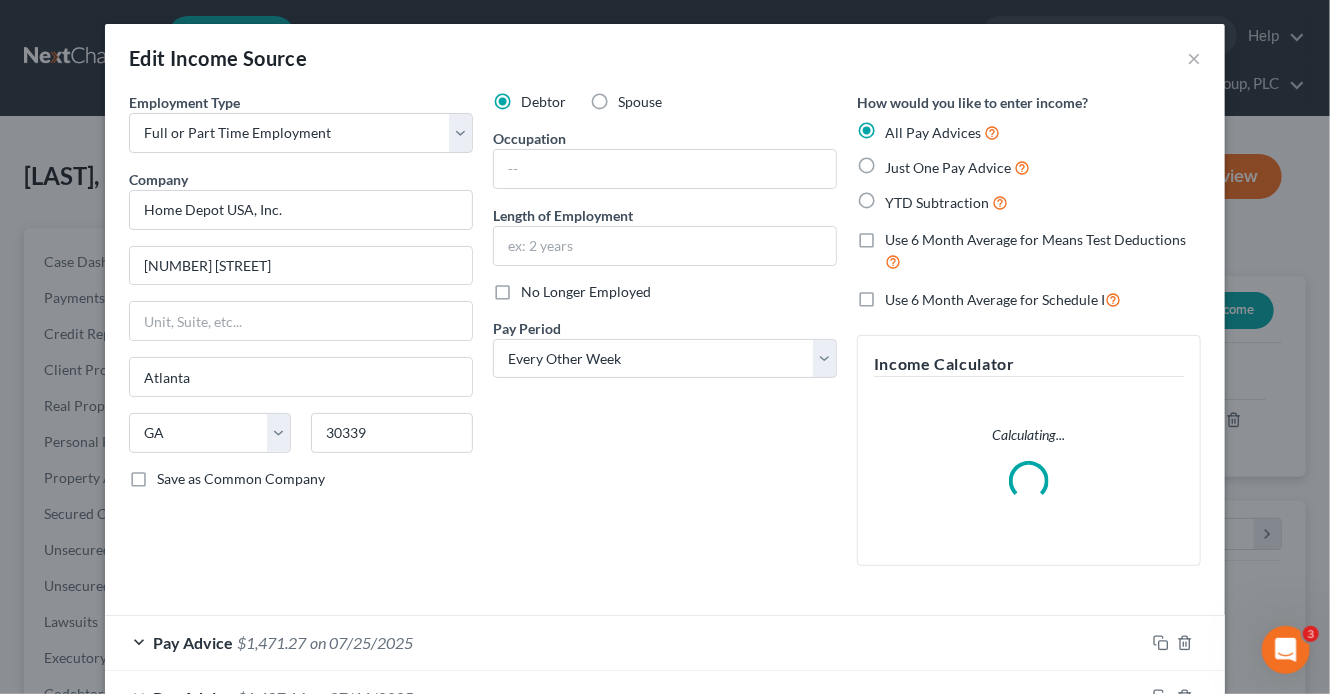 scroll, scrollTop: 999643, scrollLeft: 999464, axis: both 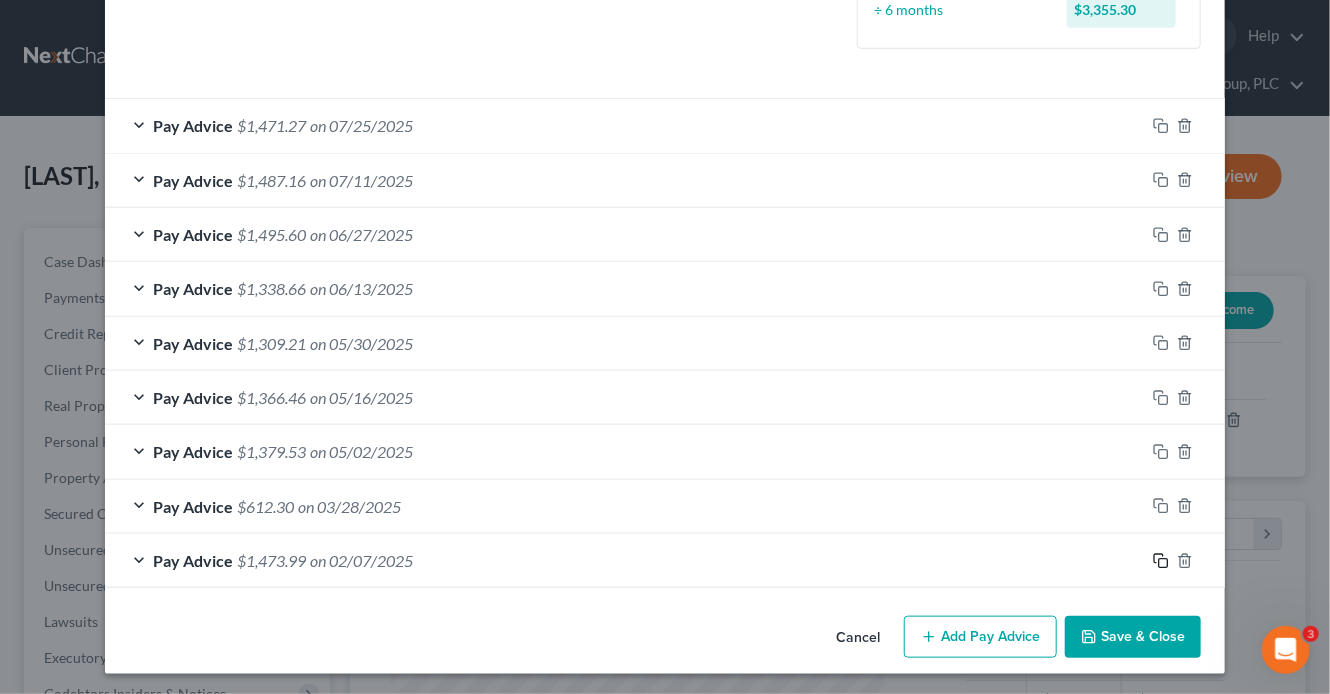 click 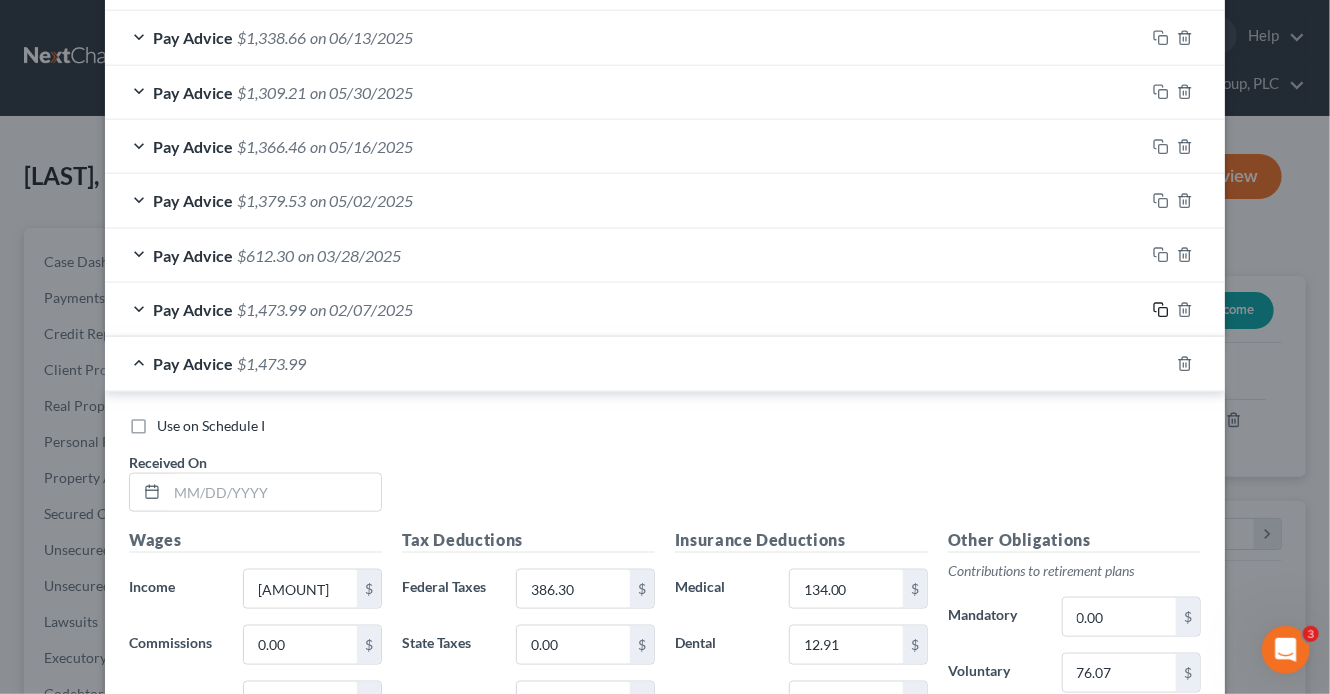 scroll, scrollTop: 848, scrollLeft: 0, axis: vertical 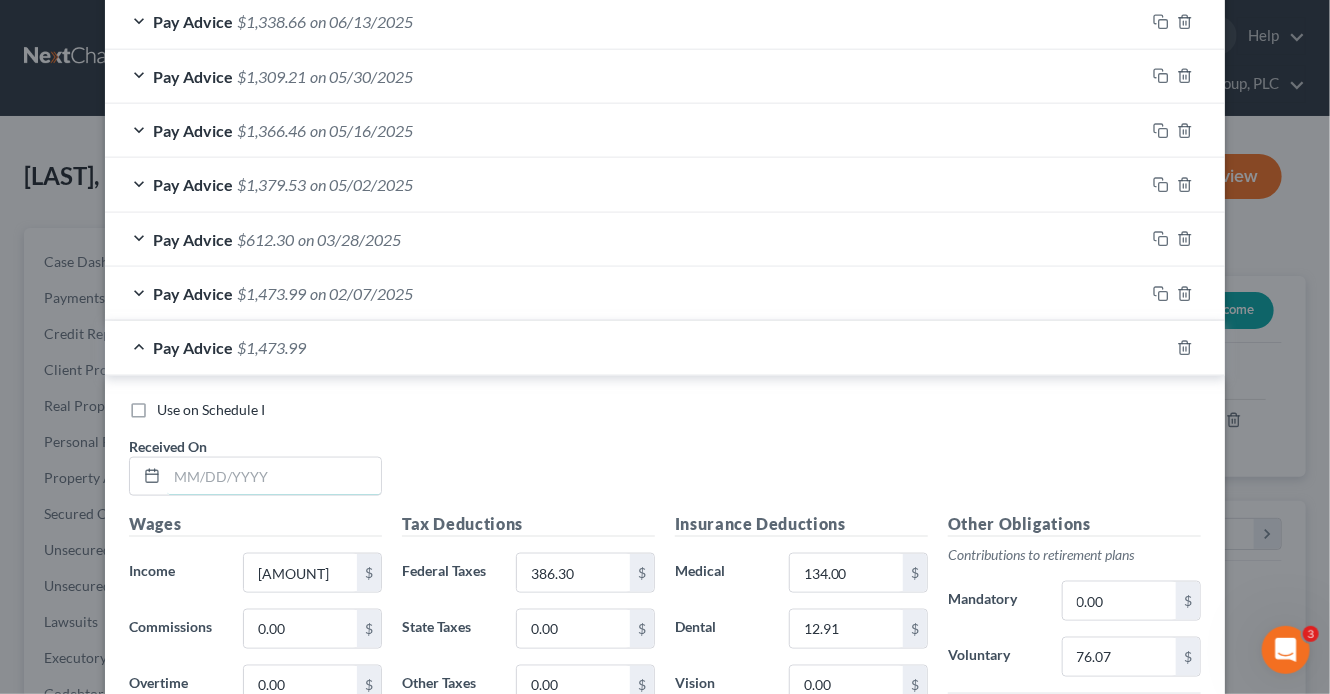 drag, startPoint x: 275, startPoint y: 472, endPoint x: 456, endPoint y: 467, distance: 181.06905 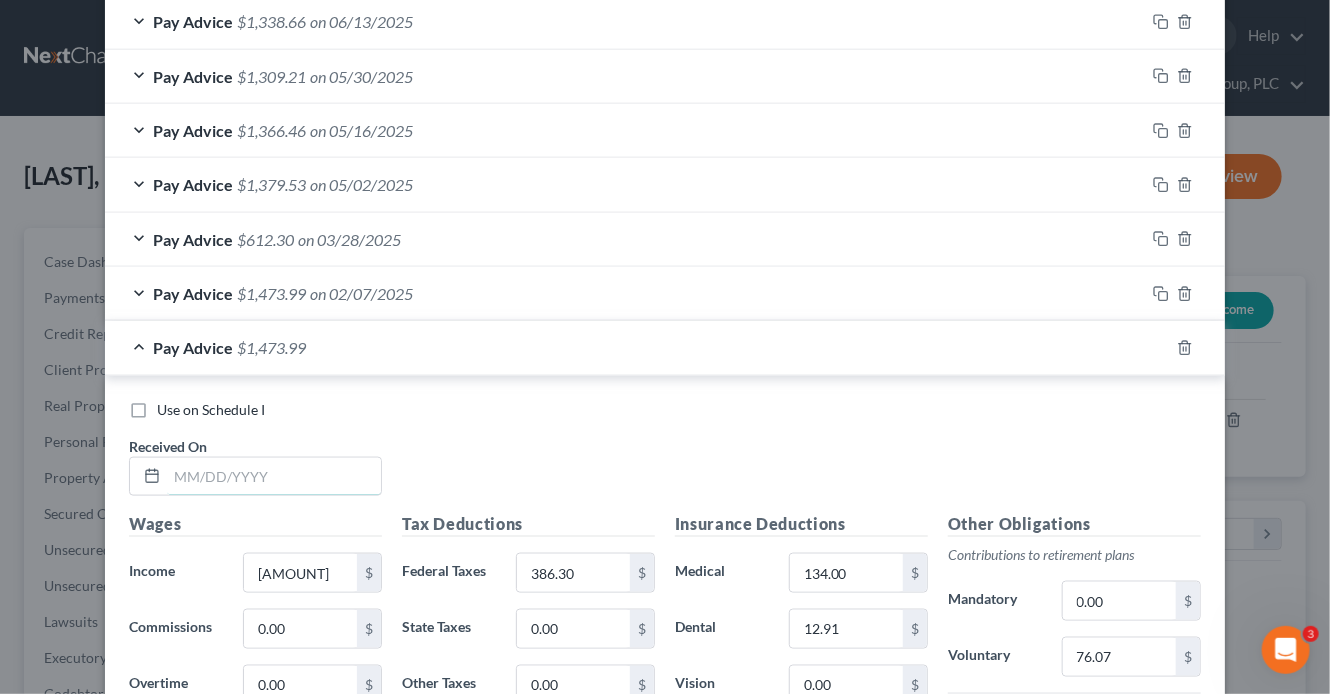 click at bounding box center (274, 477) 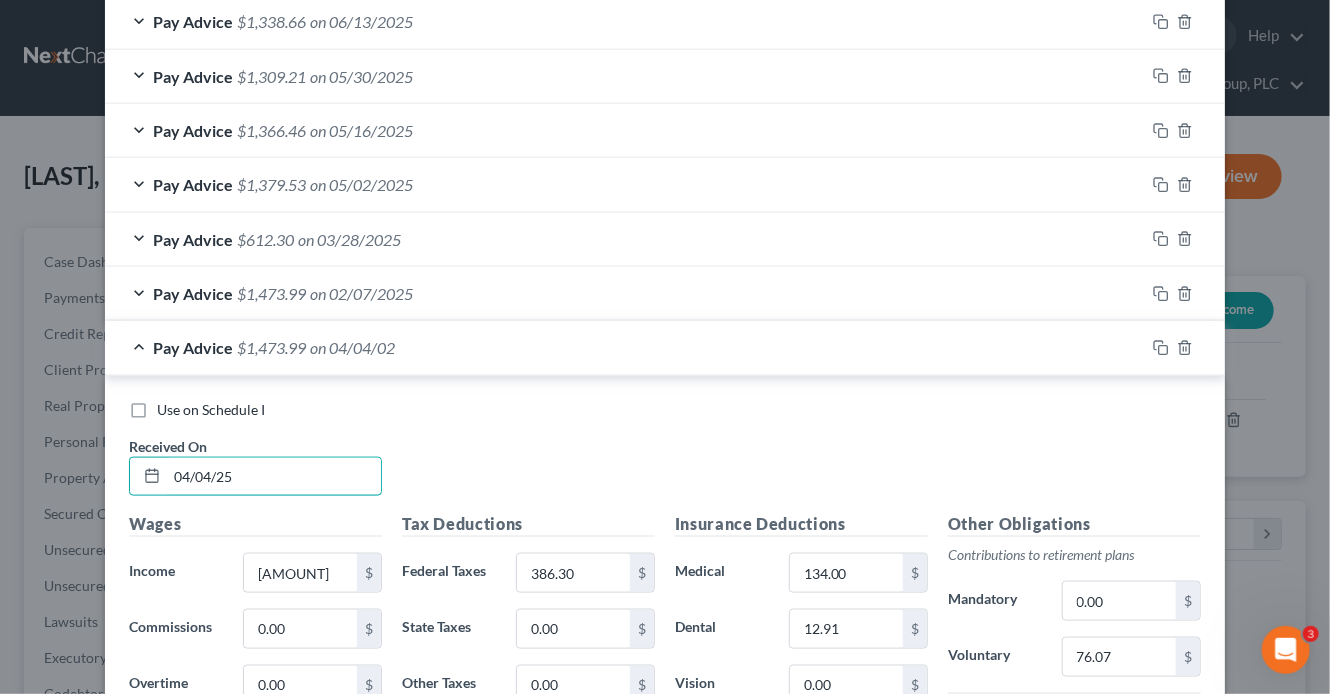 type on "04/04/25" 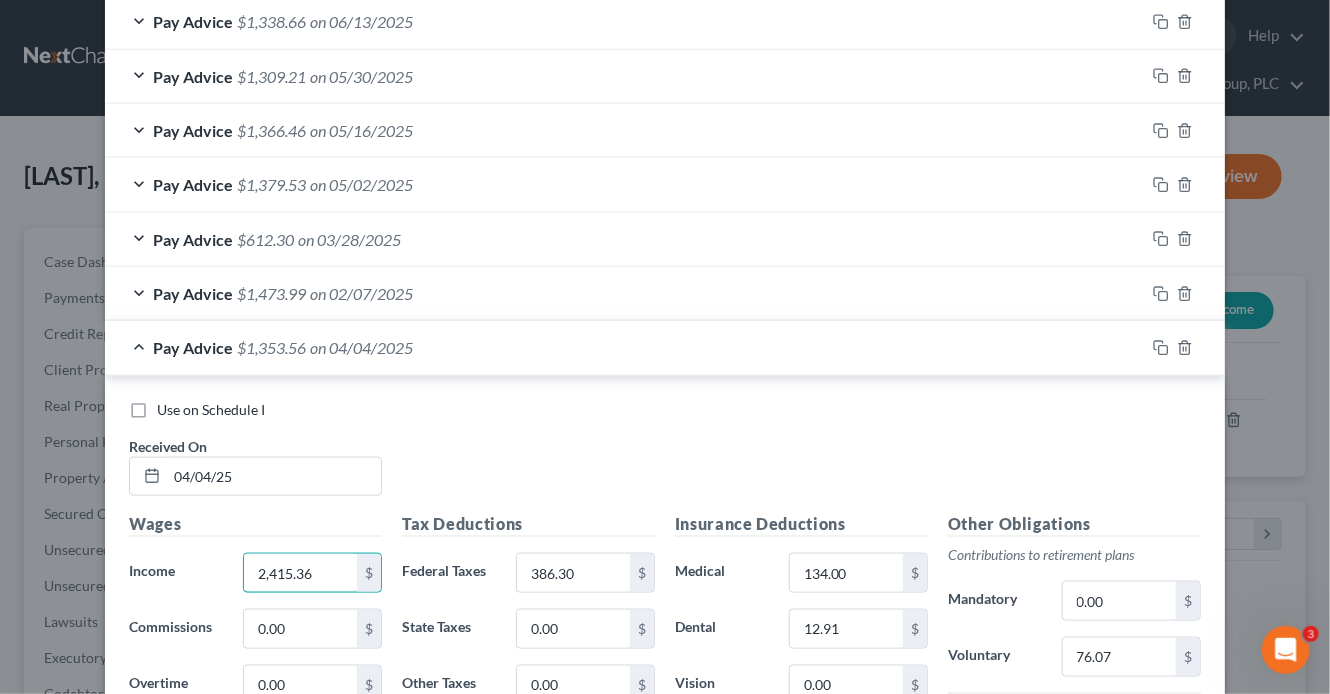 type on "2,415.36" 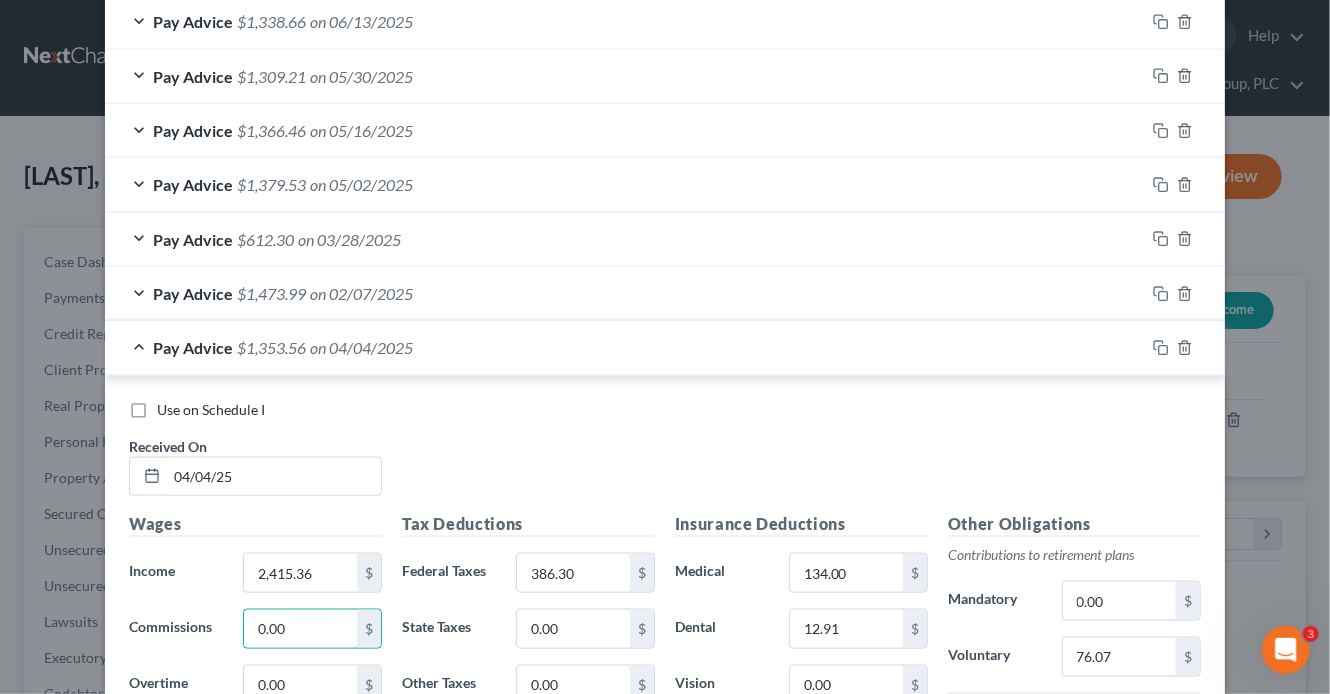 scroll, scrollTop: 852, scrollLeft: 0, axis: vertical 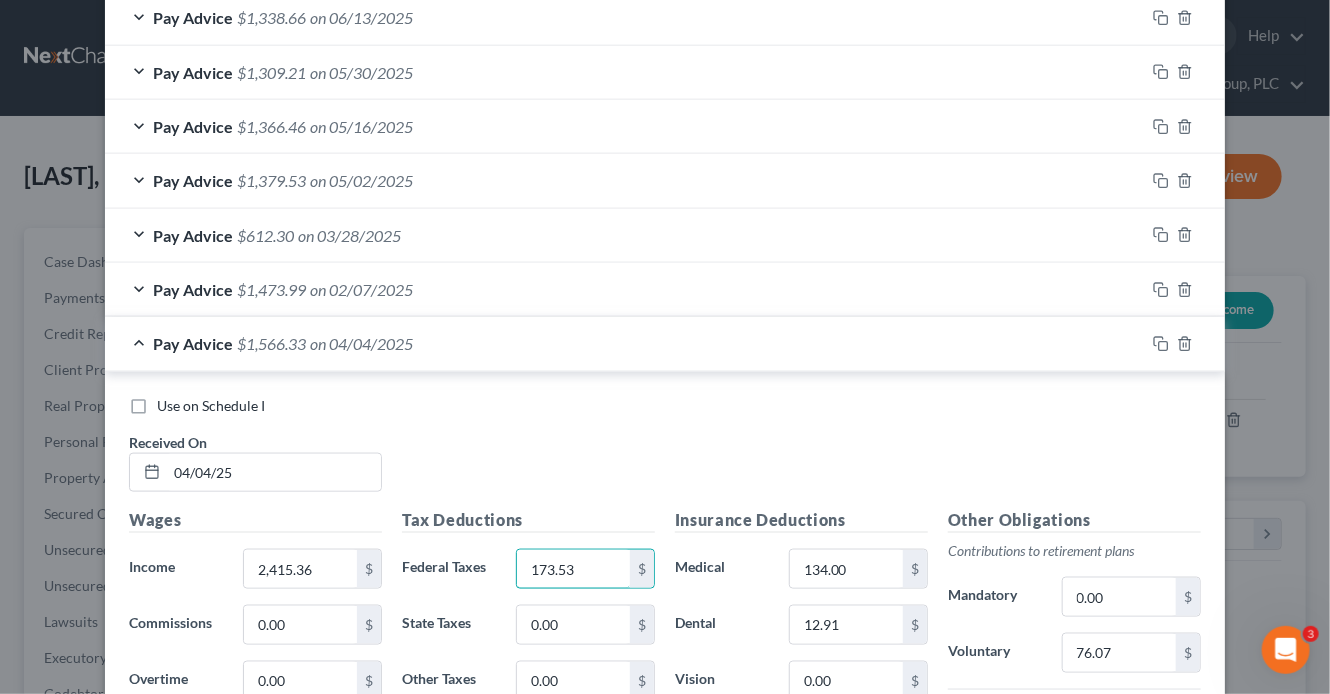 type on "173.53" 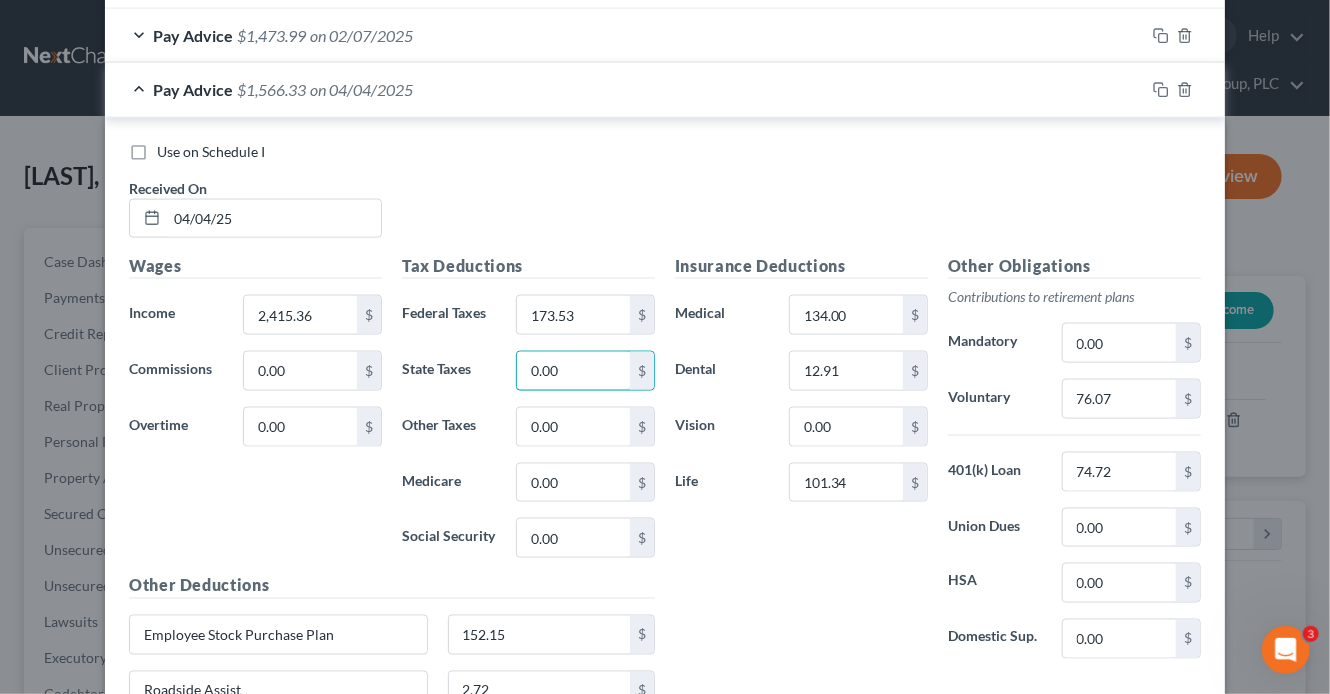 scroll, scrollTop: 1152, scrollLeft: 0, axis: vertical 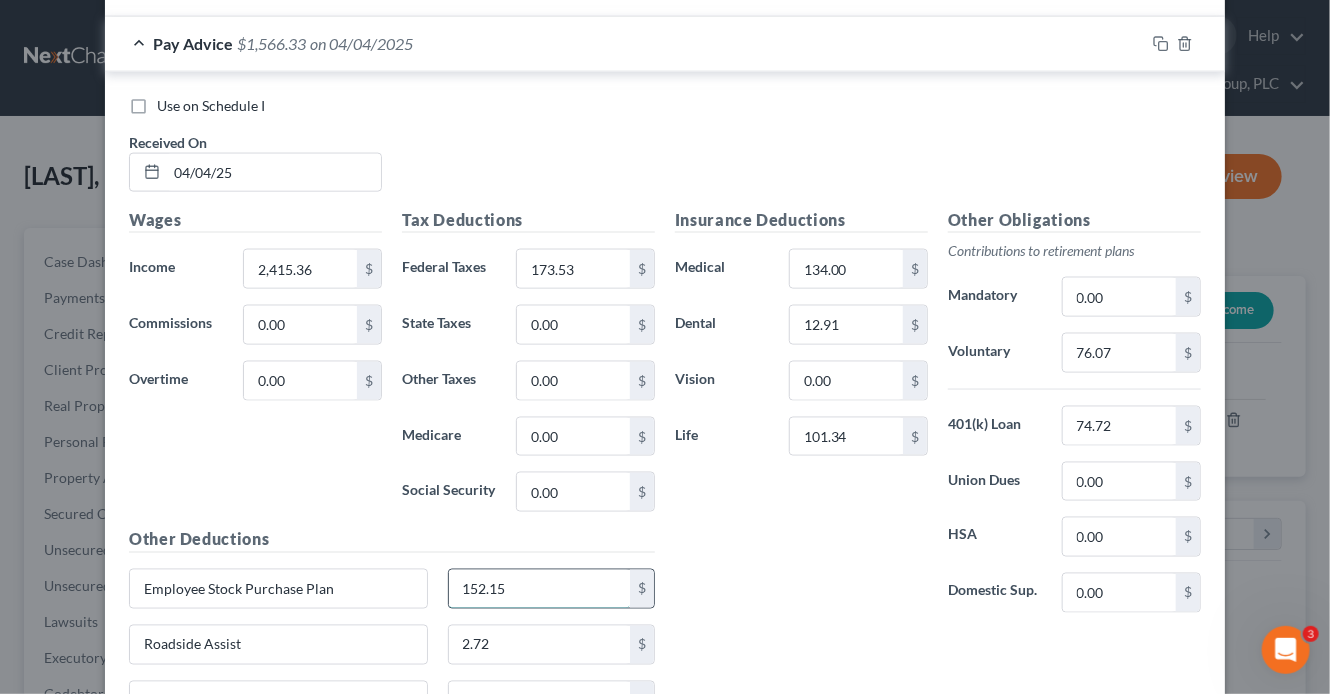 click on "152.15" at bounding box center (540, 589) 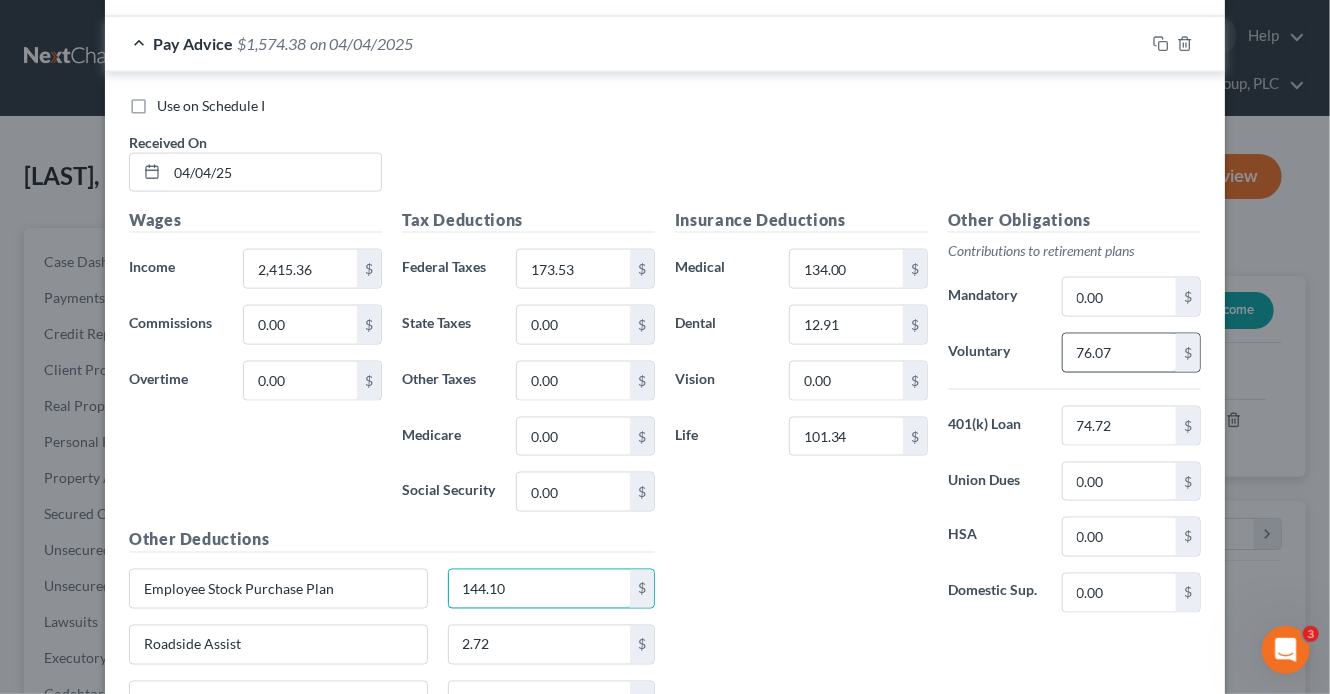 type on "144.10" 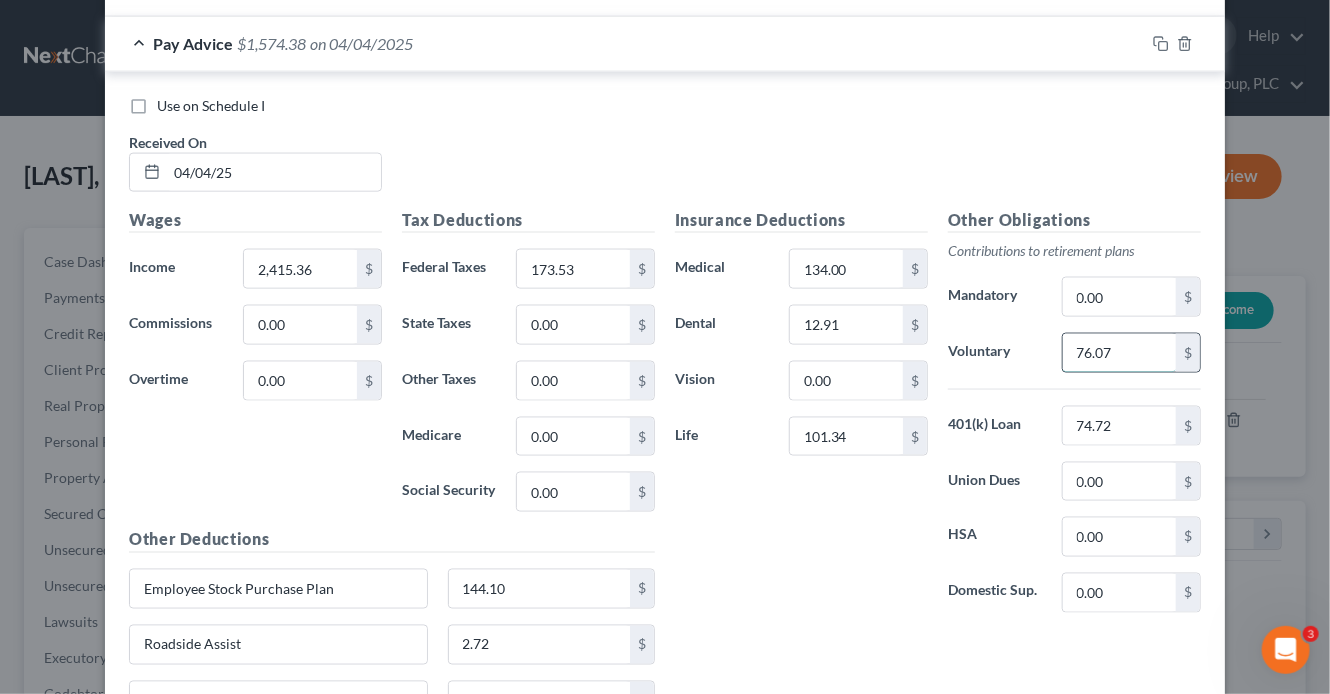 click on "76.07" at bounding box center [1119, 353] 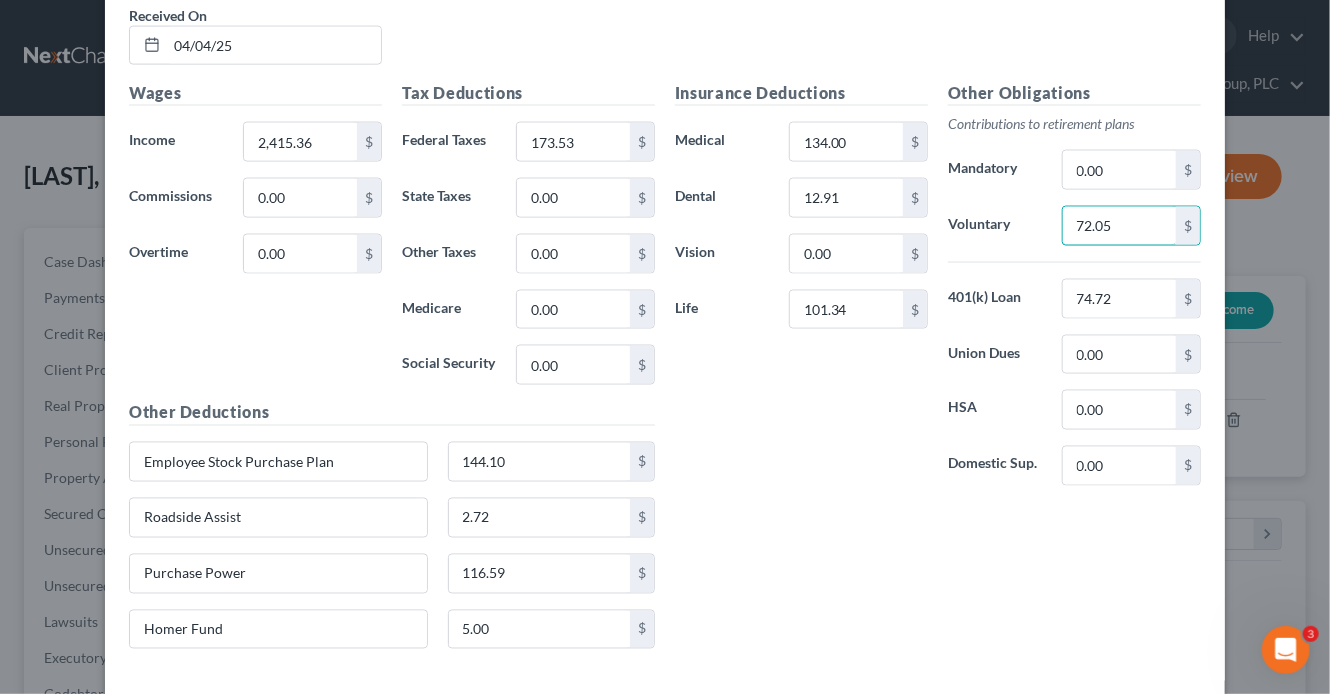 scroll, scrollTop: 1280, scrollLeft: 0, axis: vertical 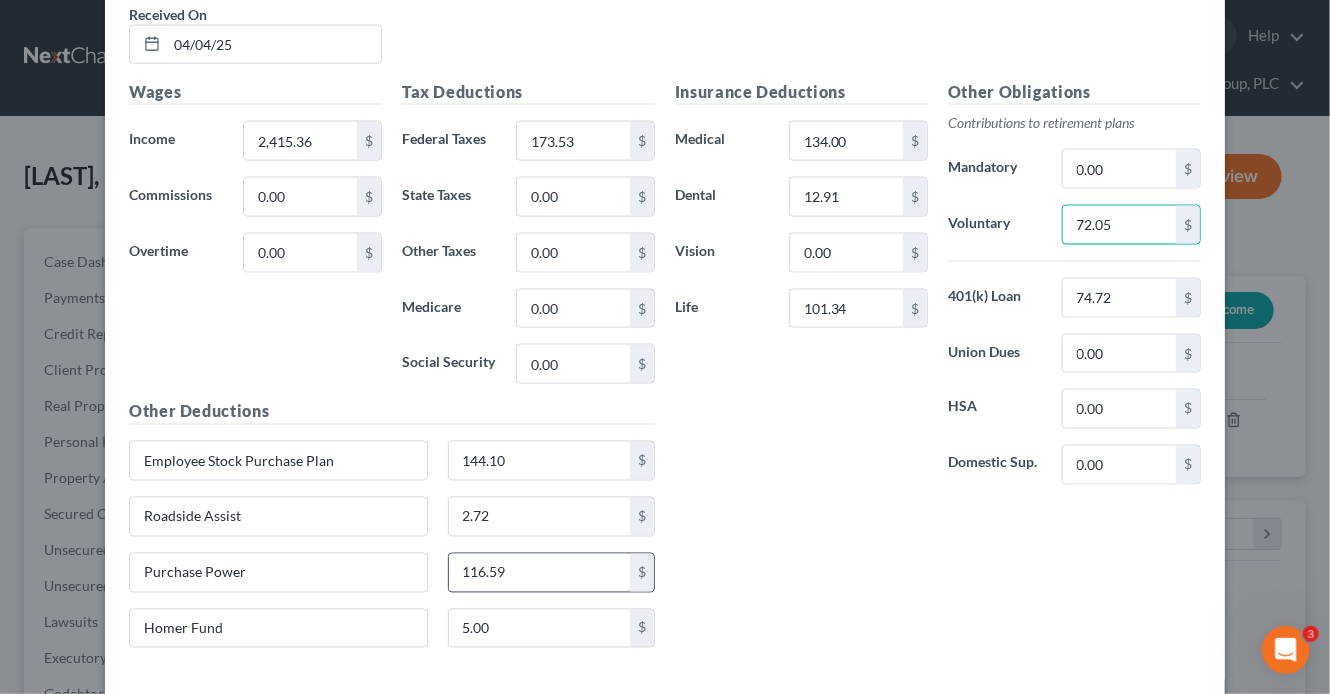 type on "72.05" 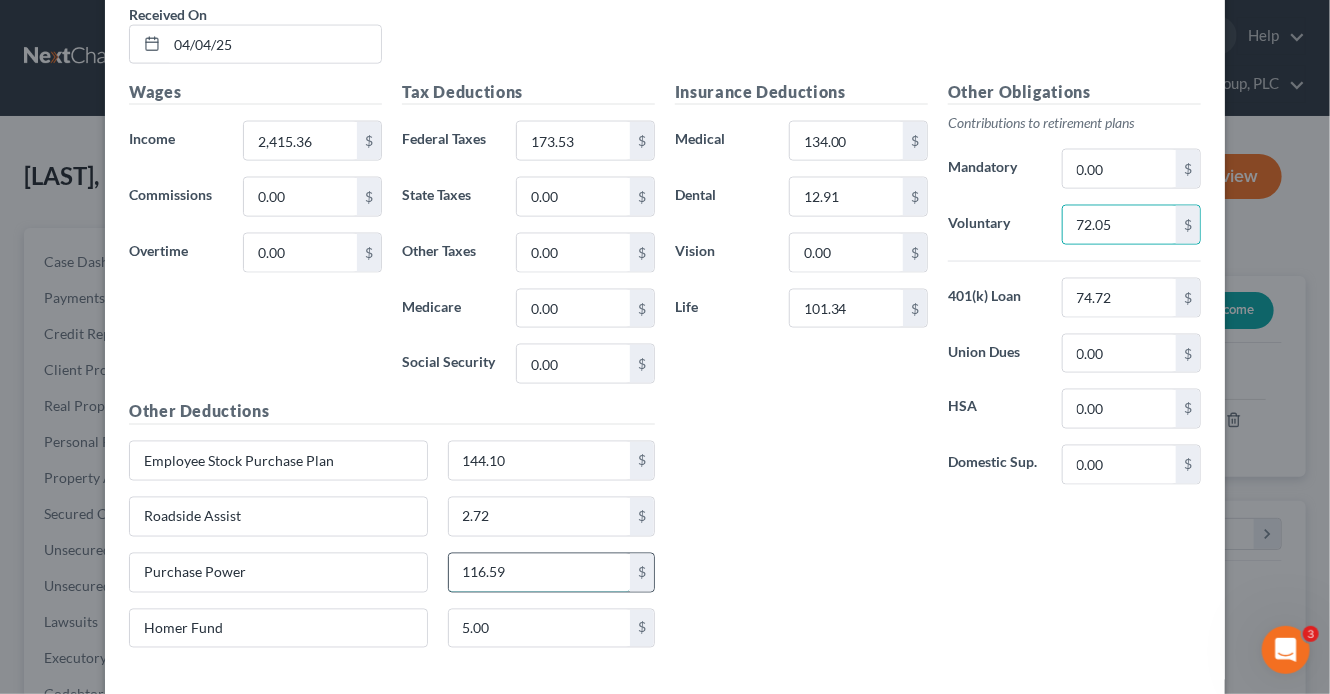 click on "116.59" at bounding box center [540, 573] 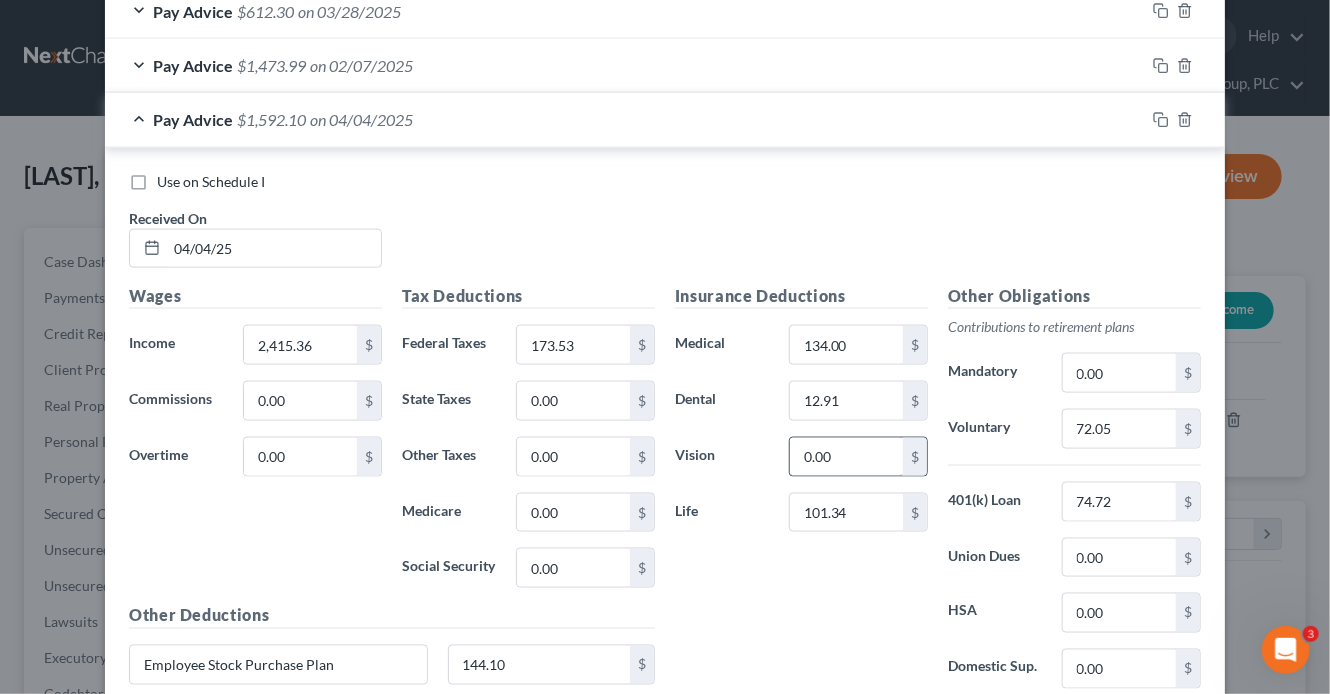 scroll, scrollTop: 1075, scrollLeft: 0, axis: vertical 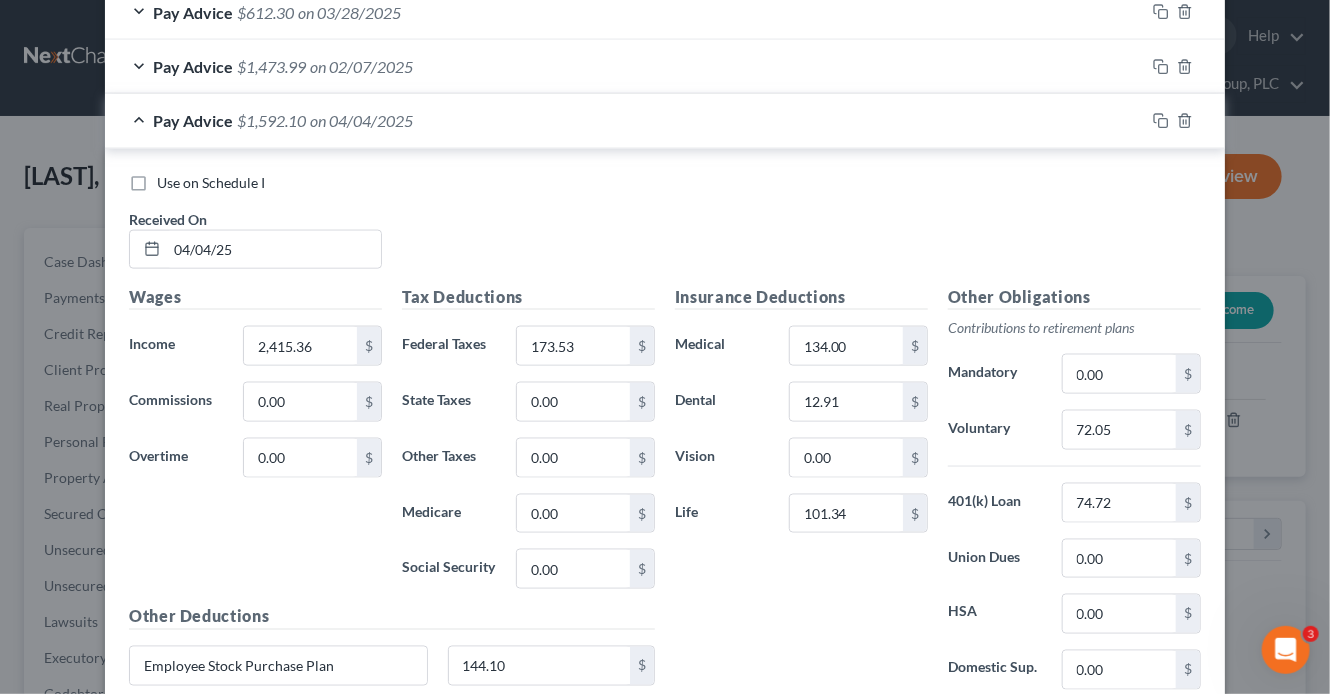 type on "102.89" 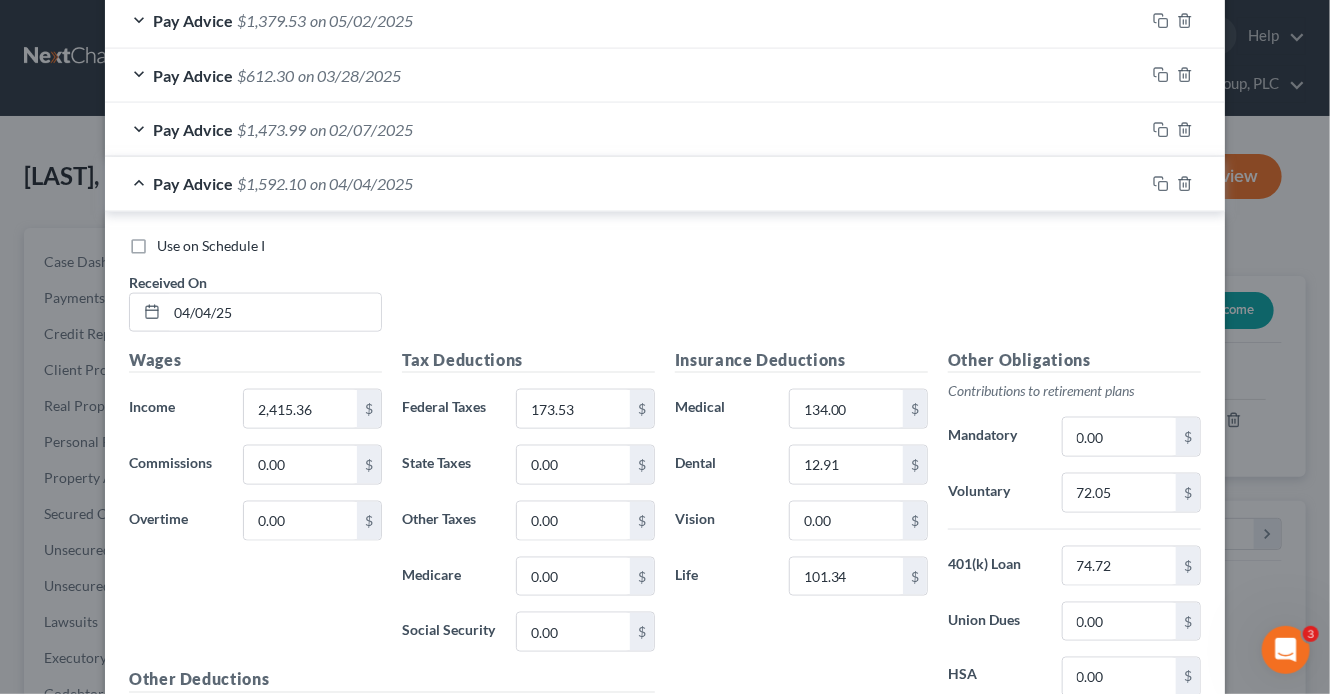 scroll, scrollTop: 933, scrollLeft: 0, axis: vertical 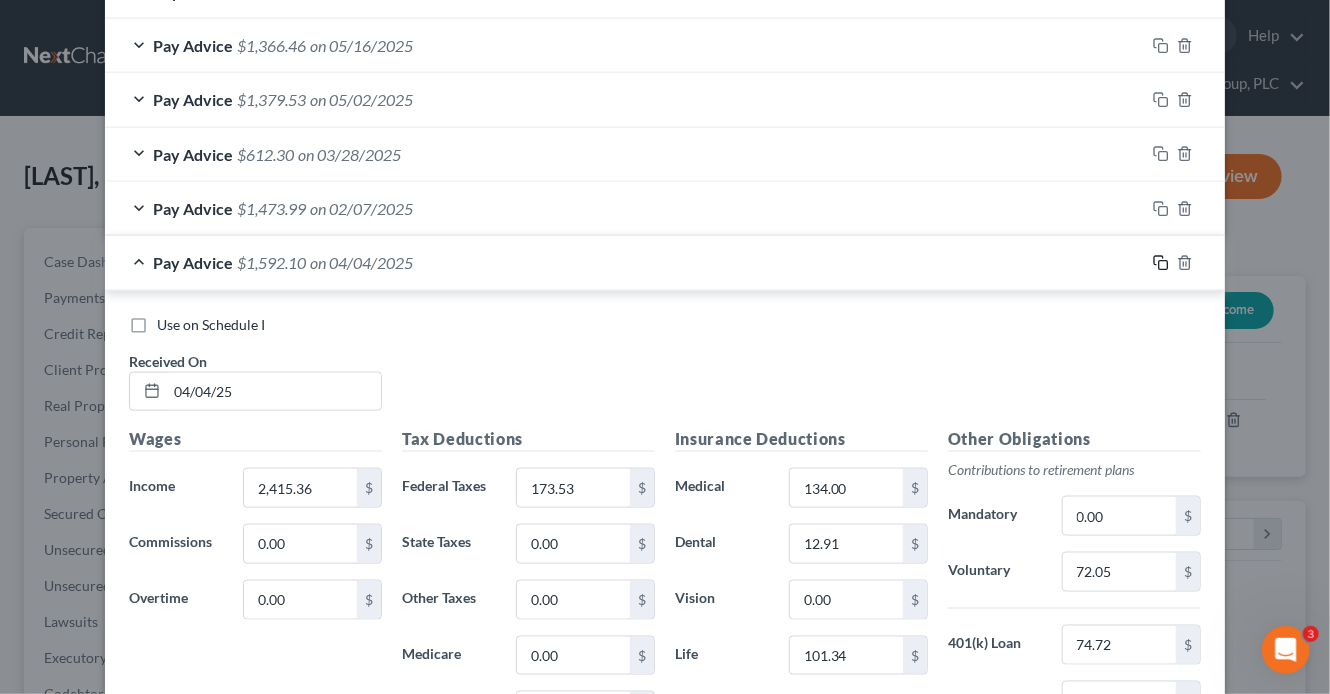click 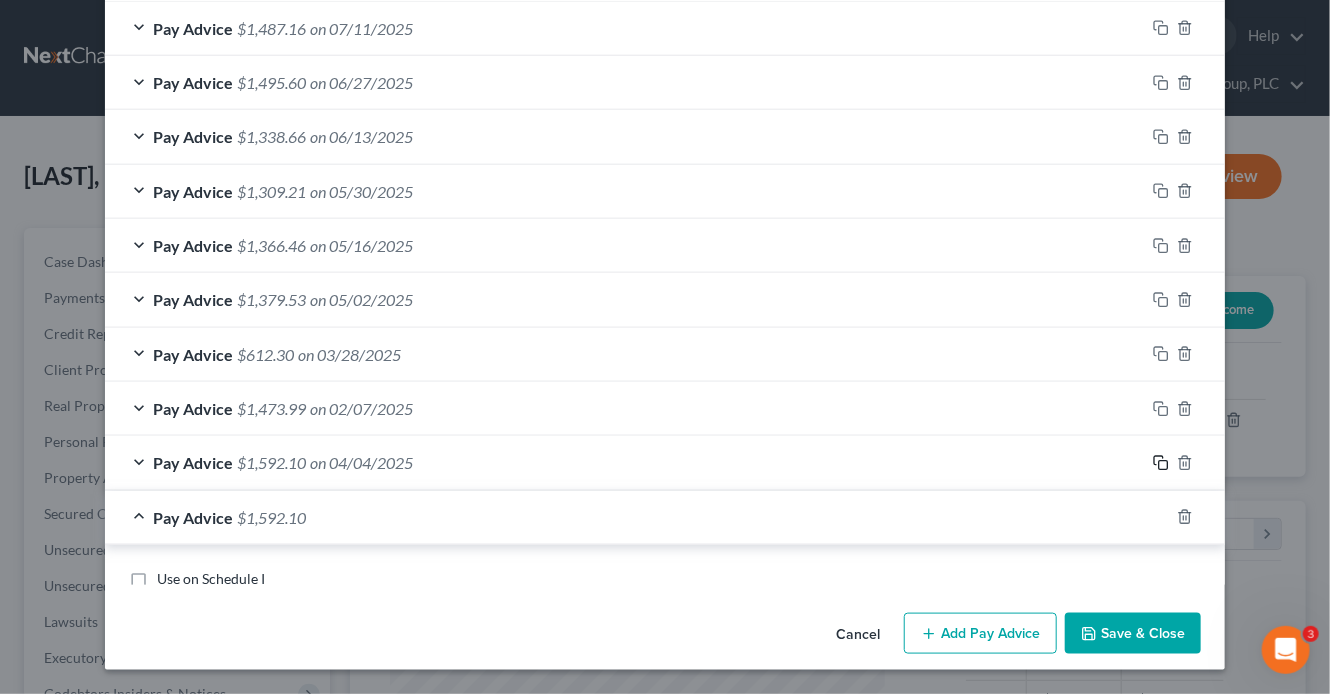 scroll, scrollTop: 933, scrollLeft: 0, axis: vertical 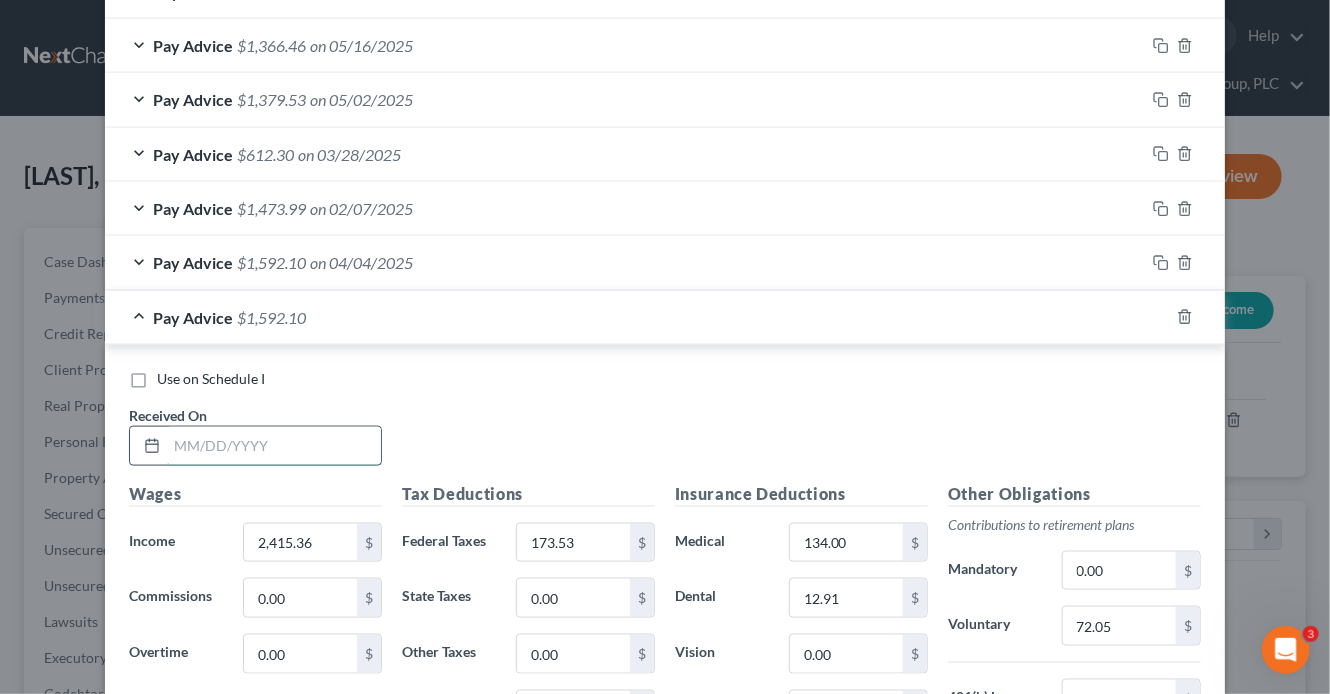 drag, startPoint x: 312, startPoint y: 432, endPoint x: 326, endPoint y: 439, distance: 15.652476 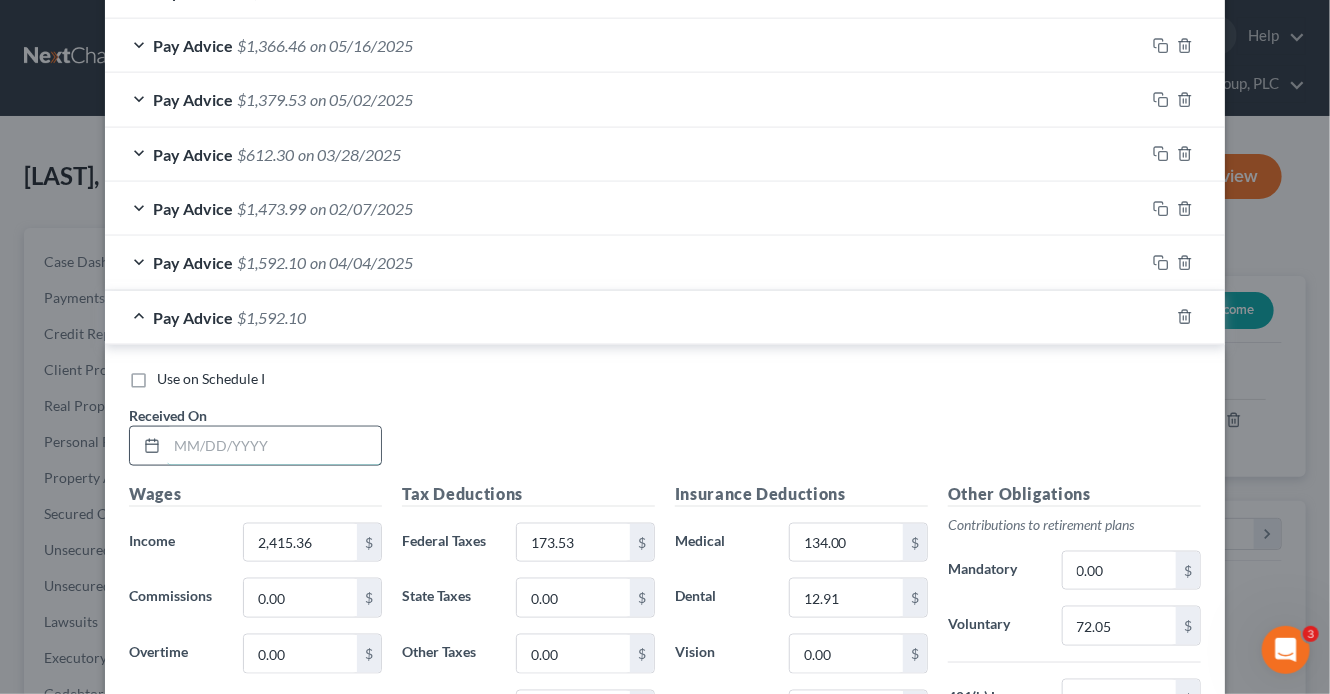click at bounding box center [274, 446] 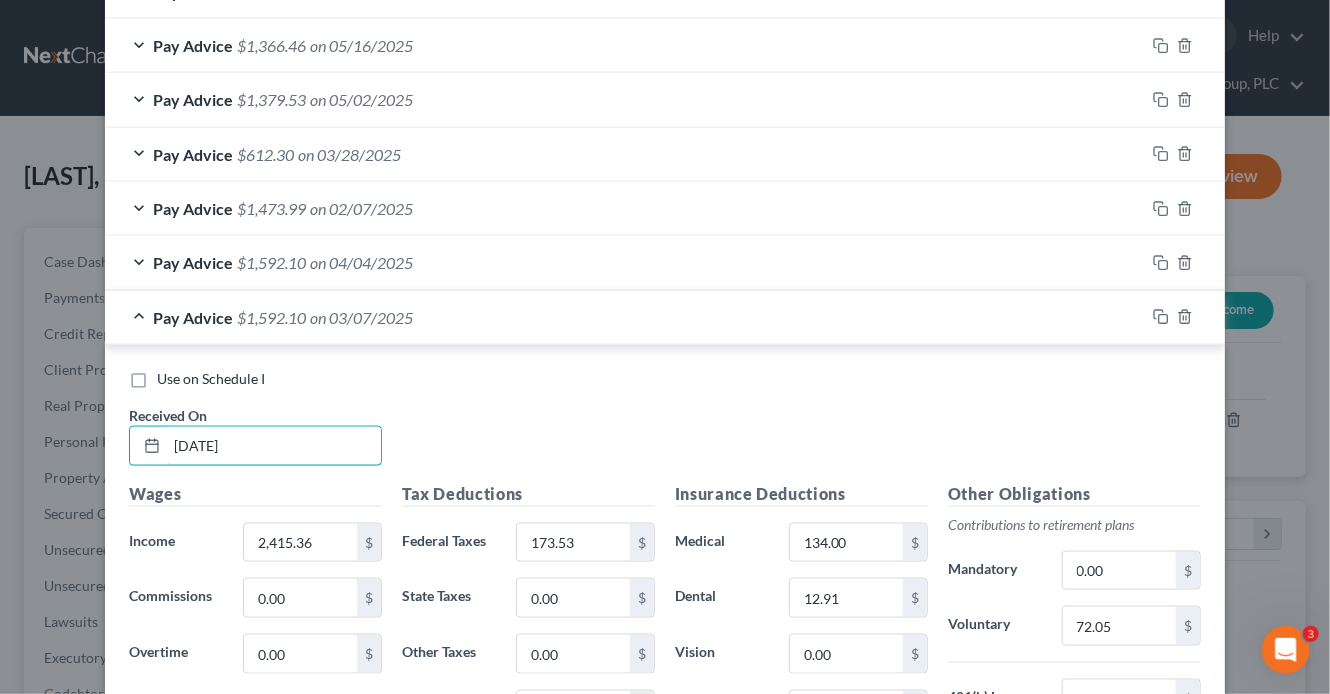 type on "[DATE]" 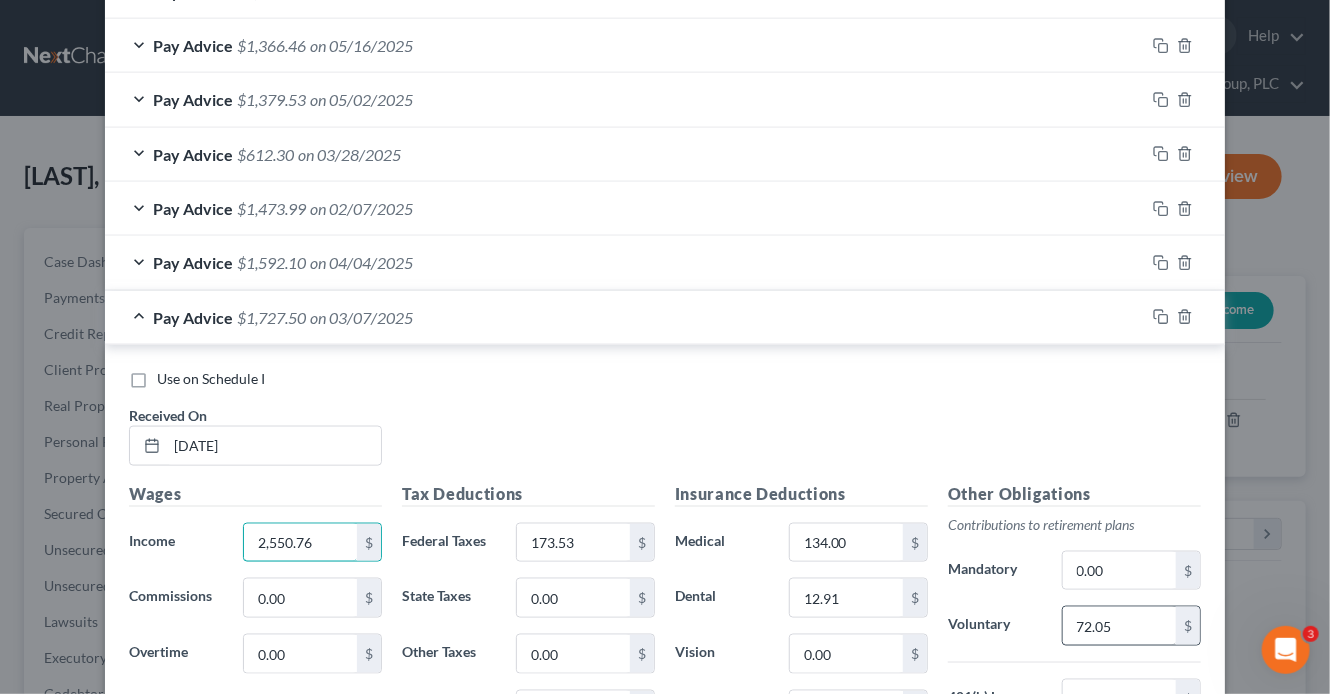 type on "2,550.76" 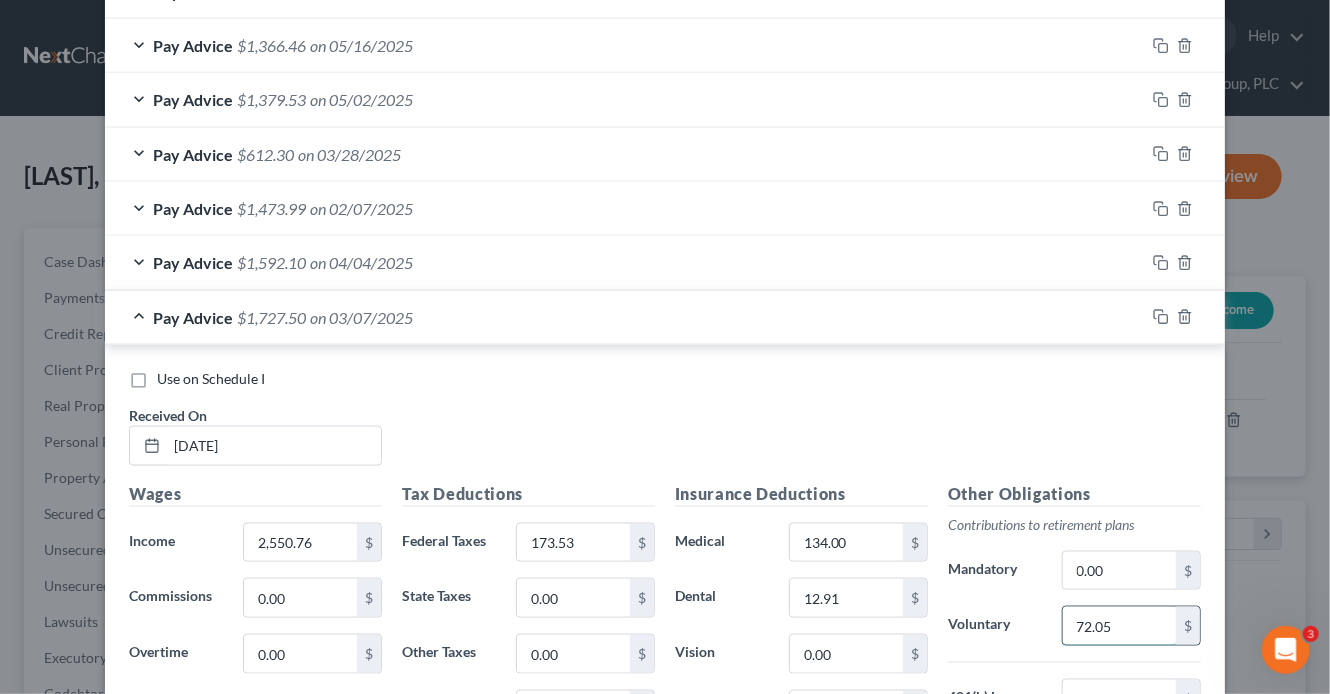 click on "72.05" at bounding box center [1119, 626] 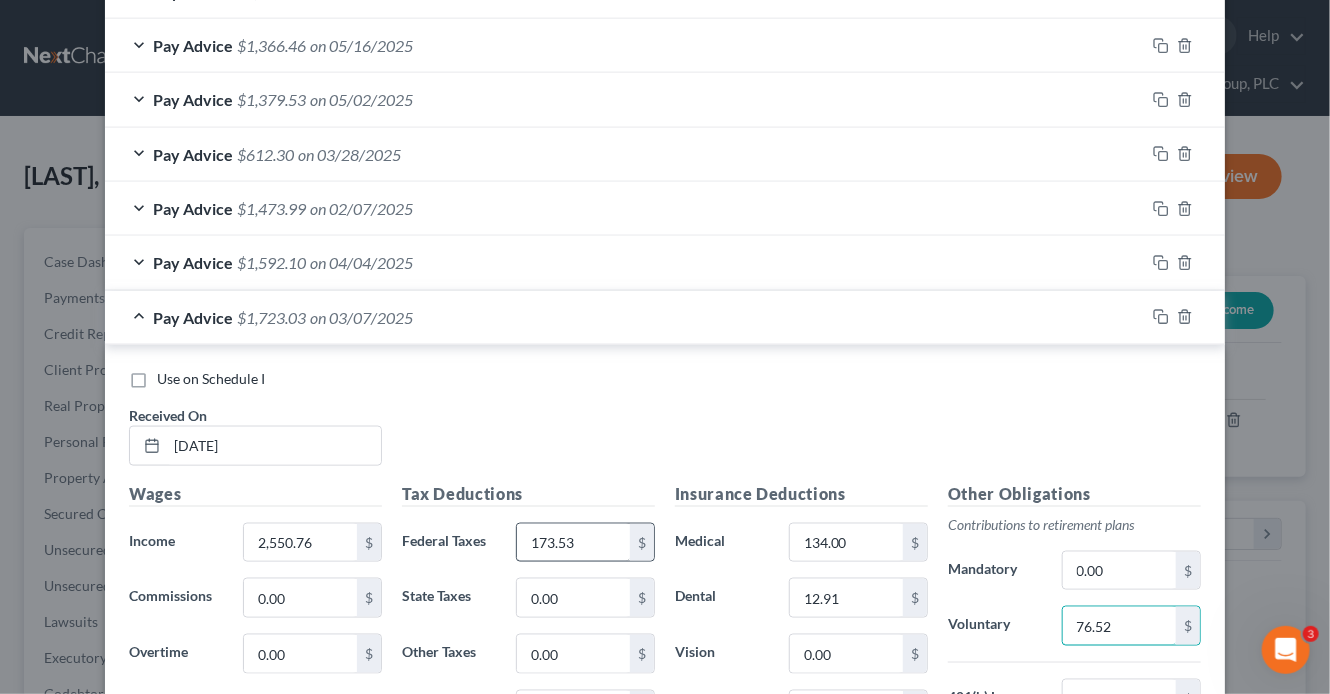 type on "76.52" 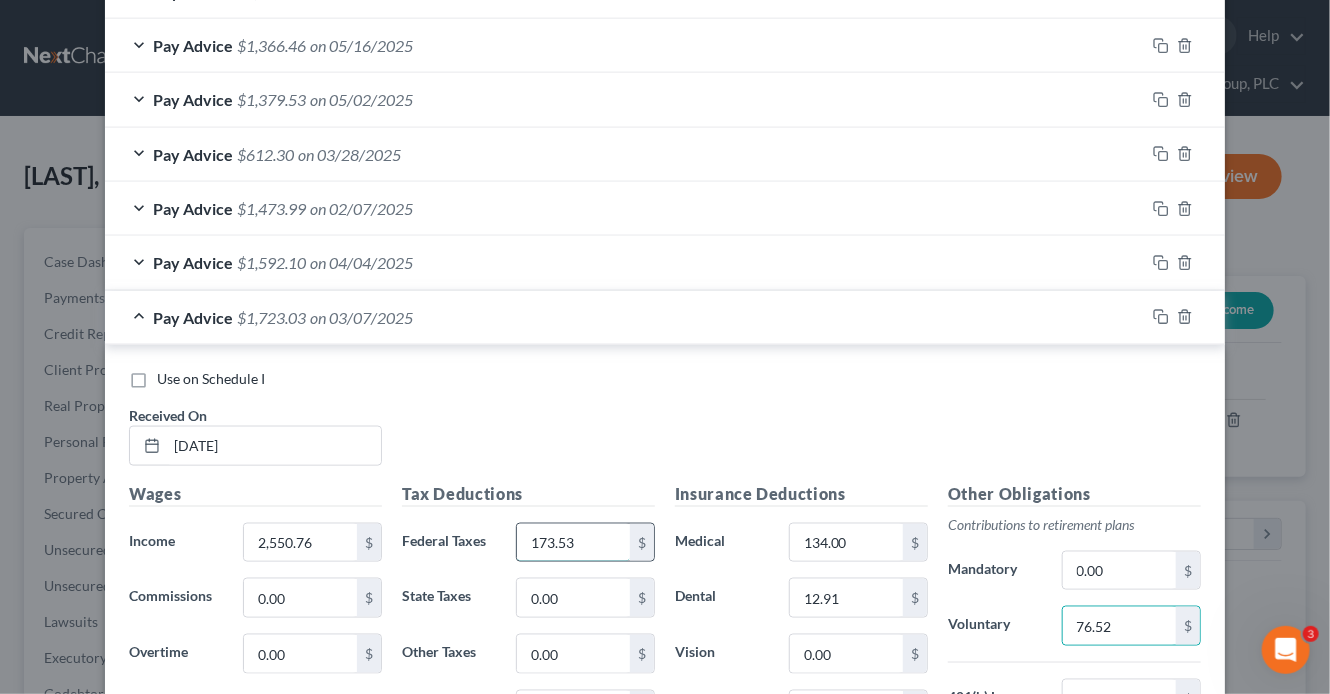 click on "173.53" at bounding box center (573, 543) 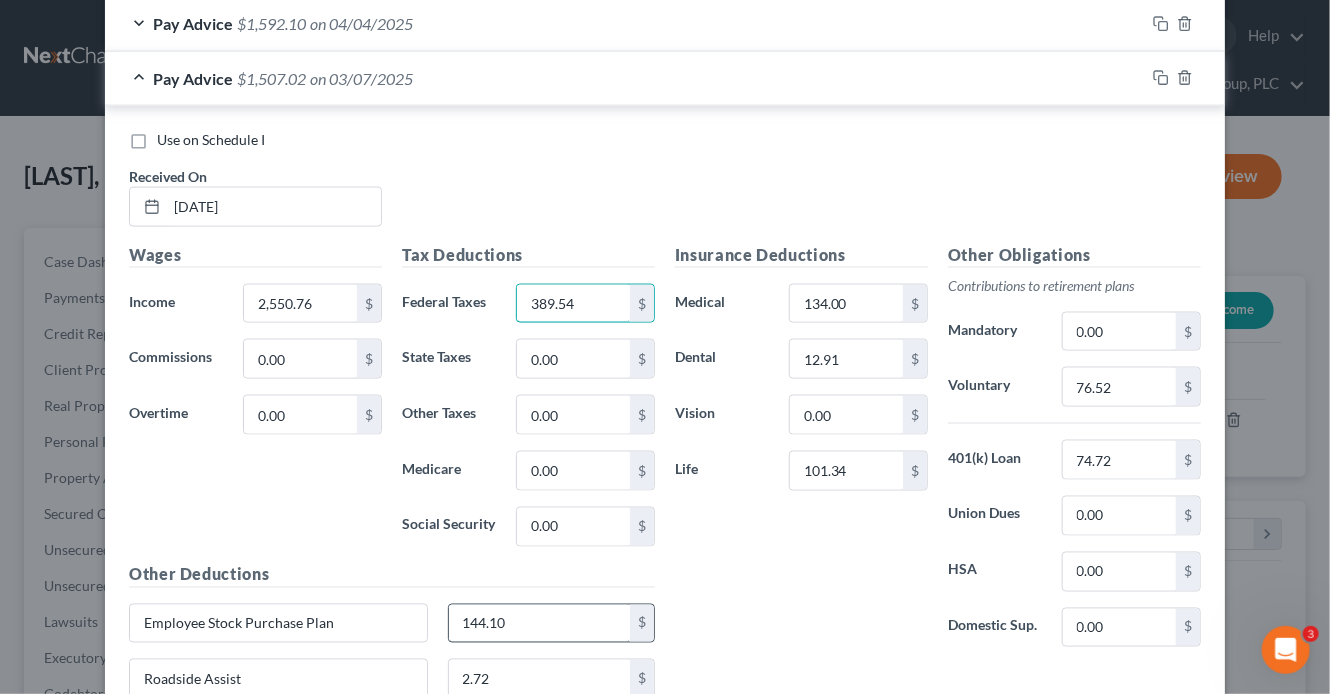 scroll, scrollTop: 1184, scrollLeft: 0, axis: vertical 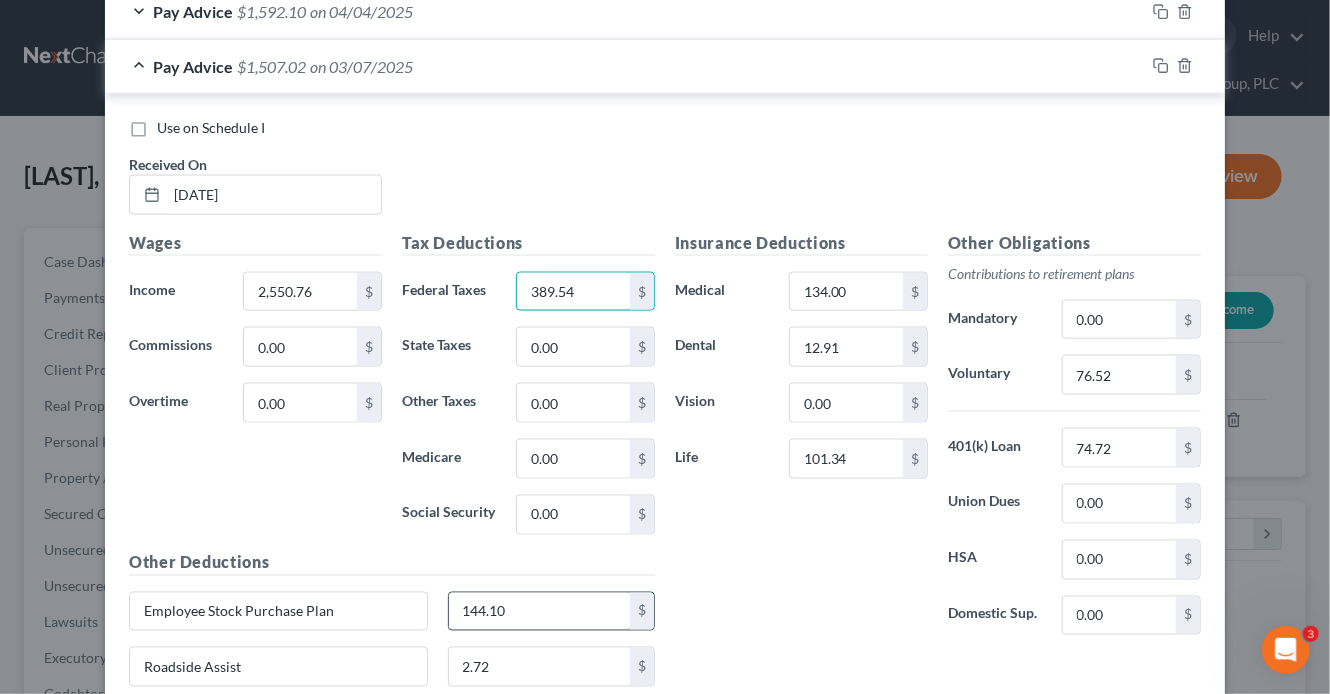 type on "389.54" 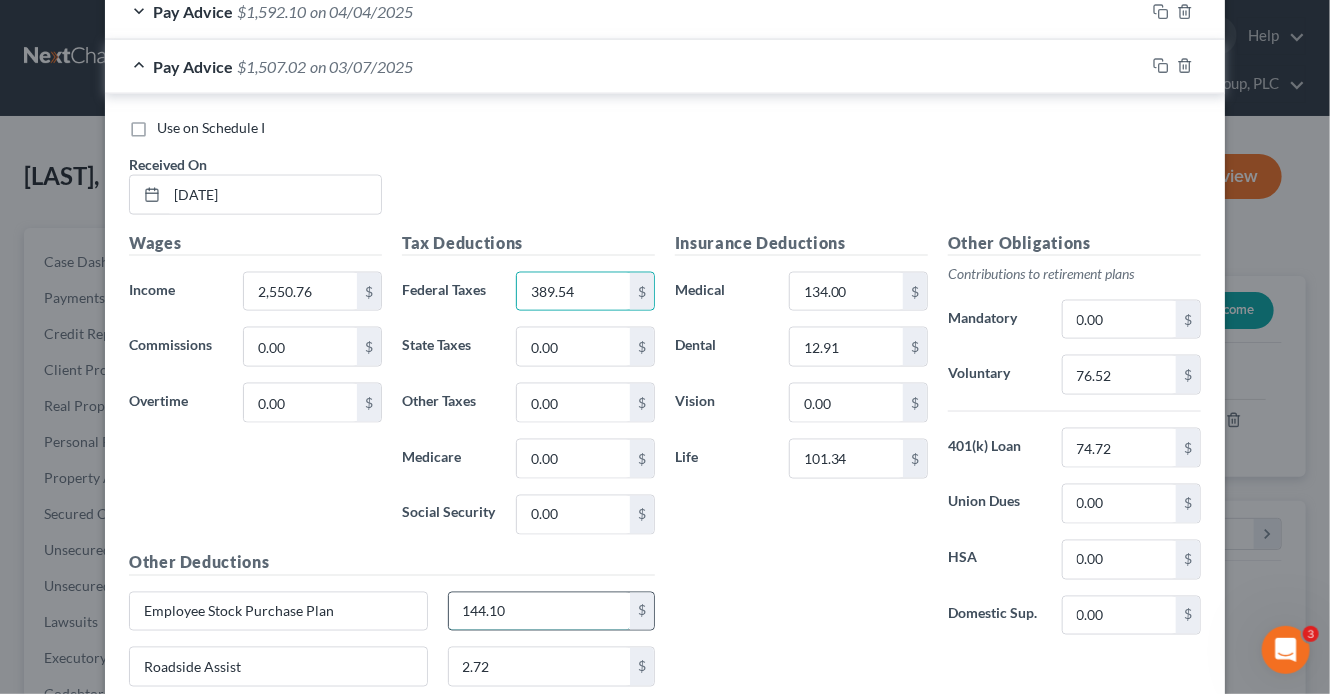 click on "144.10" at bounding box center (540, 612) 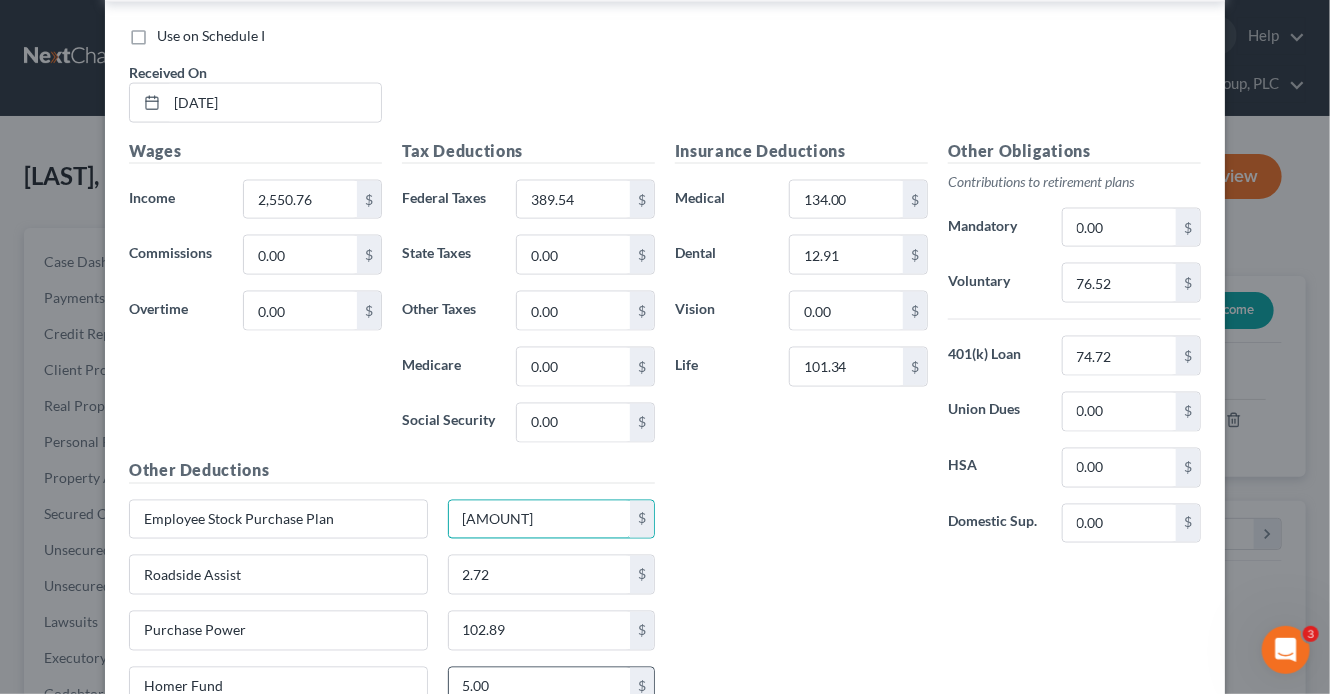 scroll, scrollTop: 1277, scrollLeft: 0, axis: vertical 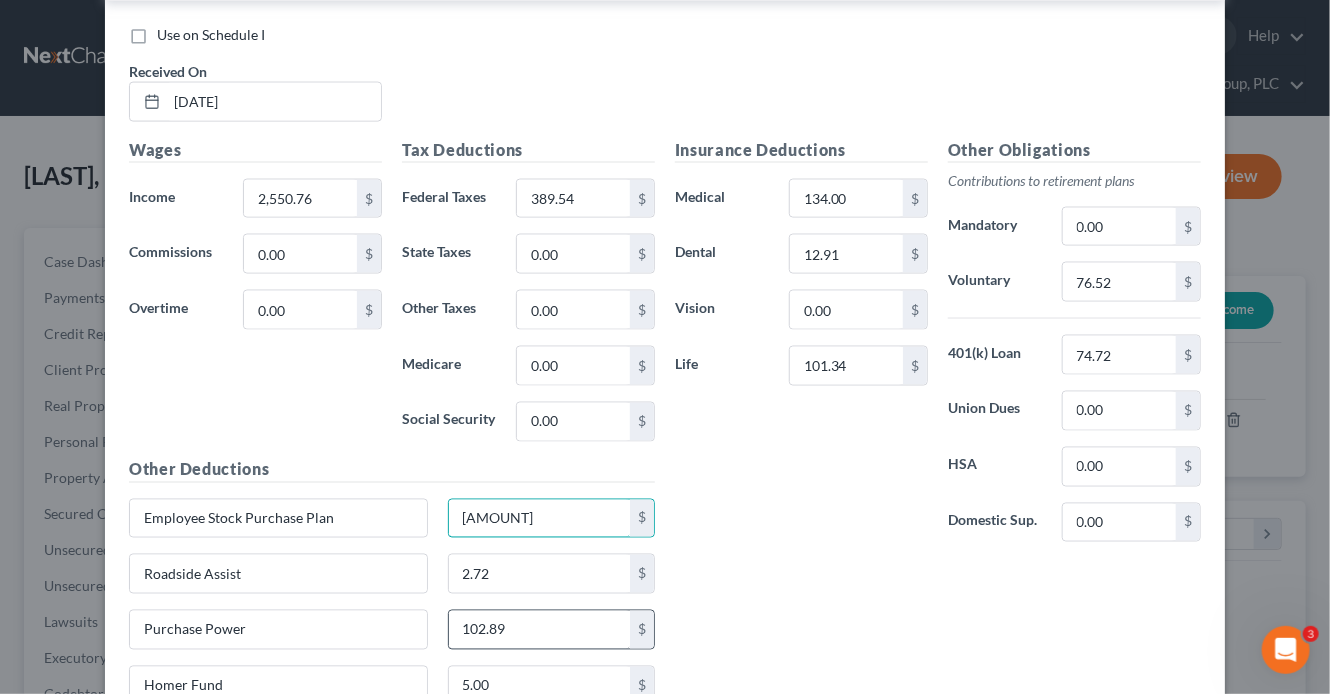 type on "[AMOUNT]" 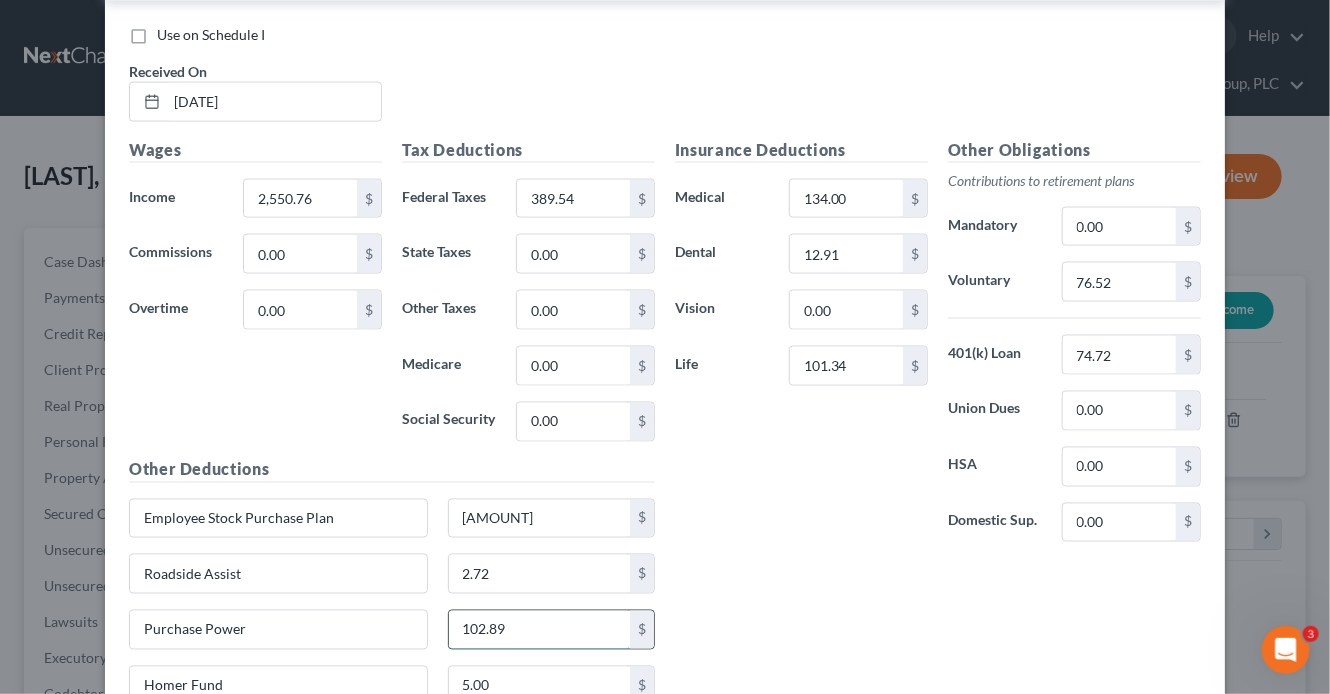 click on "102.89" at bounding box center [540, 630] 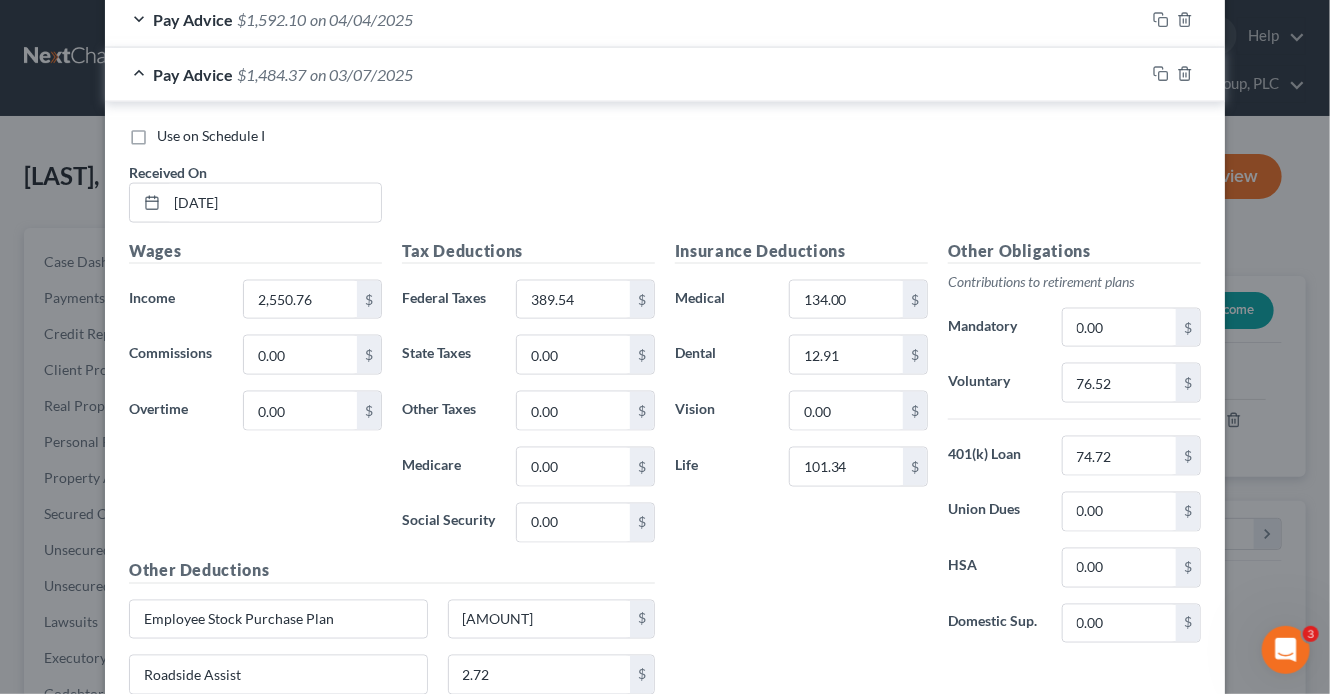 scroll, scrollTop: 1097, scrollLeft: 0, axis: vertical 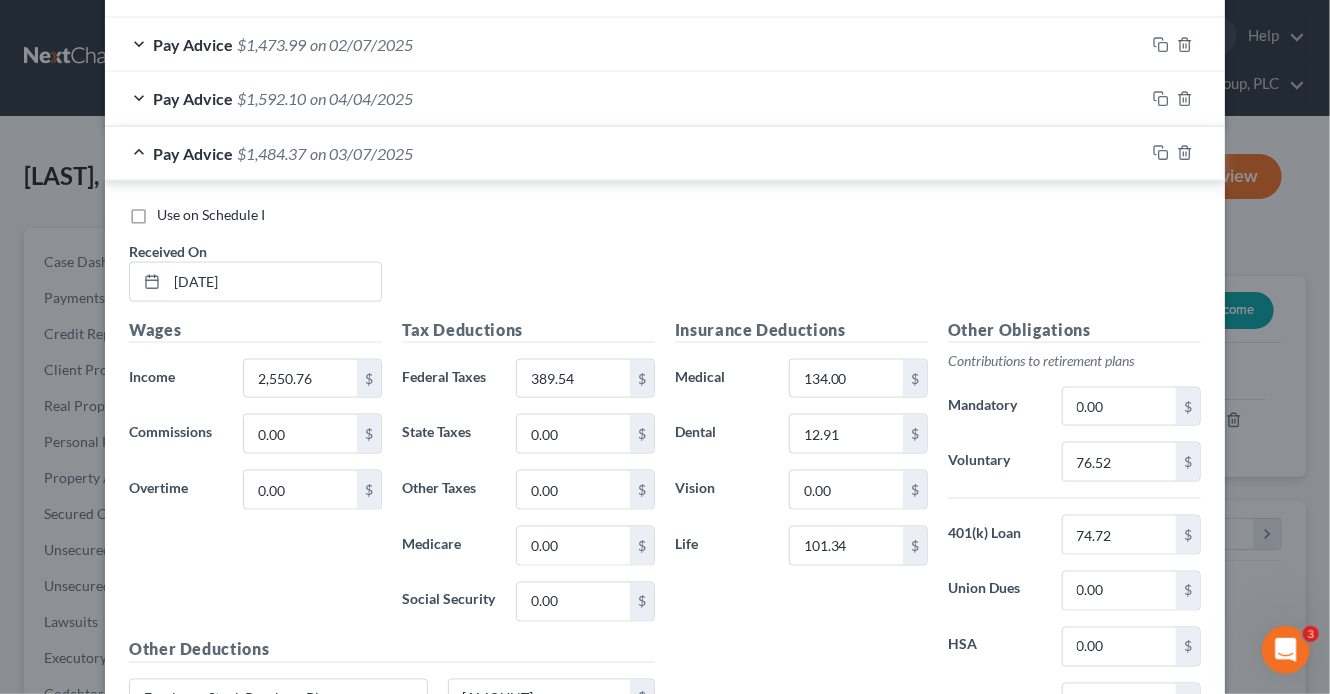 type on "116.59" 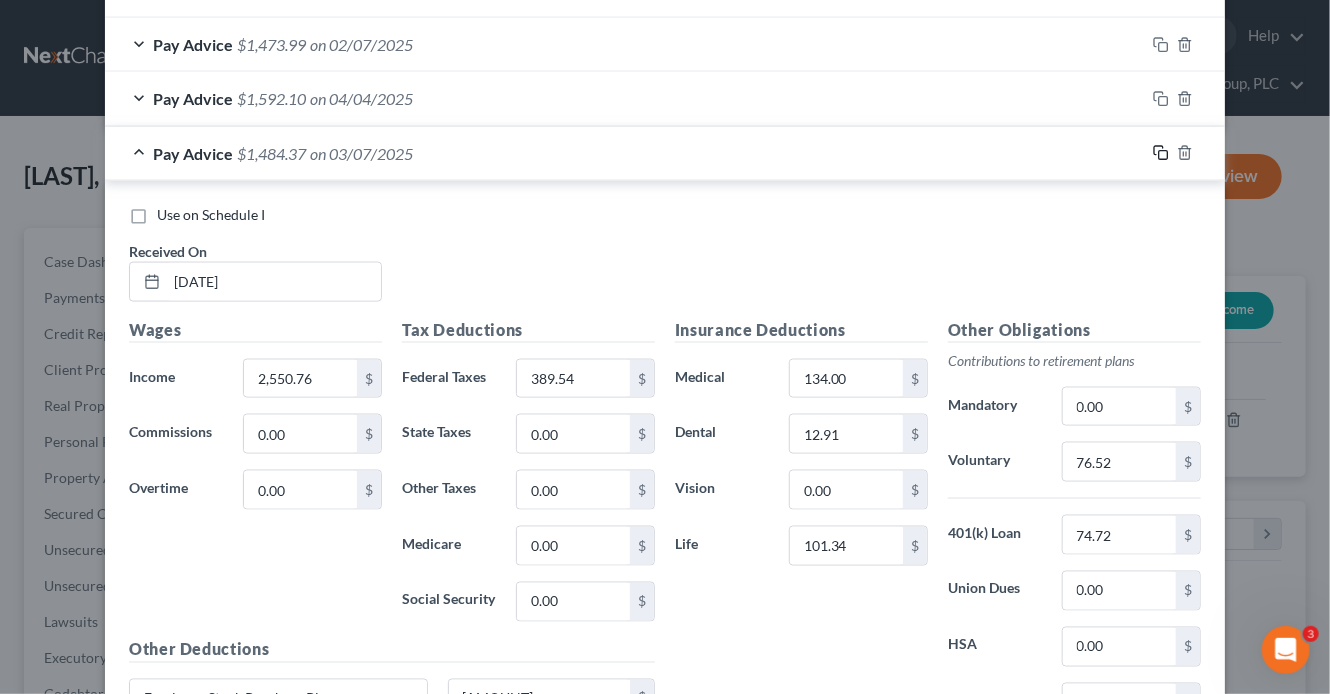 click 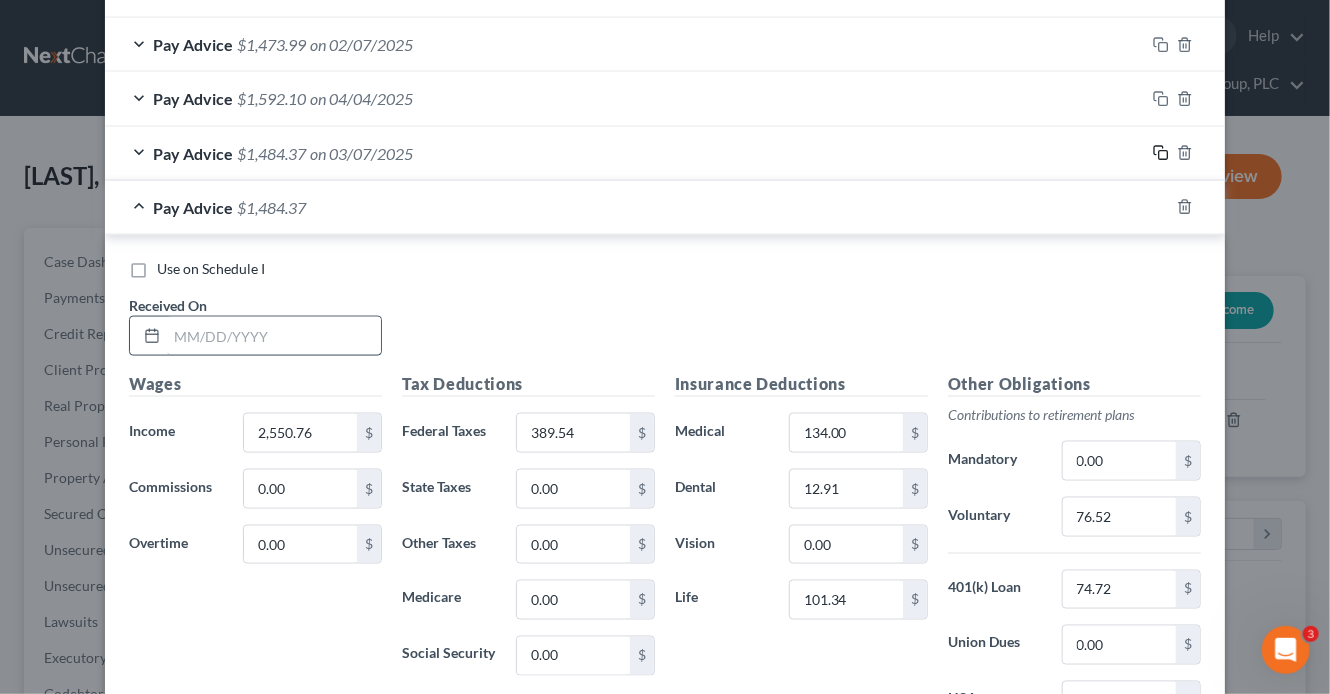 scroll, scrollTop: 1097, scrollLeft: 0, axis: vertical 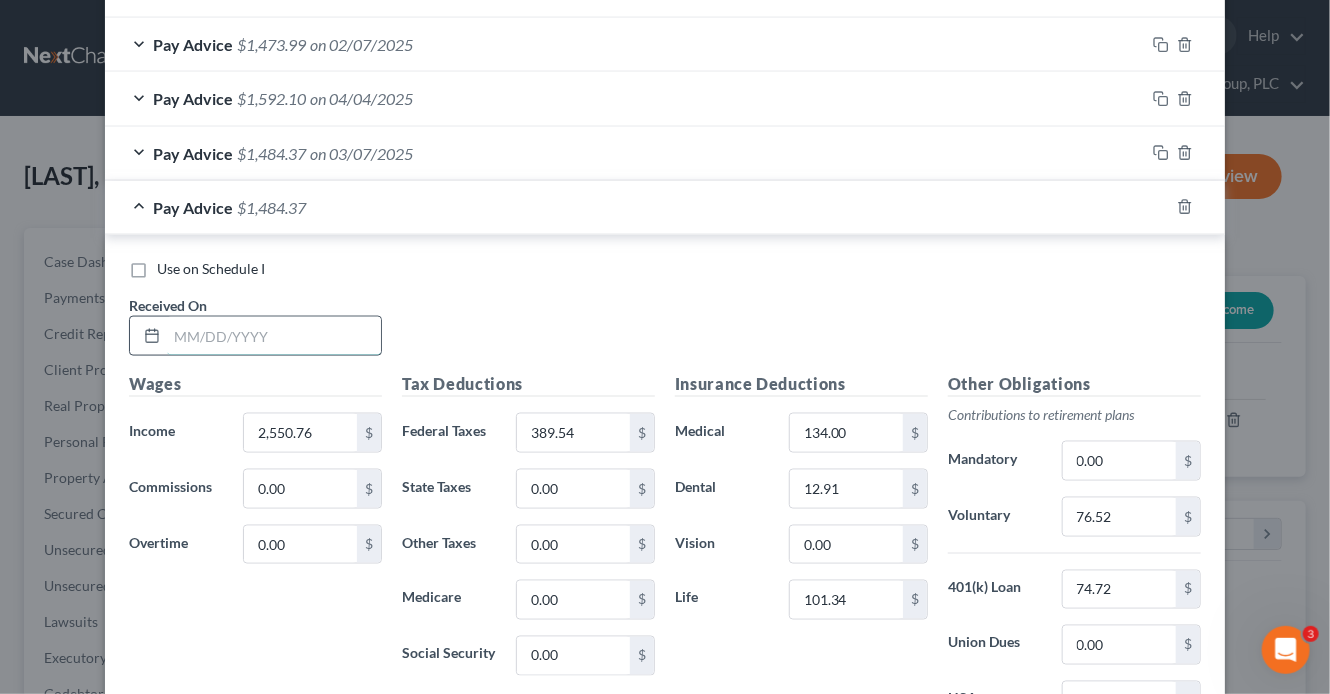 click at bounding box center [274, 336] 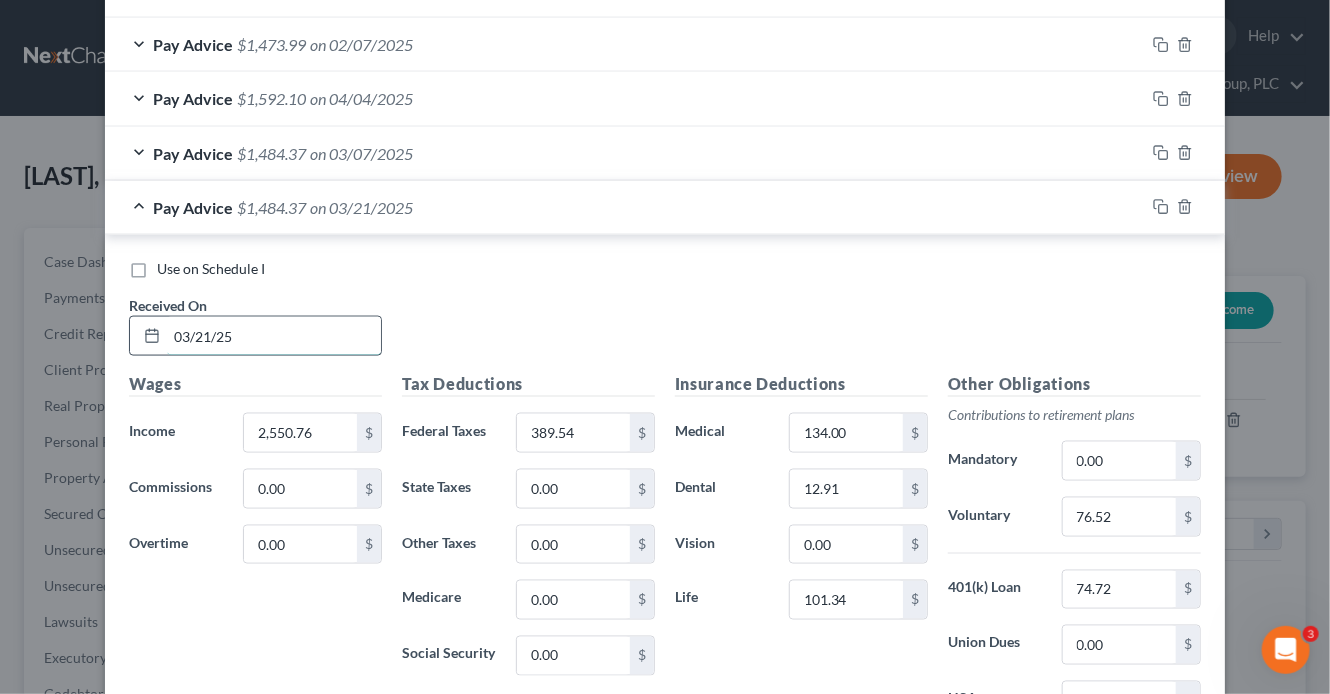 type on "03/21/25" 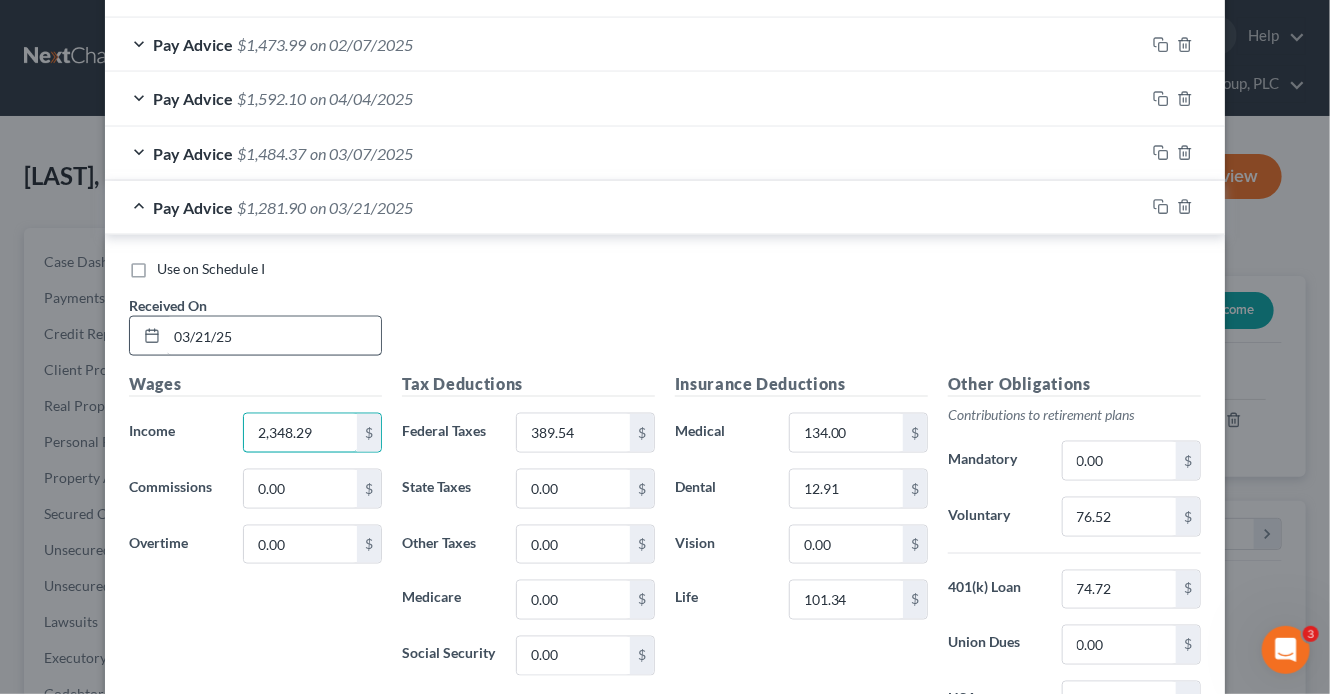 type on "2,348.29" 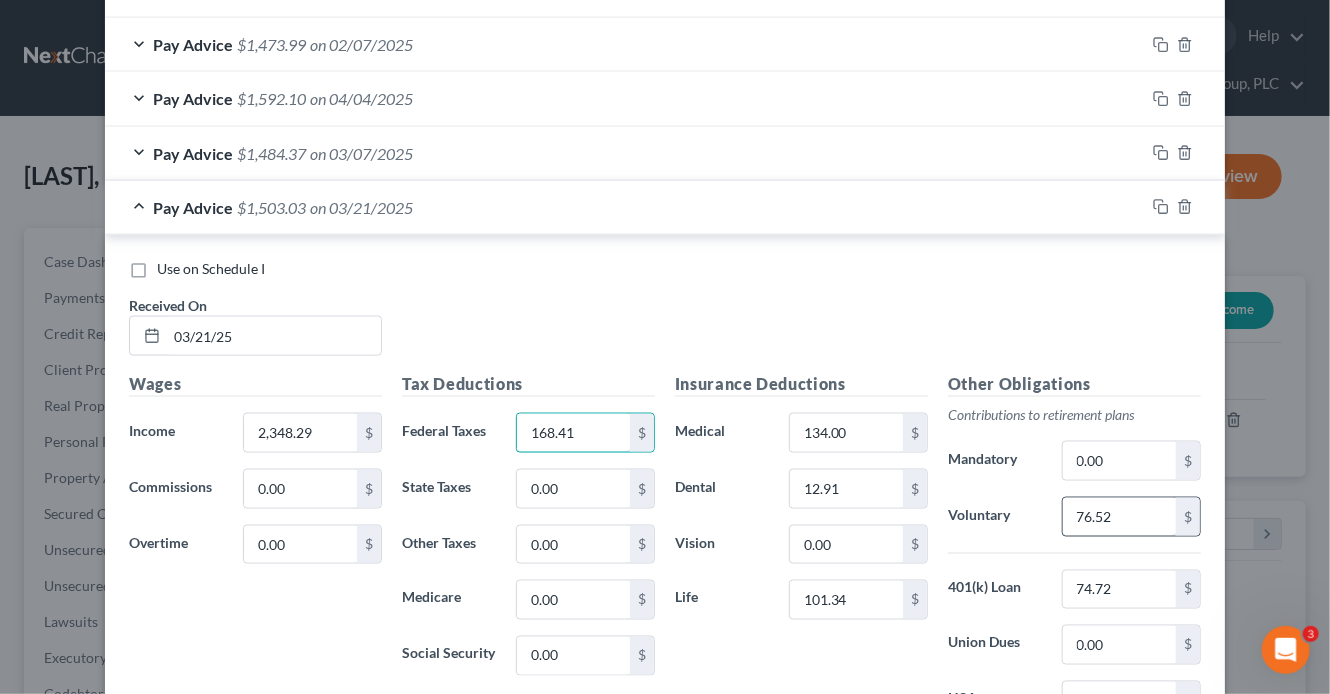 type on "168.41" 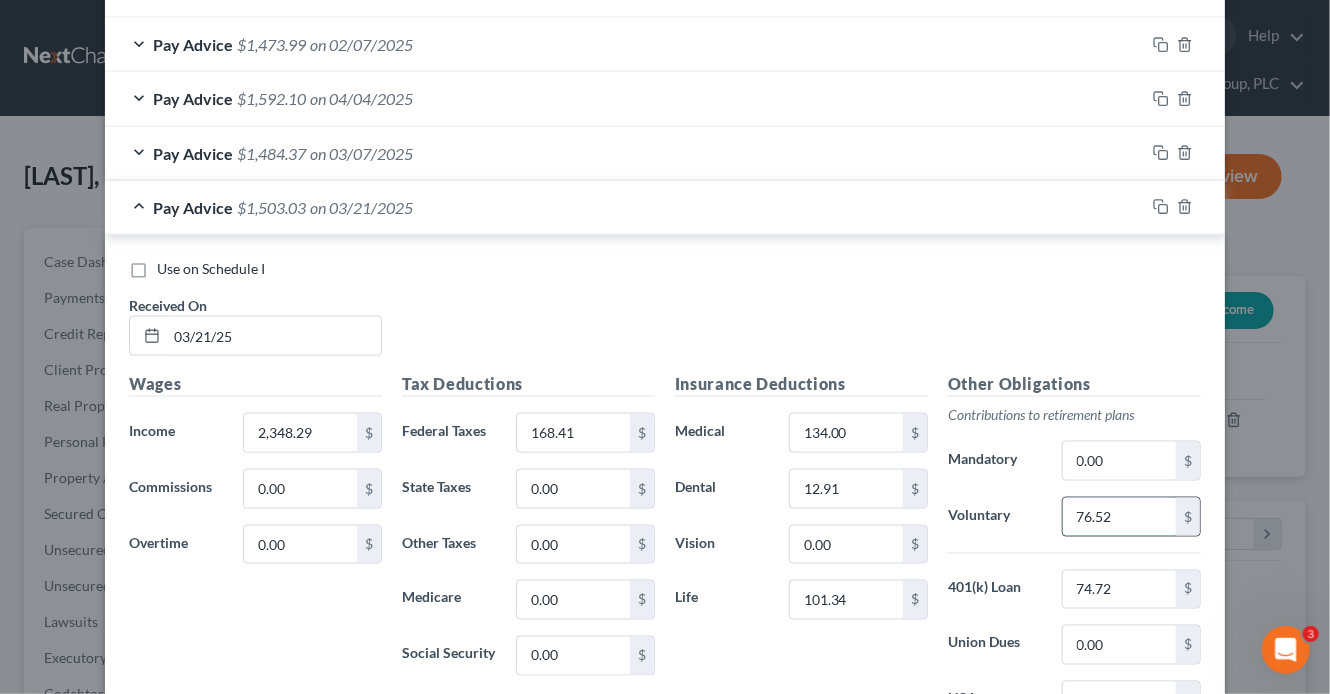 click on "76.52" at bounding box center [1119, 517] 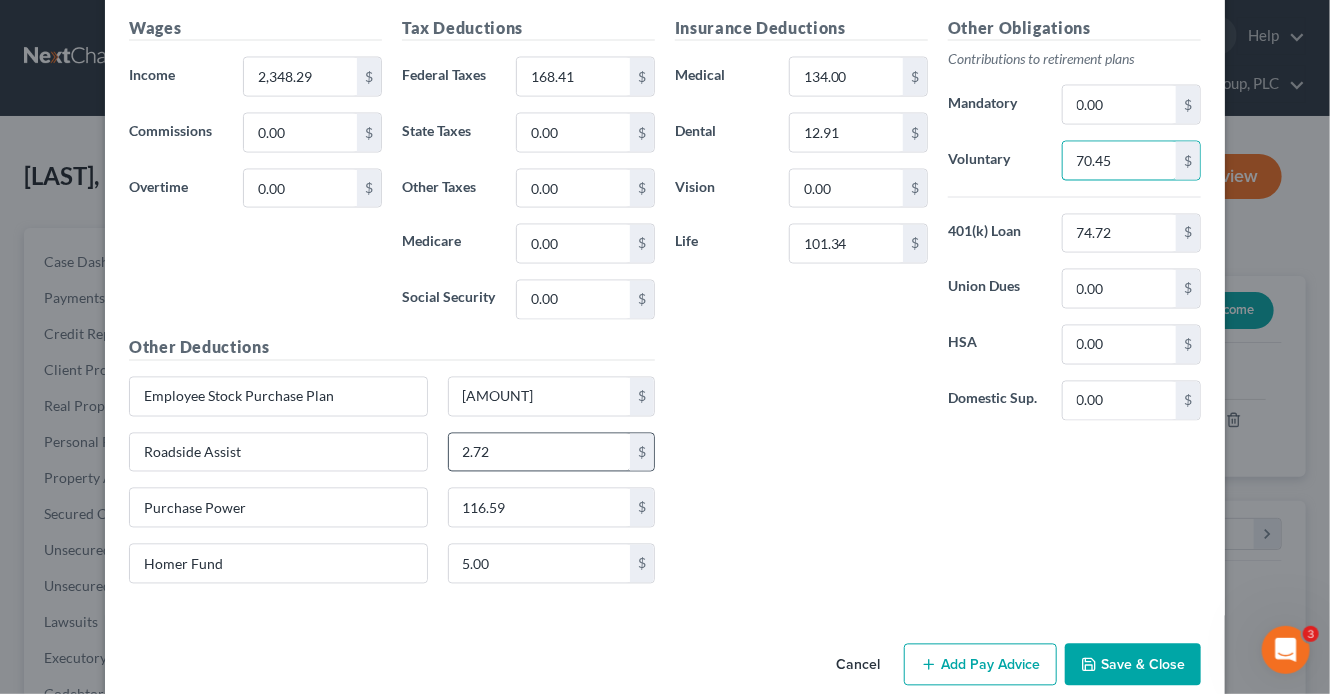 scroll, scrollTop: 1476, scrollLeft: 0, axis: vertical 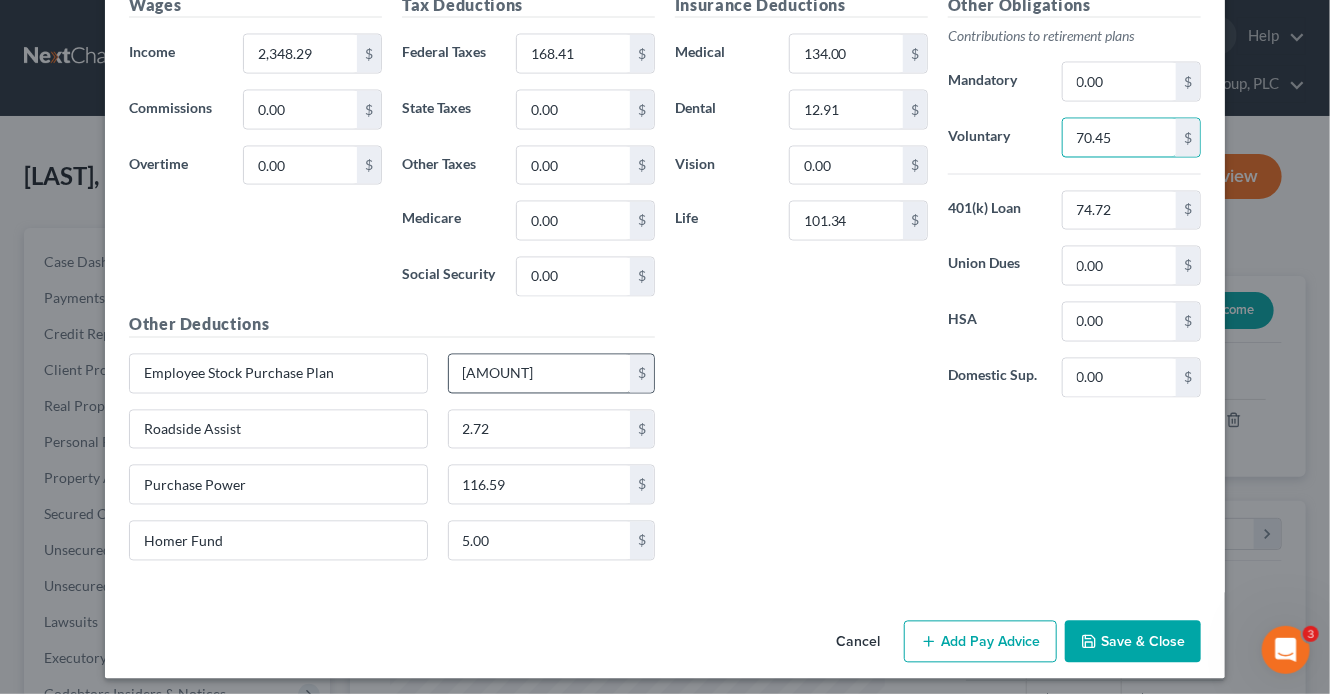 type on "70.45" 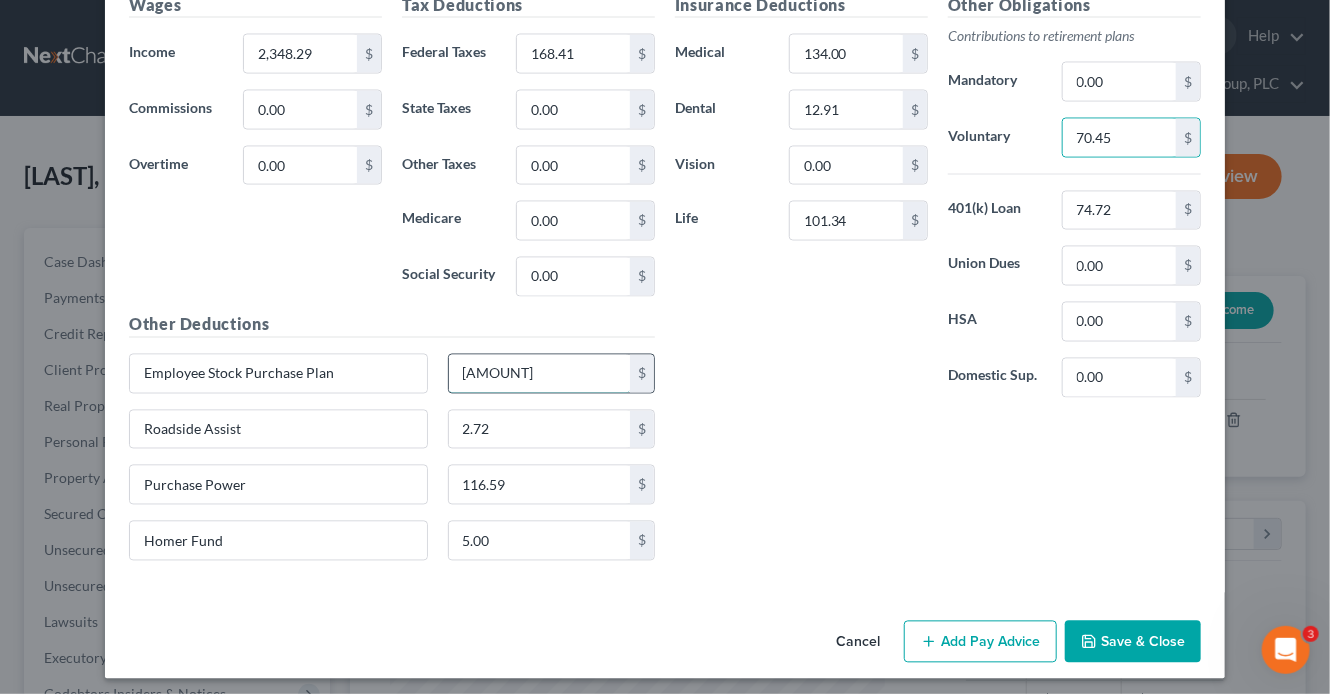 click on "[AMOUNT]" at bounding box center [540, 374] 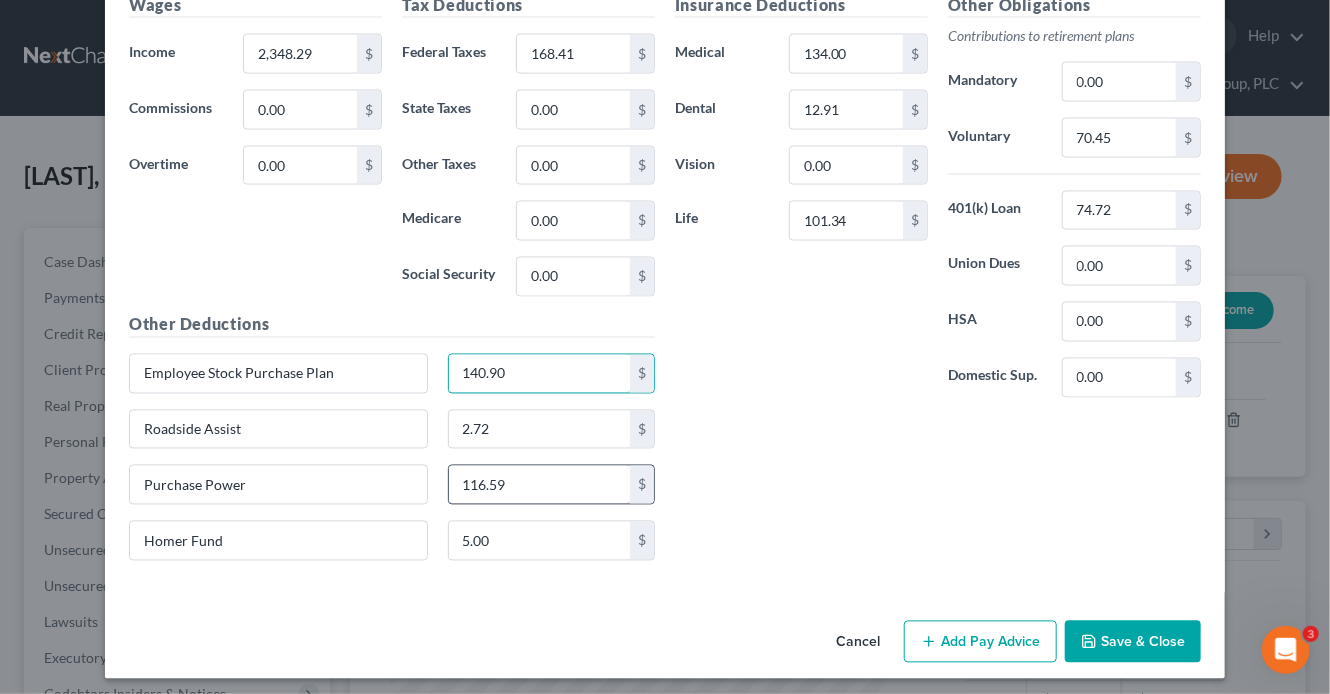 type on "140.90" 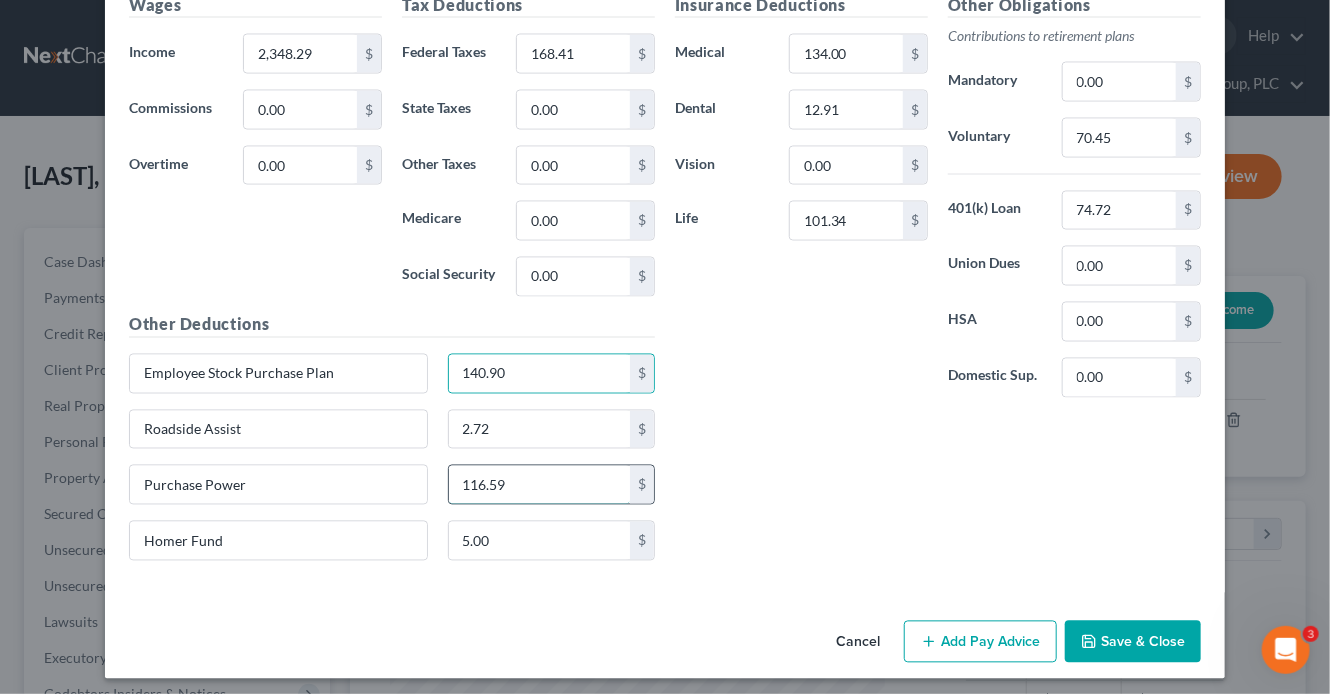 click on "116.59" at bounding box center [540, 485] 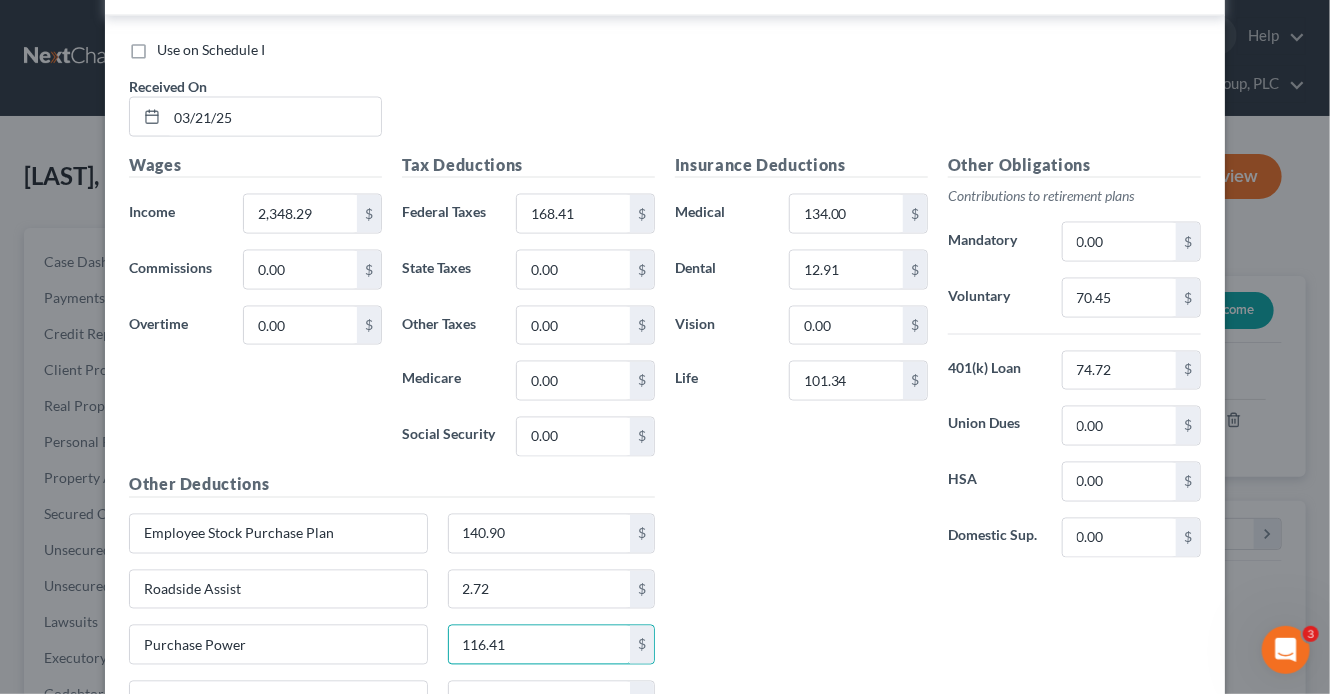 scroll, scrollTop: 1244, scrollLeft: 0, axis: vertical 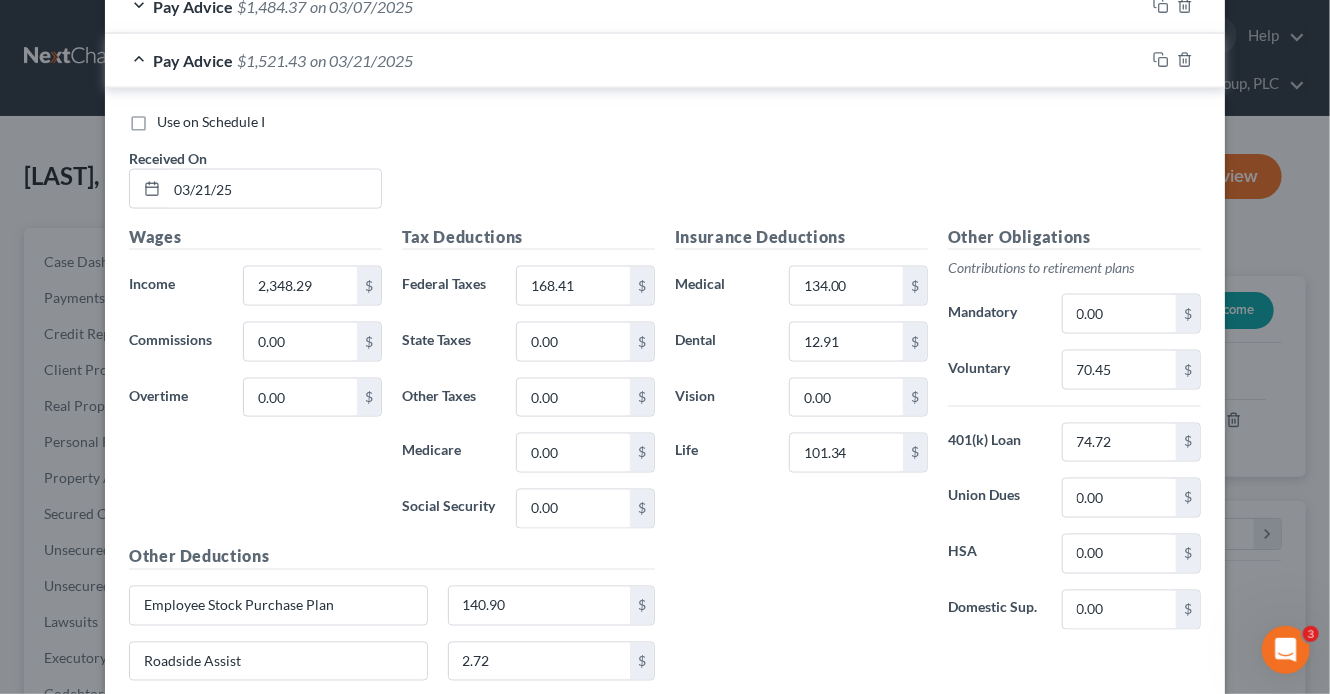 type on "116.41" 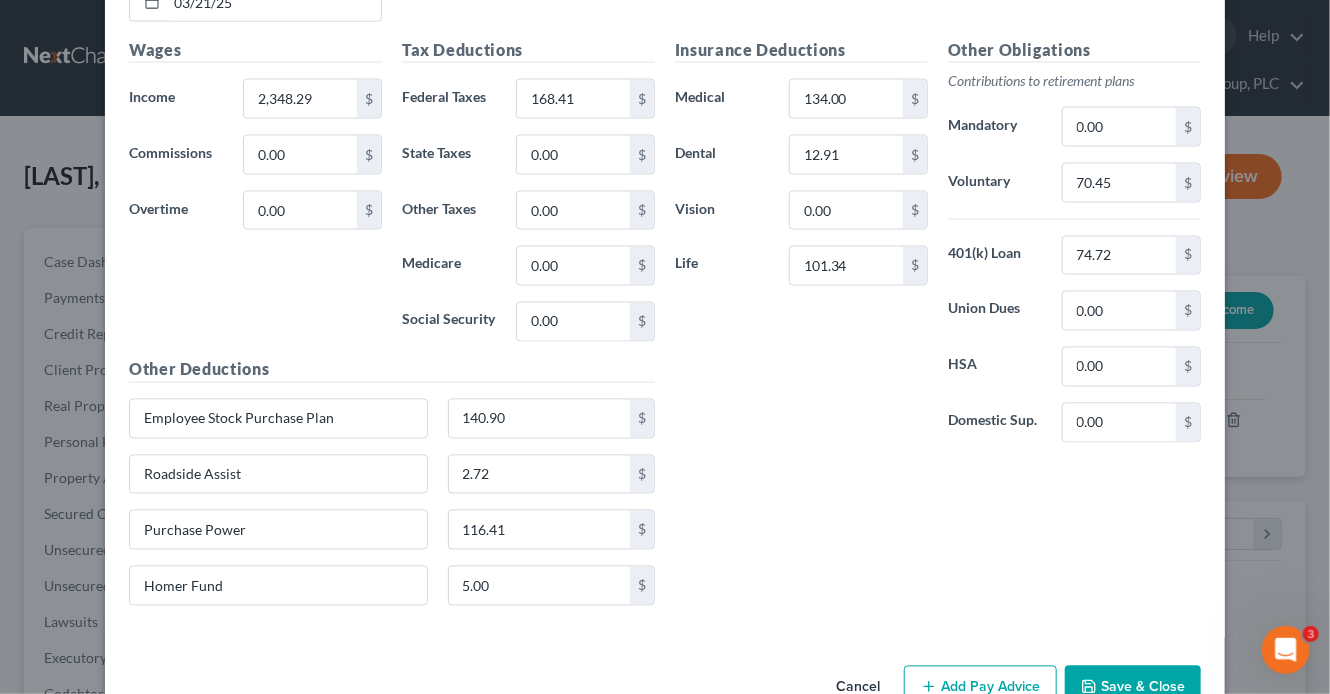 scroll, scrollTop: 1476, scrollLeft: 0, axis: vertical 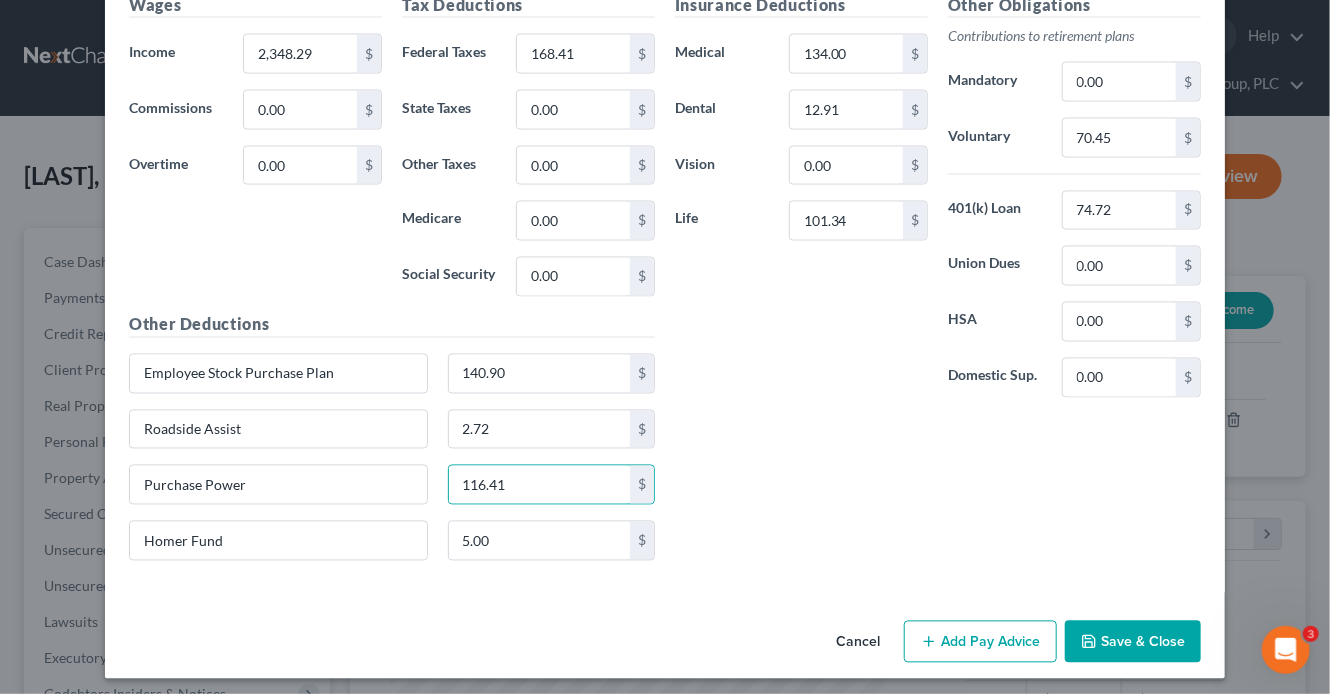 click on "Save & Close" at bounding box center [1133, 642] 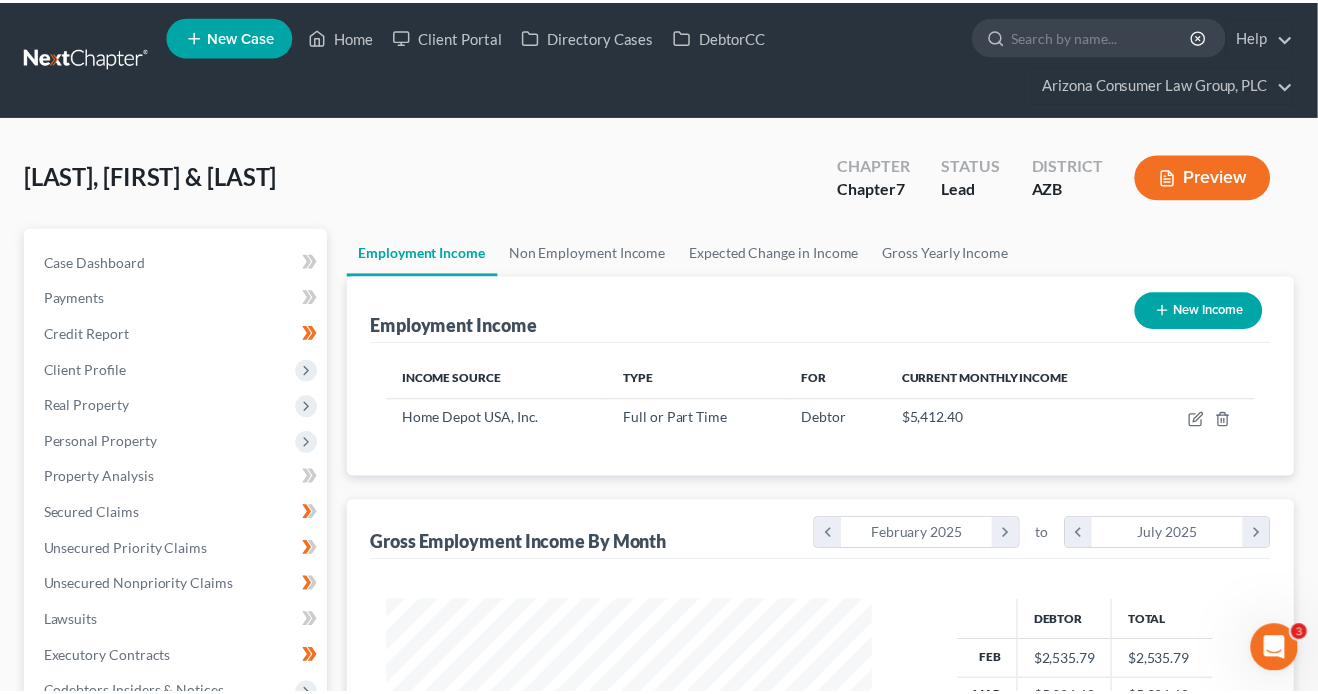 scroll, scrollTop: 13, scrollLeft: 0, axis: vertical 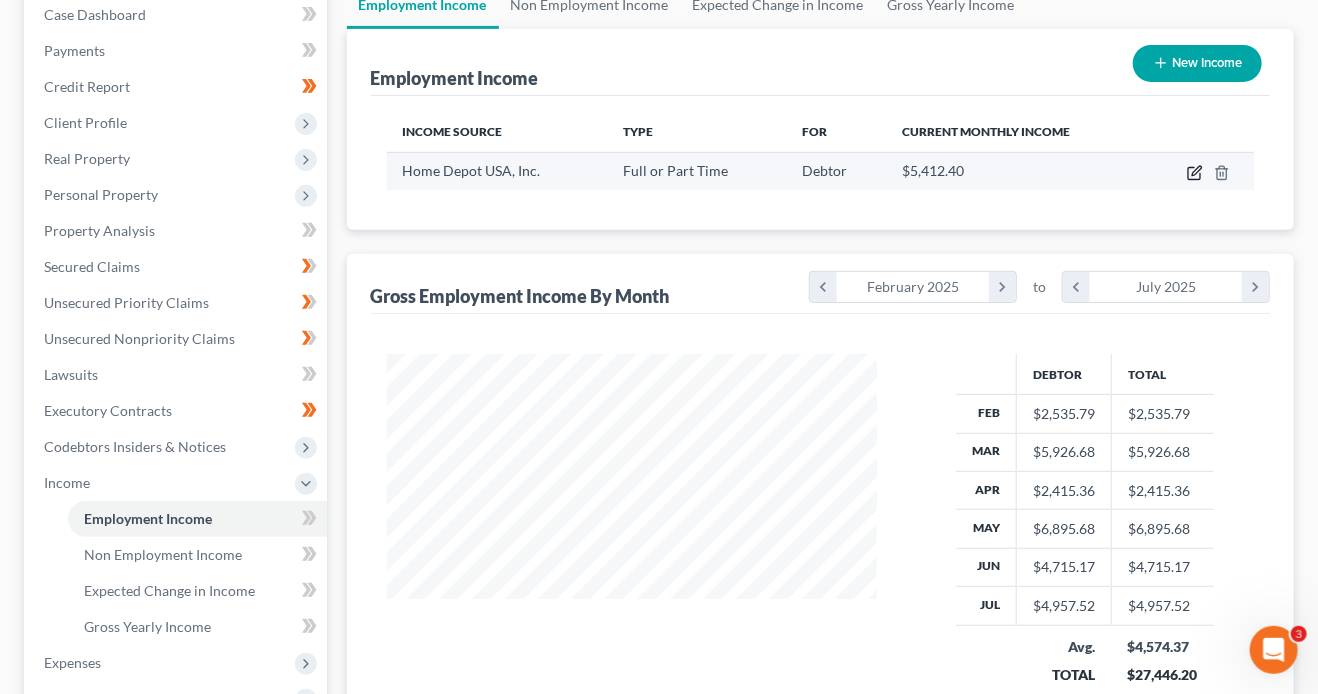 click 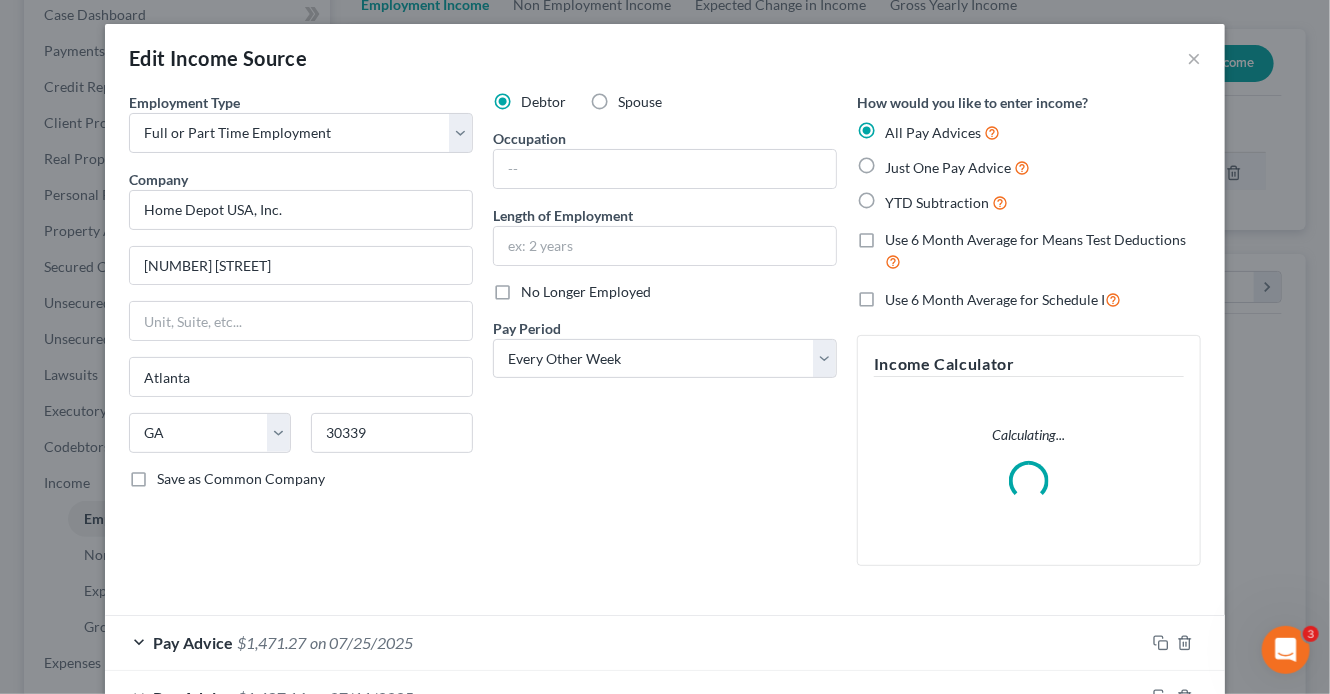 scroll, scrollTop: 999643, scrollLeft: 999464, axis: both 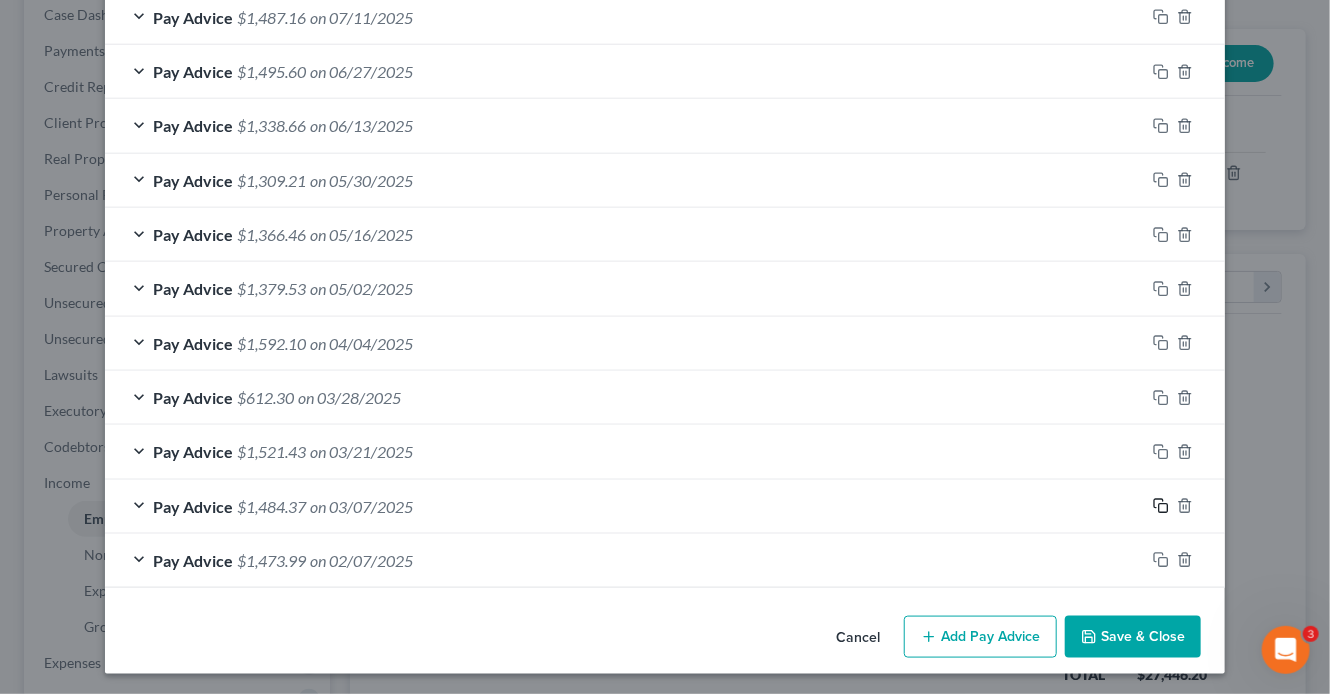 click 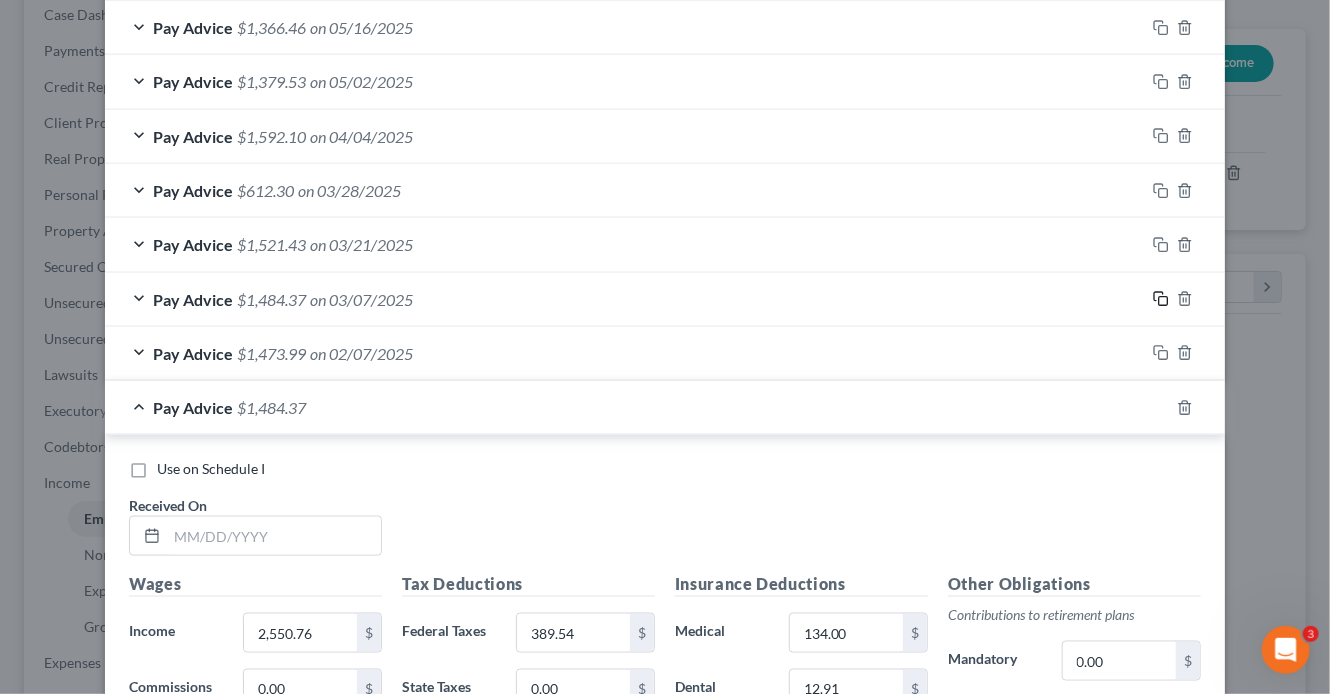 scroll, scrollTop: 1148, scrollLeft: 0, axis: vertical 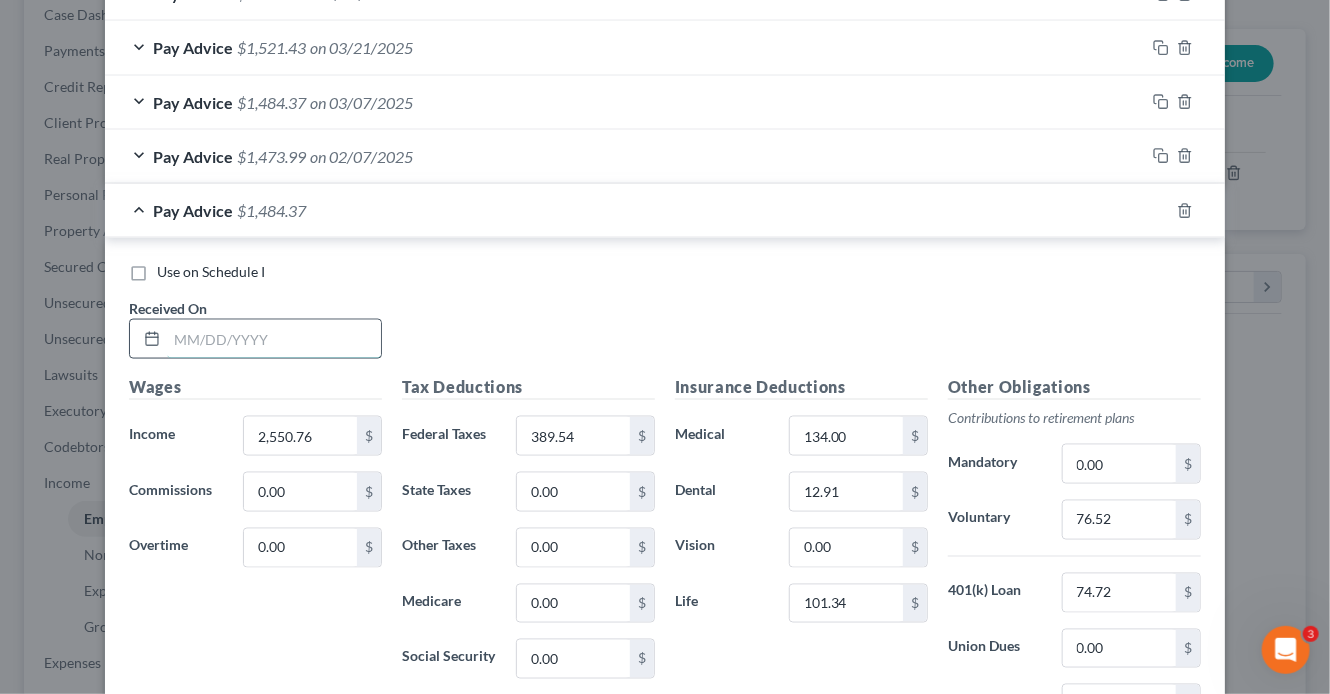 click at bounding box center (274, 339) 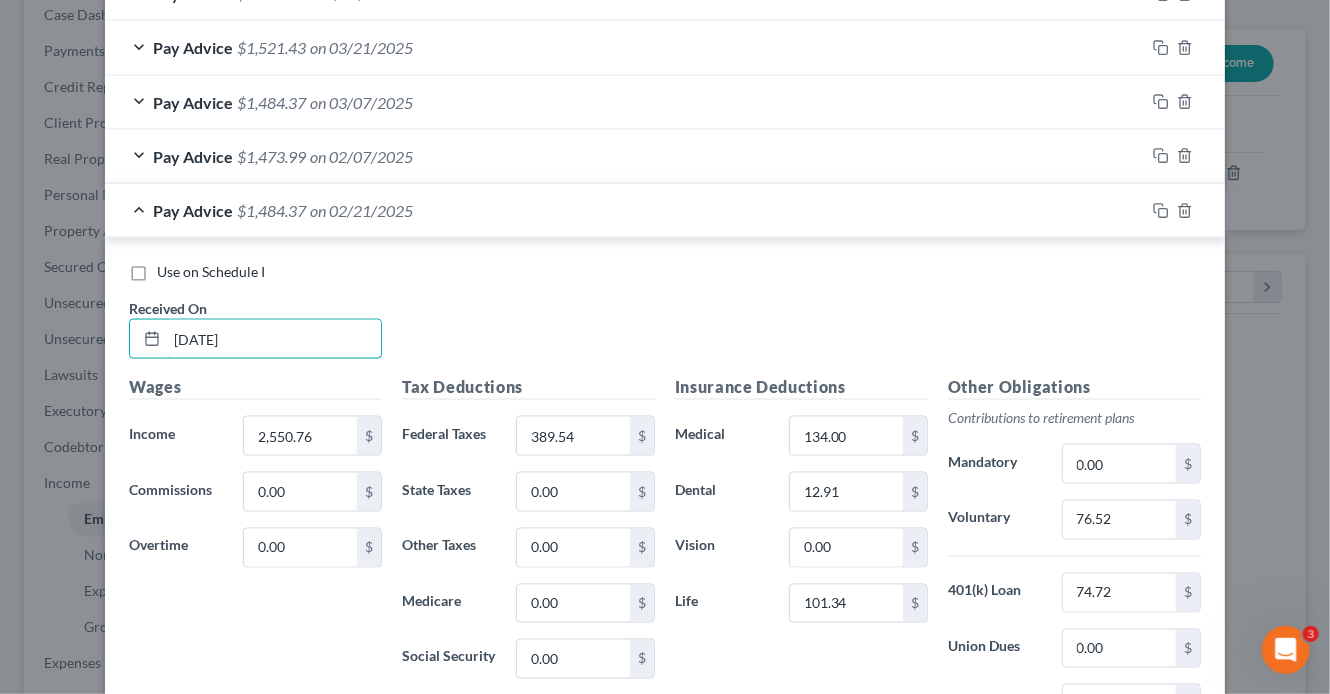 type on "[DATE]" 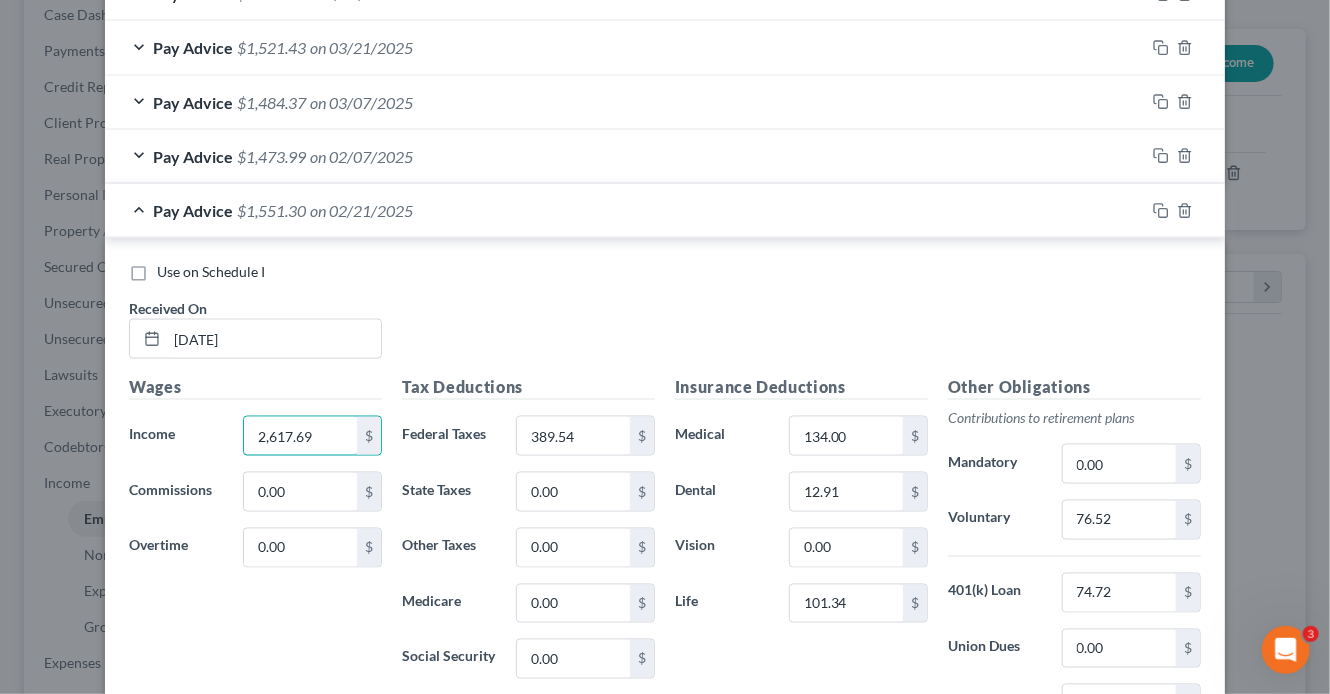 type on "2,617.69" 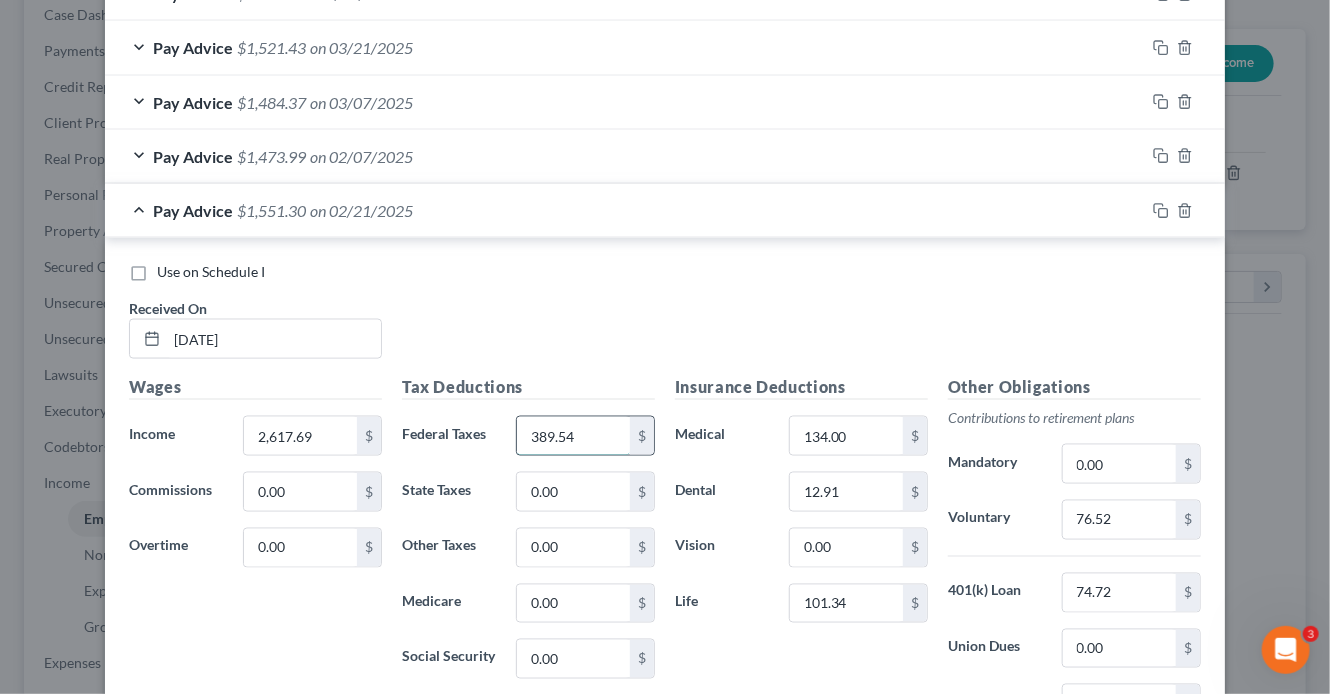 click on "389.54" at bounding box center (573, 436) 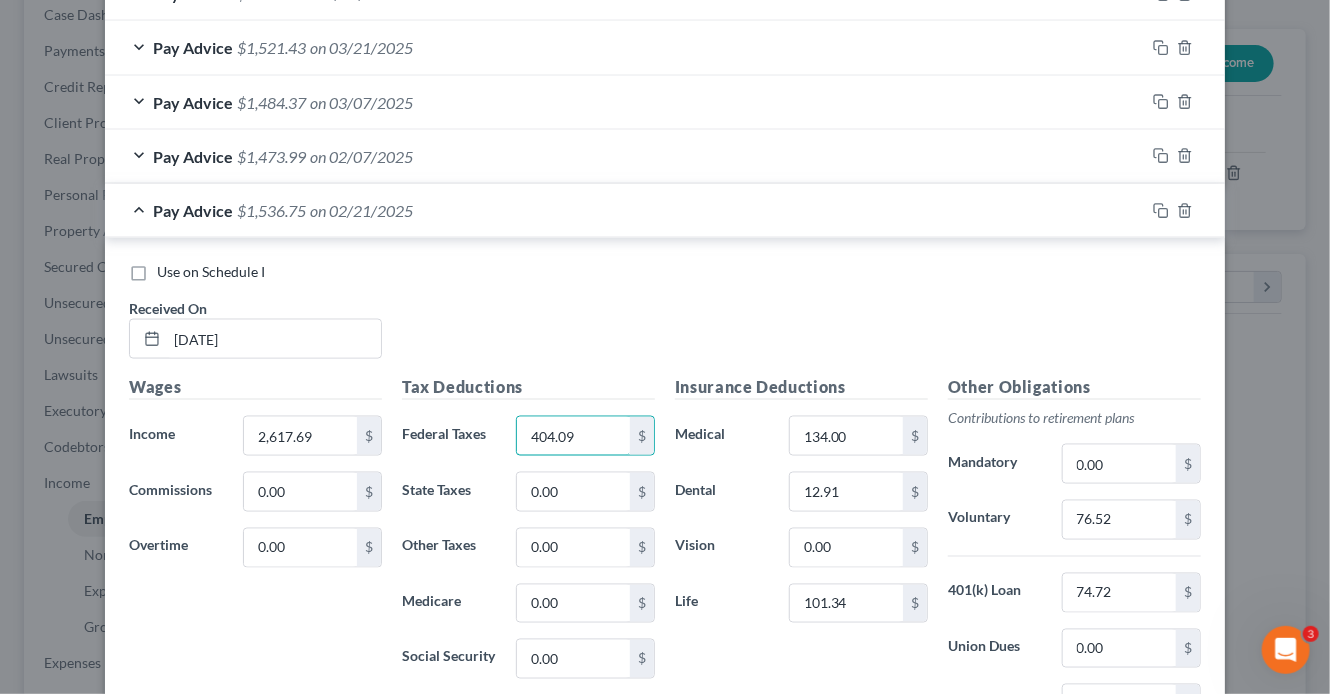 type on "404.09" 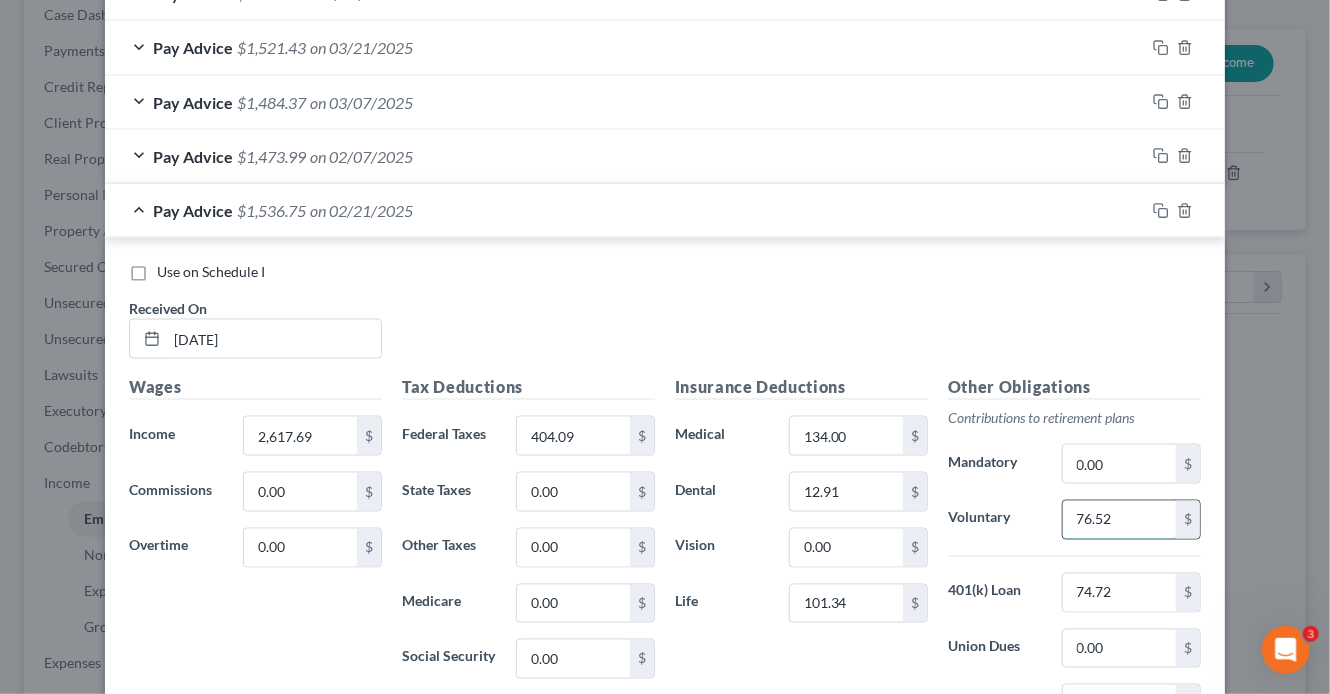 click on "76.52" at bounding box center (1119, 520) 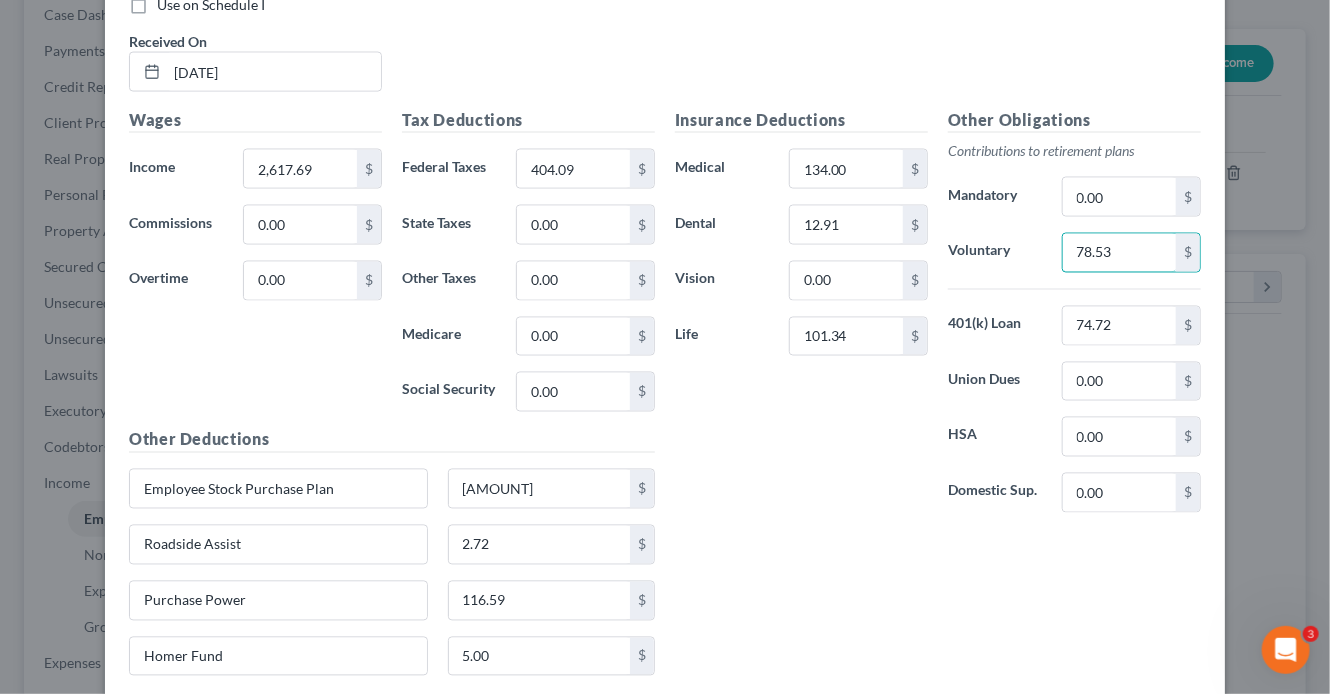 scroll, scrollTop: 1521, scrollLeft: 0, axis: vertical 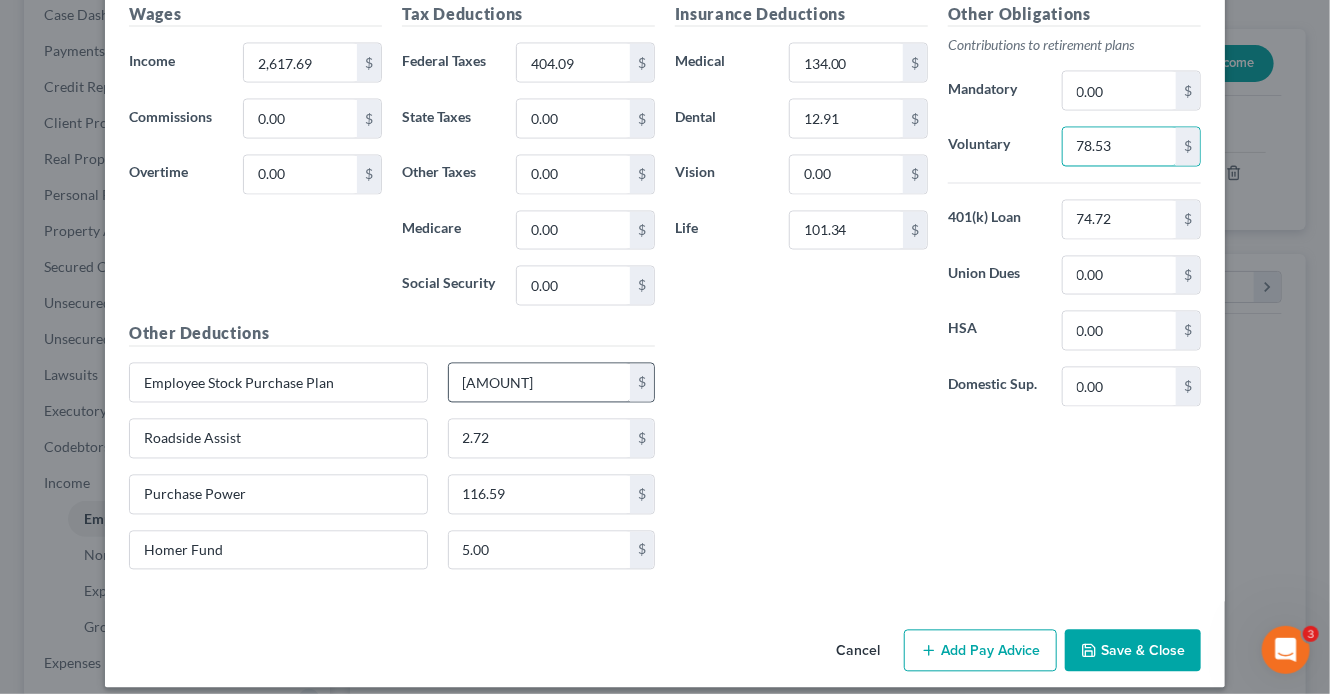 type on "78.53" 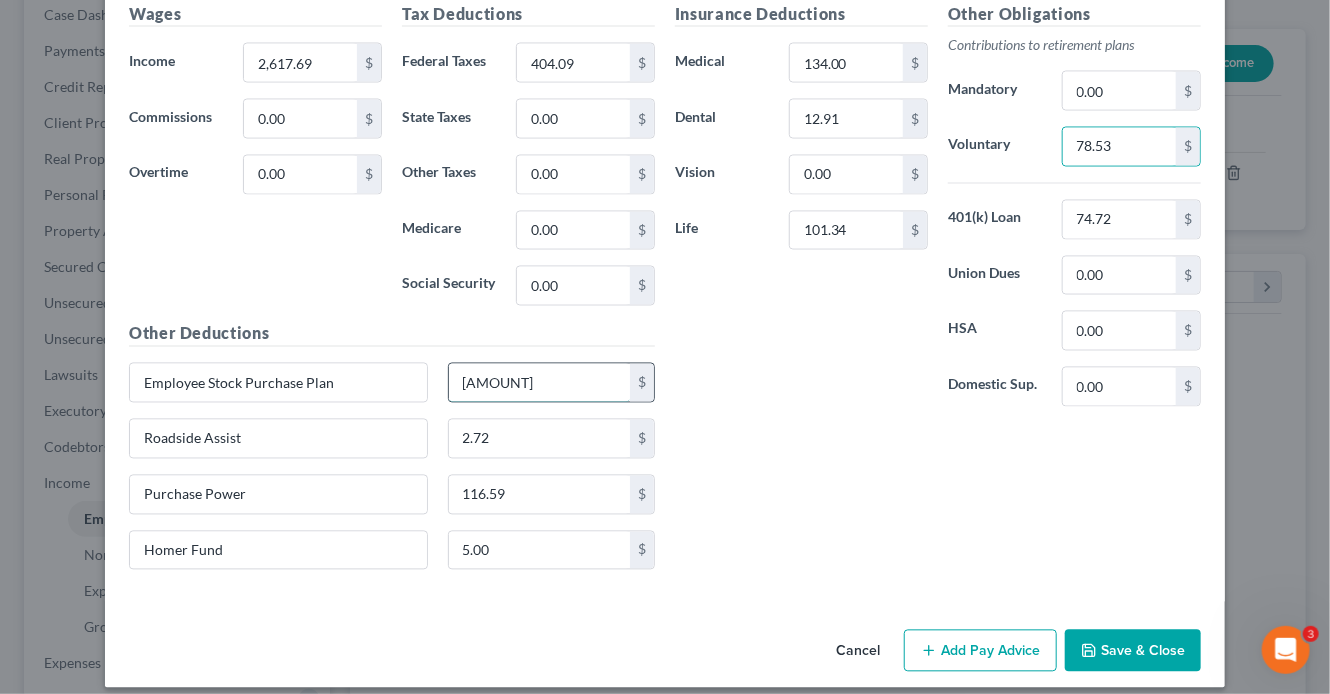 click on "[AMOUNT]" at bounding box center (540, 383) 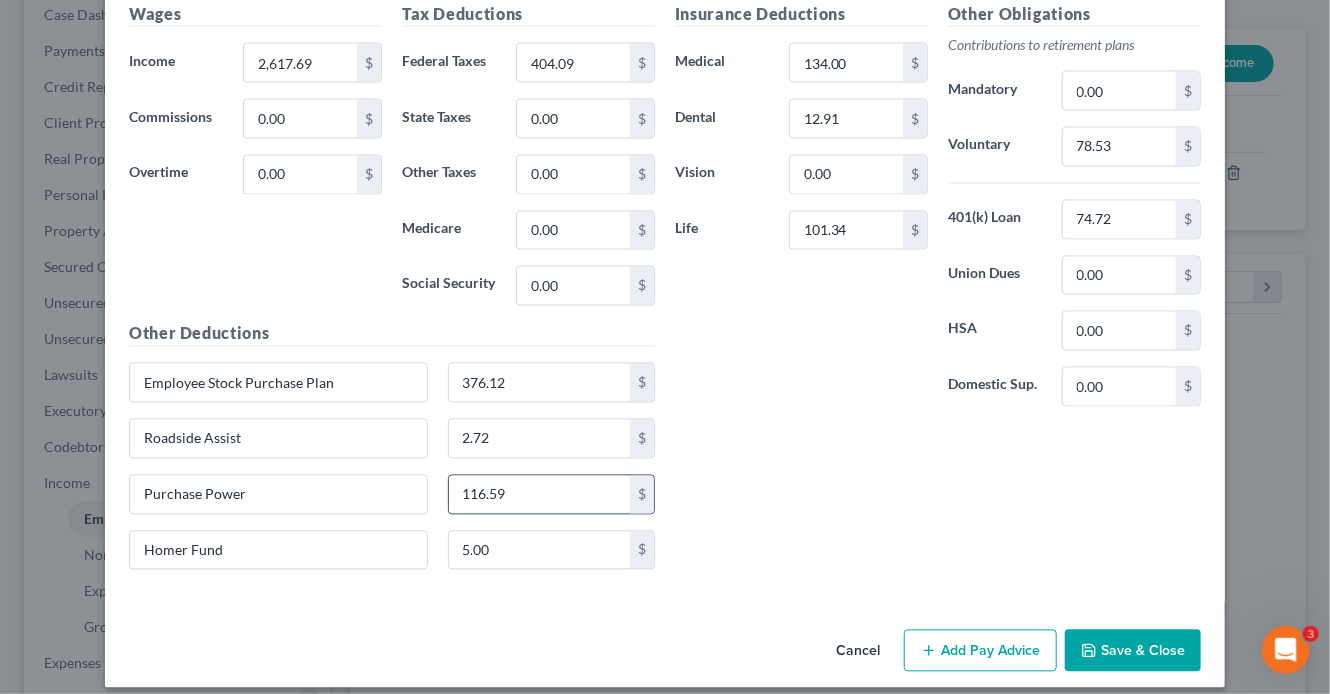 click on "116.59" at bounding box center [540, 495] 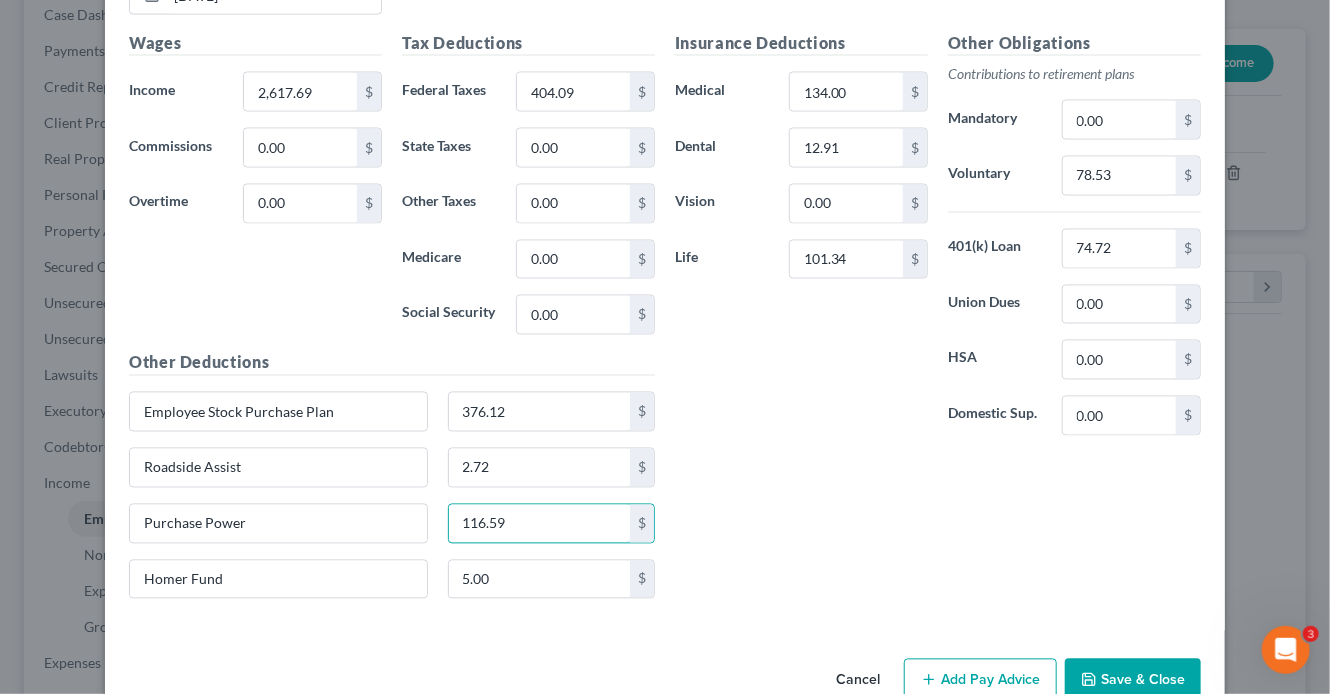 scroll, scrollTop: 1498, scrollLeft: 0, axis: vertical 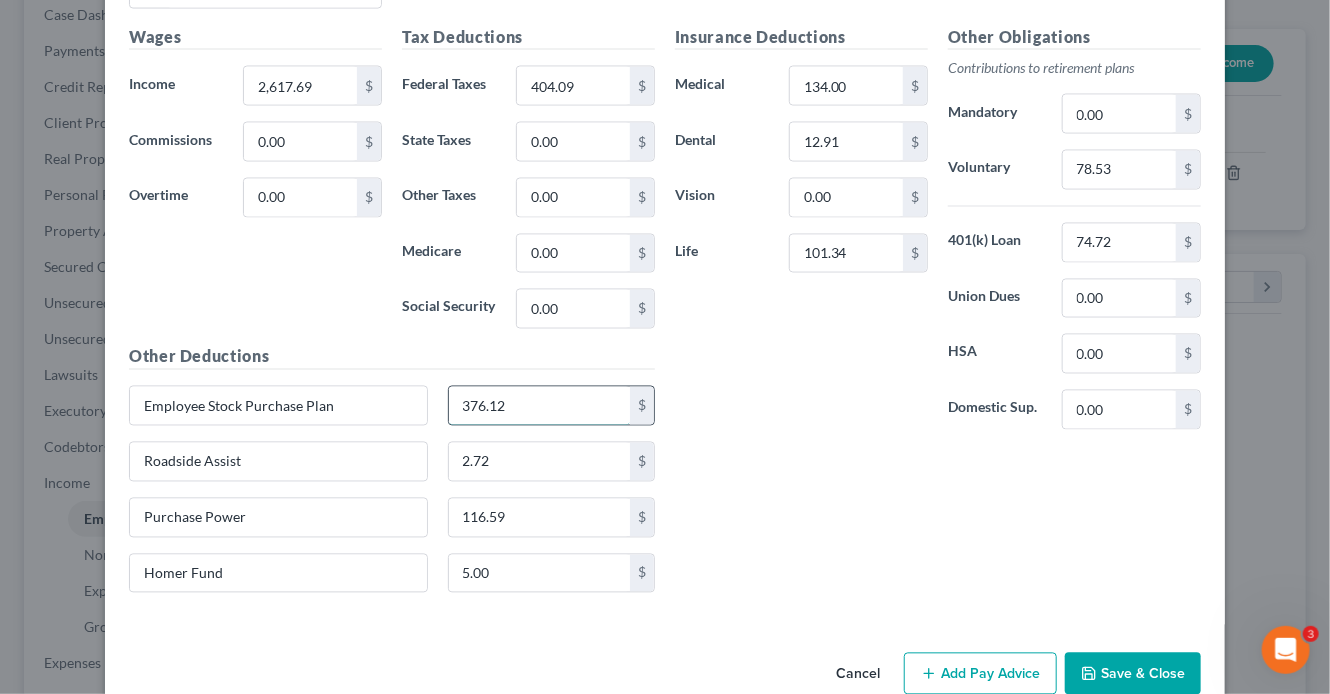 click on "376.12" at bounding box center (540, 406) 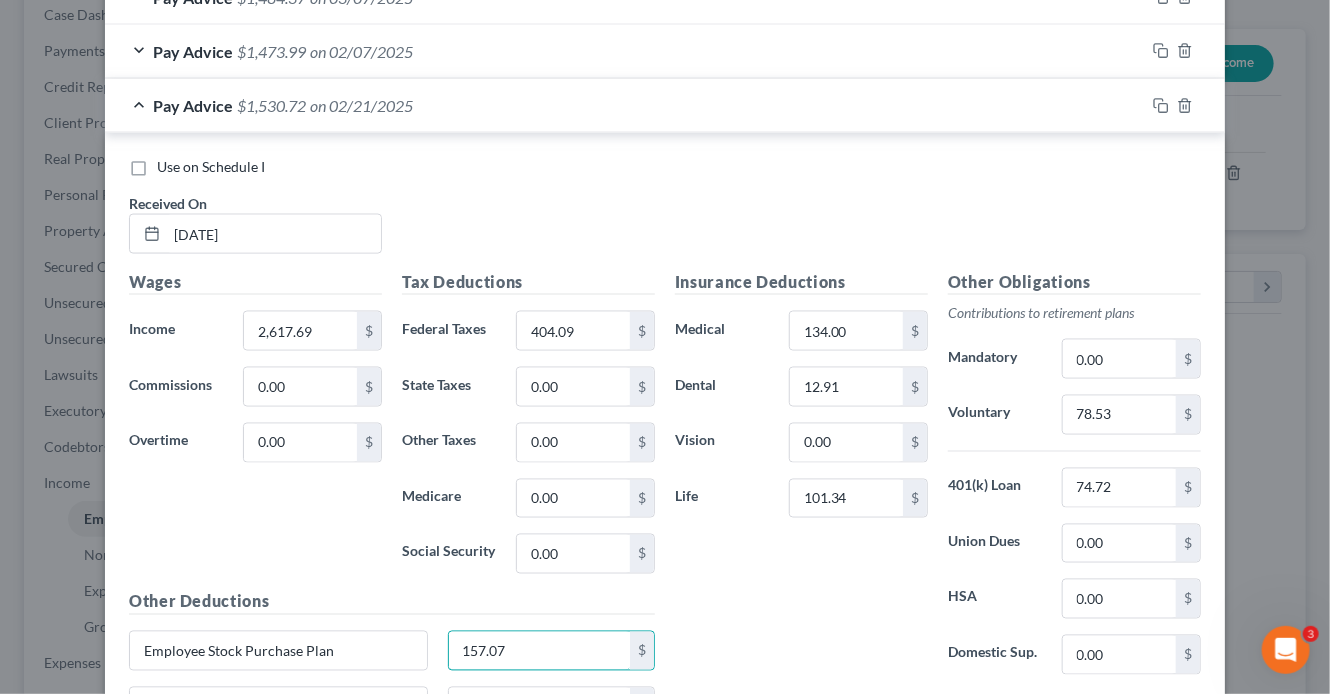 scroll, scrollTop: 1201, scrollLeft: 0, axis: vertical 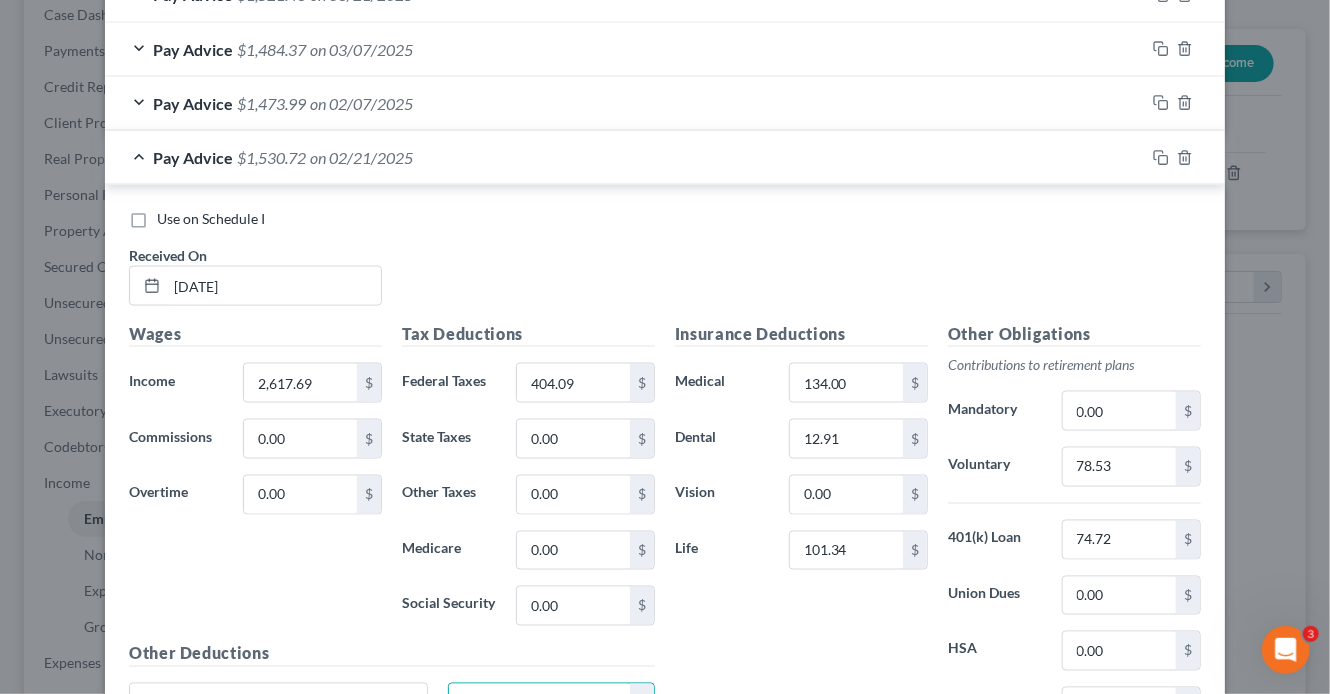 type on "157.07" 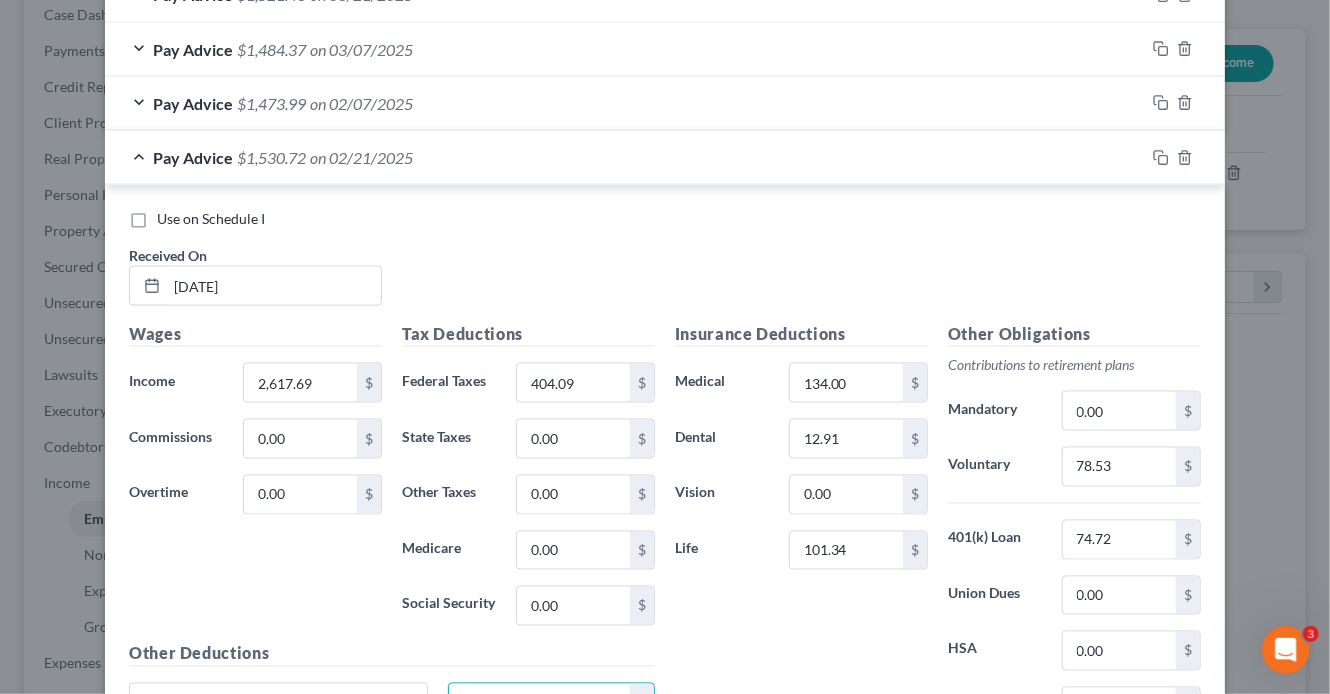 click on "Use on Schedule I" at bounding box center (665, 219) 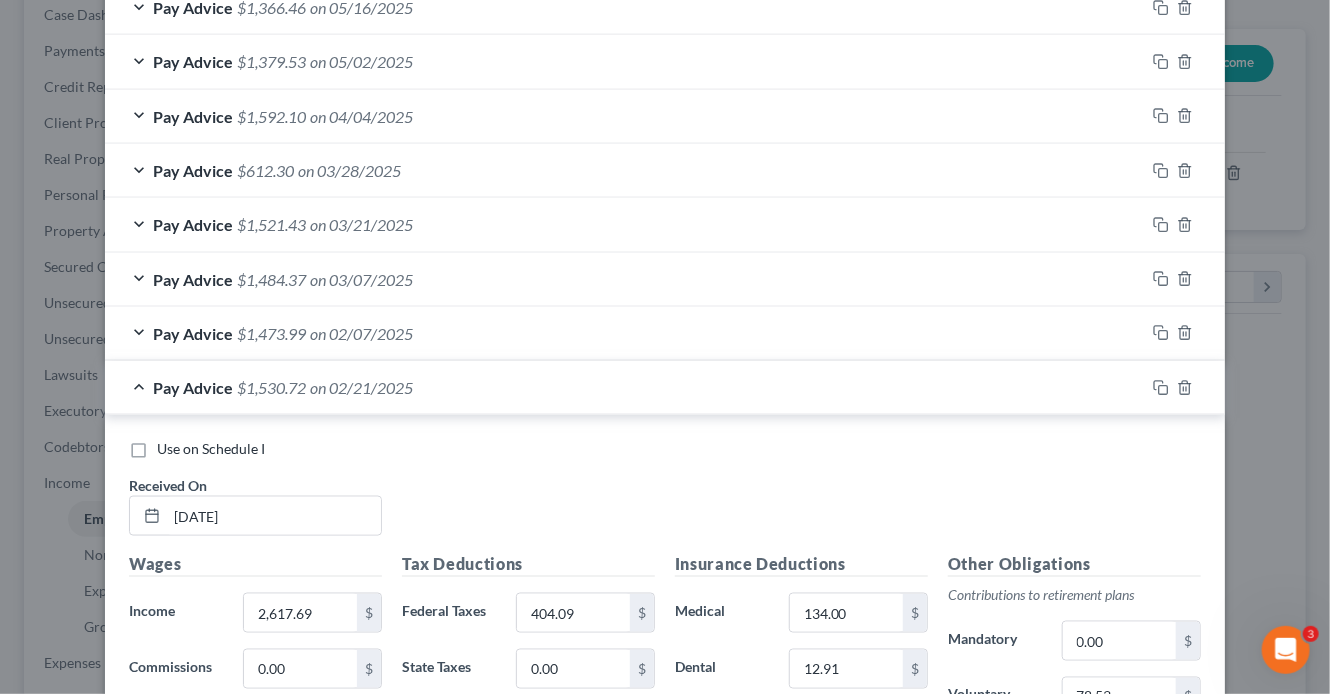 scroll, scrollTop: 965, scrollLeft: 0, axis: vertical 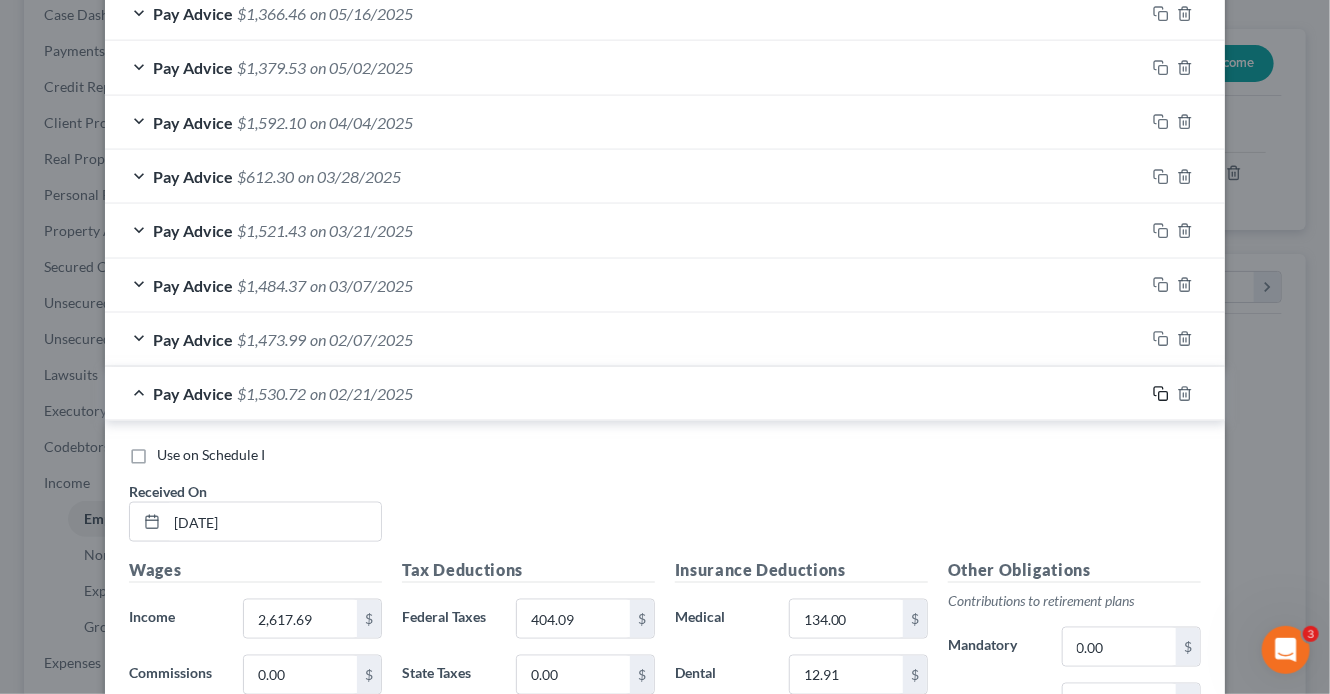 click 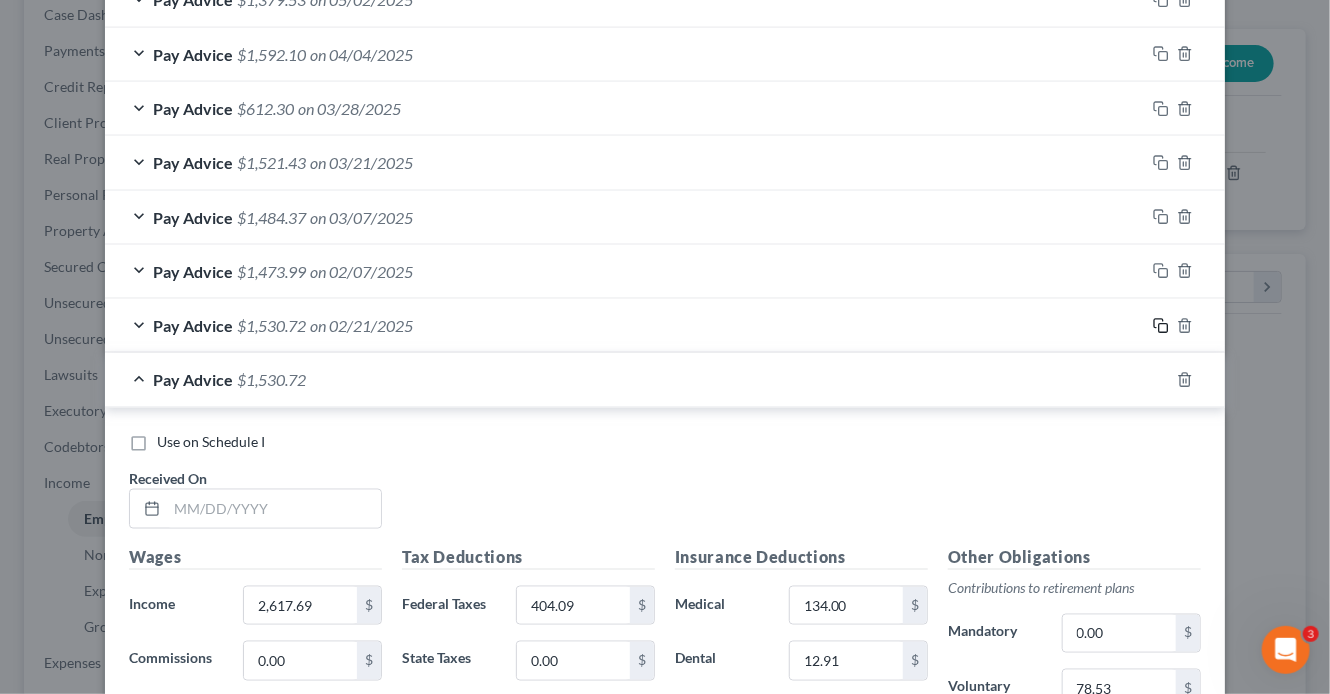 scroll, scrollTop: 1095, scrollLeft: 0, axis: vertical 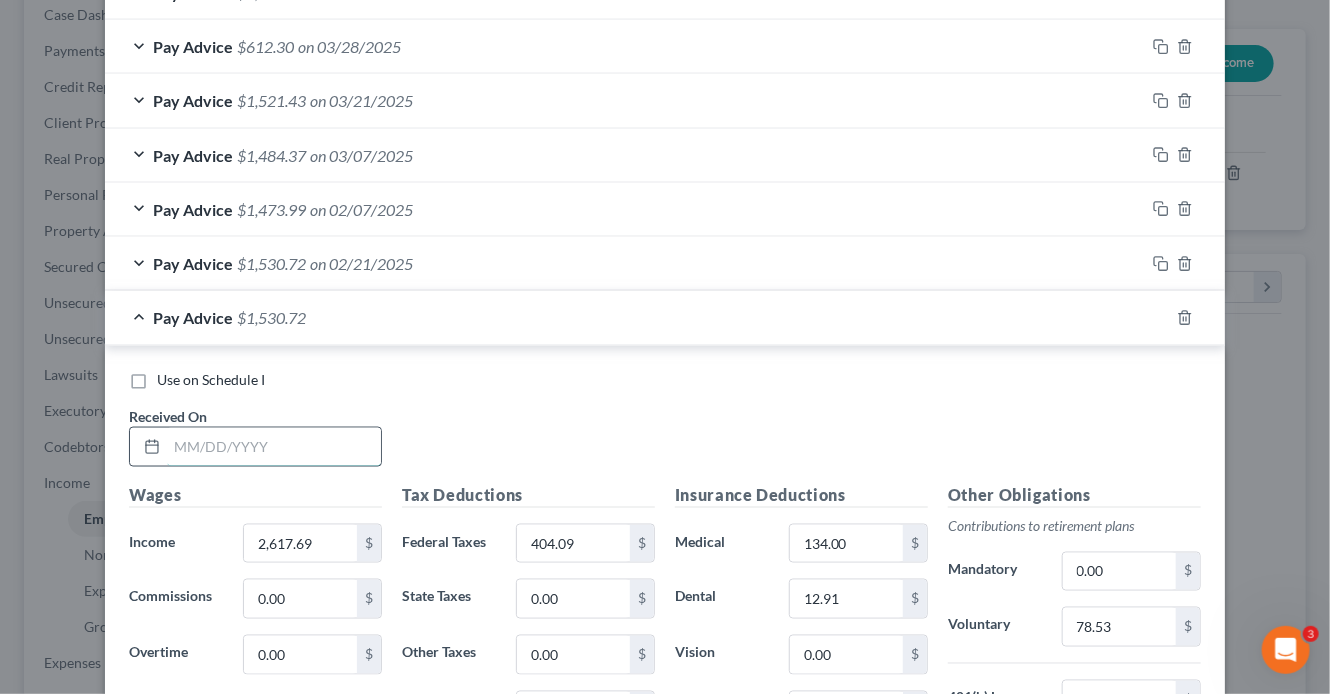 click at bounding box center [274, 447] 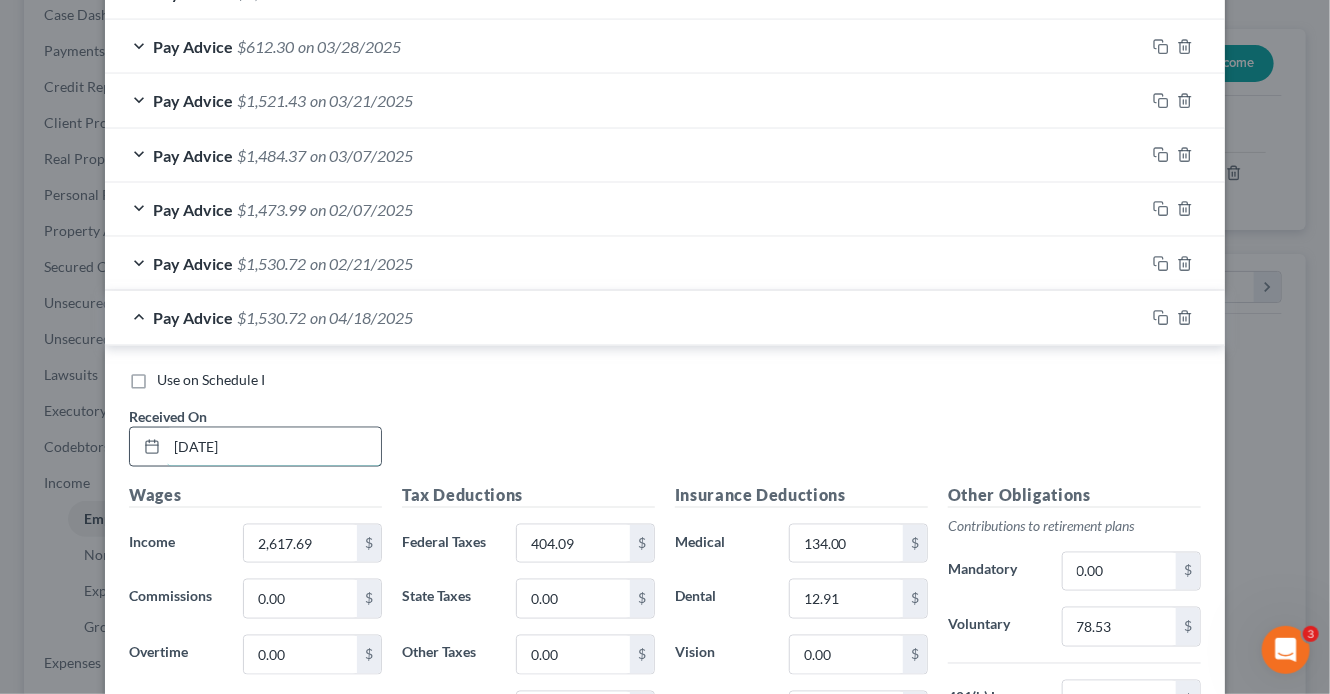 type on "[DATE]" 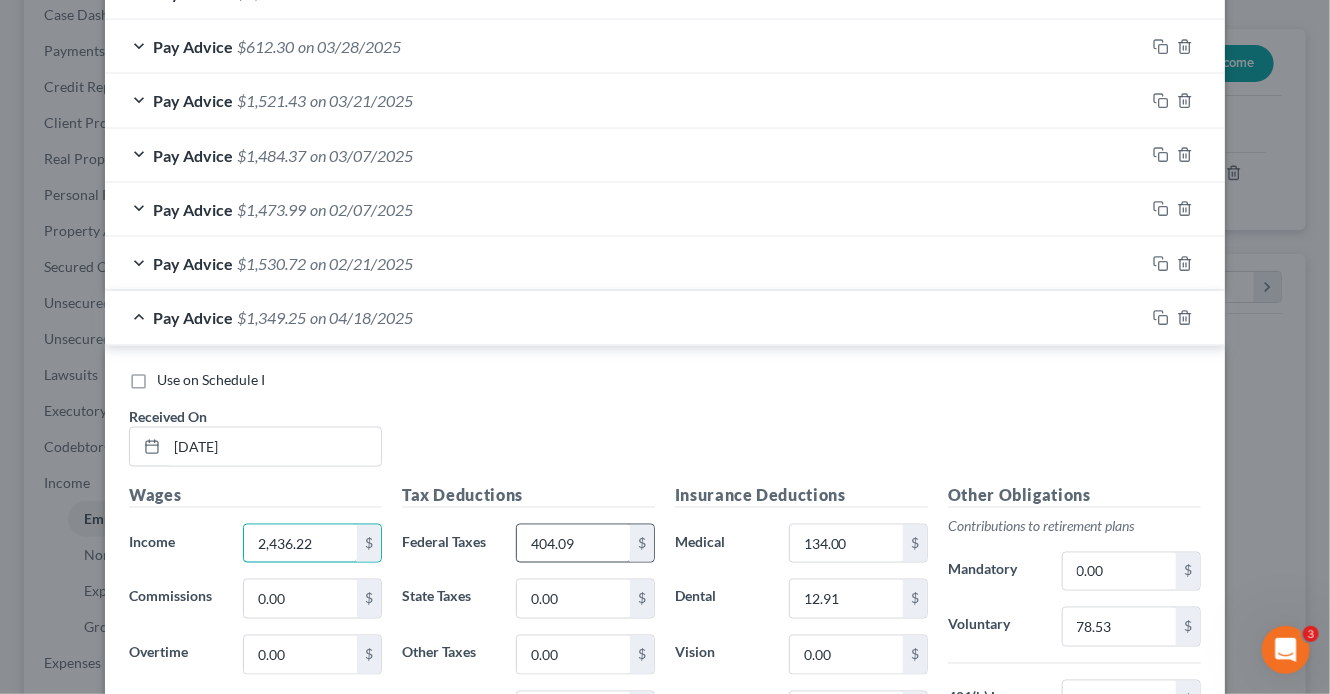 type on "2,436.22" 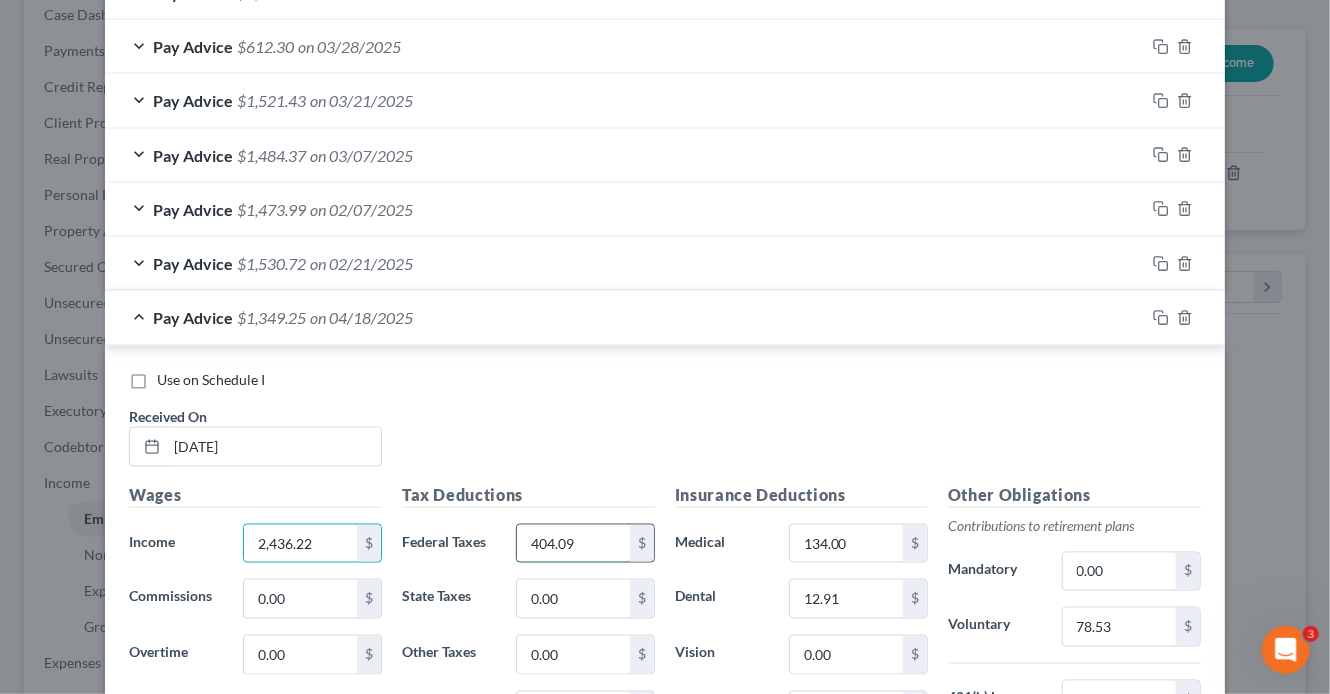 click on "404.09" at bounding box center [573, 544] 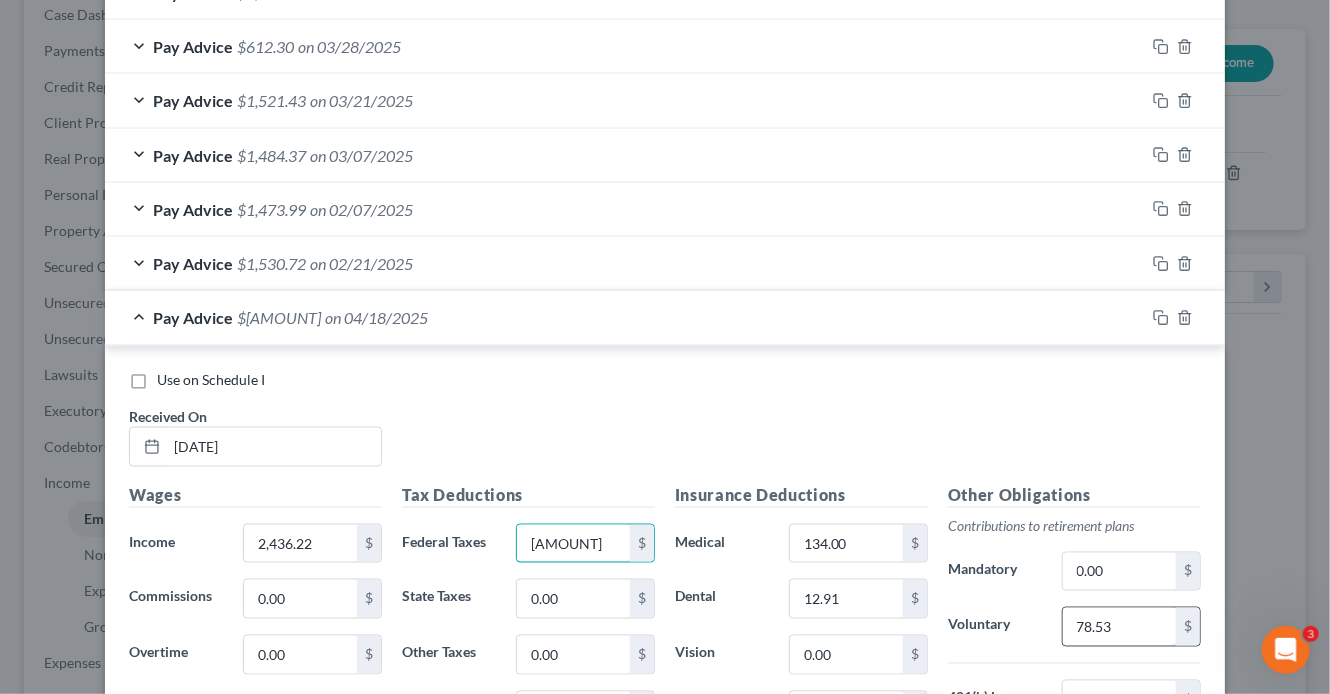 type on "[AMOUNT]" 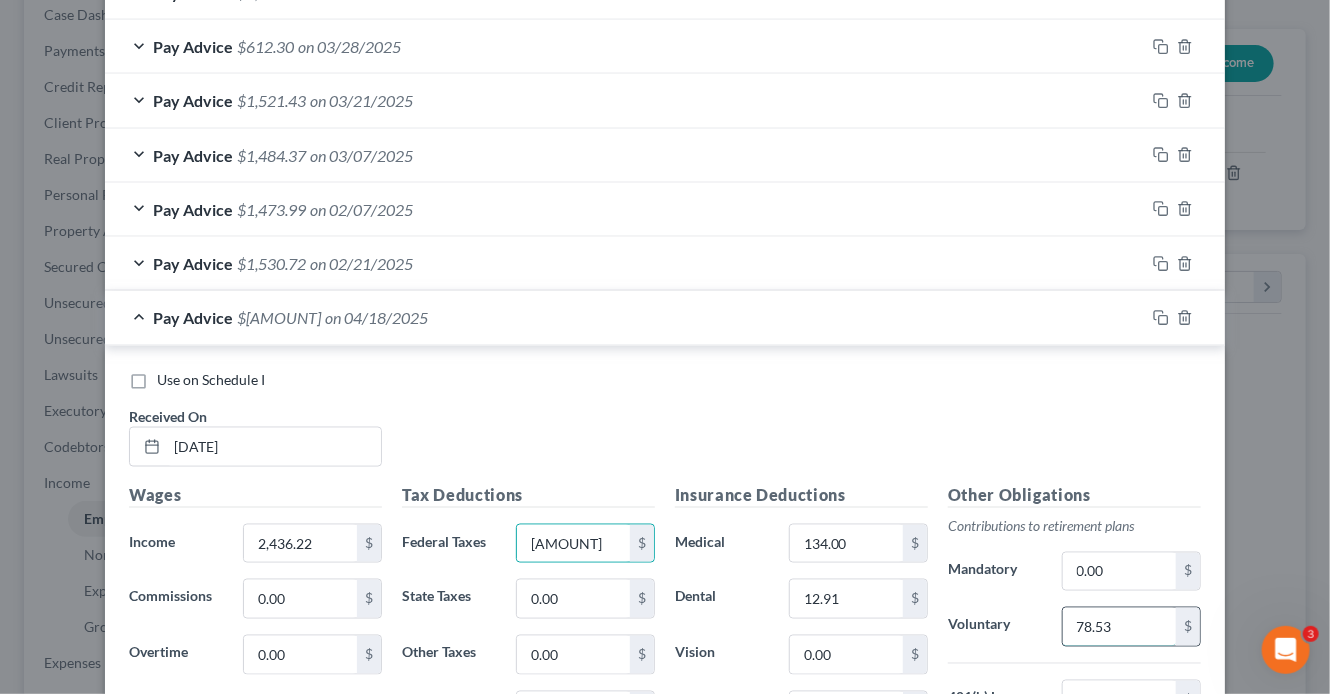 click on "78.53" at bounding box center [1119, 627] 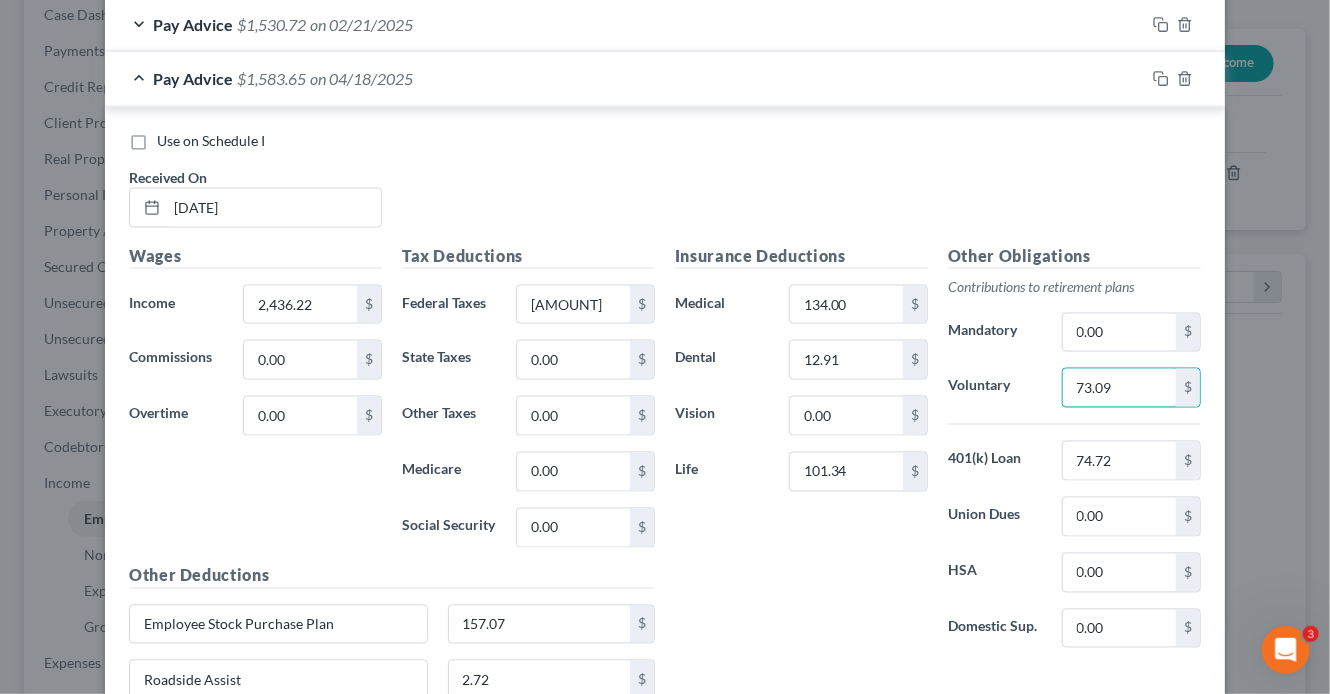 scroll, scrollTop: 1358, scrollLeft: 0, axis: vertical 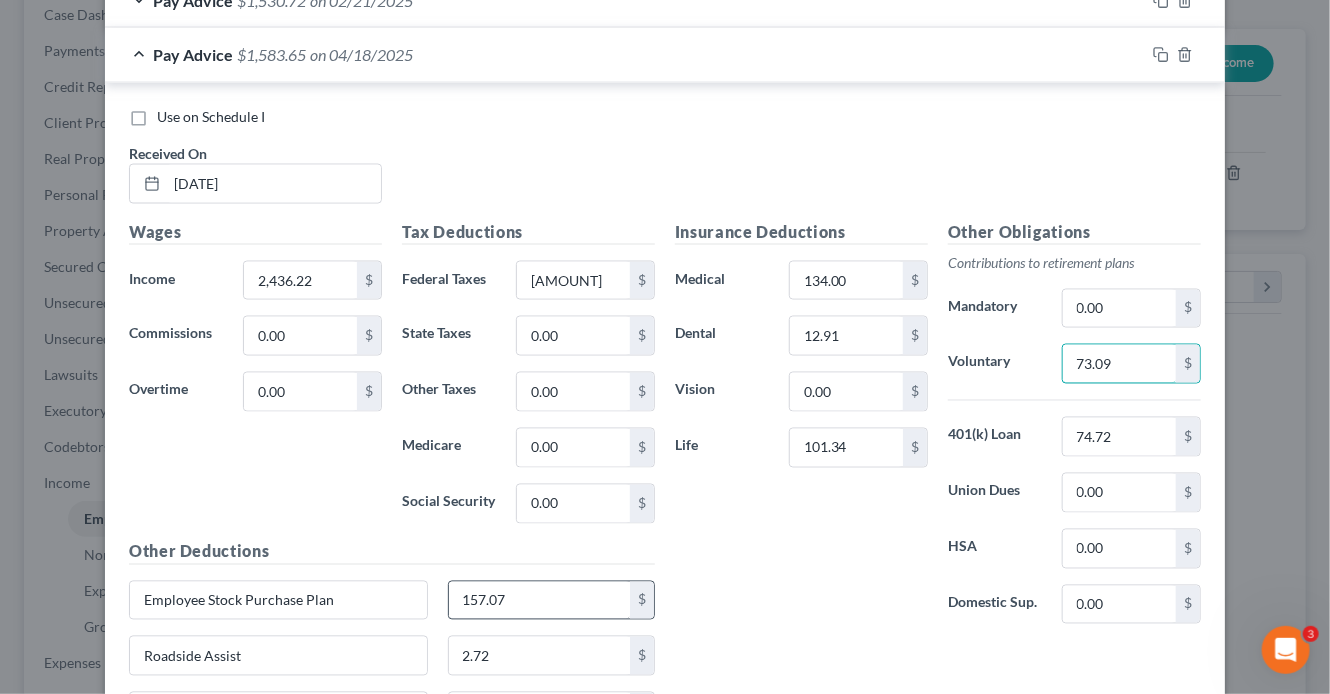 type on "73.09" 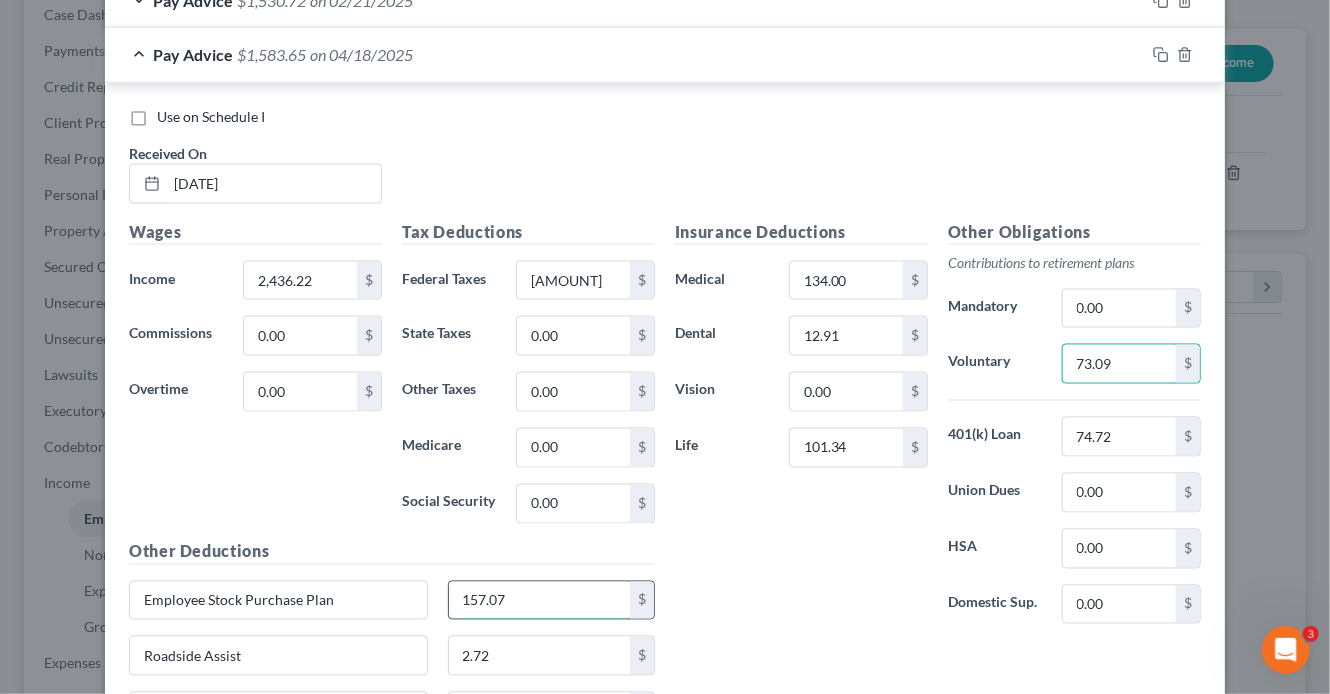 click on "157.07" at bounding box center [540, 601] 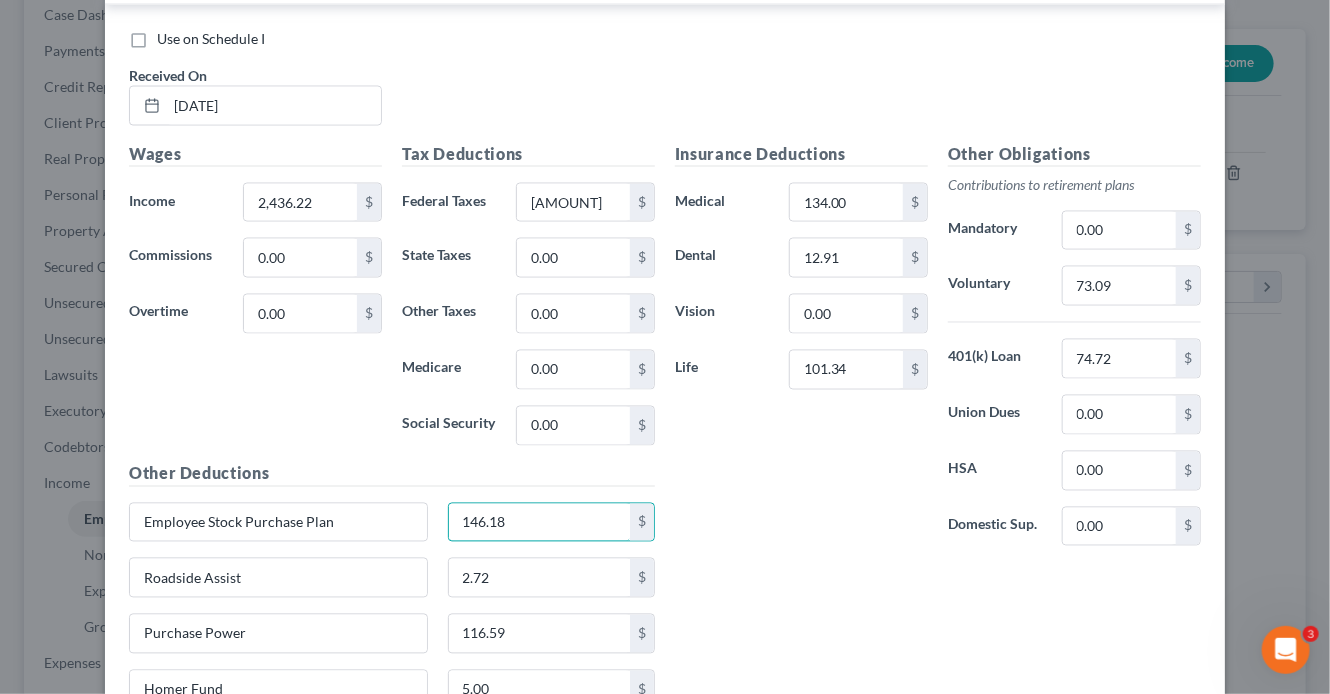 scroll, scrollTop: 1450, scrollLeft: 0, axis: vertical 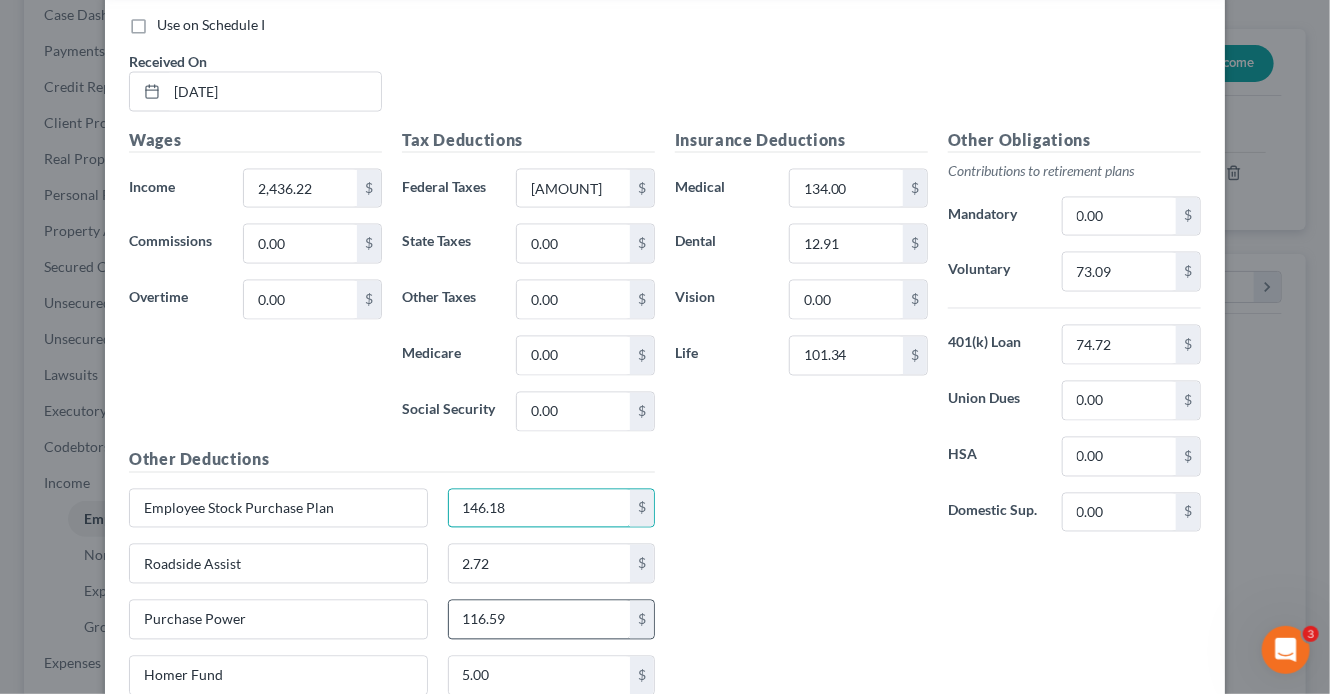 type on "146.18" 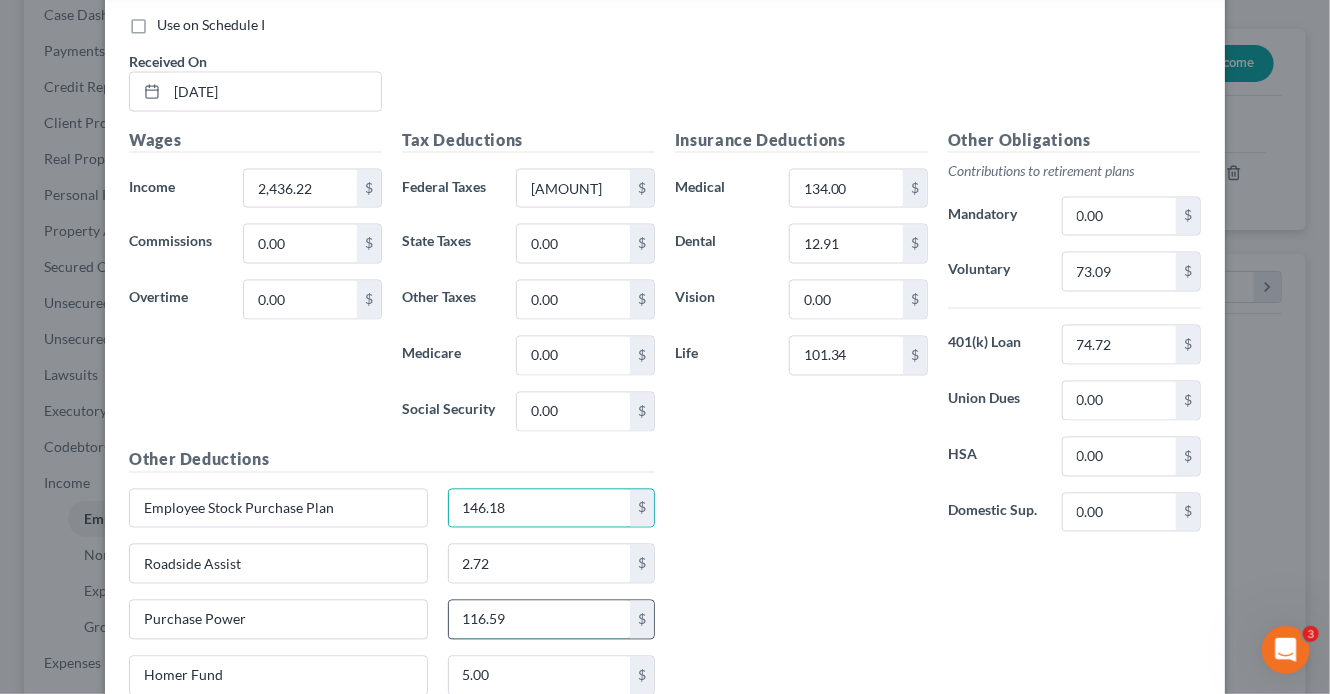 click on "116.59" at bounding box center (540, 620) 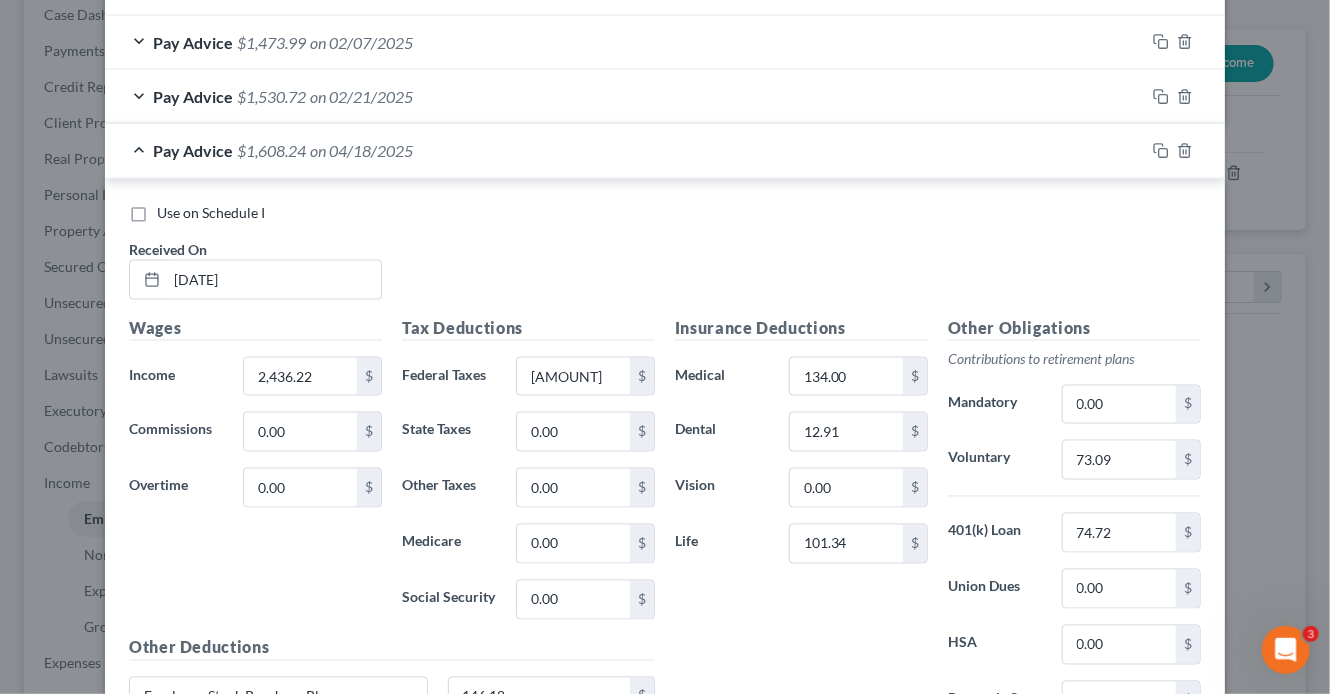scroll, scrollTop: 1212, scrollLeft: 0, axis: vertical 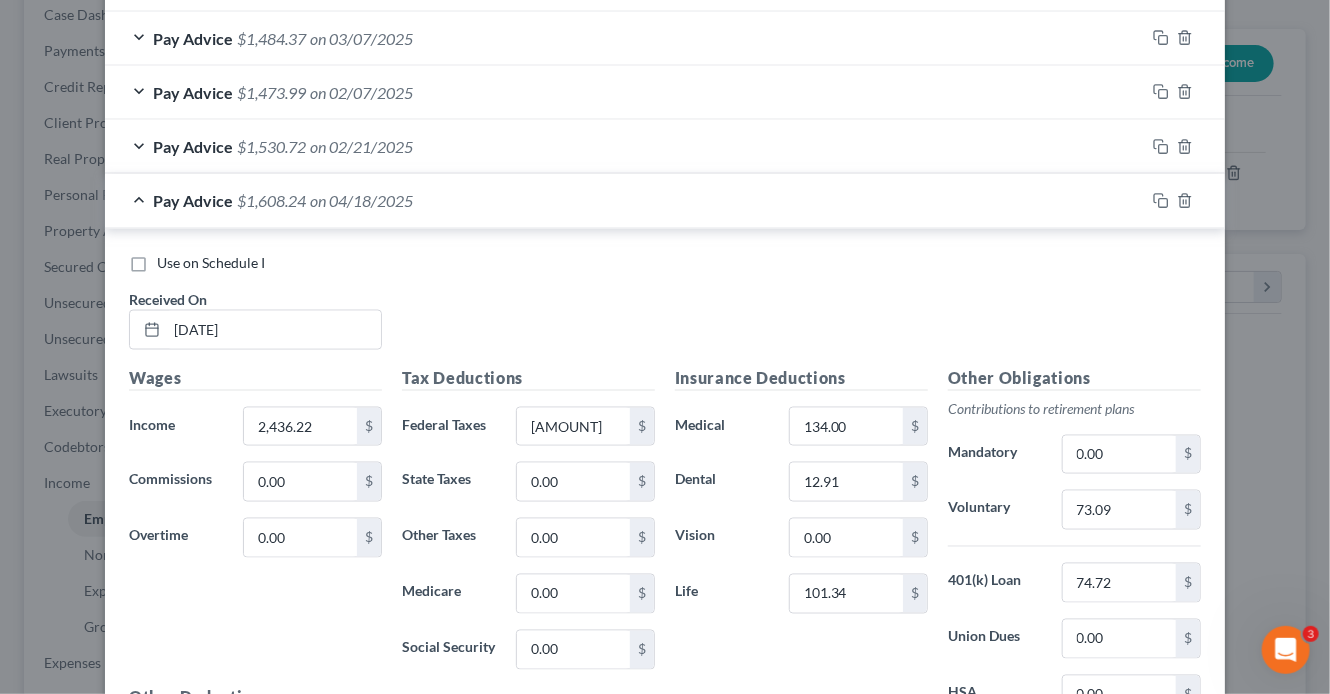 type on "102.89" 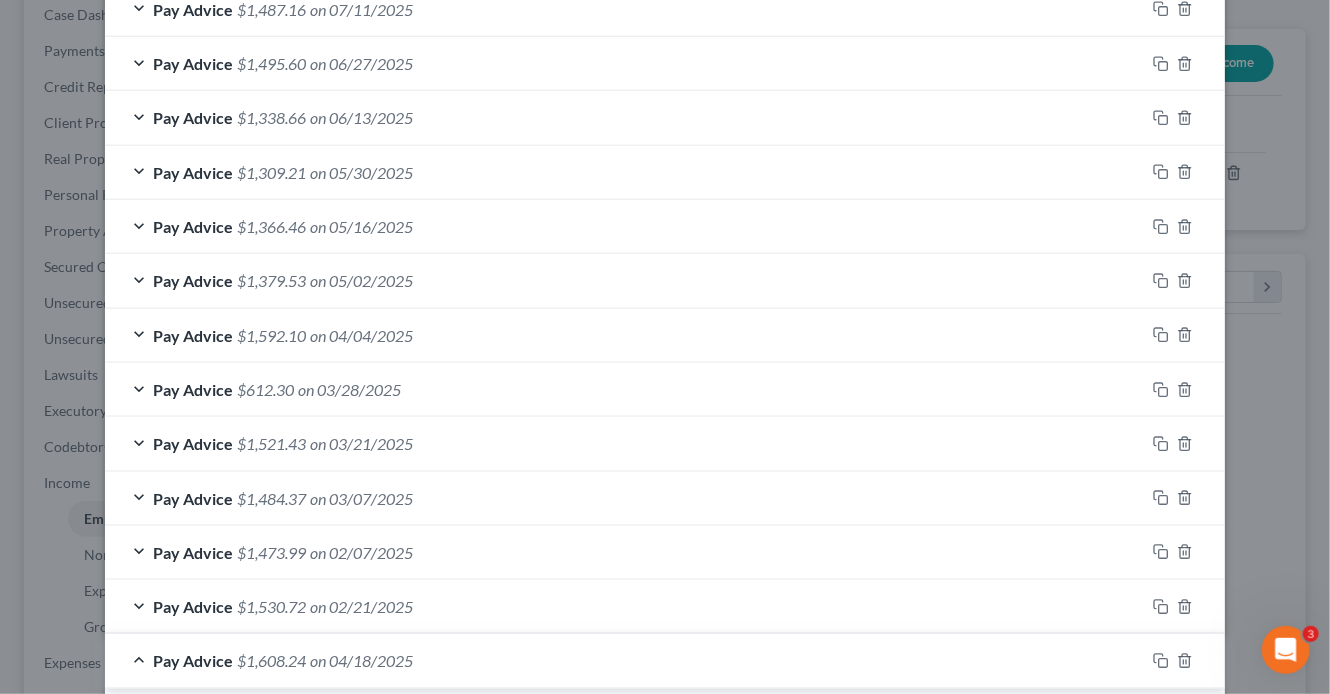 scroll, scrollTop: 749, scrollLeft: 0, axis: vertical 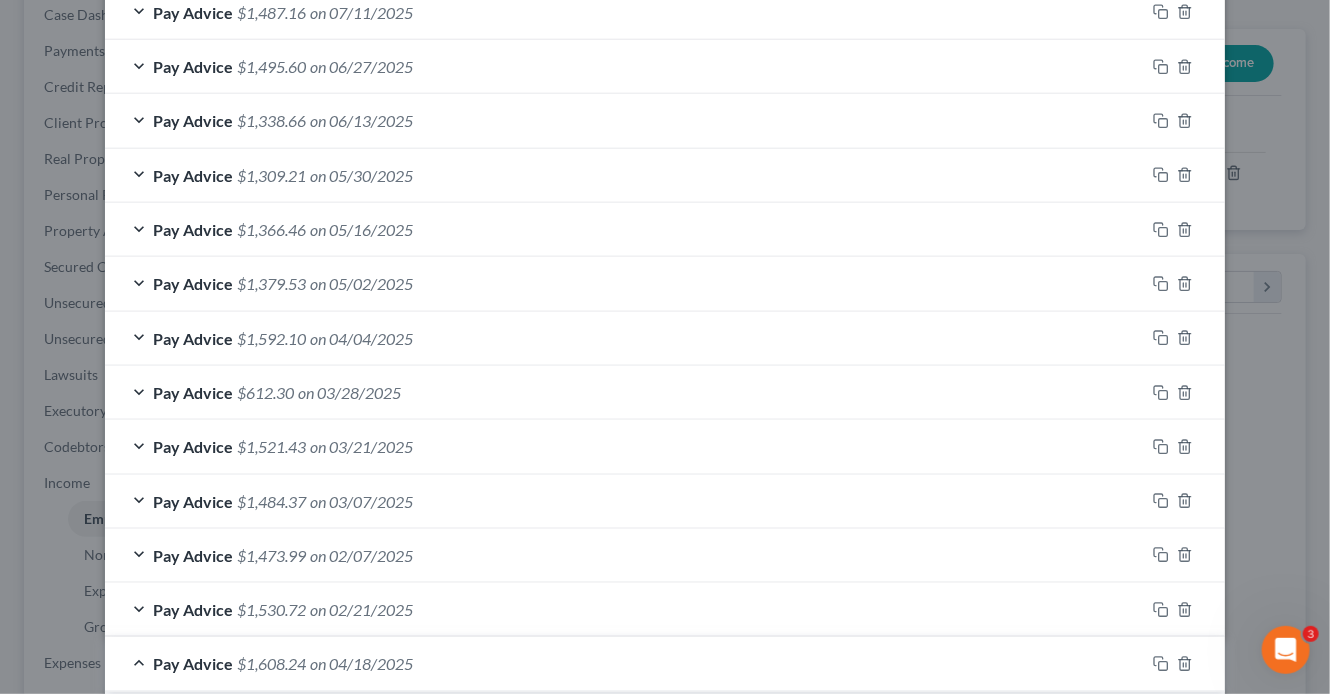 click on "Pay Advice $[AMOUNT] on [DATE]" at bounding box center (625, 283) 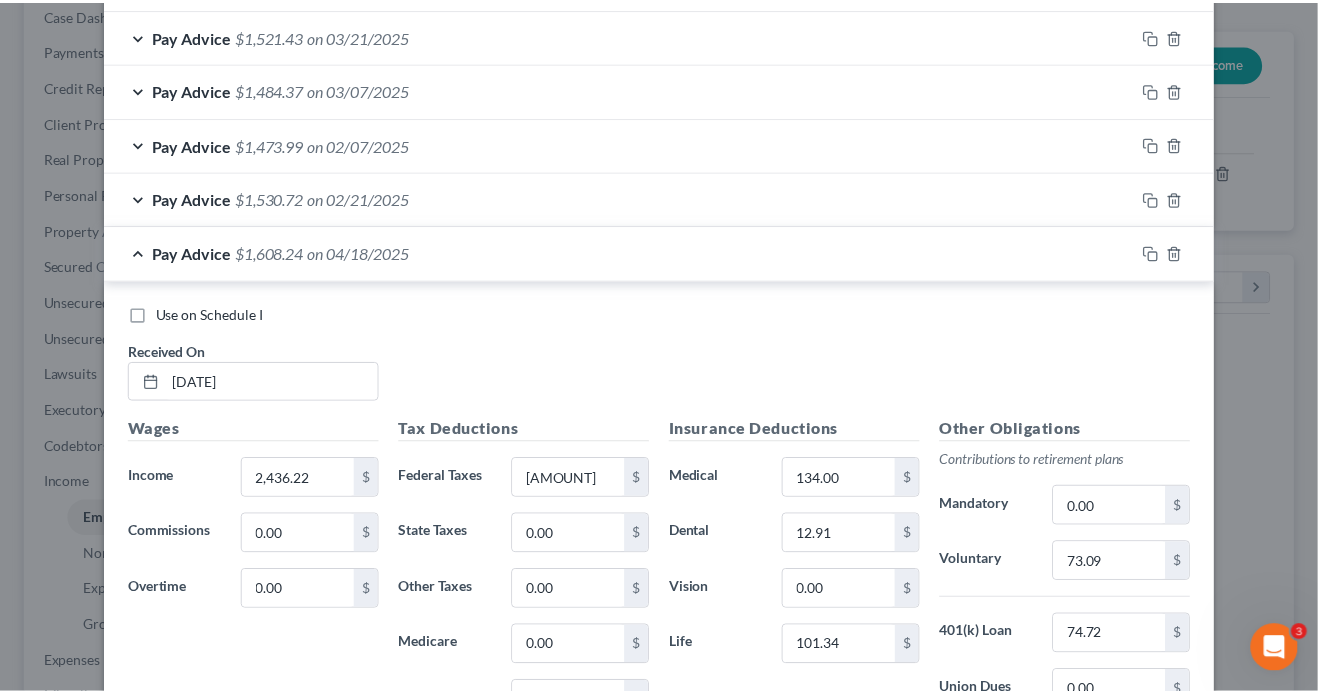 scroll, scrollTop: 2318, scrollLeft: 0, axis: vertical 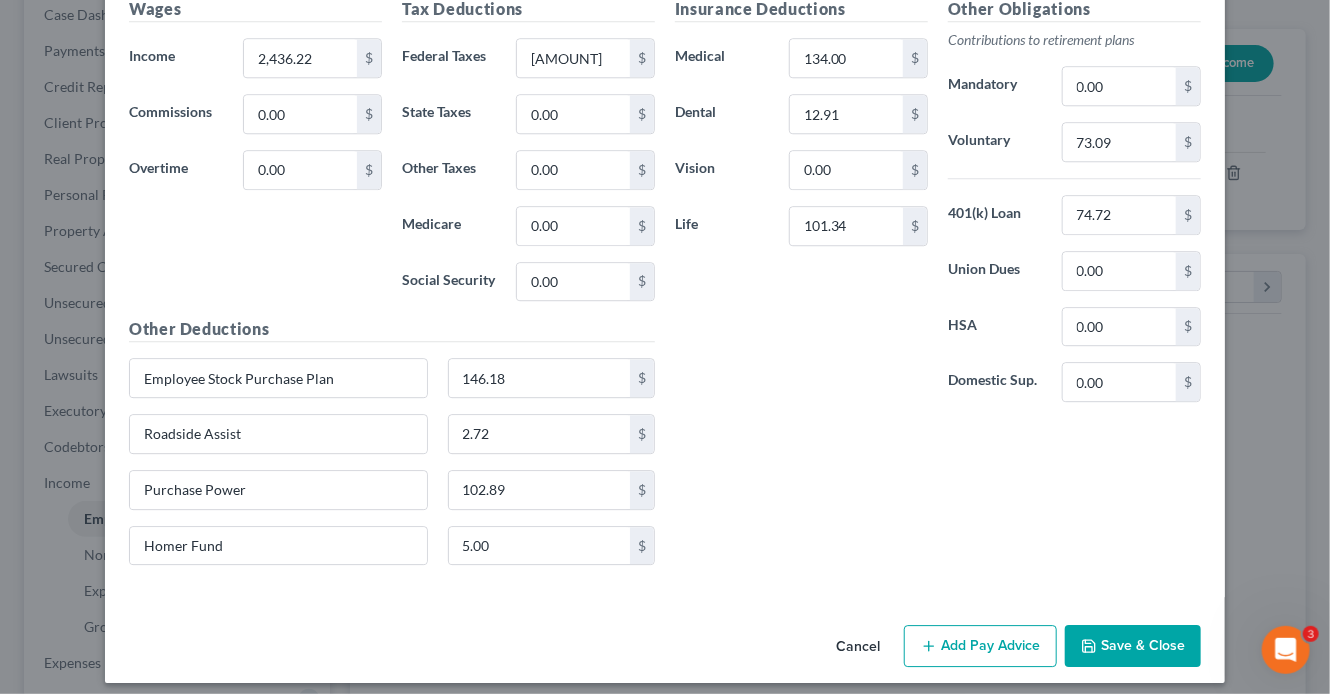 click on "Save & Close" at bounding box center (1133, 646) 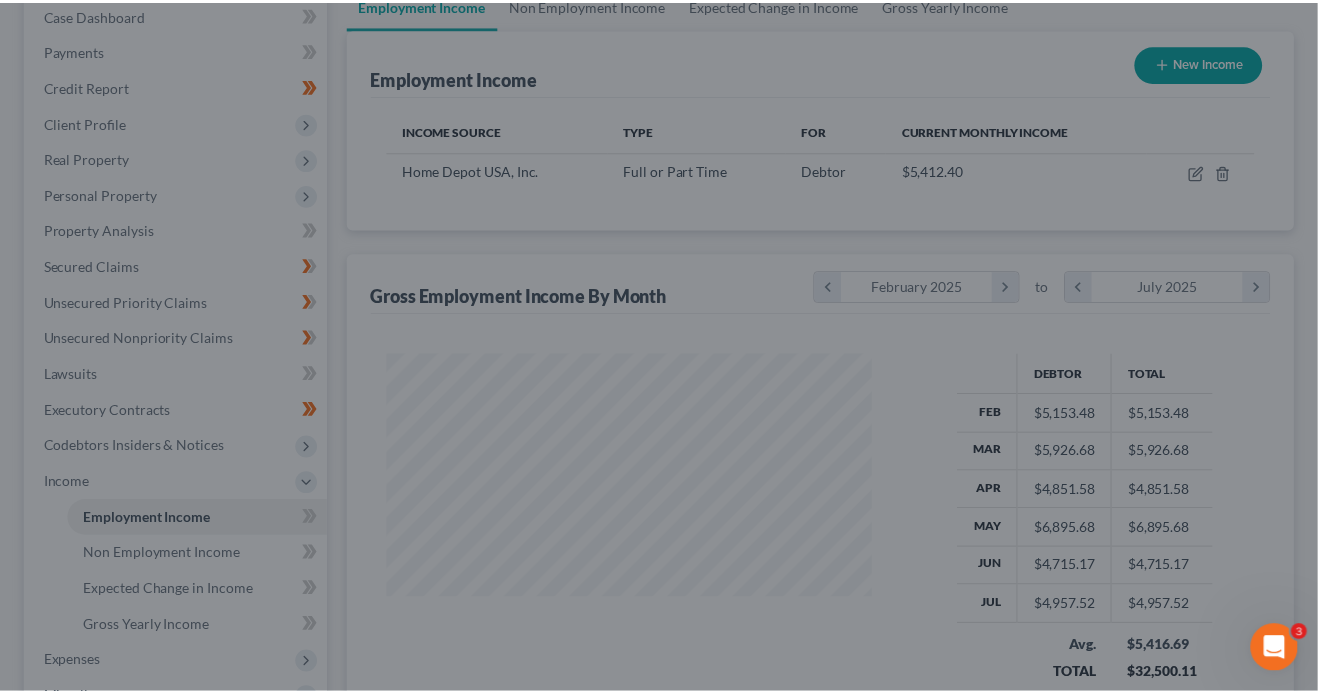 scroll, scrollTop: 356, scrollLeft: 529, axis: both 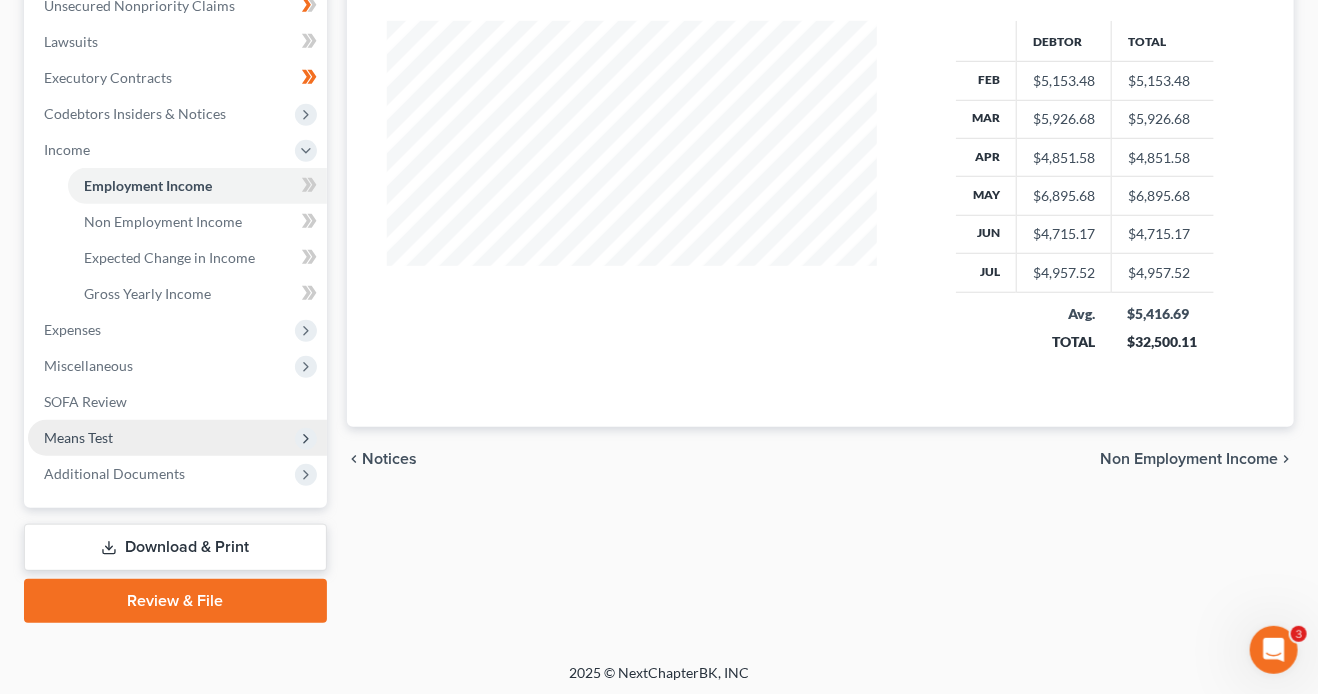 click on "Means Test" at bounding box center (177, 438) 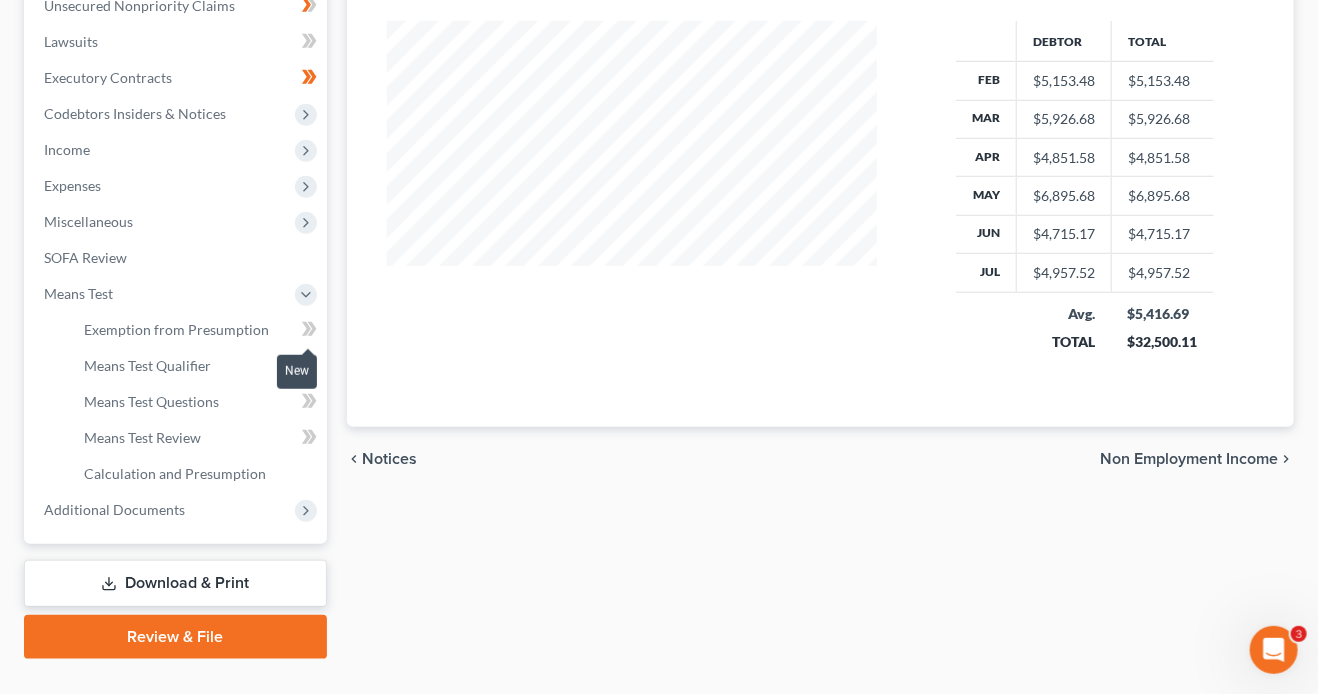 click 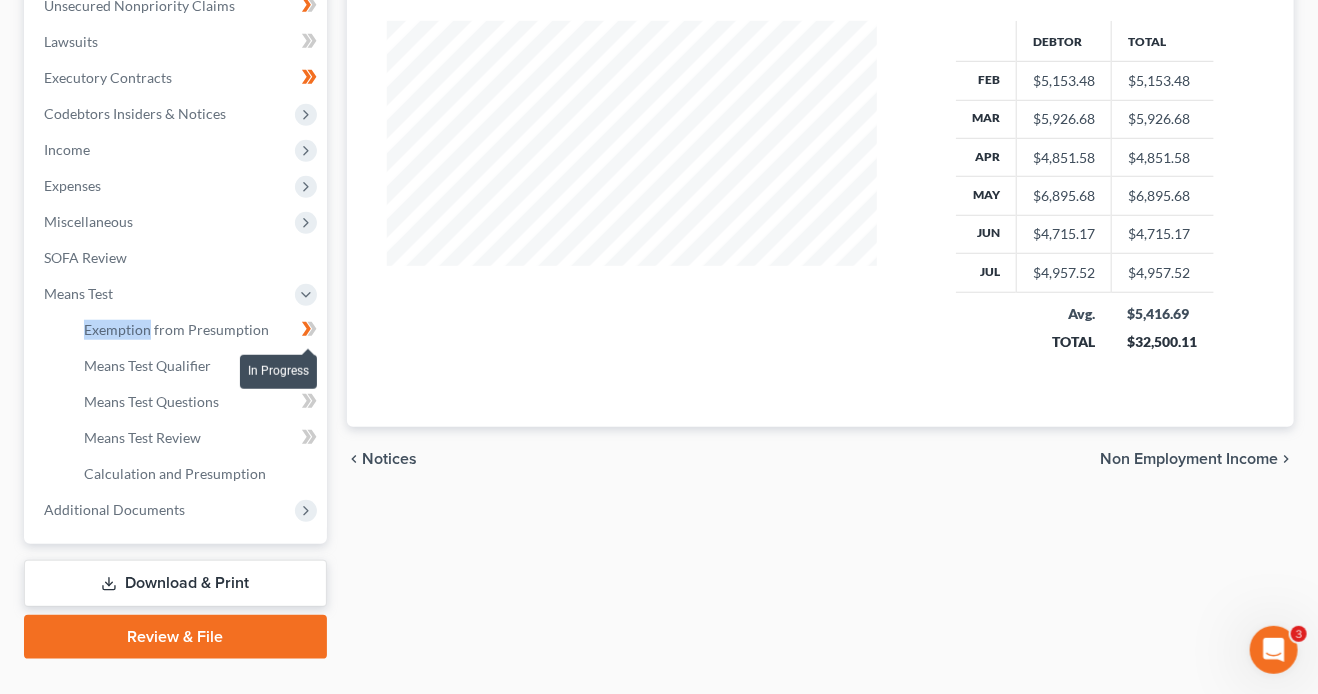 click 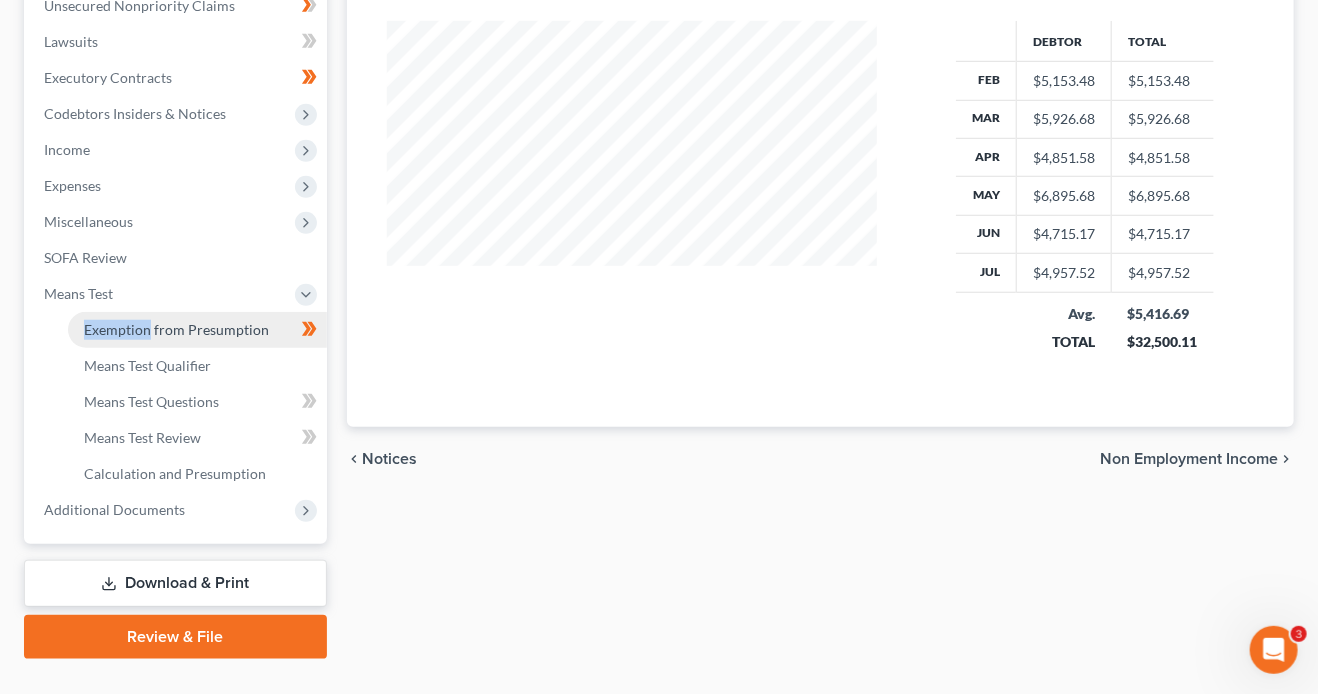 click on "Exemption from Presumption" at bounding box center (197, 330) 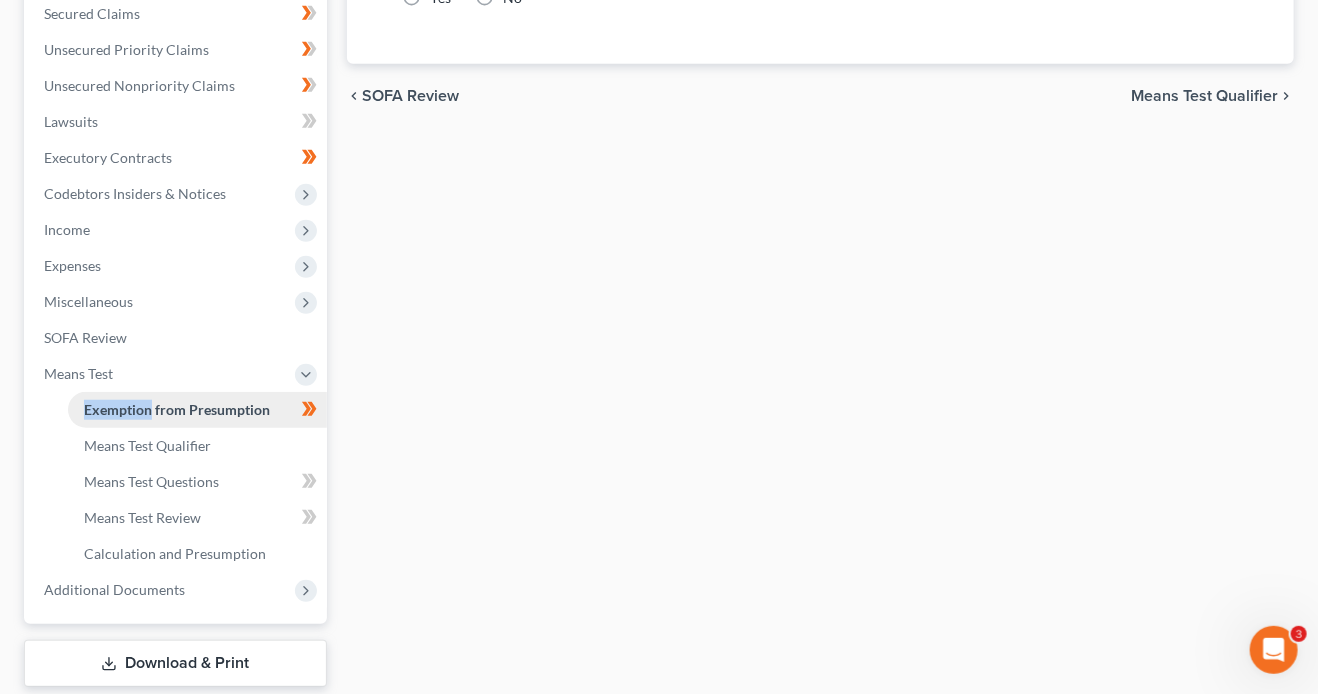 scroll, scrollTop: 80, scrollLeft: 0, axis: vertical 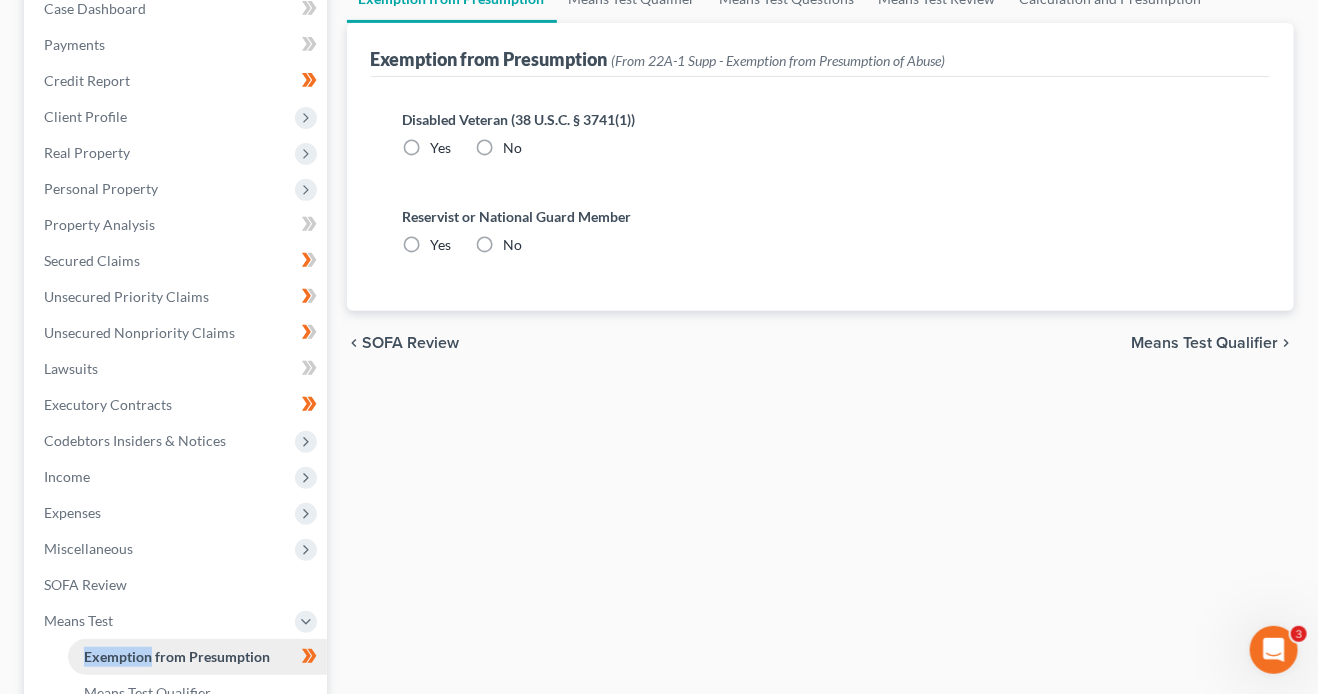 radio on "true" 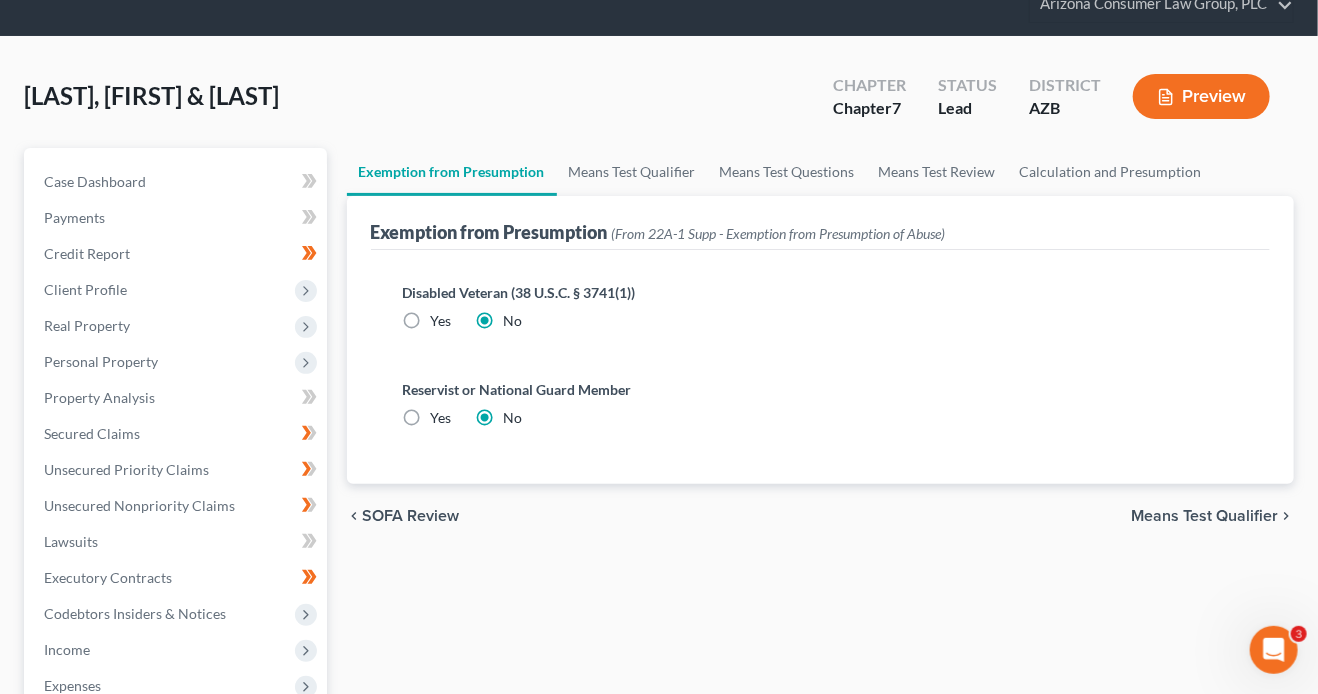 scroll, scrollTop: 0, scrollLeft: 0, axis: both 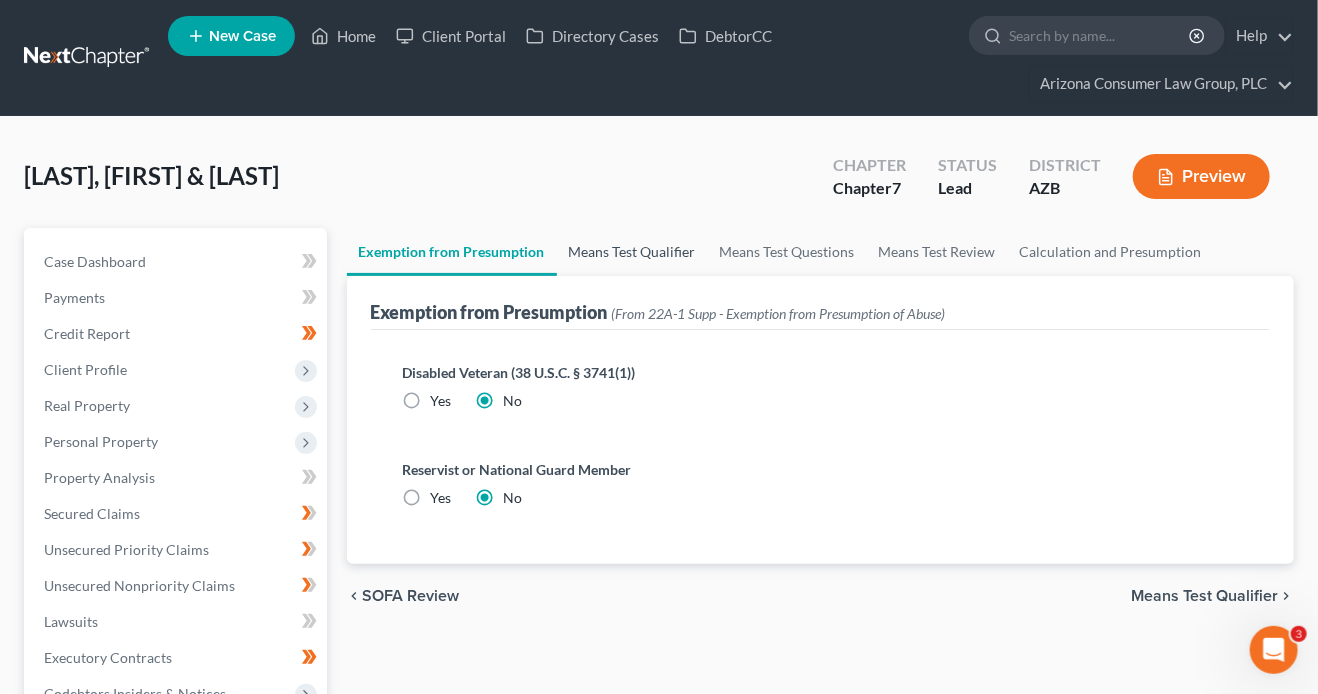 click on "Means Test Qualifier" at bounding box center [632, 252] 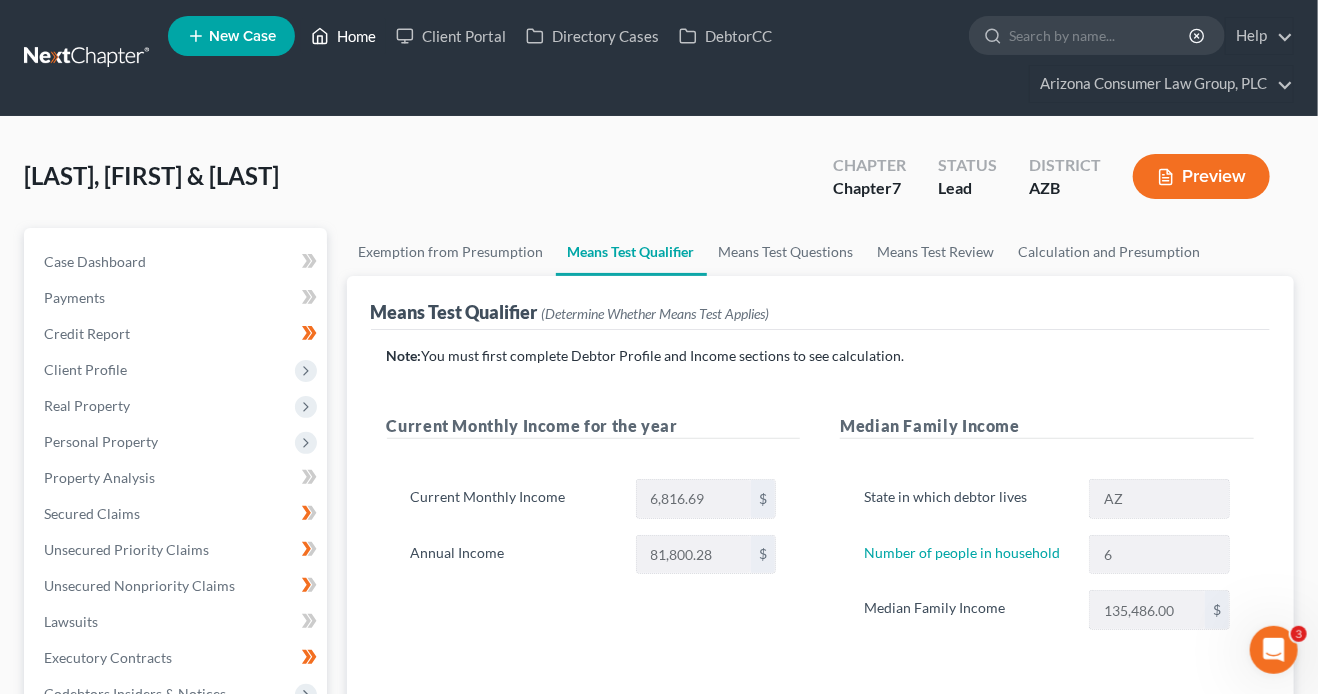 click on "Home" at bounding box center [343, 36] 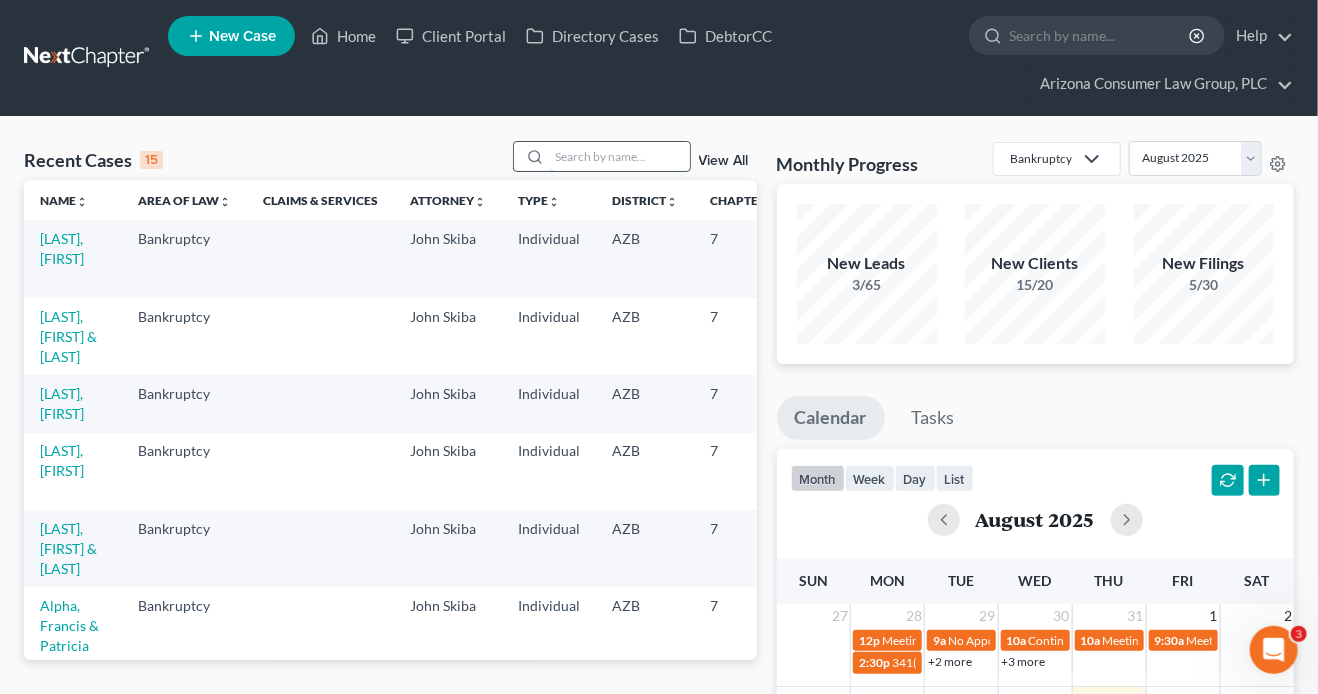 click at bounding box center (620, 156) 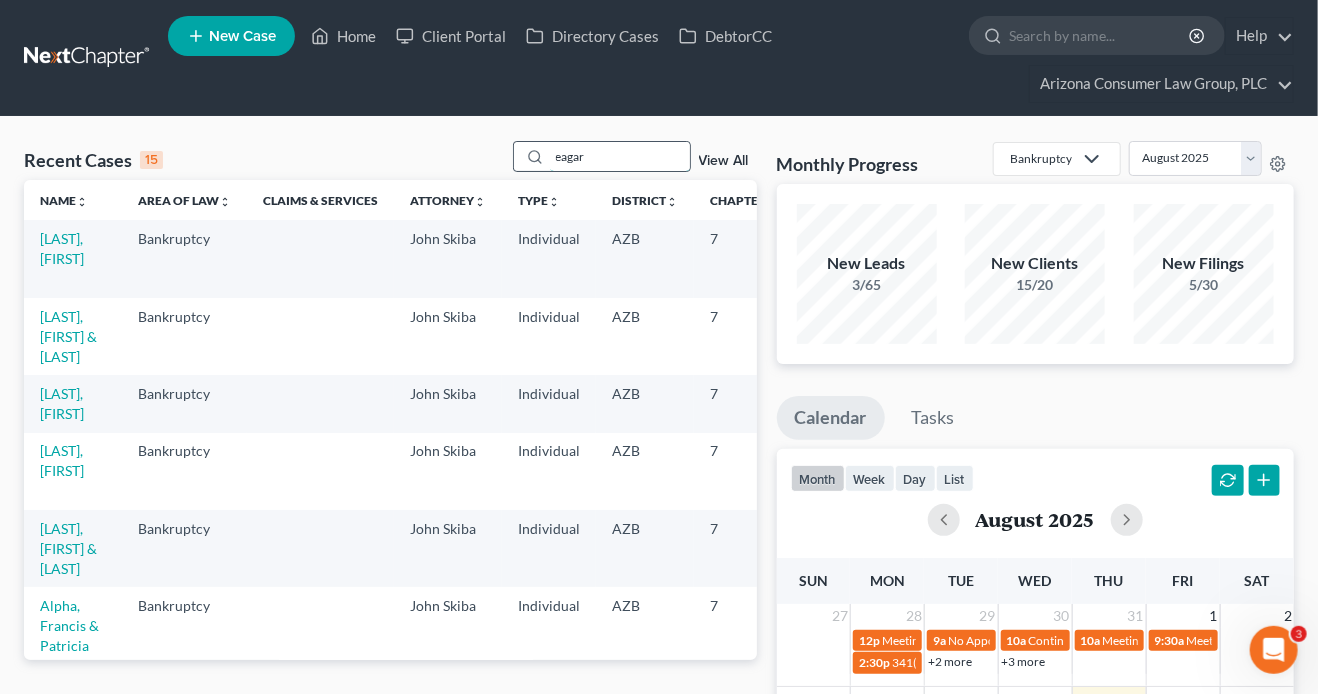 type on "eagar" 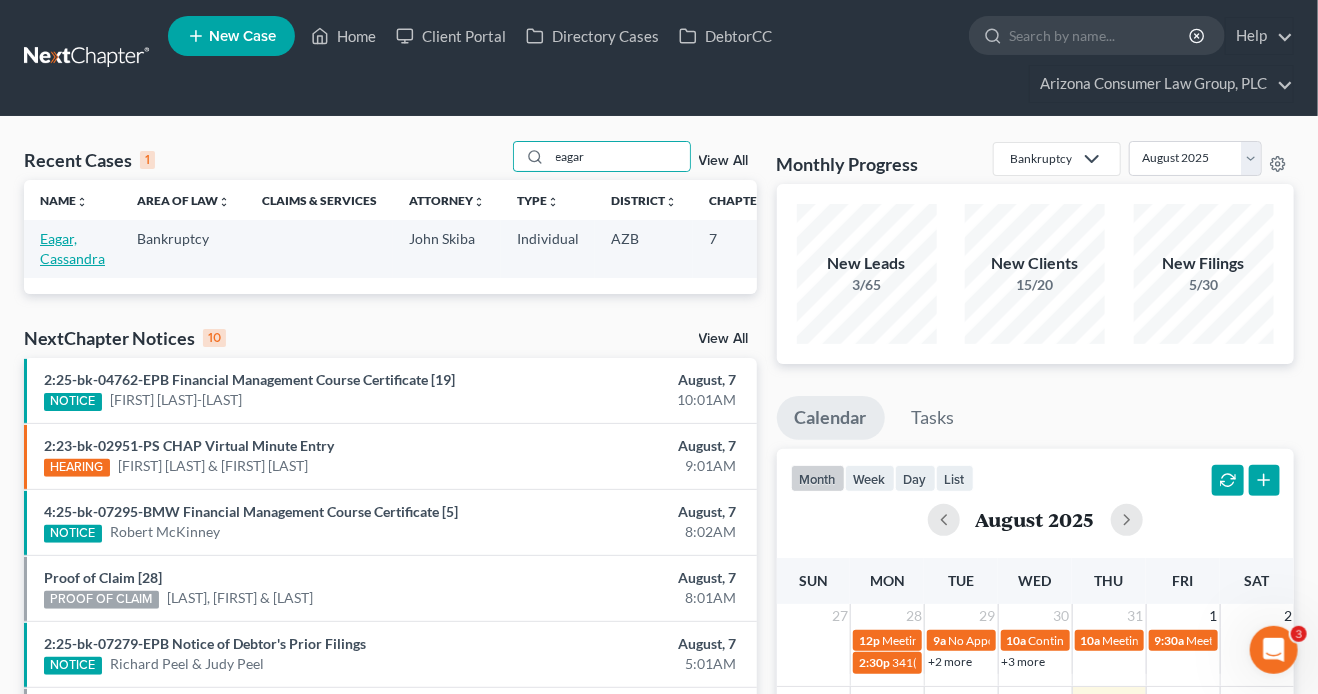 click on "Eagar, Cassandra" at bounding box center [72, 248] 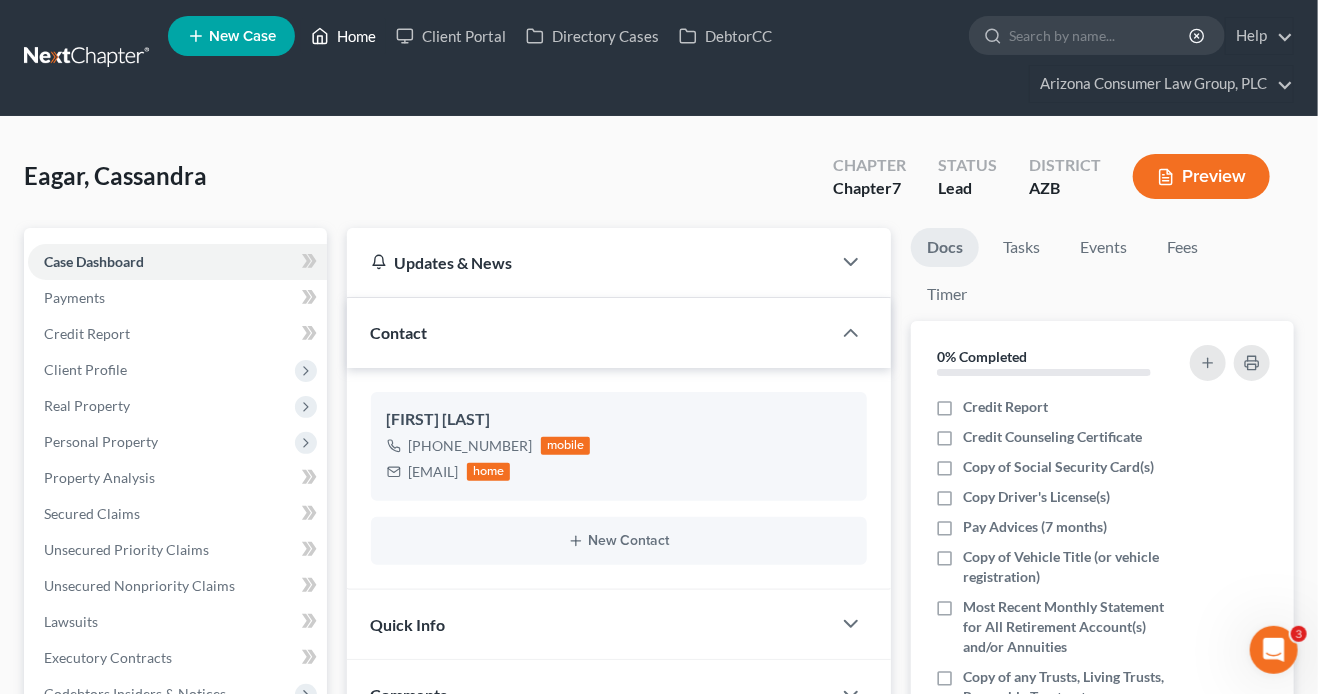 click on "Home" at bounding box center [343, 36] 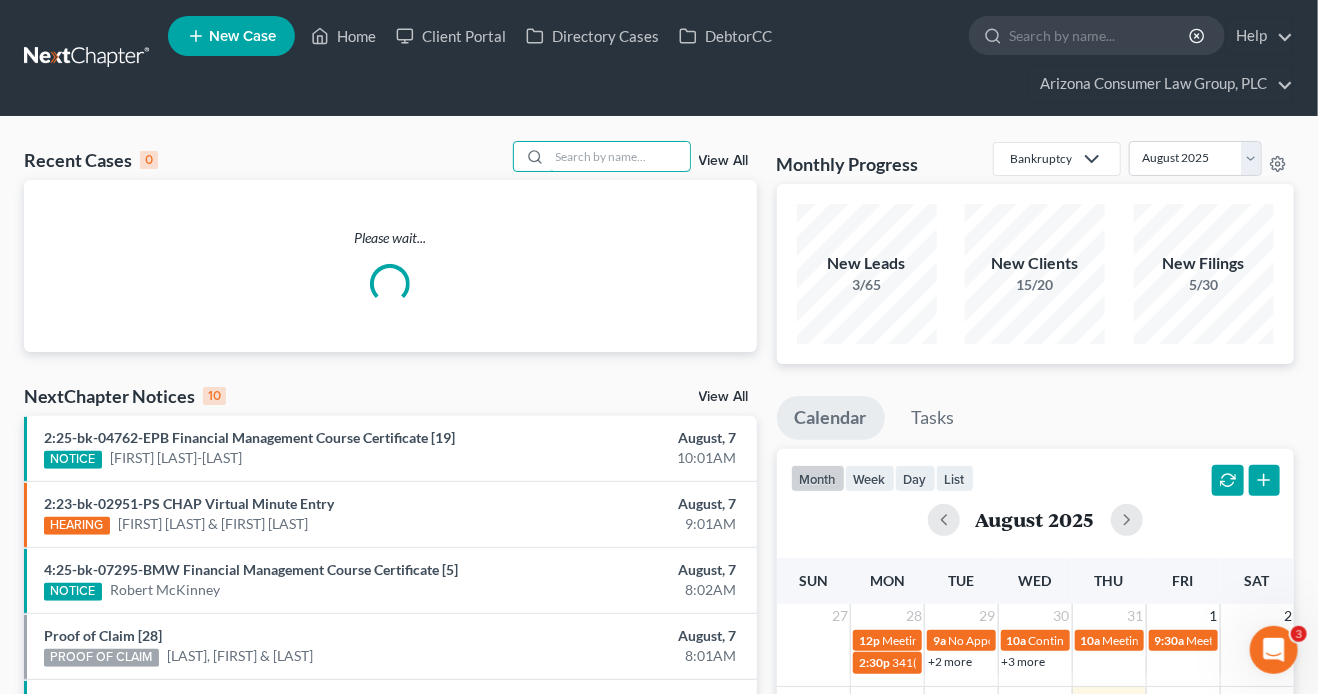 drag, startPoint x: 626, startPoint y: 161, endPoint x: 608, endPoint y: 122, distance: 42.953465 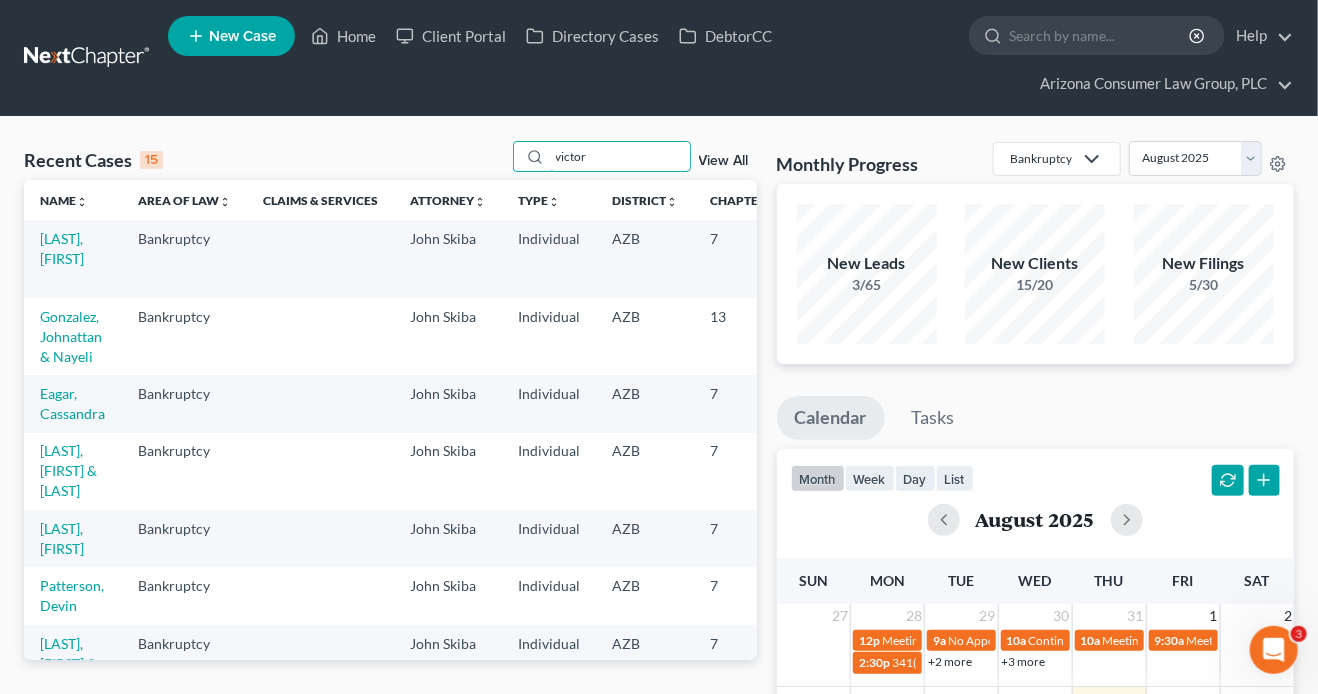 type on "victor" 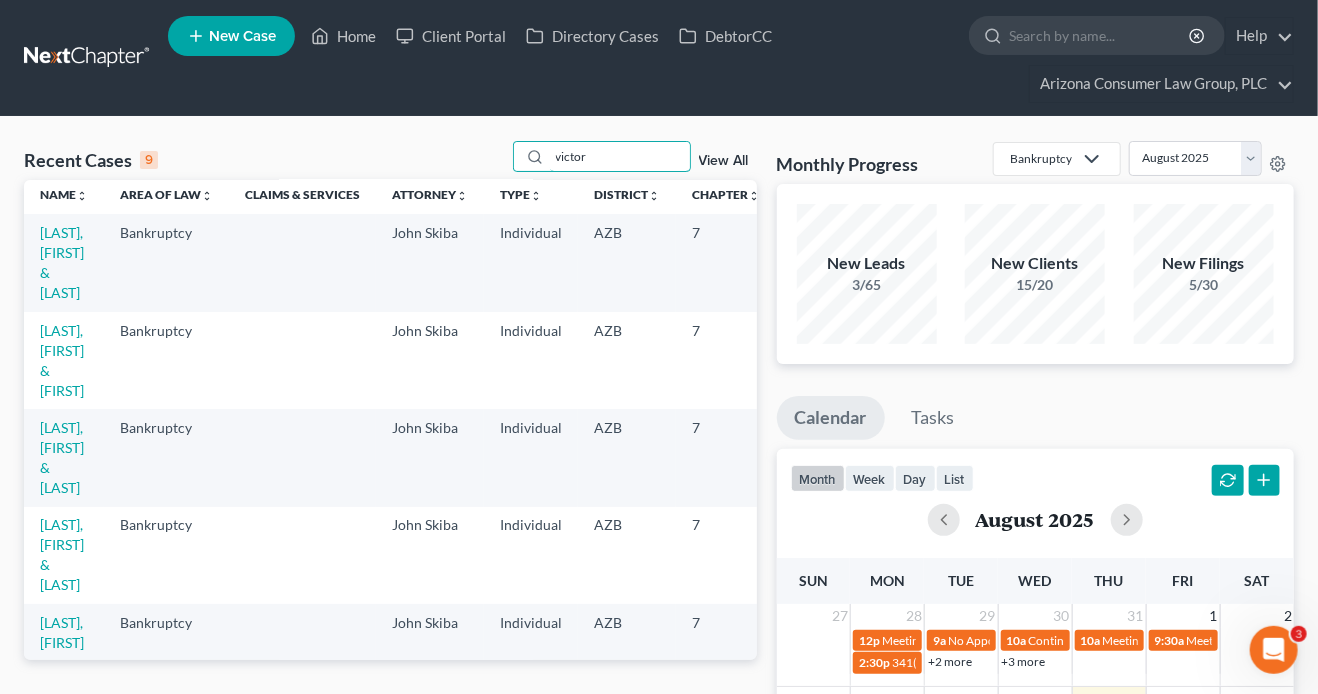 scroll, scrollTop: 0, scrollLeft: 0, axis: both 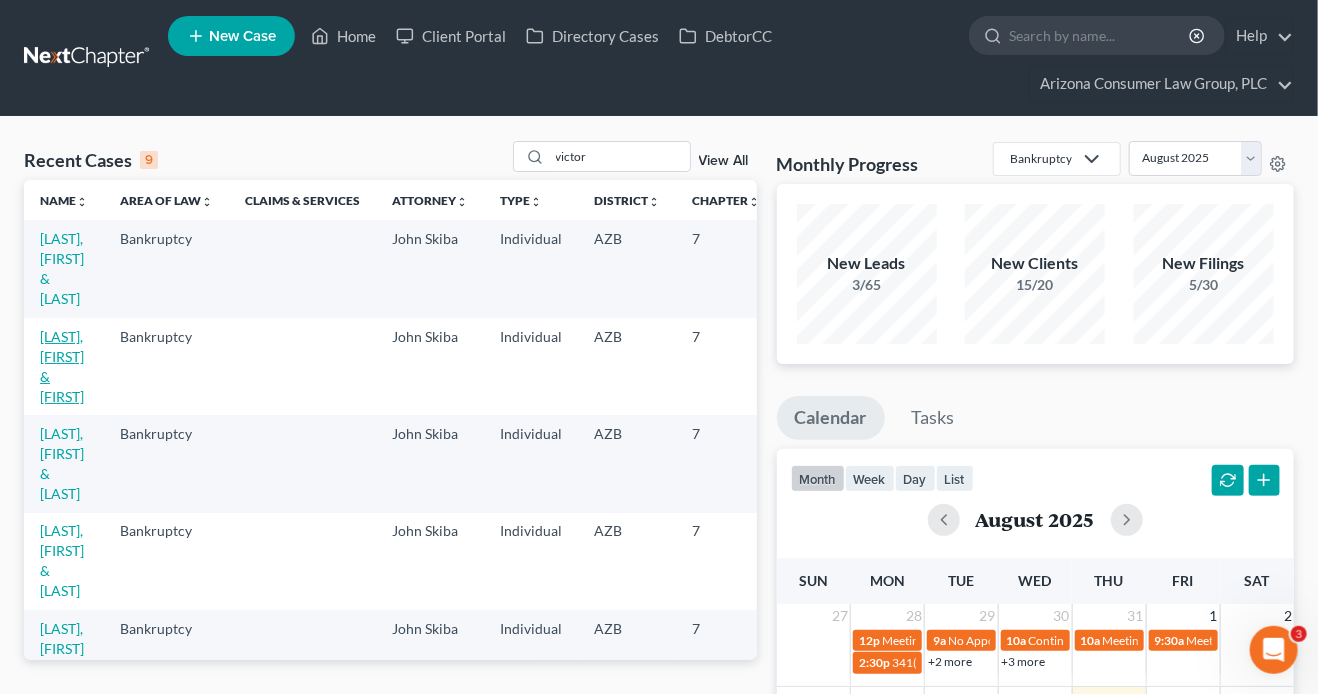 click on "[LAST], [FIRST] & [FIRST]" at bounding box center [62, 366] 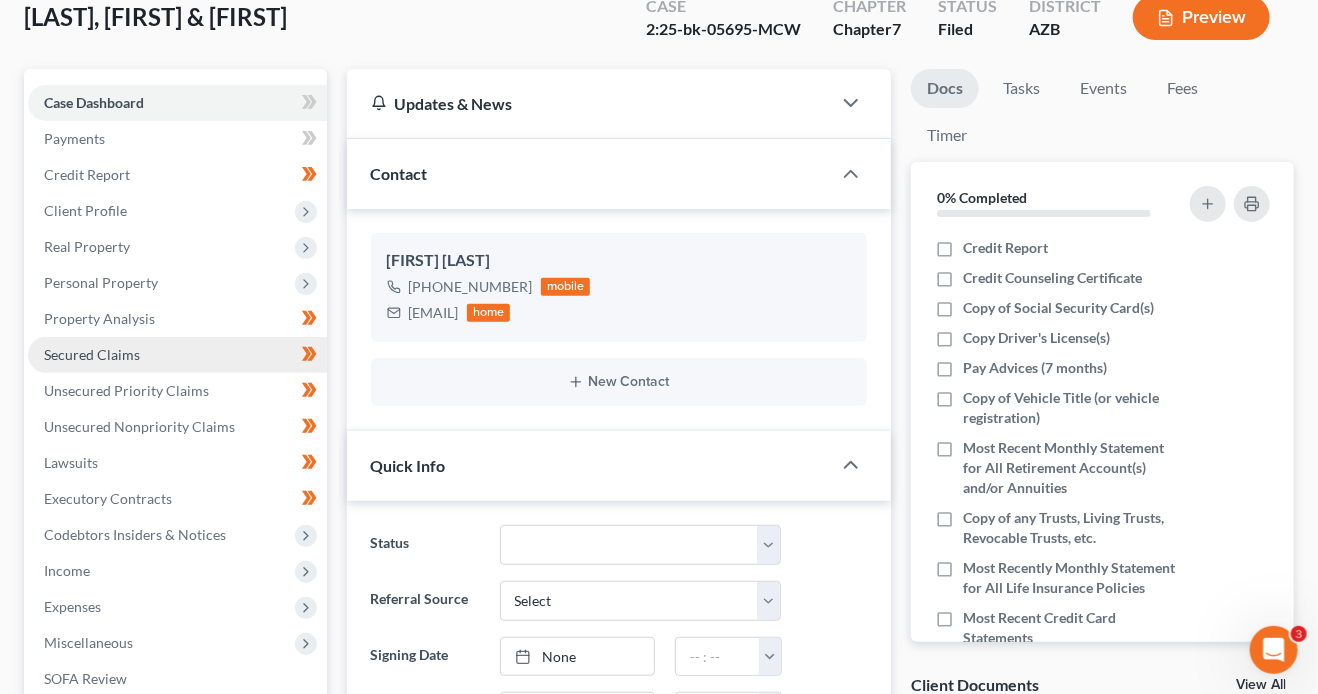 scroll, scrollTop: 160, scrollLeft: 0, axis: vertical 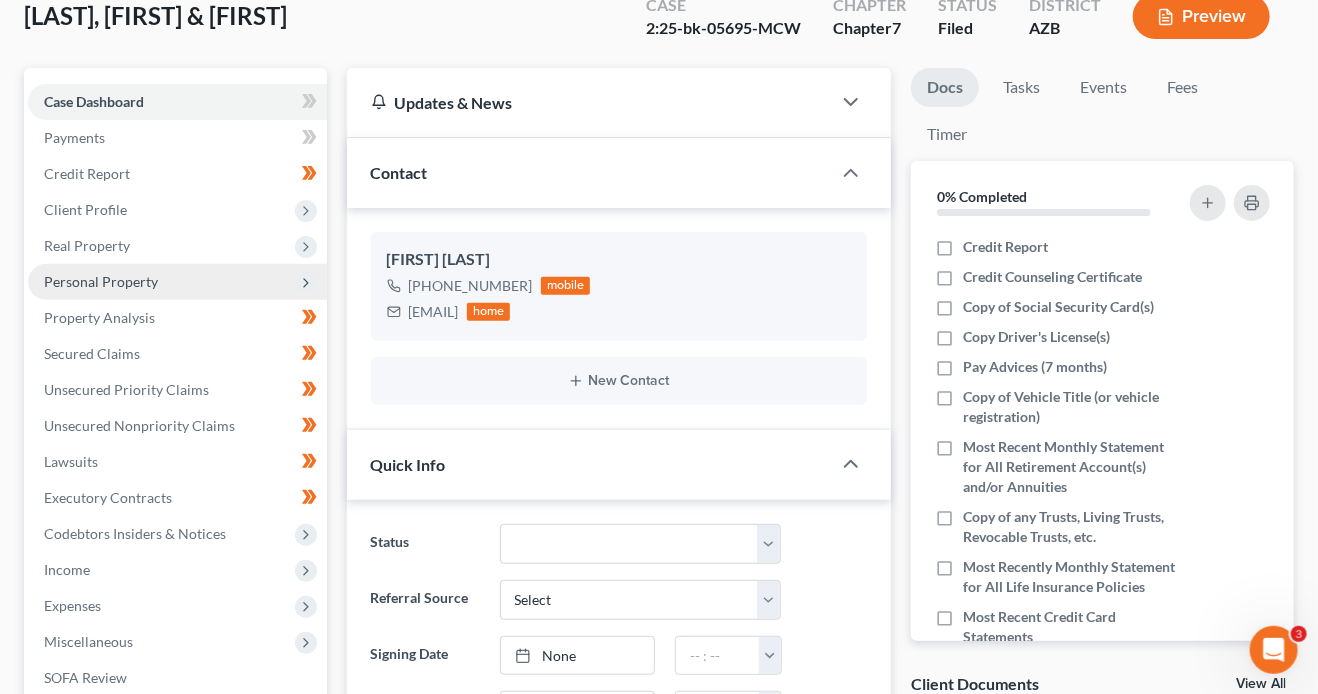 click on "Personal Property" at bounding box center [101, 281] 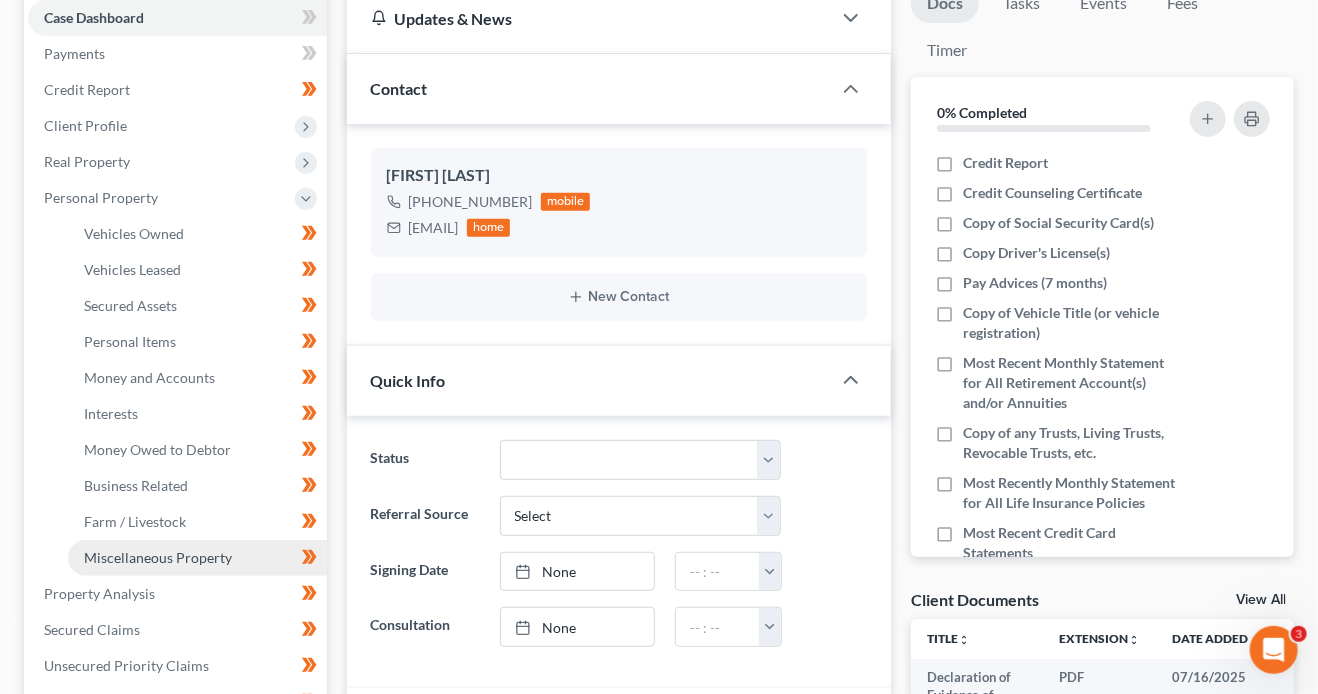 click on "Miscellaneous Property" at bounding box center [158, 557] 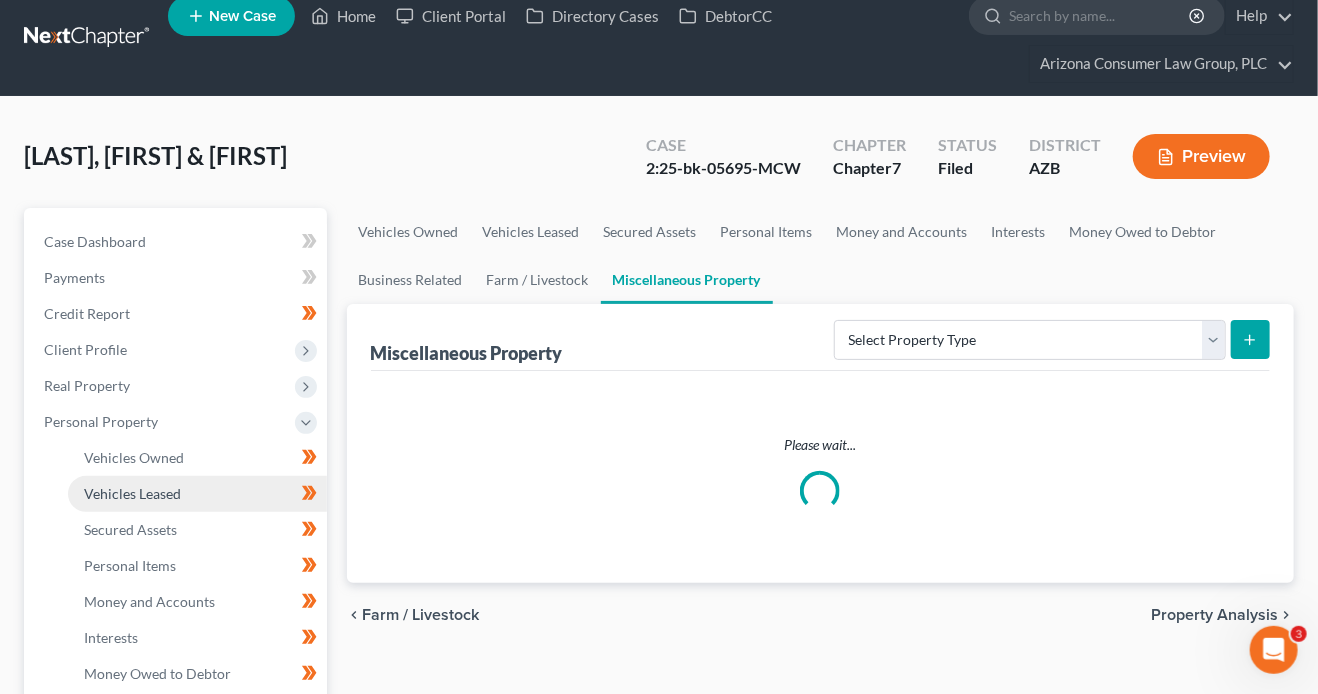 scroll, scrollTop: 0, scrollLeft: 0, axis: both 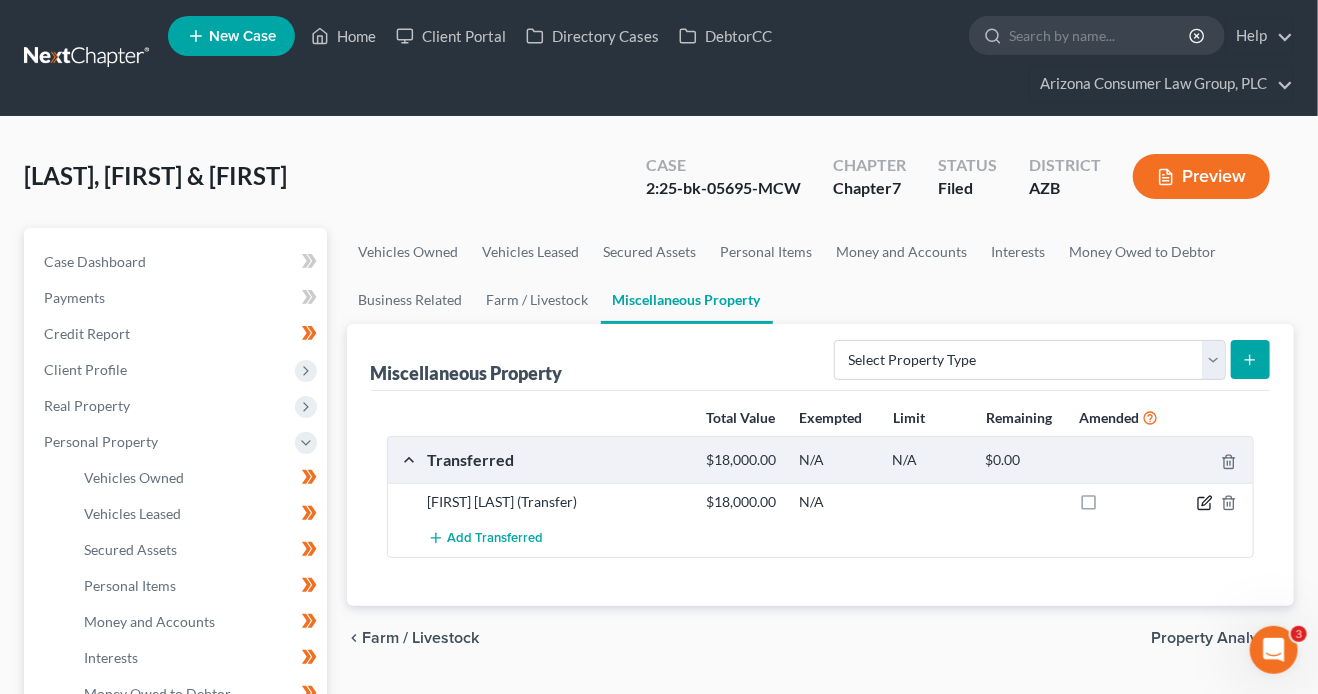 click 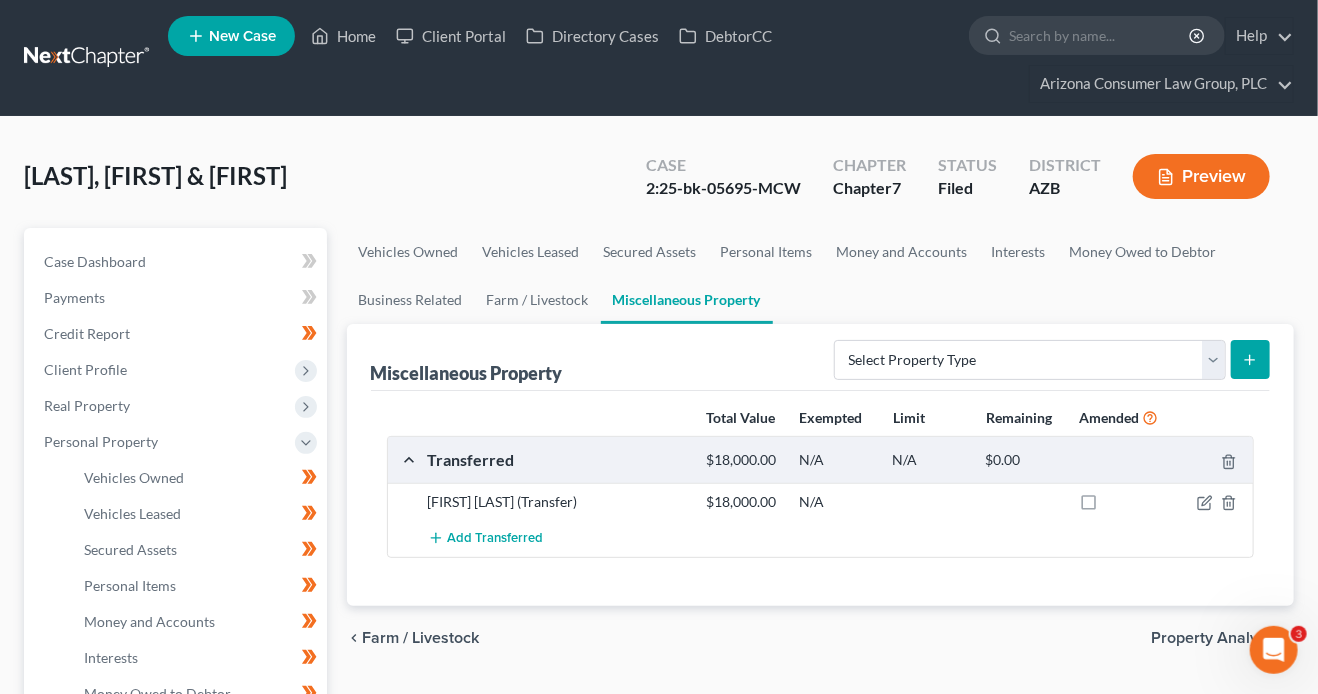 select on "Ordinary (within 2 years)" 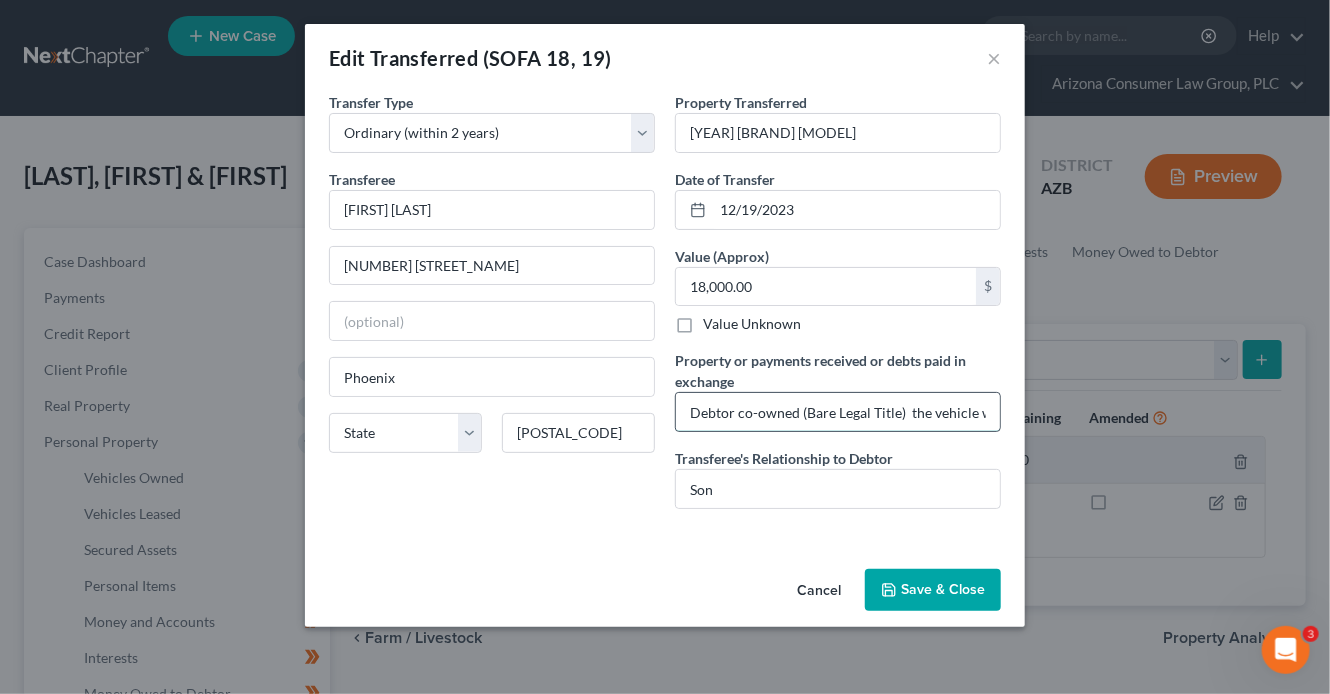 click on "Debtor co-owned (Bare Legal Title)  the vehicle with Debtor's son, who paid the down payment of $7,000 and assisted in paying off the vehicle. Once the vehicle was paid off, Debtor transferred the title into his son's name." at bounding box center [838, 412] 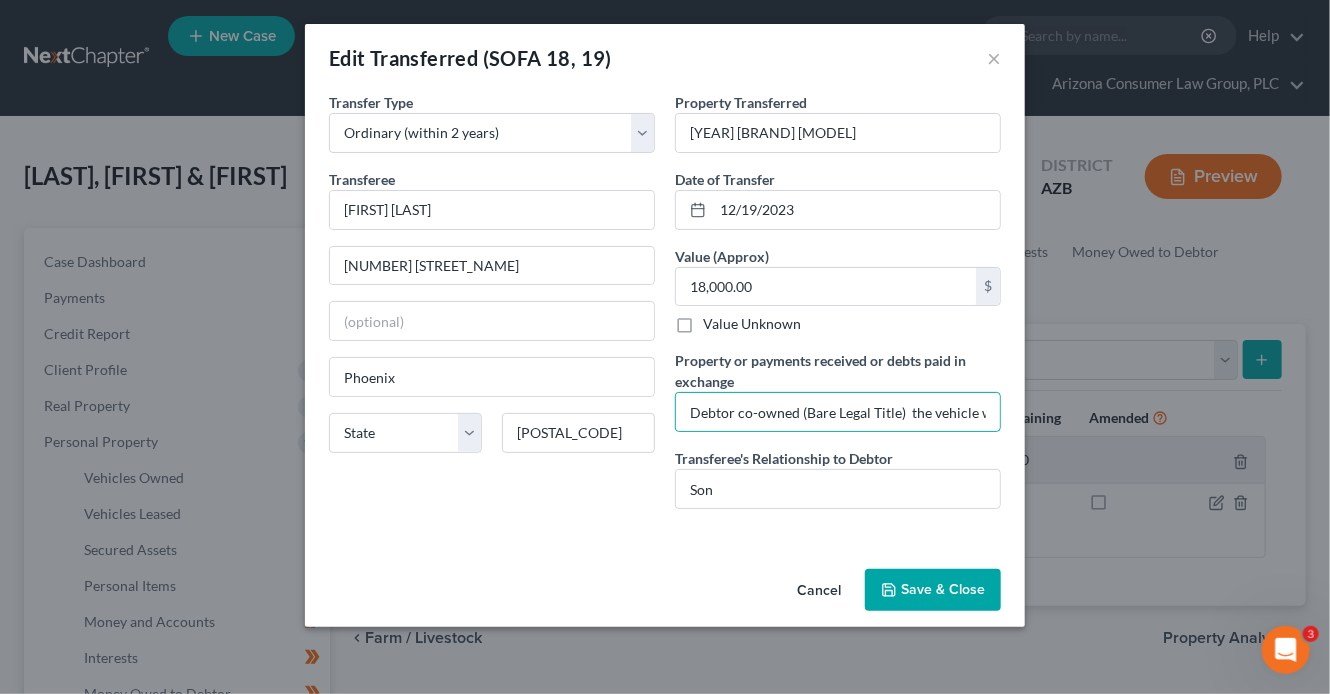 click on "Save & Close" at bounding box center [933, 590] 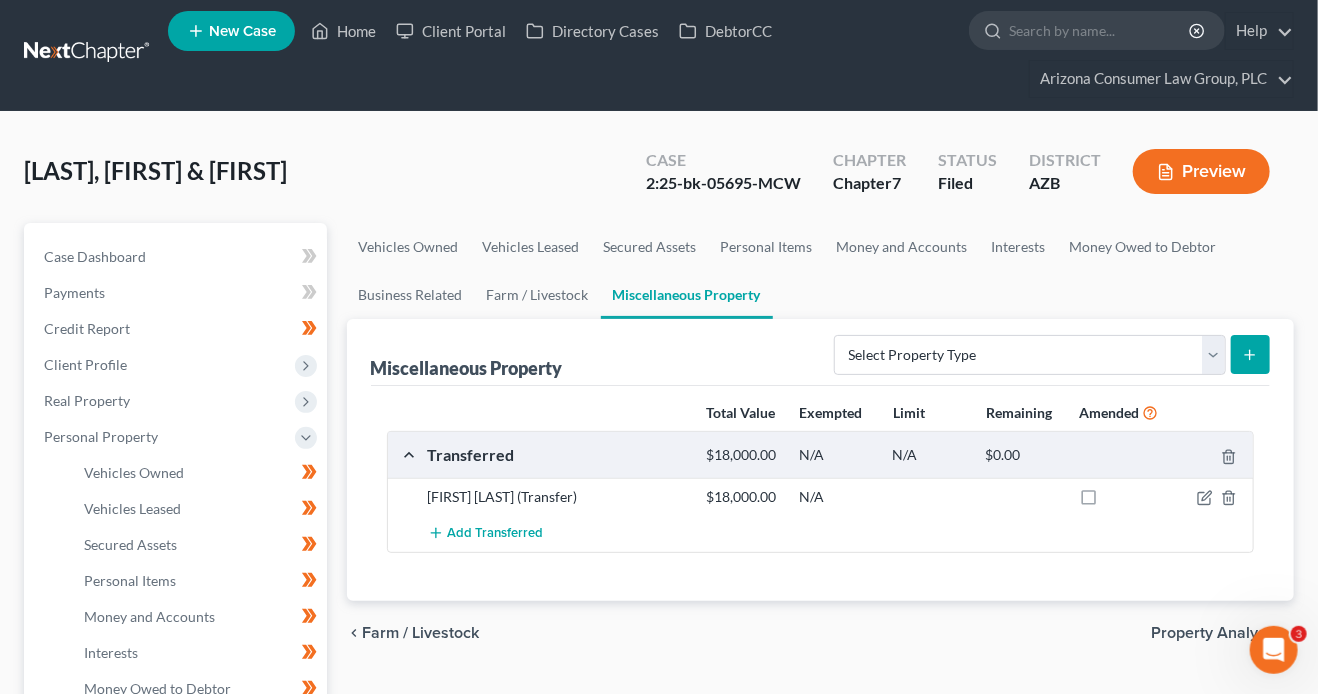 scroll, scrollTop: 18, scrollLeft: 0, axis: vertical 